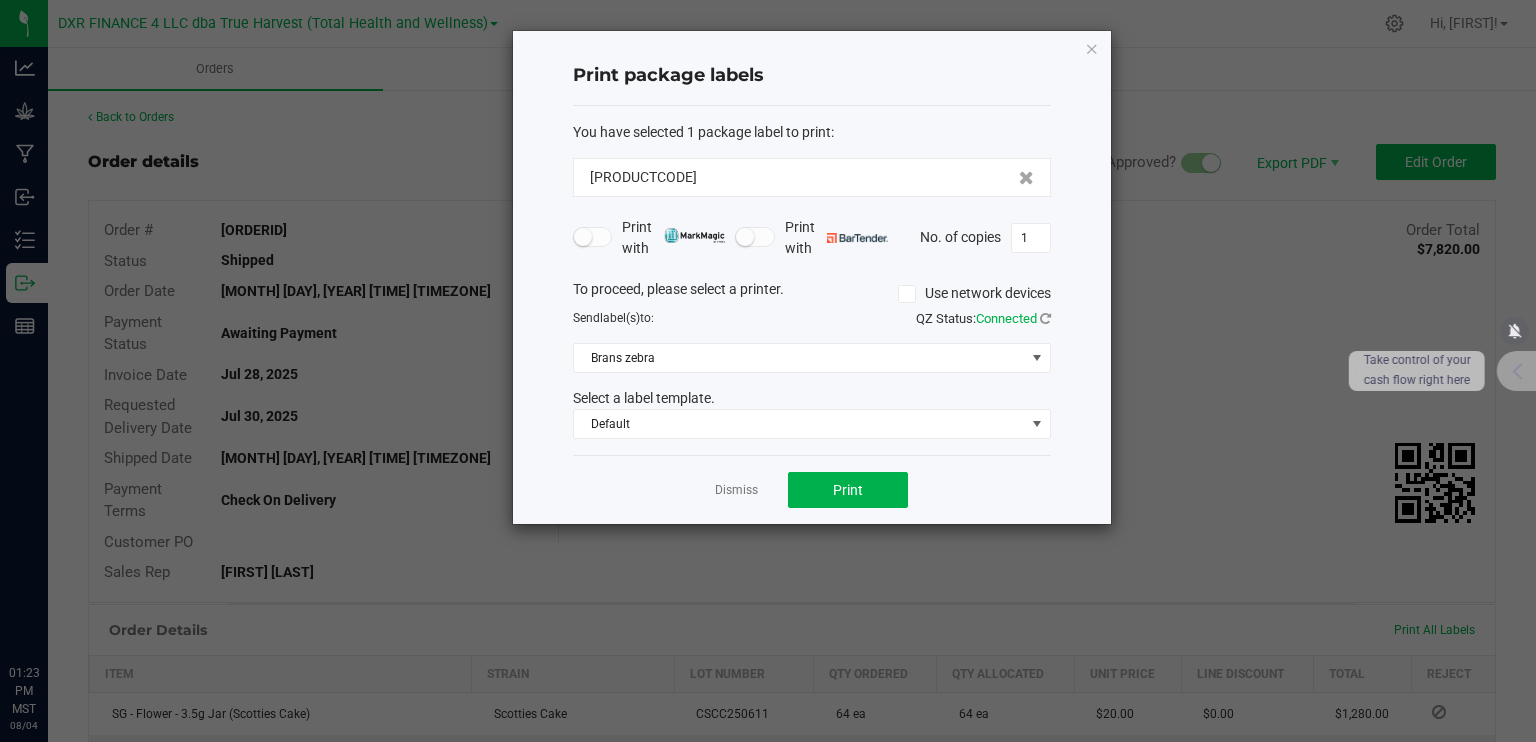 scroll, scrollTop: 0, scrollLeft: 0, axis: both 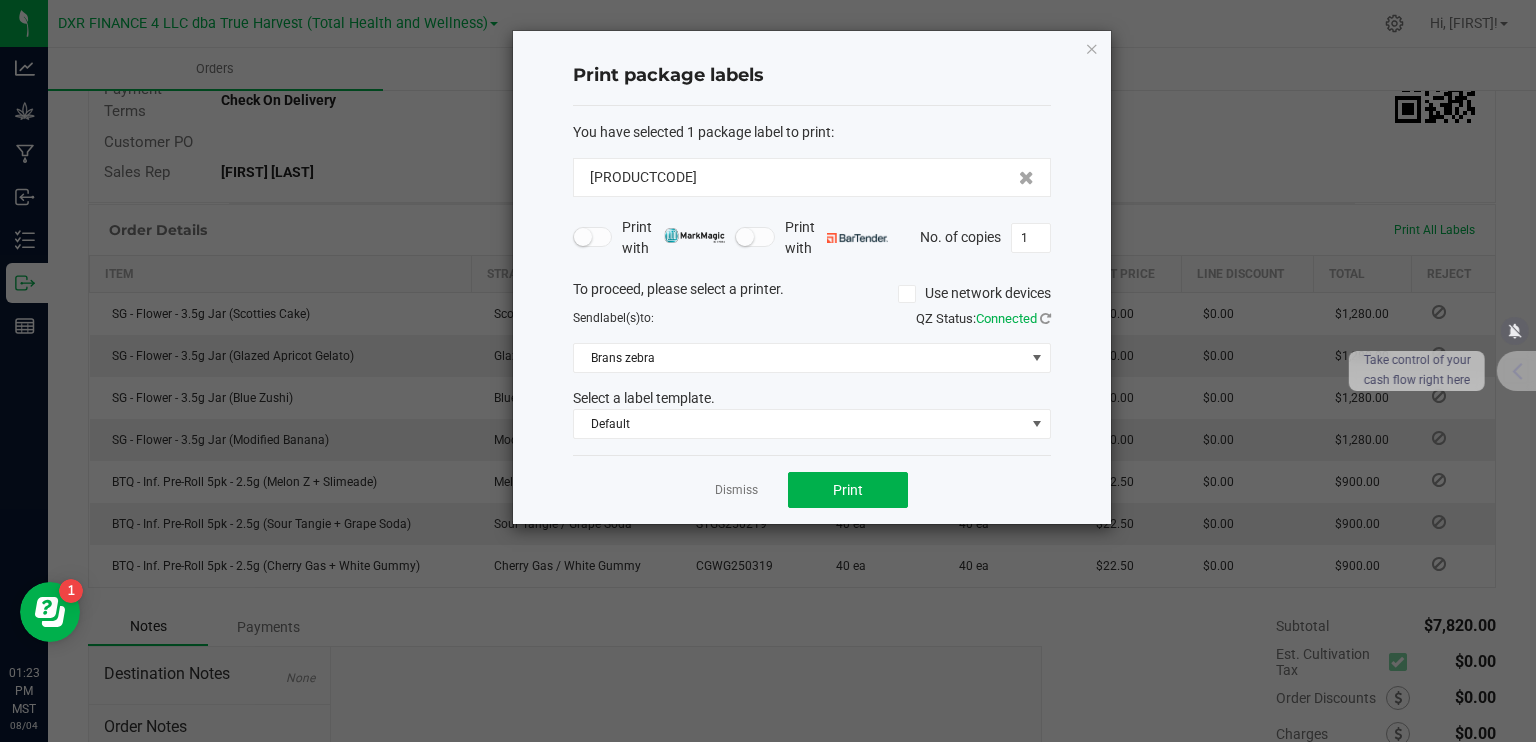 click on "Print package labels  You have selected 1 package label to print  :   [PRODUCTCODE]   Print with   Print with   No. of copies  1  To proceed, please select a printer.   Use network devices  Send  label(s)  to:  QZ Status:   Connected  Brans zebra  Select a label template.  Default  Dismiss   Print" 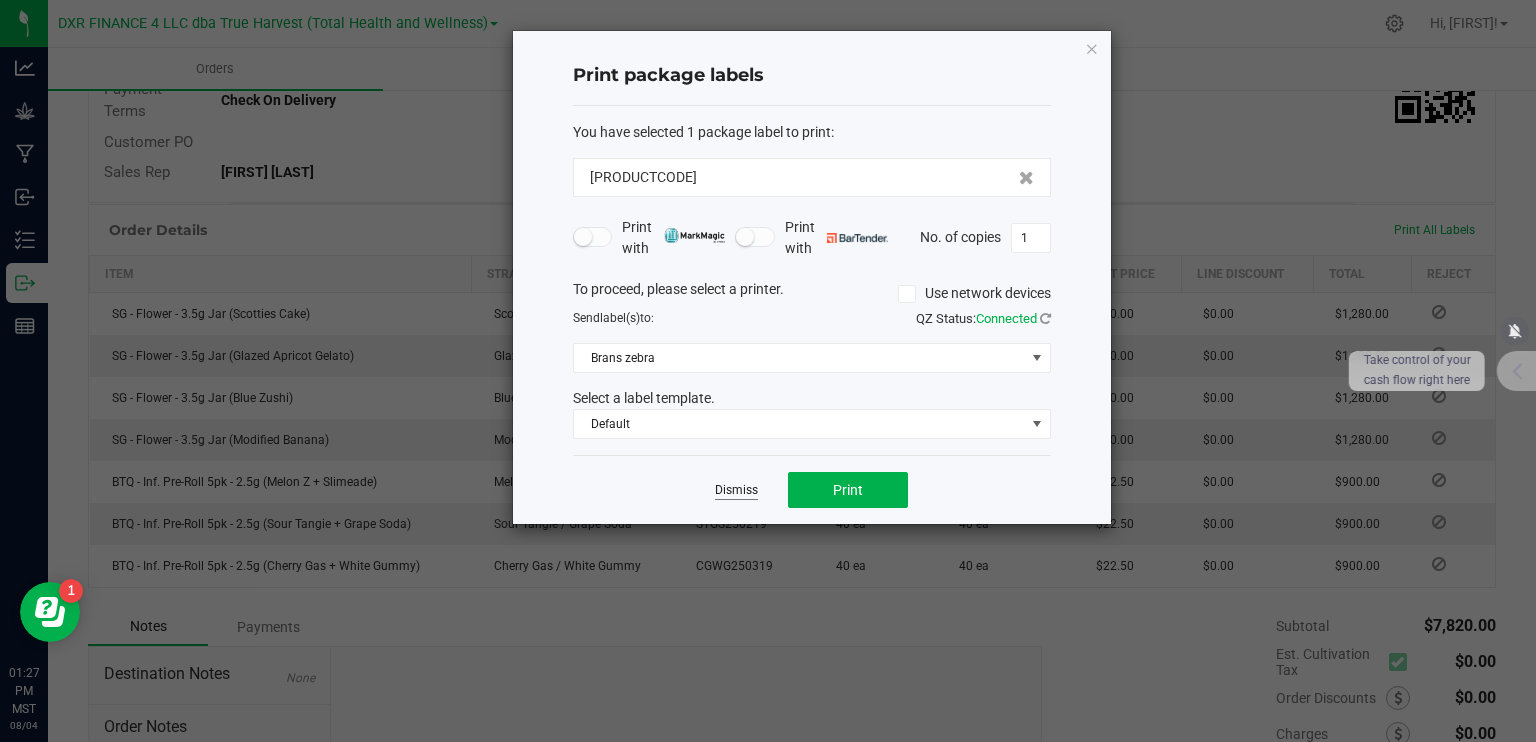 click on "Dismiss" 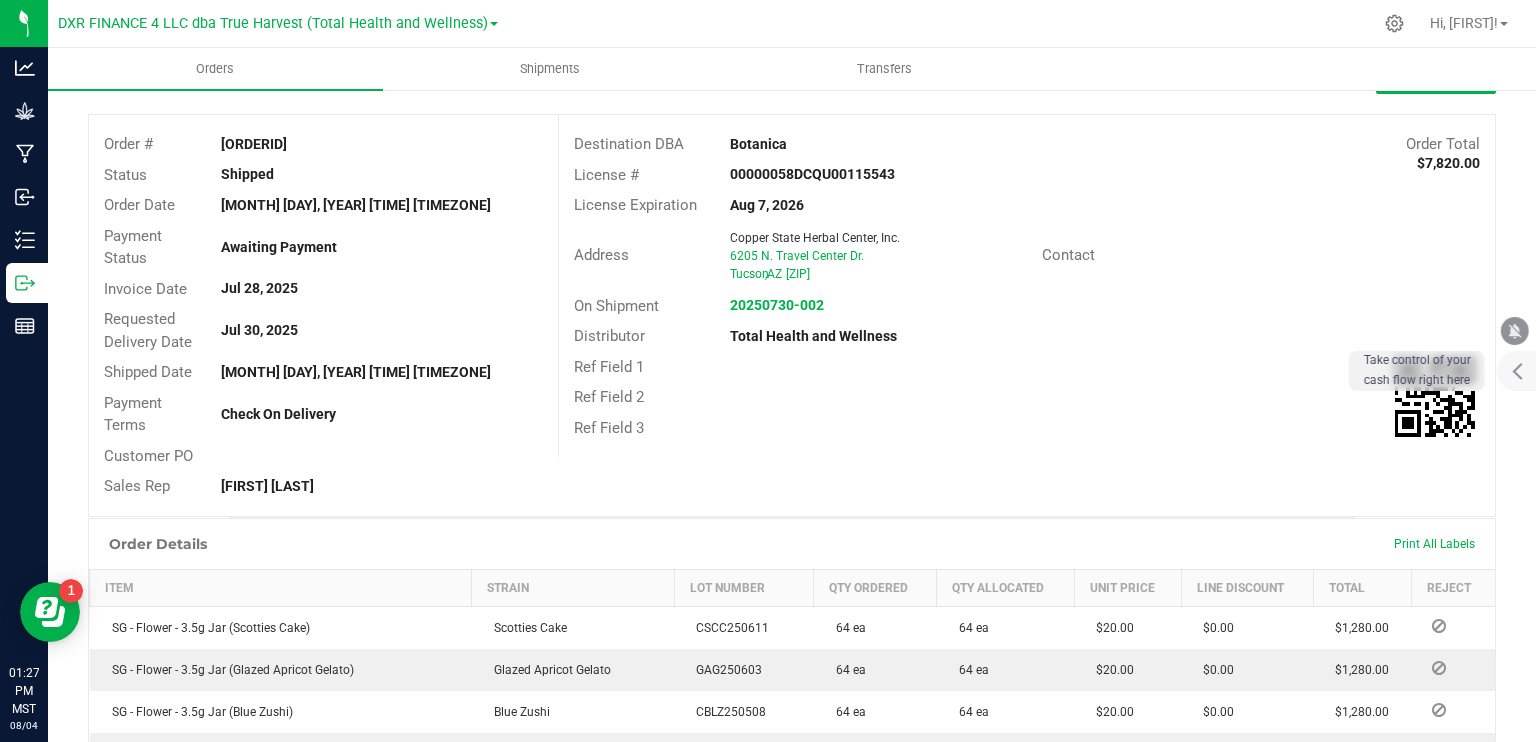 scroll, scrollTop: 0, scrollLeft: 0, axis: both 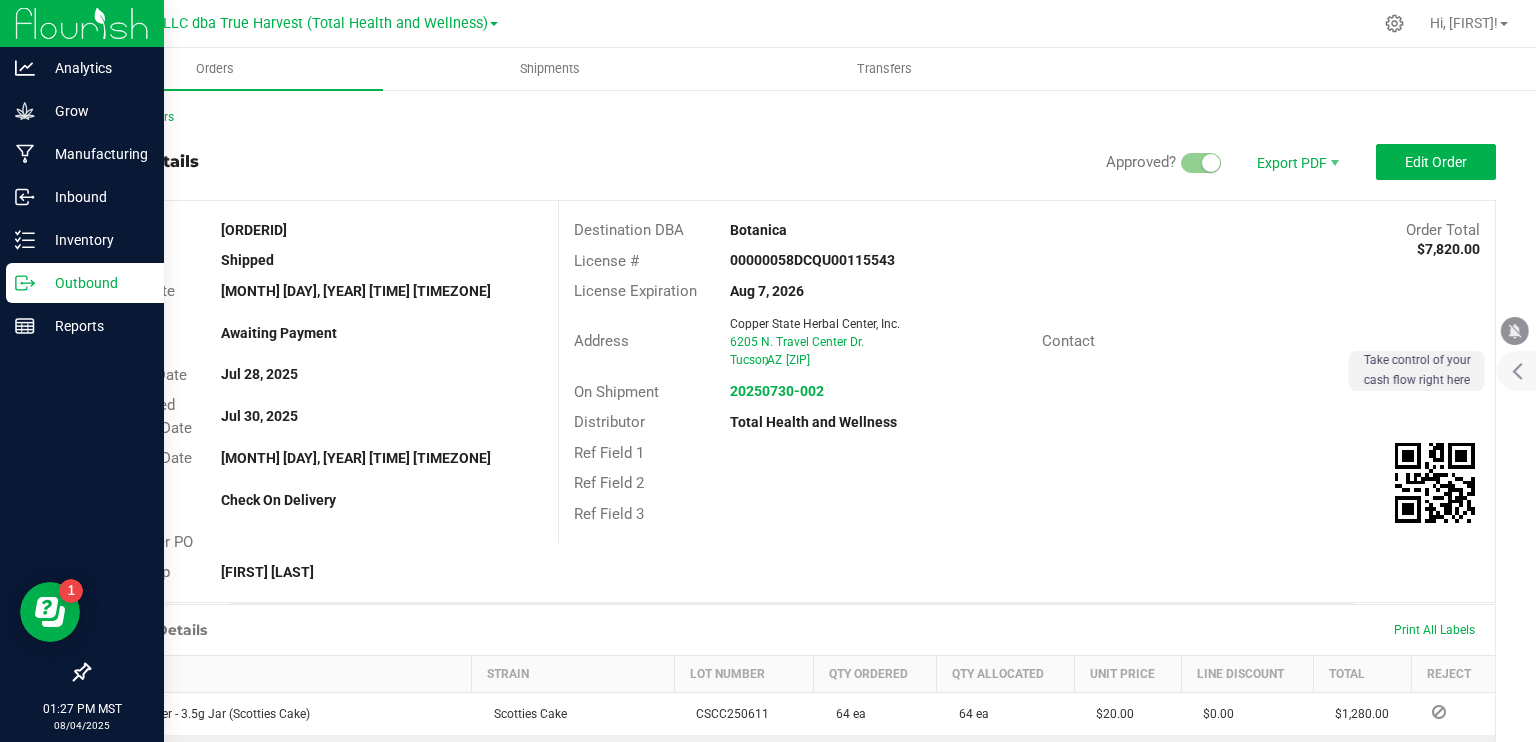 click on "Outbound" at bounding box center [95, 283] 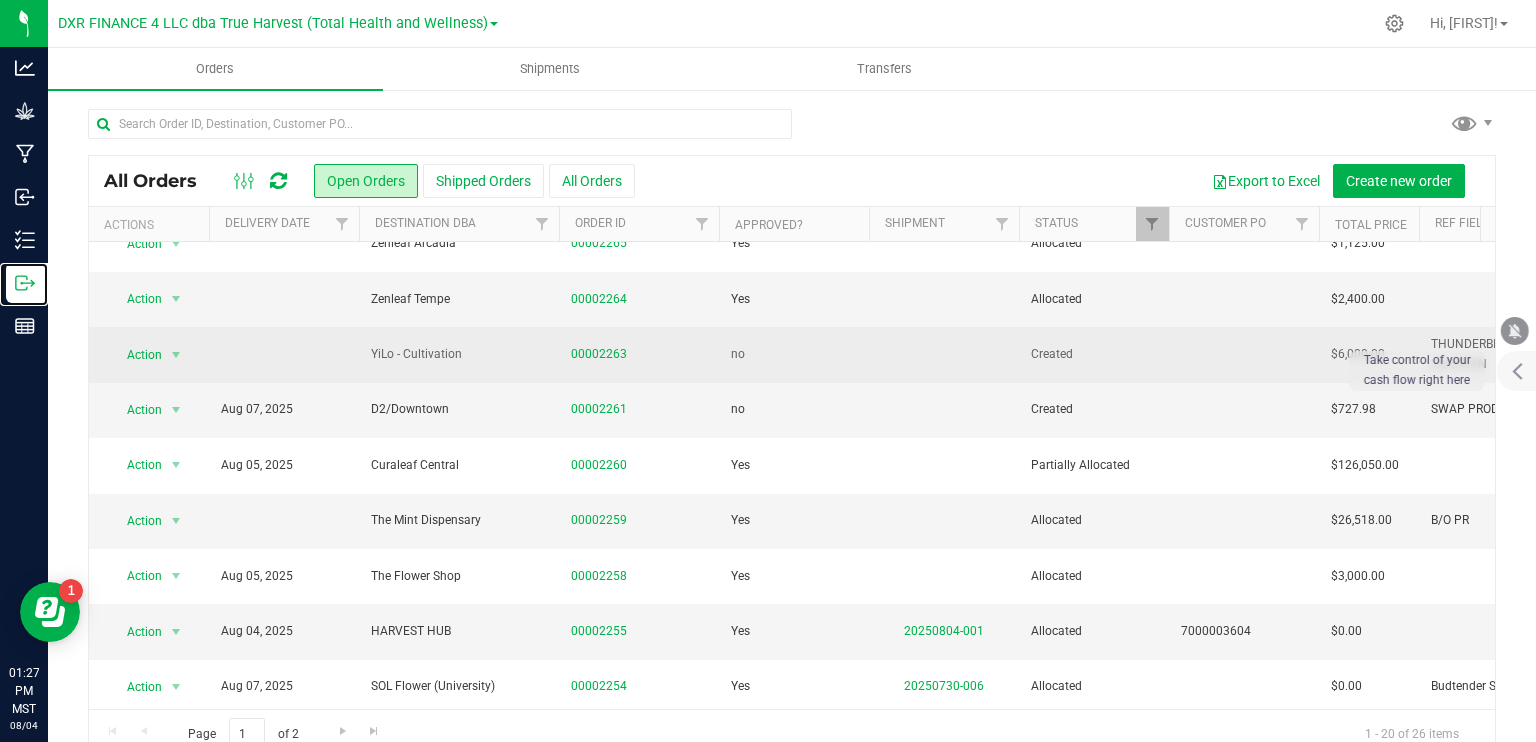 scroll, scrollTop: 200, scrollLeft: 0, axis: vertical 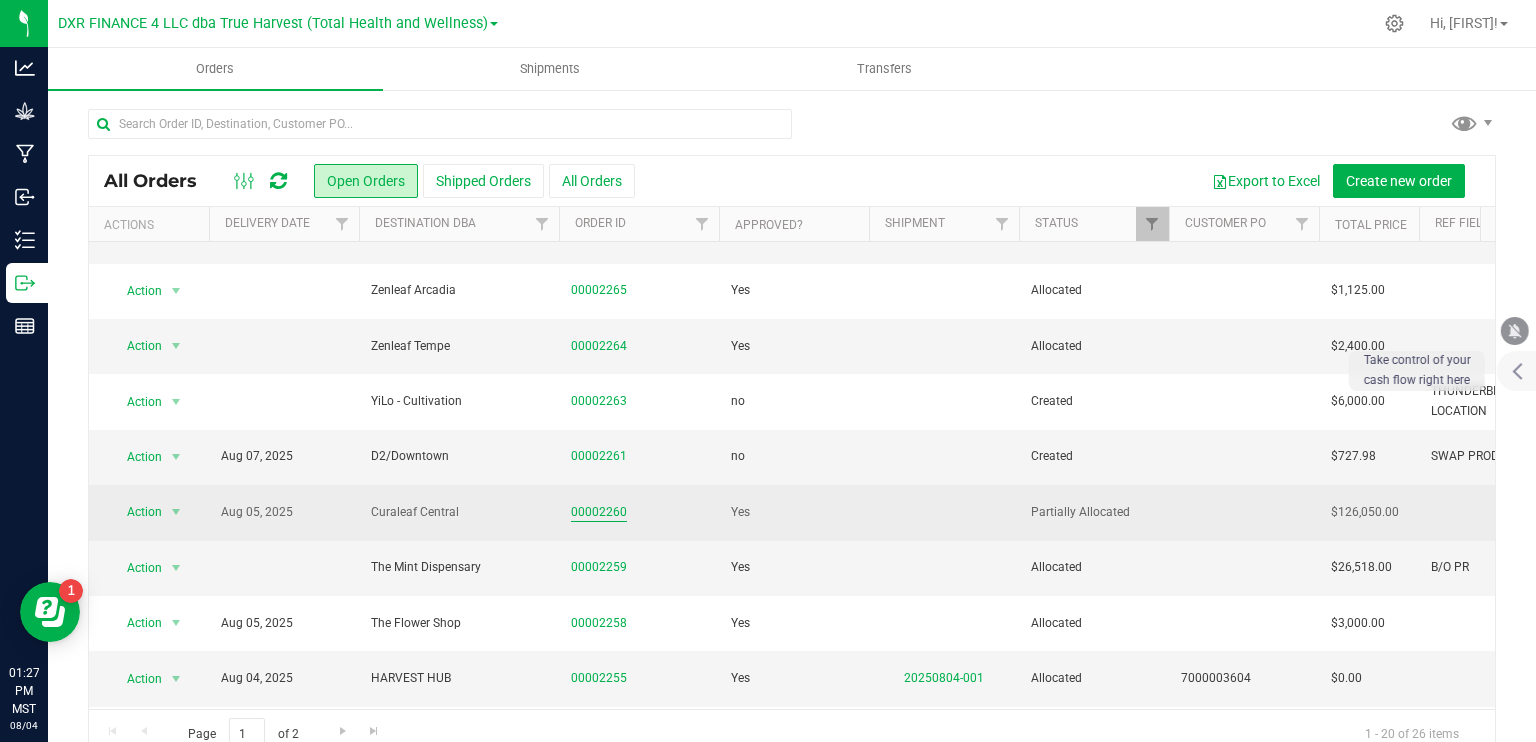 click on "00002260" at bounding box center [599, 512] 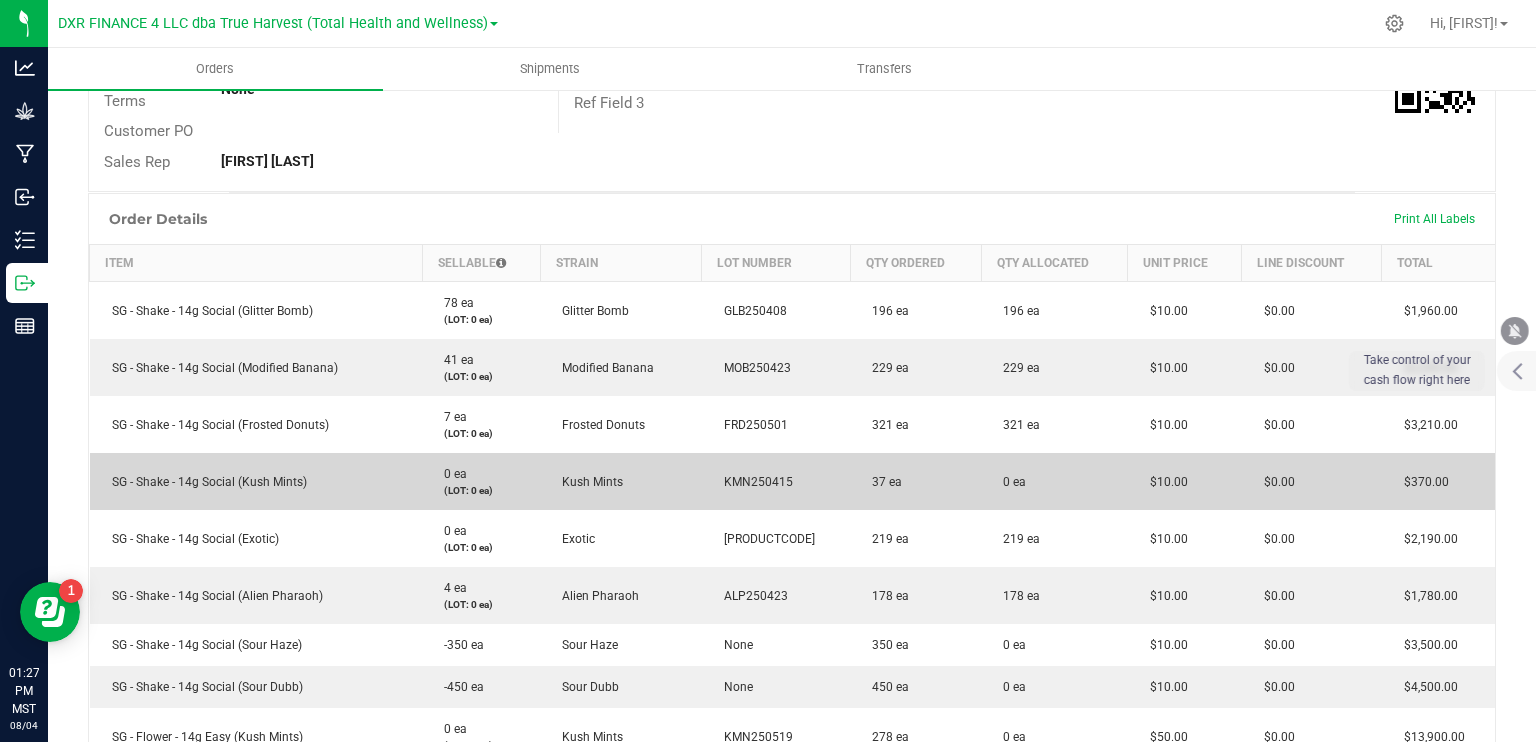 scroll, scrollTop: 0, scrollLeft: 0, axis: both 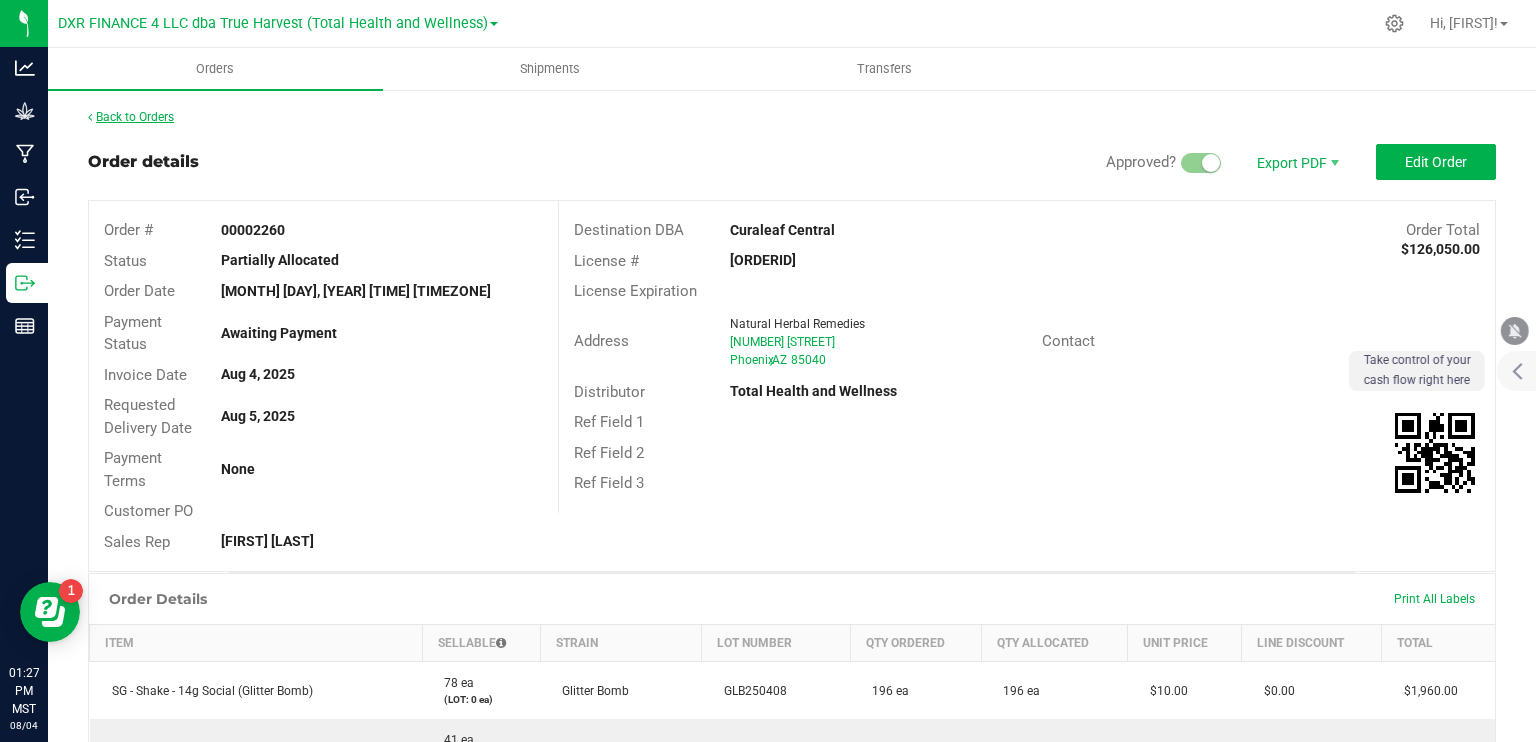 click on "Back to Orders" at bounding box center (131, 117) 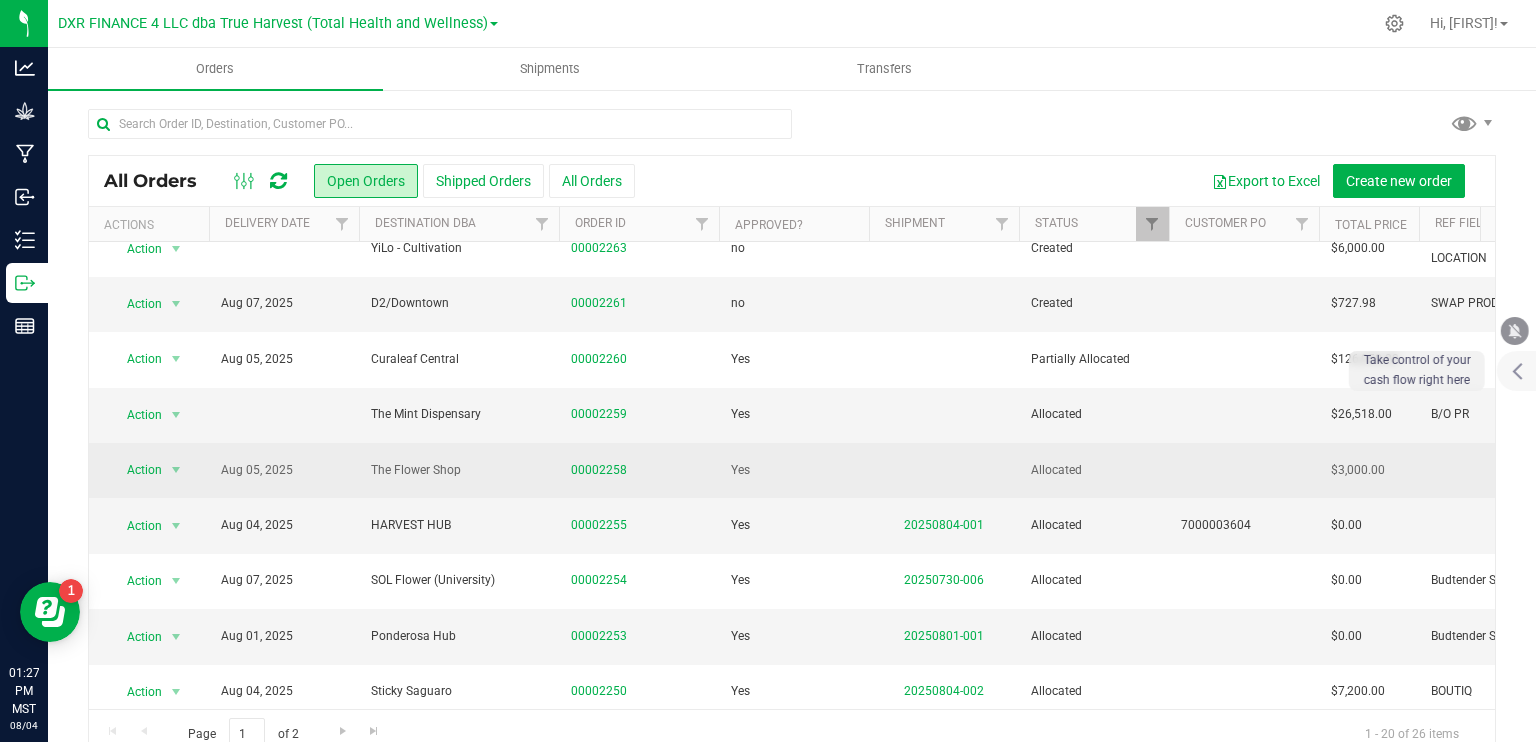 scroll, scrollTop: 300, scrollLeft: 0, axis: vertical 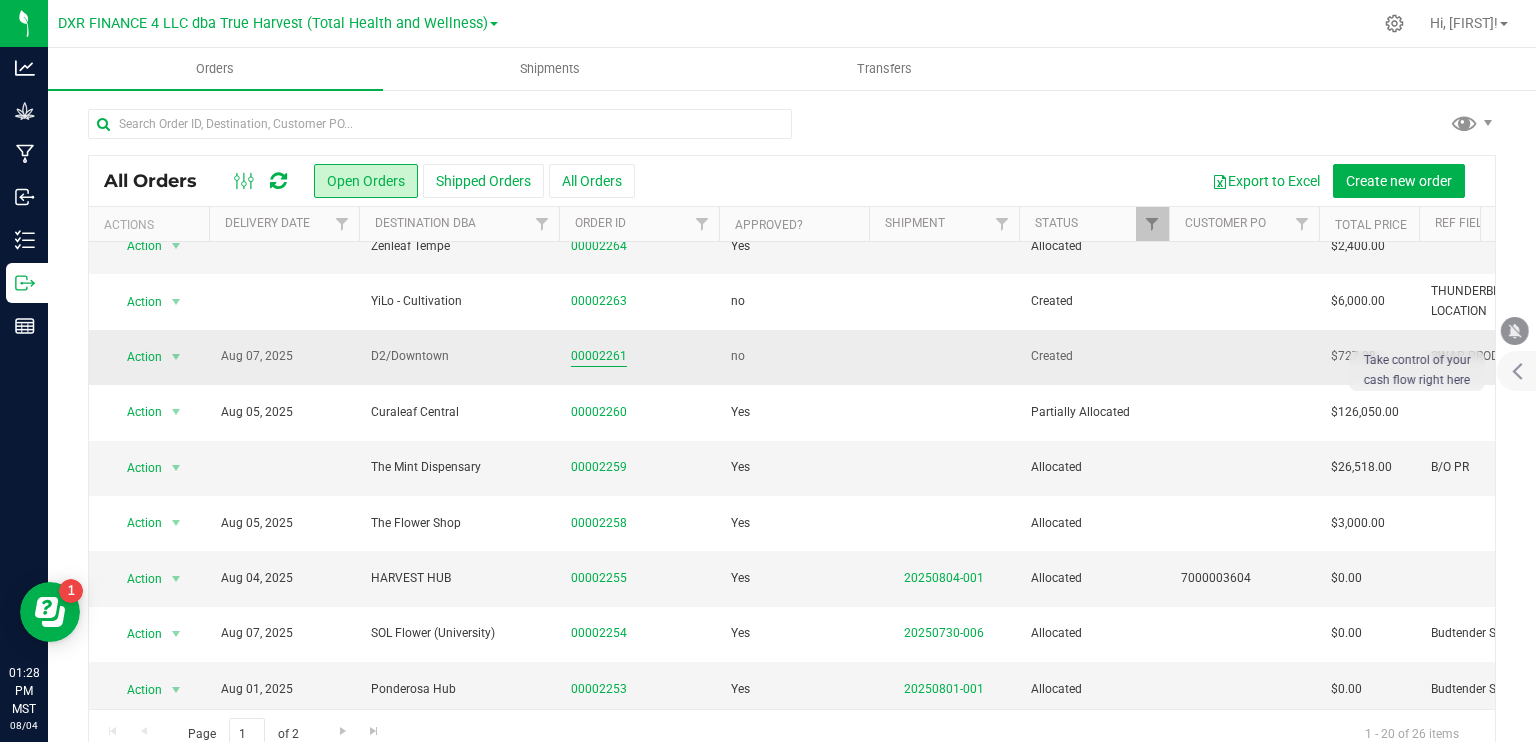 click on "00002261" at bounding box center [599, 356] 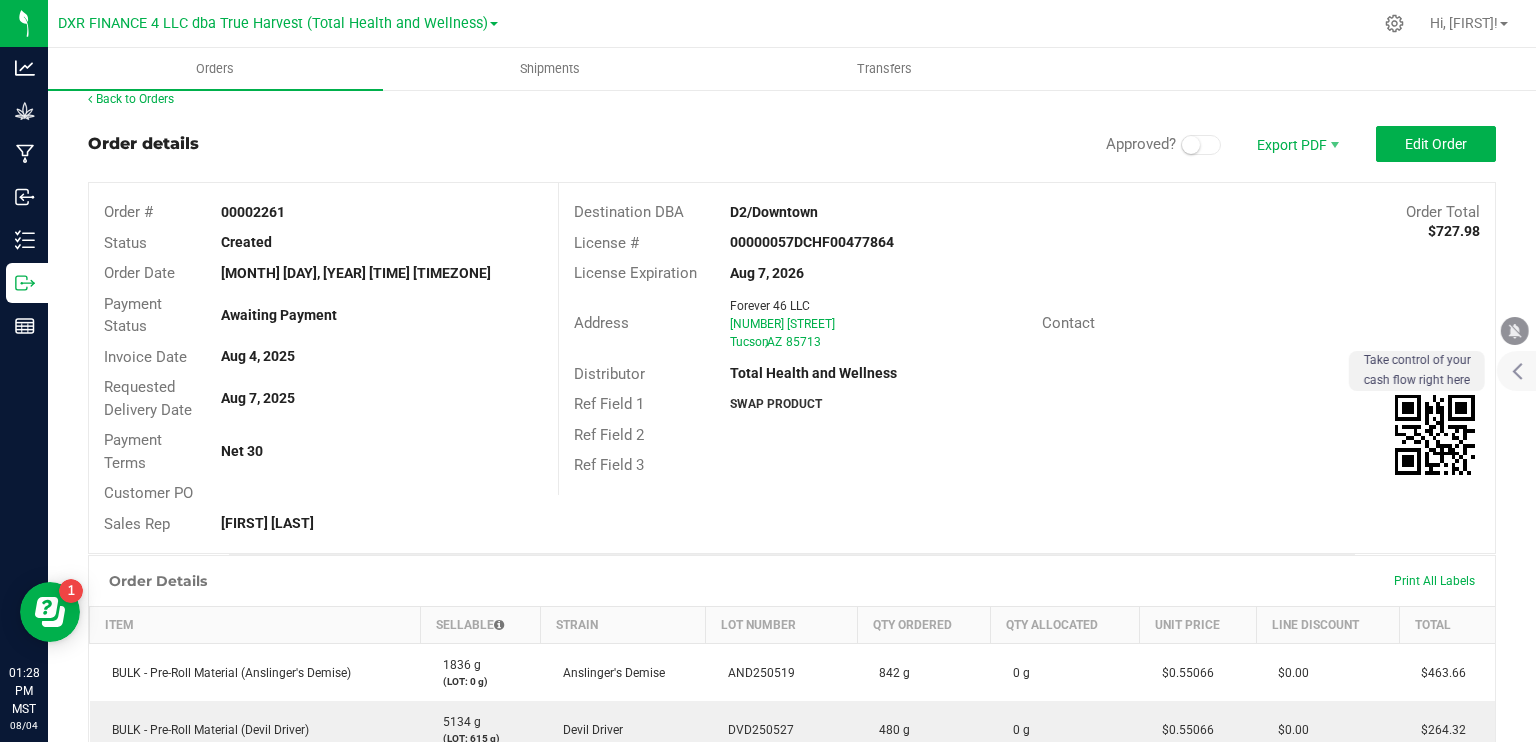 scroll, scrollTop: 0, scrollLeft: 0, axis: both 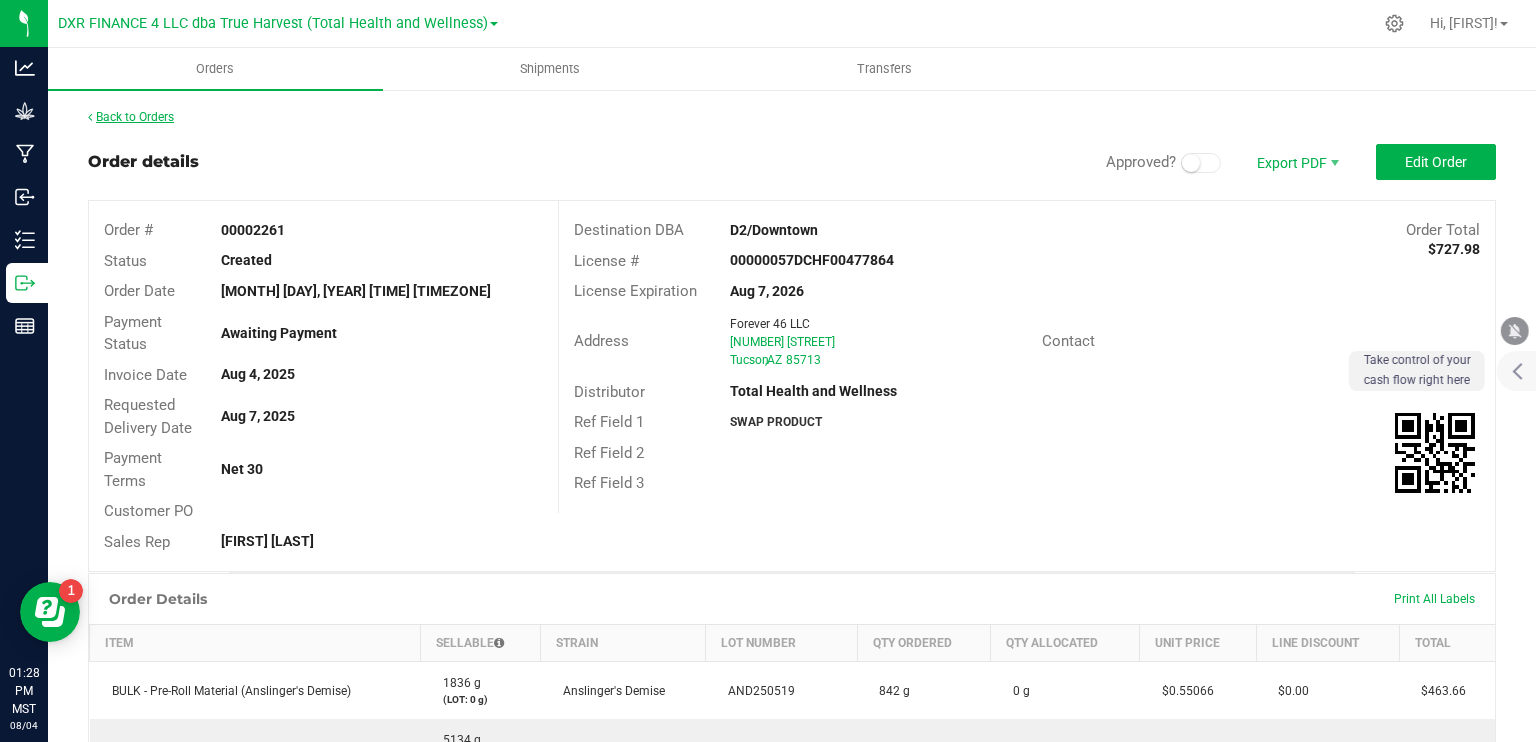 click on "Back to Orders" at bounding box center [131, 117] 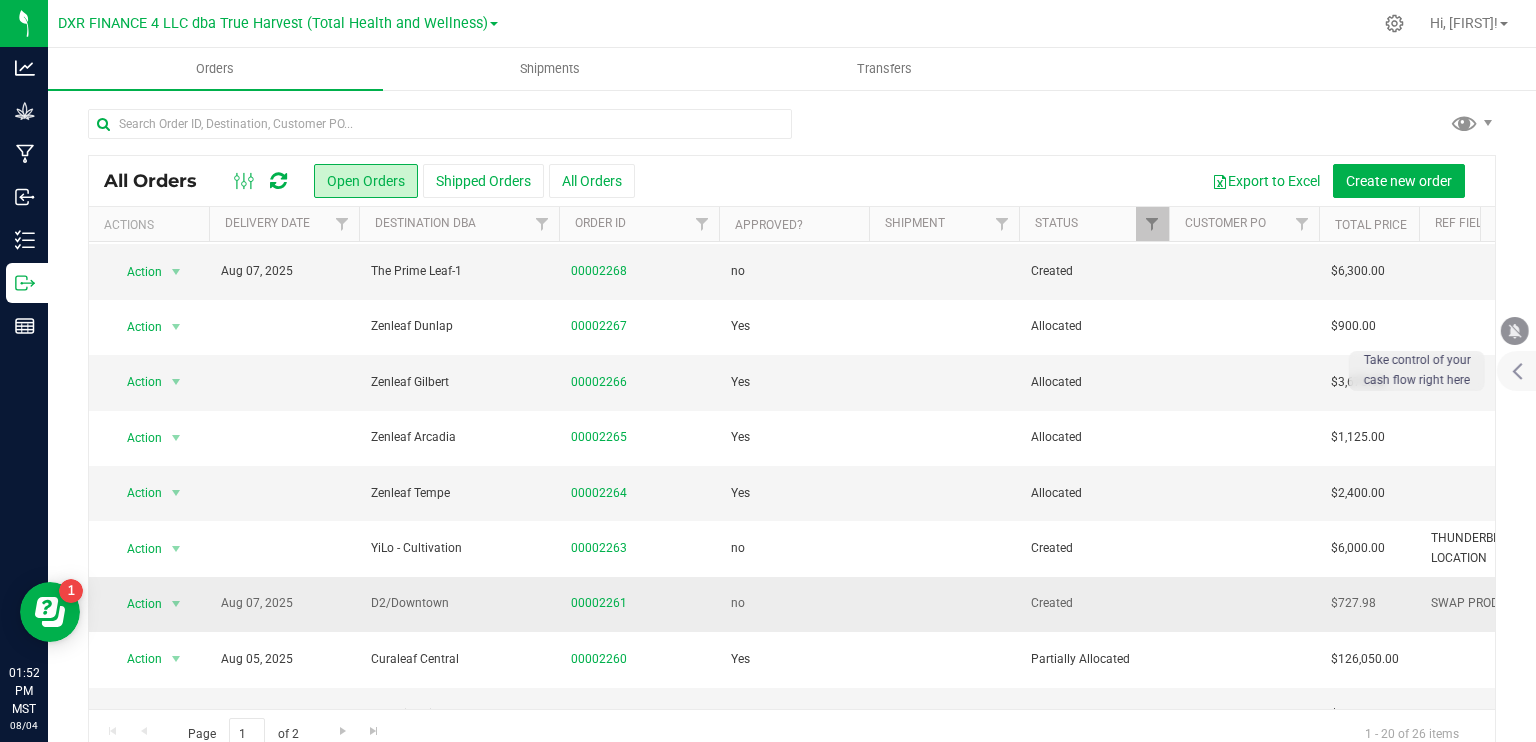 scroll, scrollTop: 100, scrollLeft: 0, axis: vertical 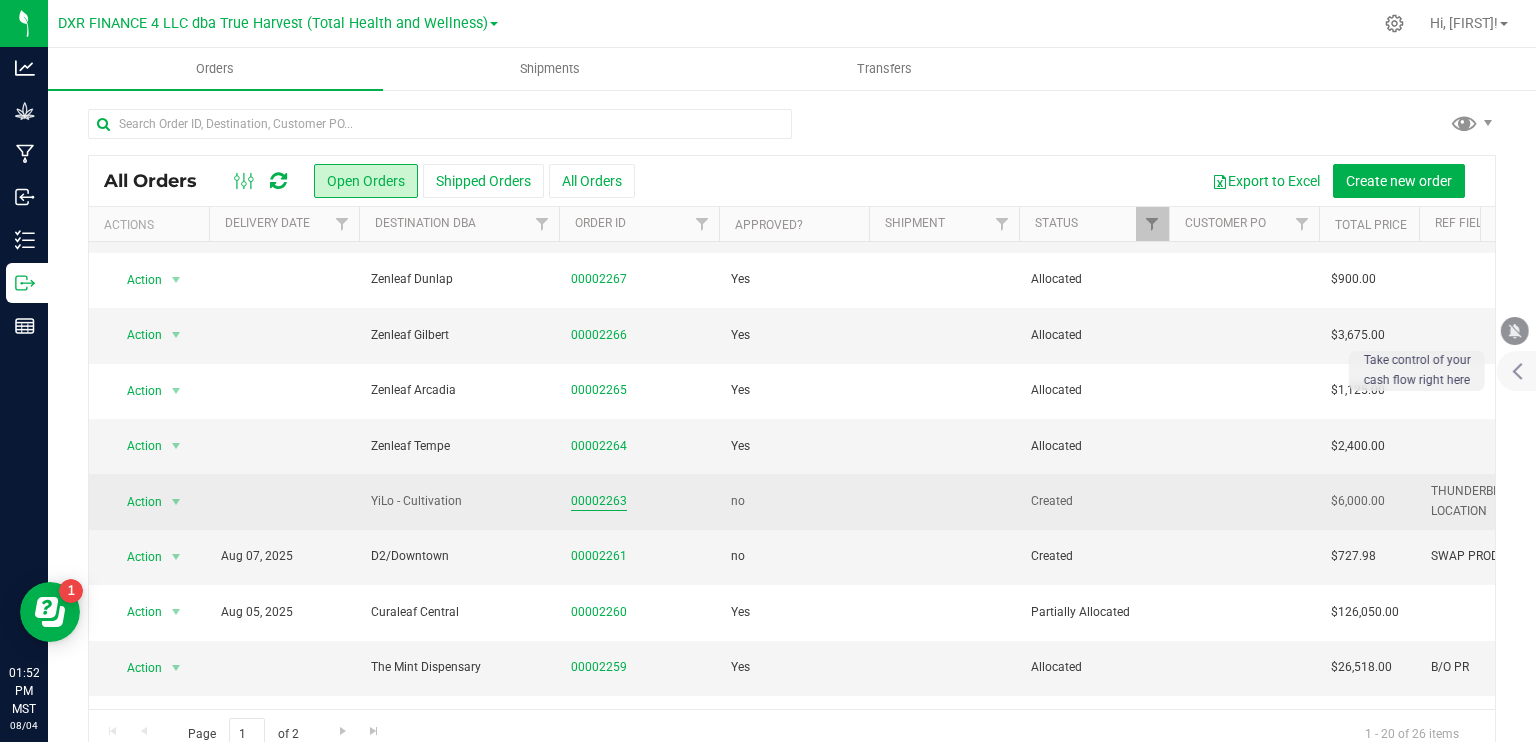 click on "00002263" at bounding box center [599, 501] 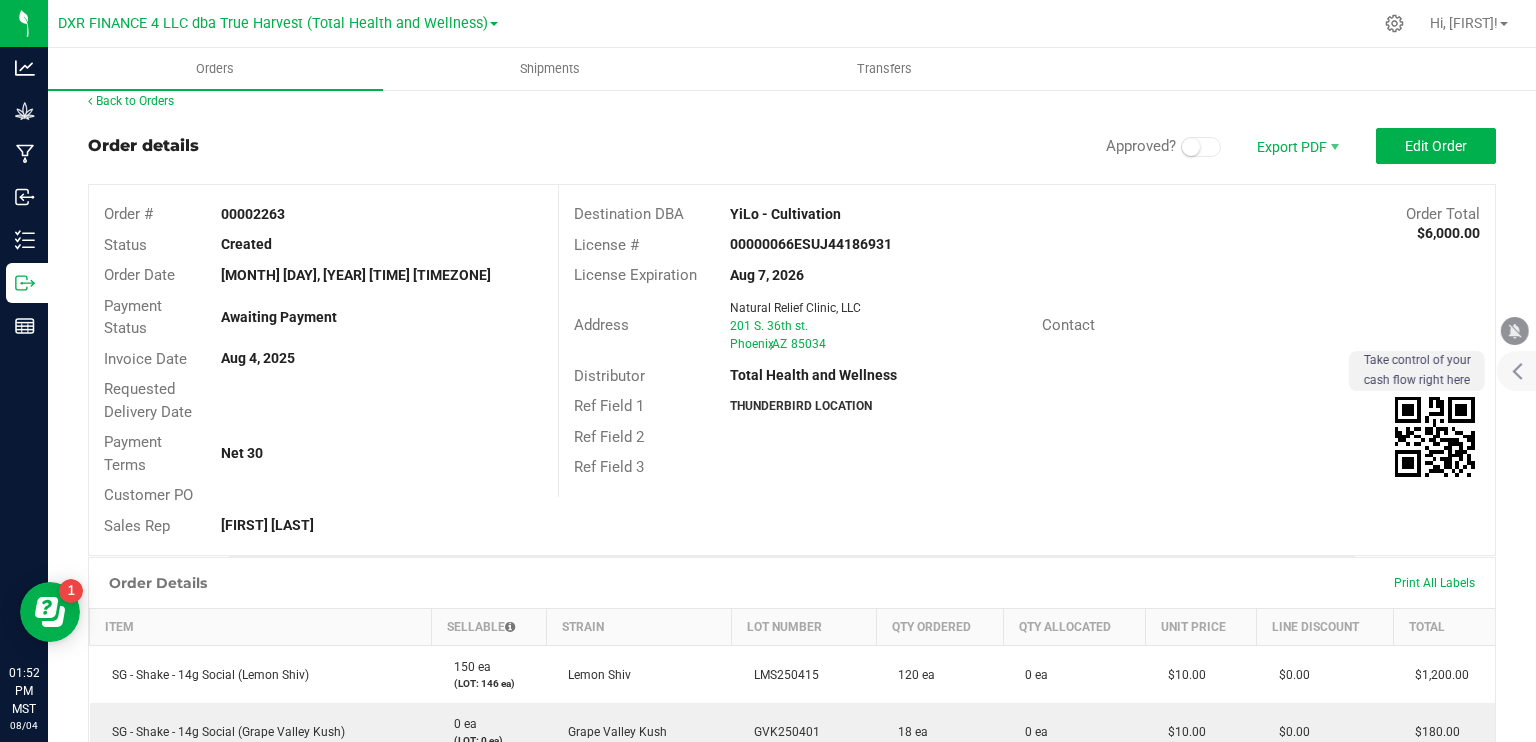 scroll, scrollTop: 0, scrollLeft: 0, axis: both 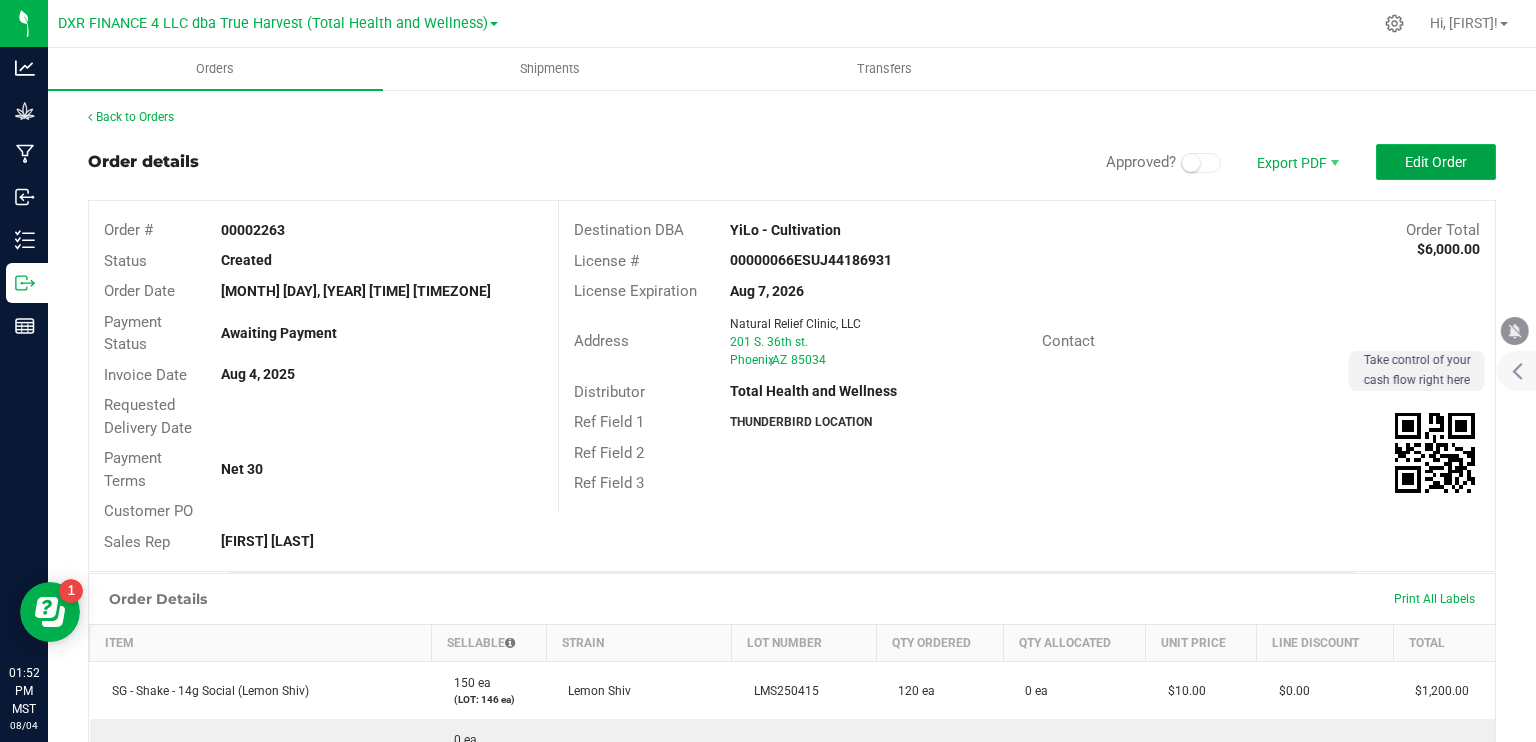 click on "Edit Order" at bounding box center [1436, 162] 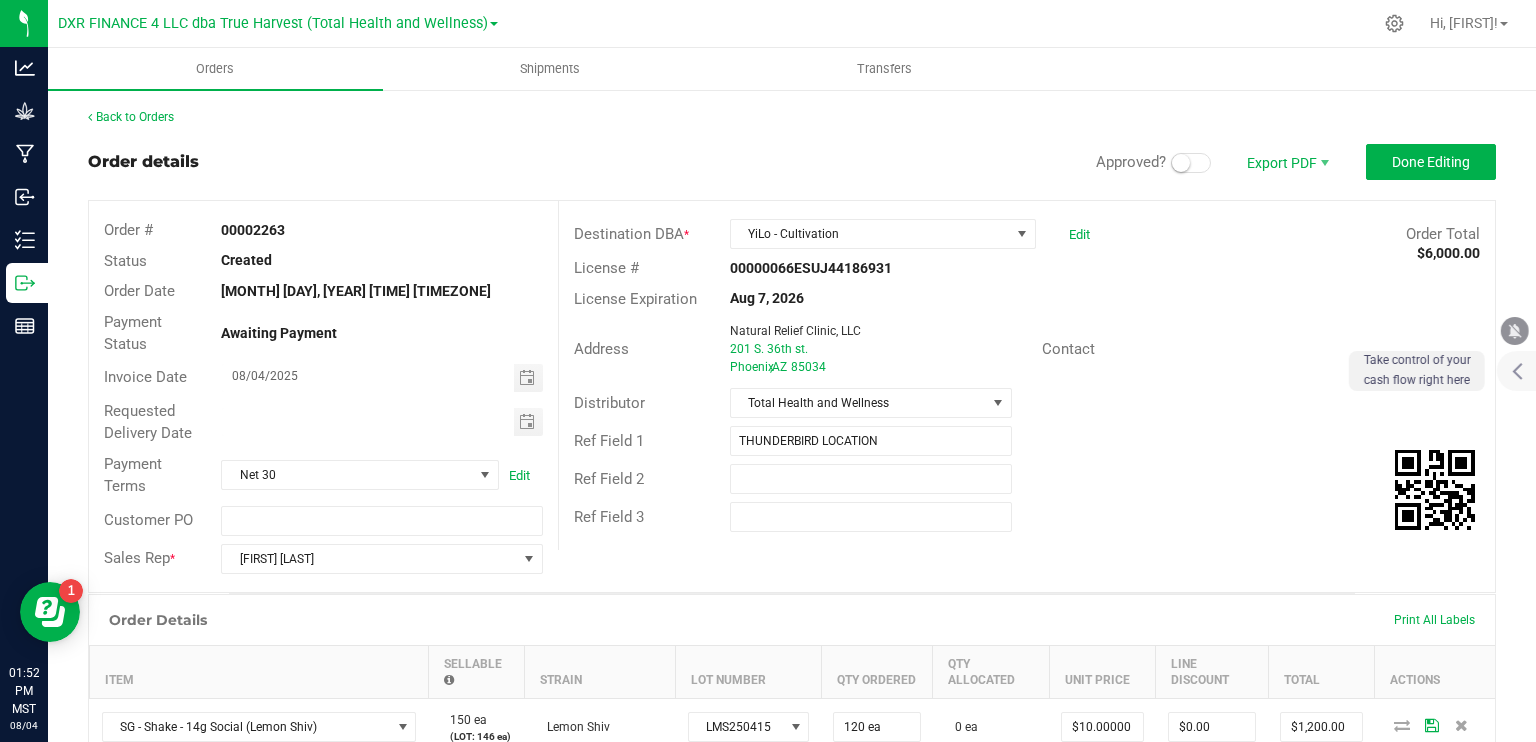click at bounding box center [1191, 163] 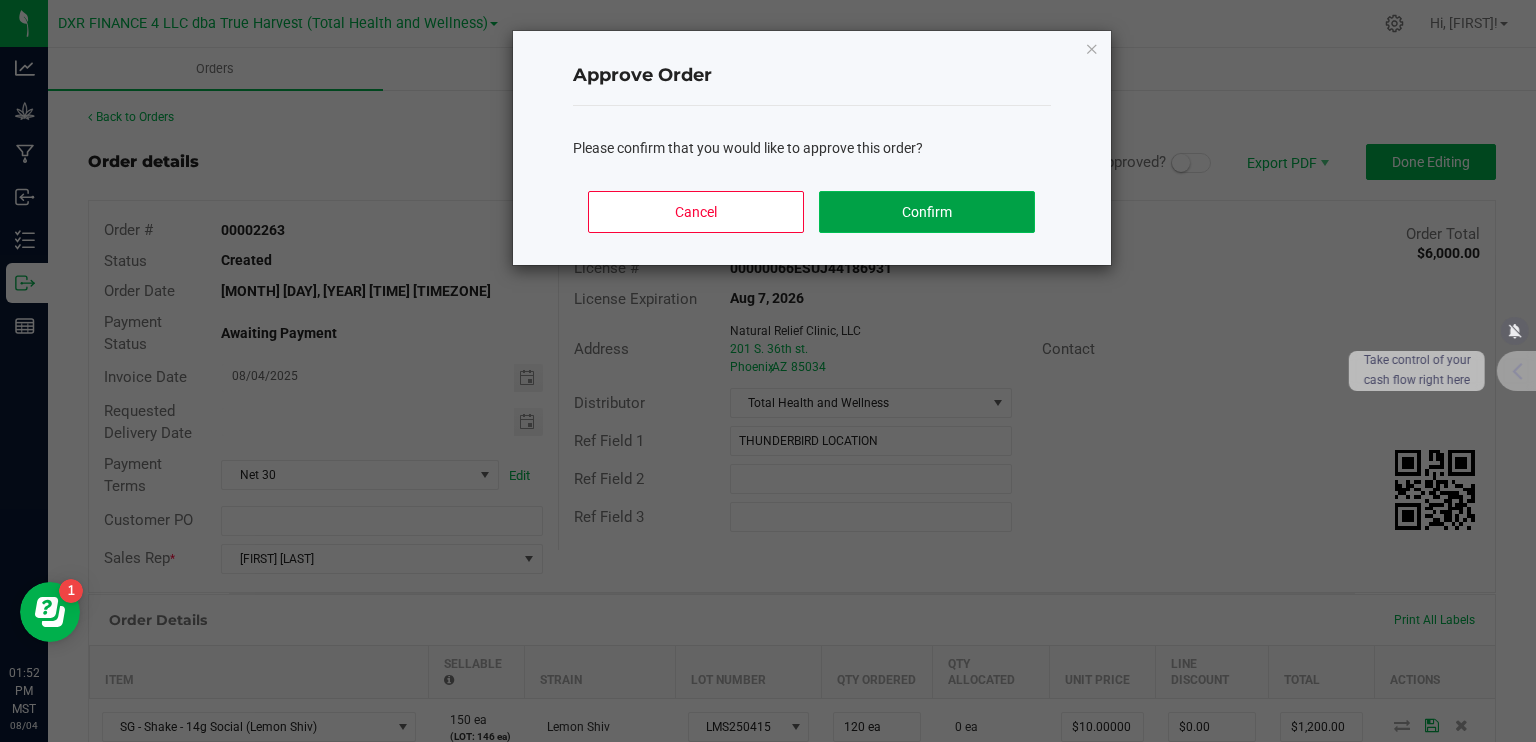 click on "Confirm" 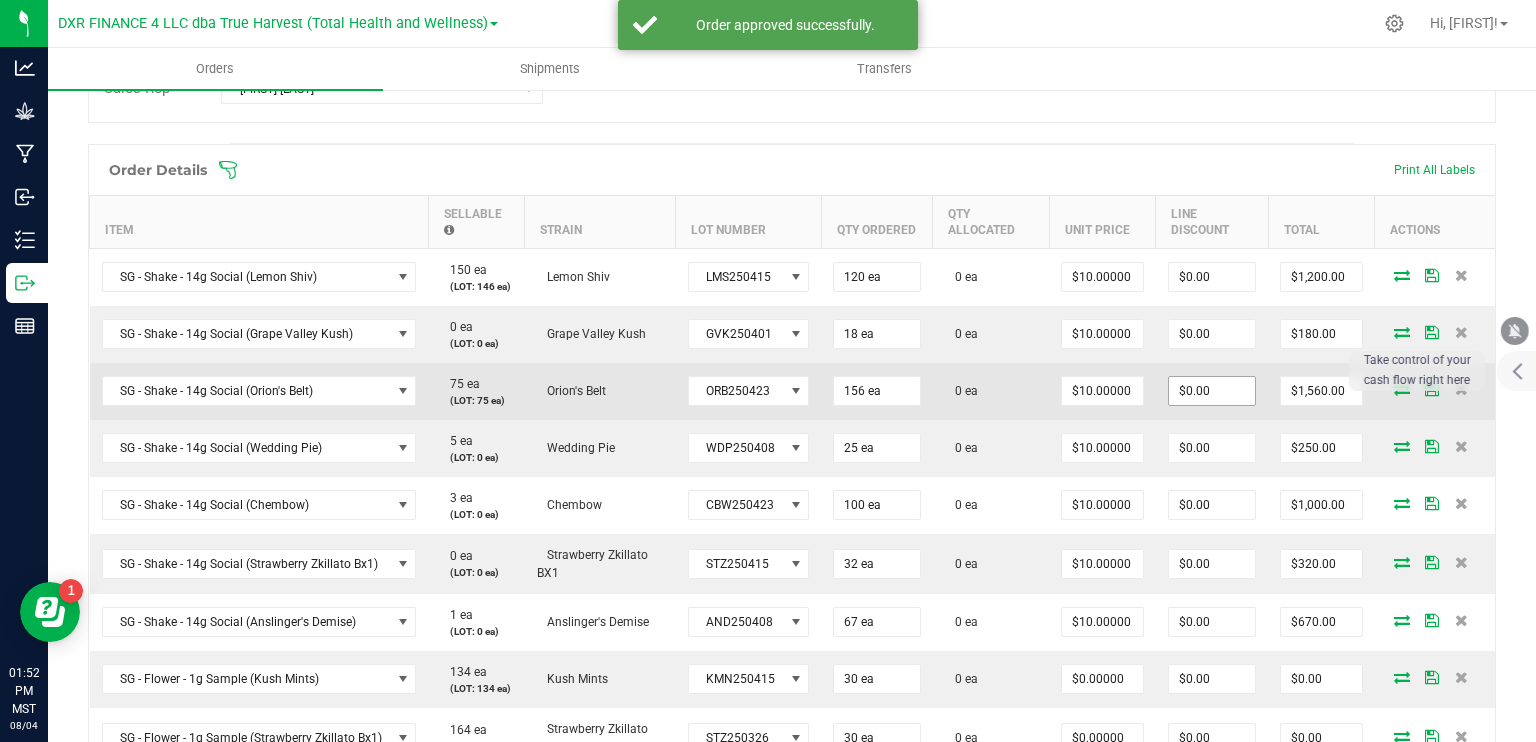 scroll, scrollTop: 500, scrollLeft: 0, axis: vertical 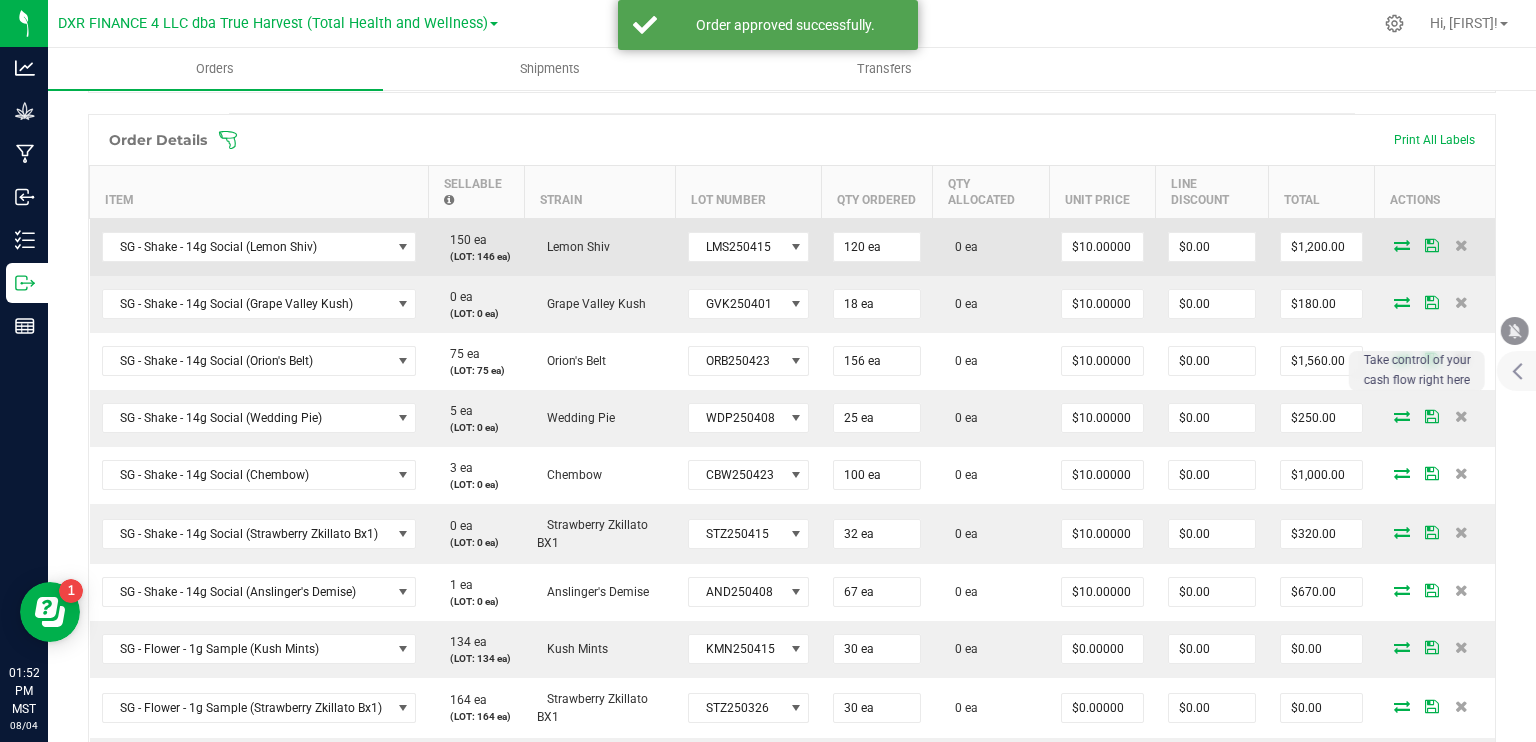 click at bounding box center [1402, 245] 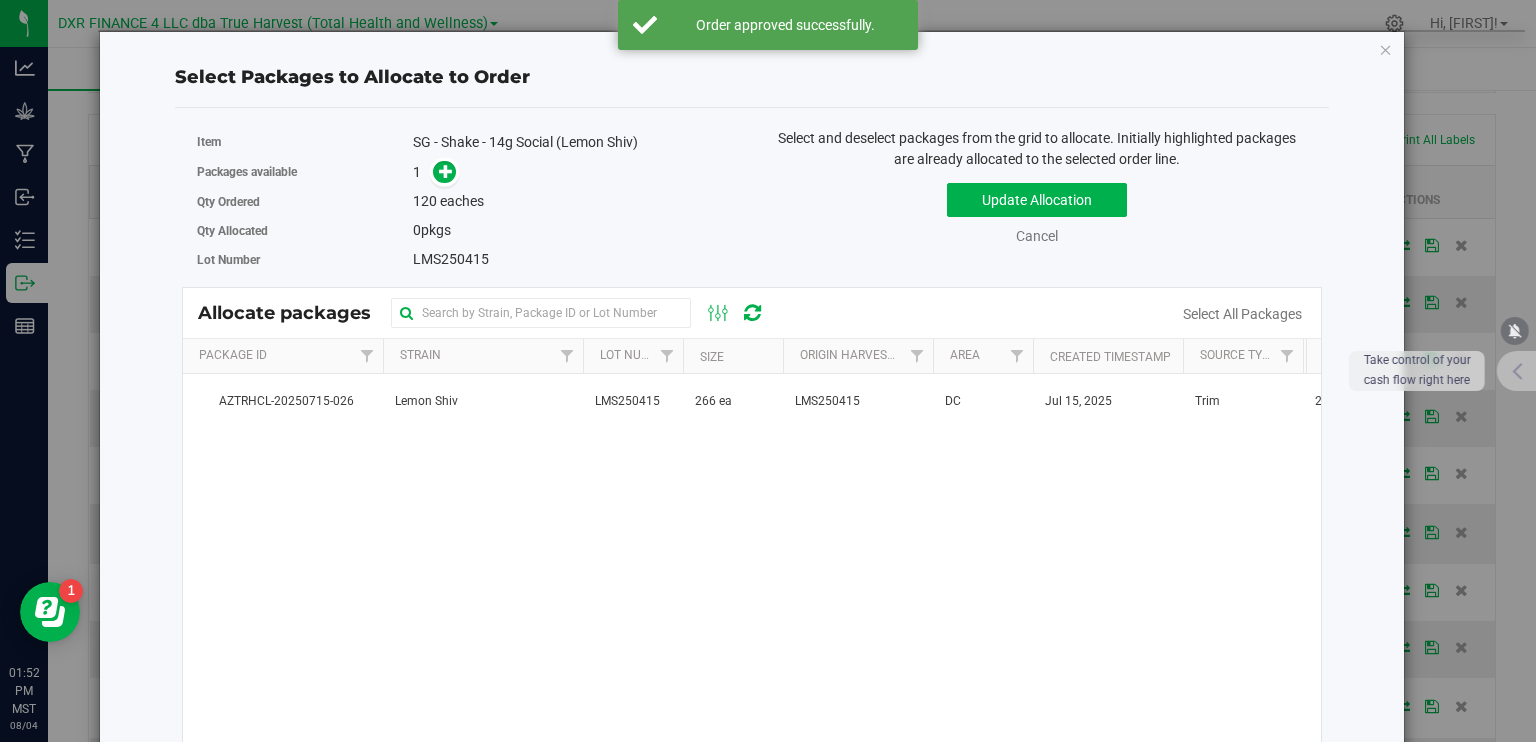 drag, startPoint x: 789, startPoint y: 407, endPoint x: 572, endPoint y: 275, distance: 253.9941 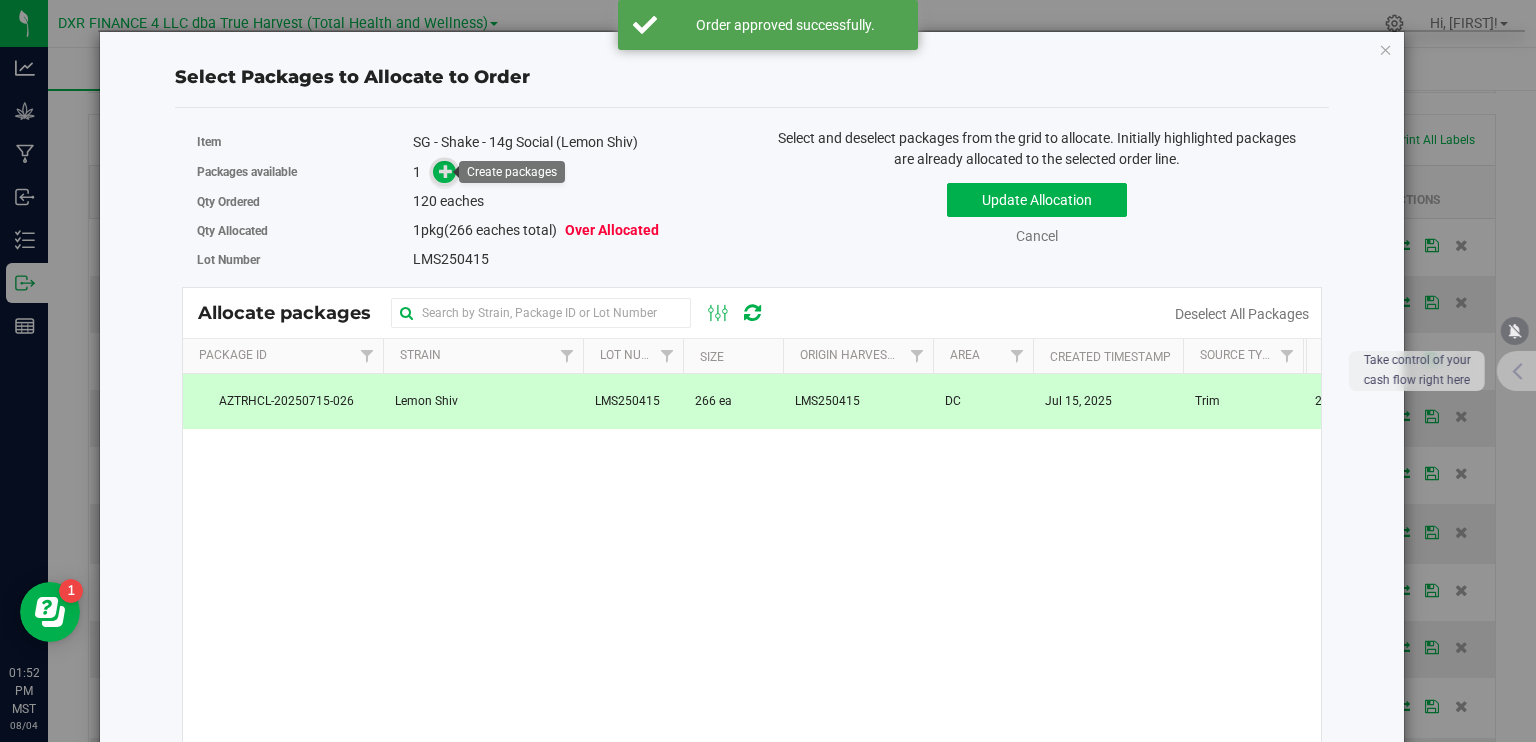 click at bounding box center (446, 171) 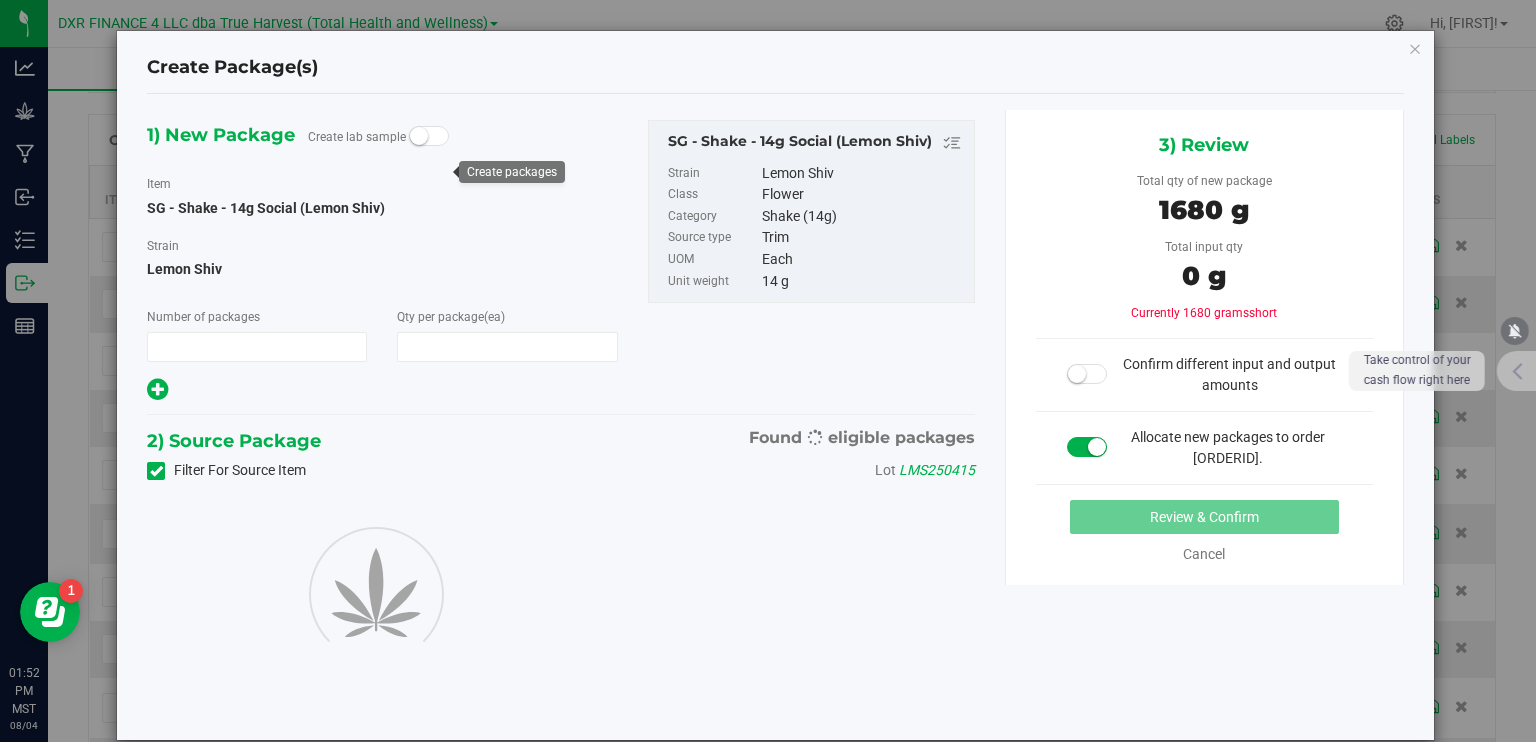 type on "1" 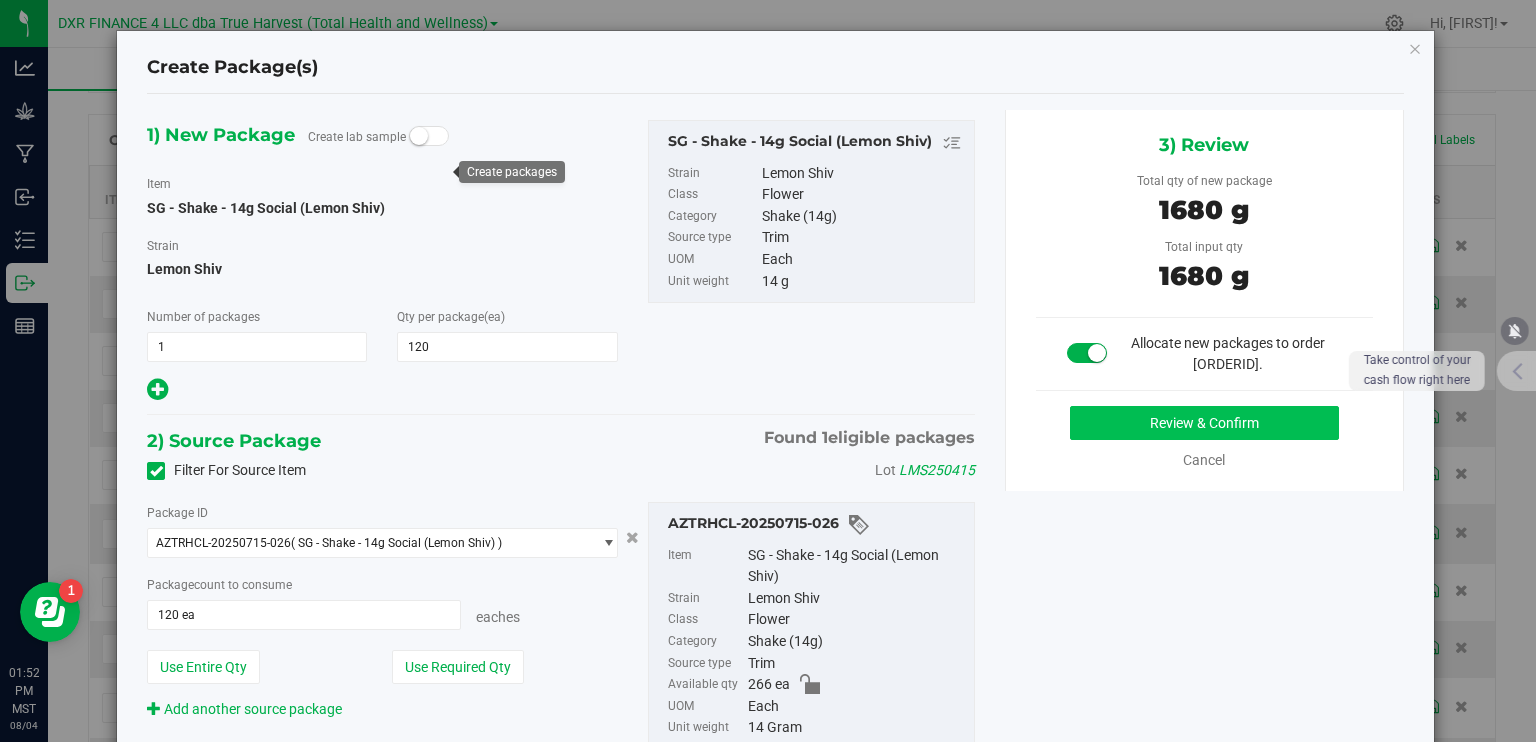 click on "Allocate new packages to order [ORDERID]." at bounding box center (1204, 300) 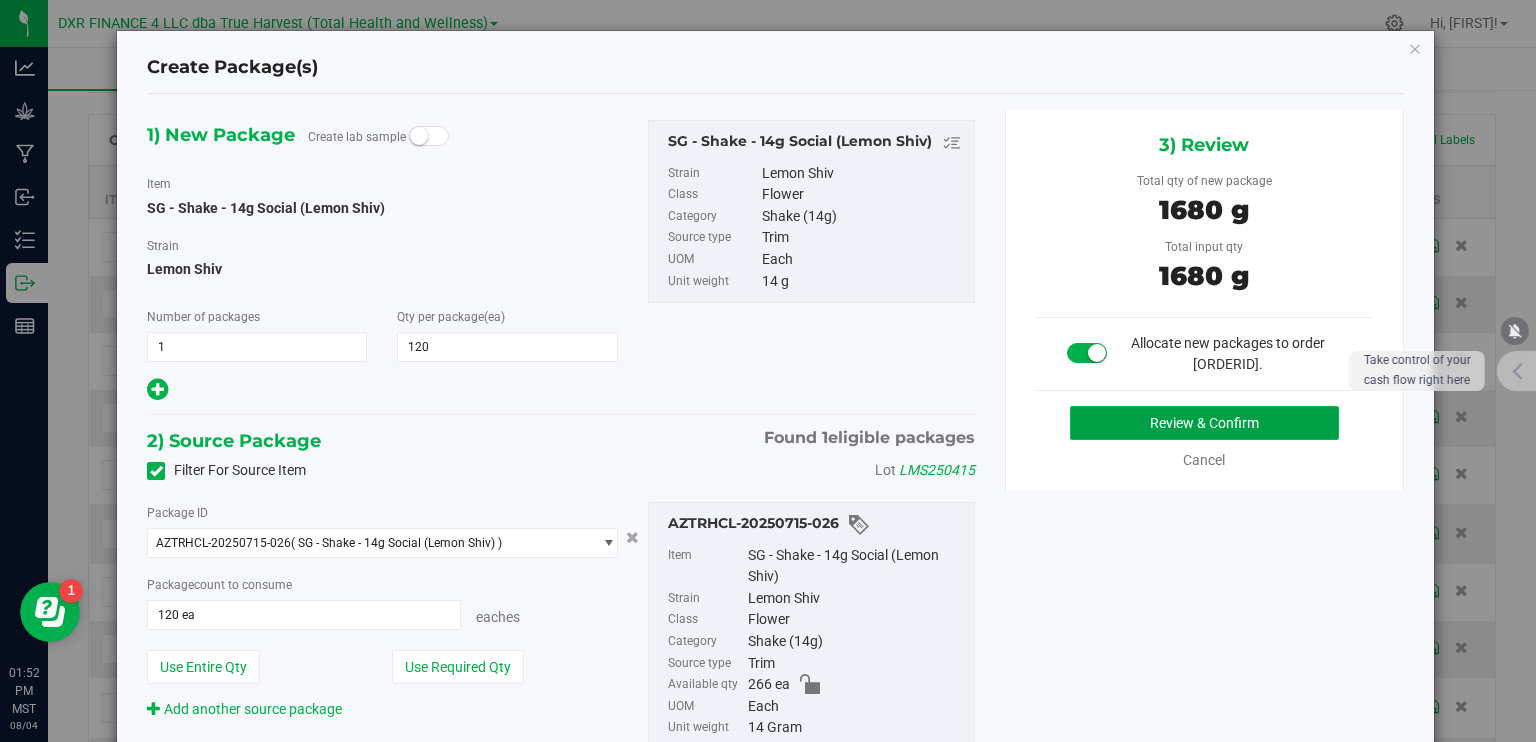 click on "Review & Confirm" at bounding box center [1204, 423] 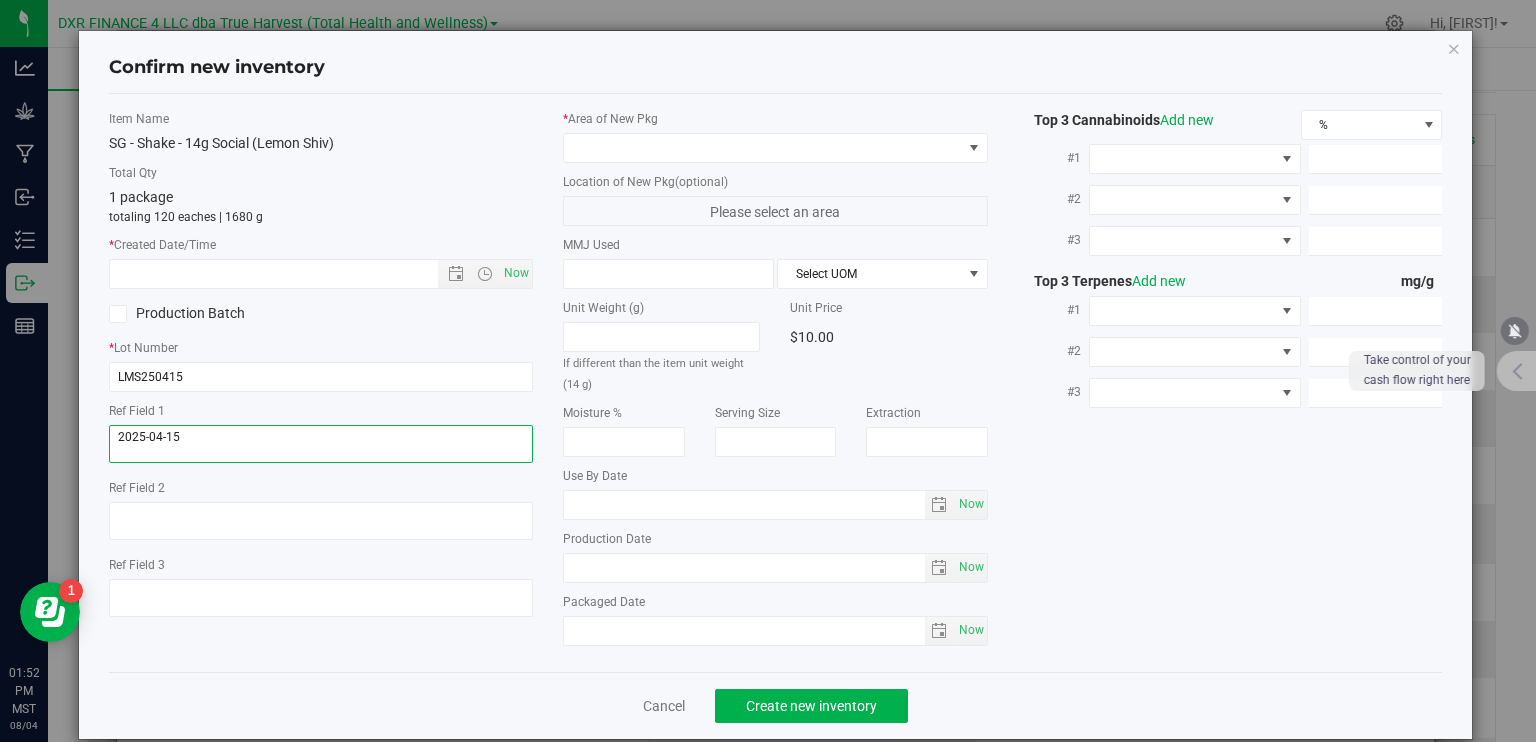 click at bounding box center [321, 444] 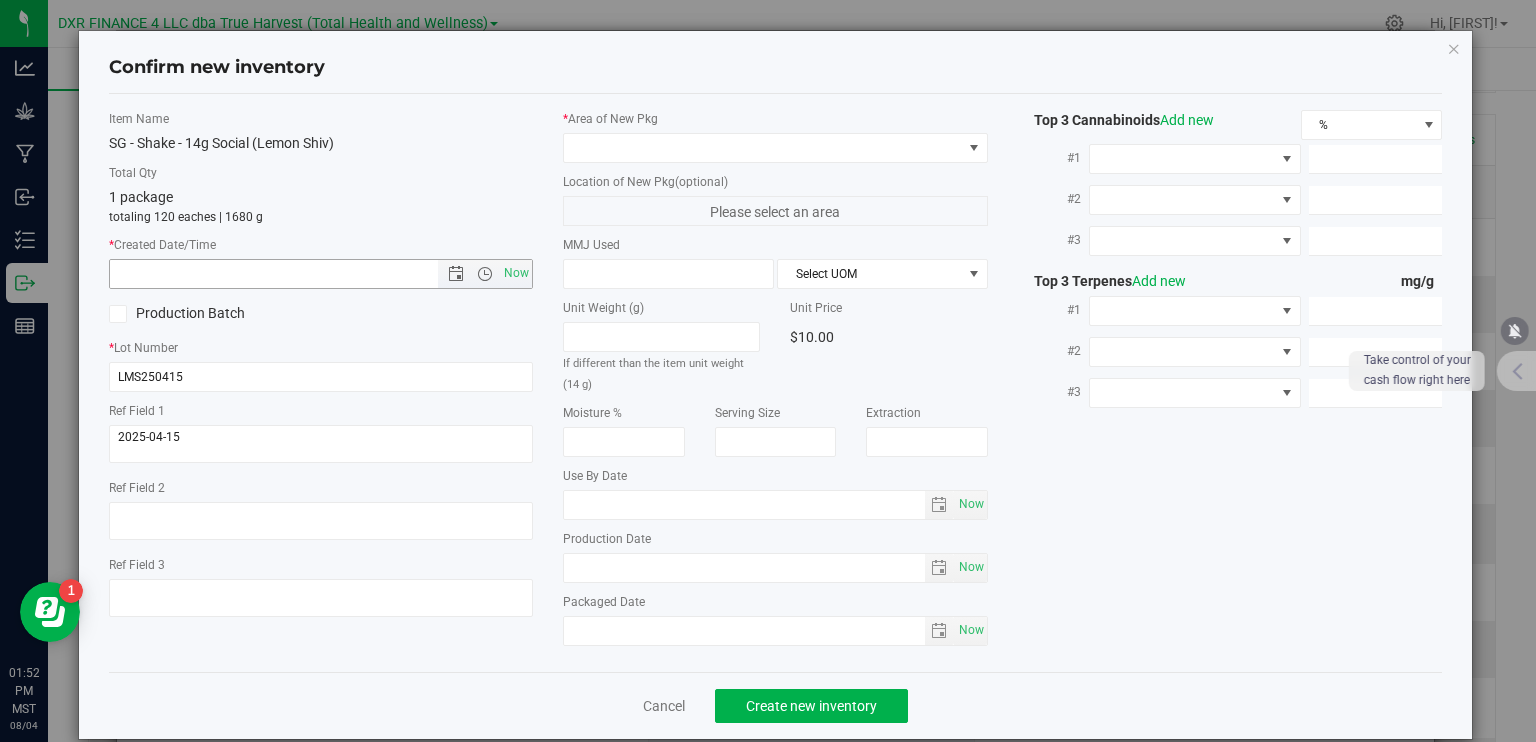 click at bounding box center (291, 274) 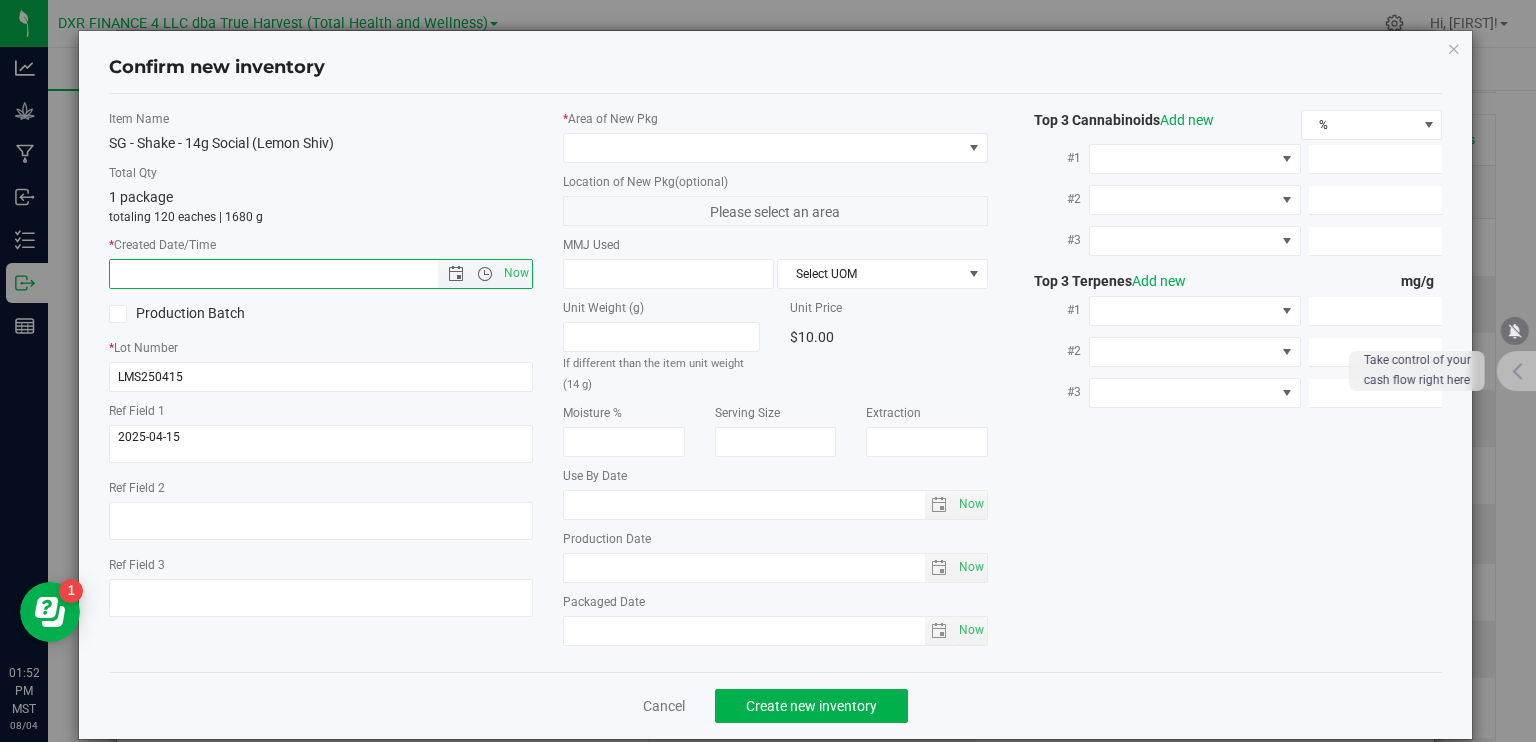 paste on "2025-04-15" 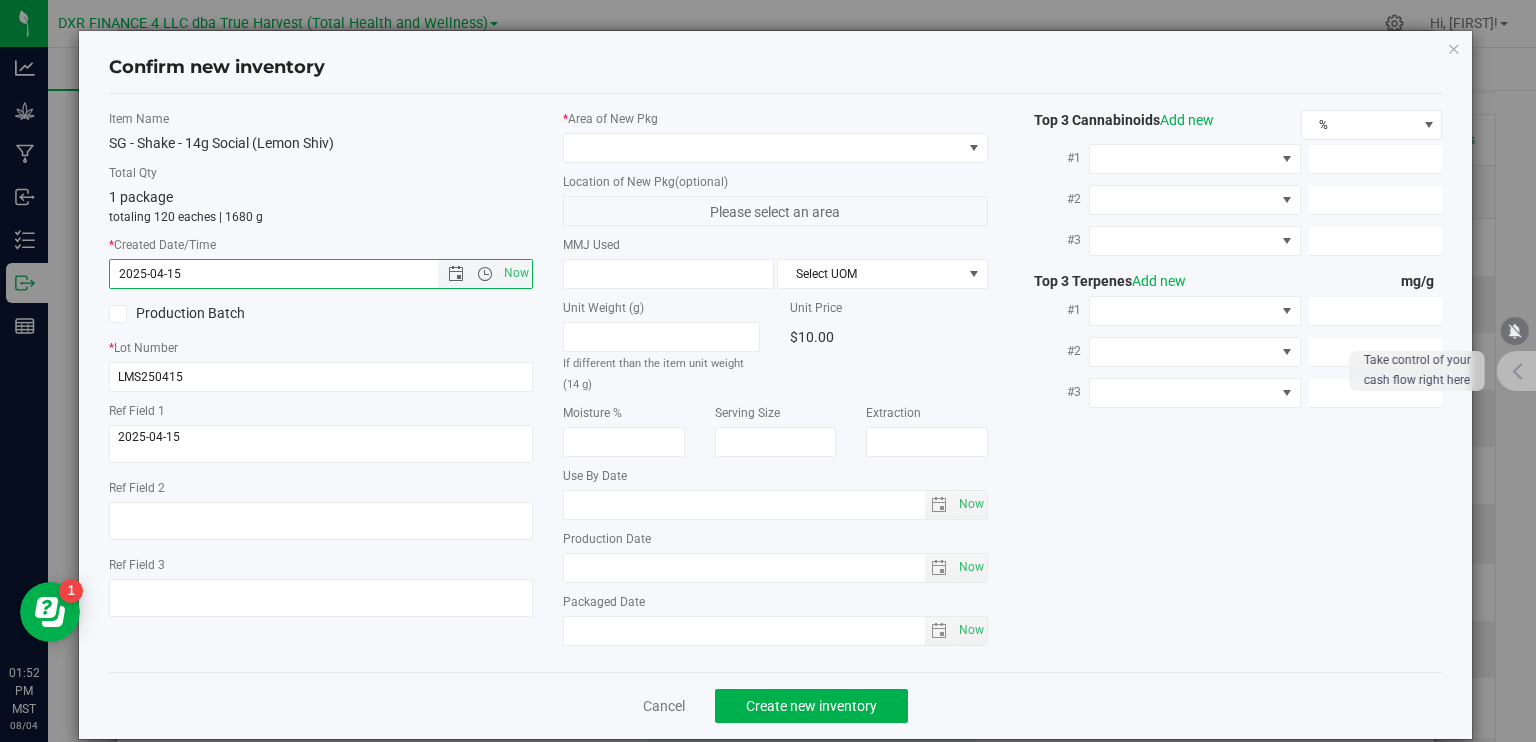 drag, startPoint x: 288, startPoint y: 271, endPoint x: 508, endPoint y: 220, distance: 225.83401 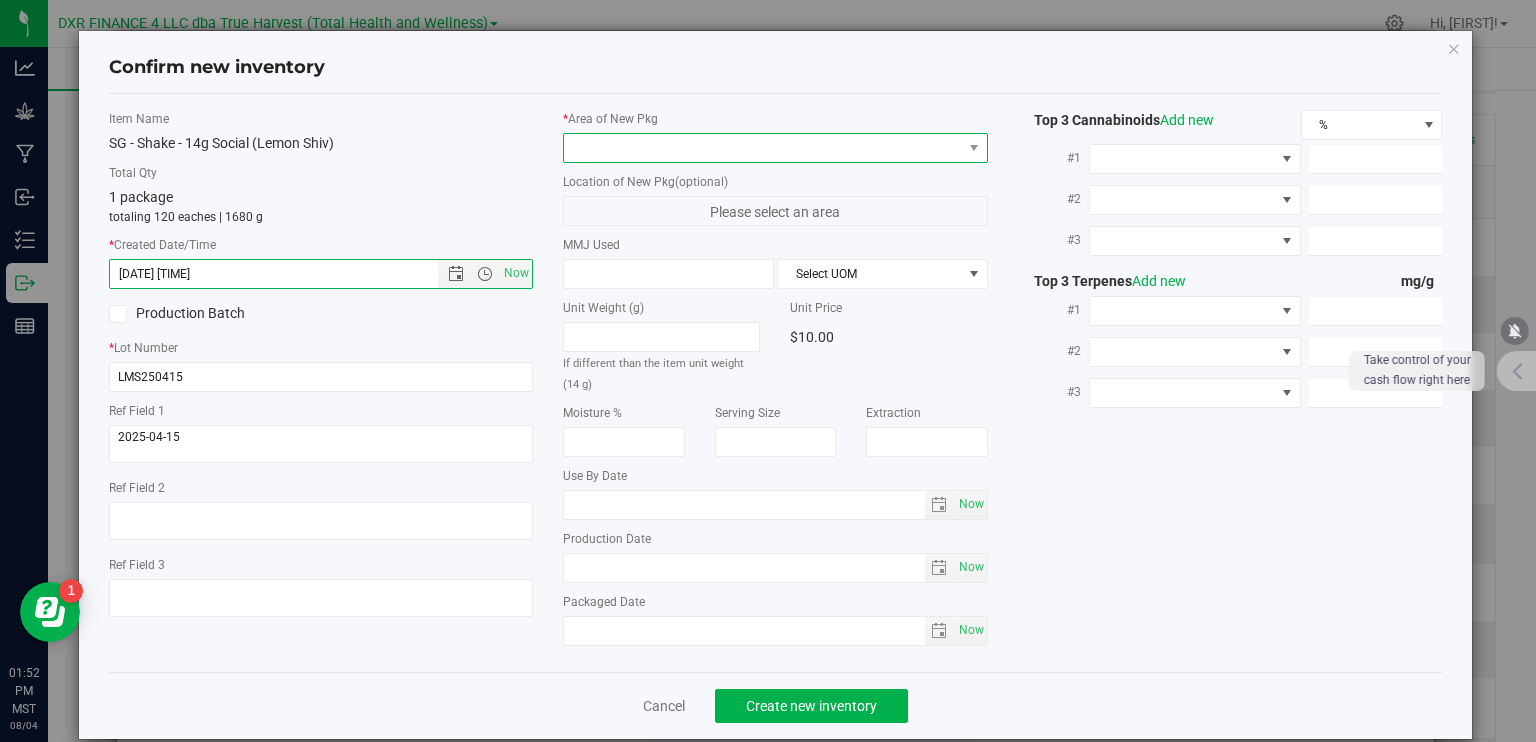 click at bounding box center (763, 148) 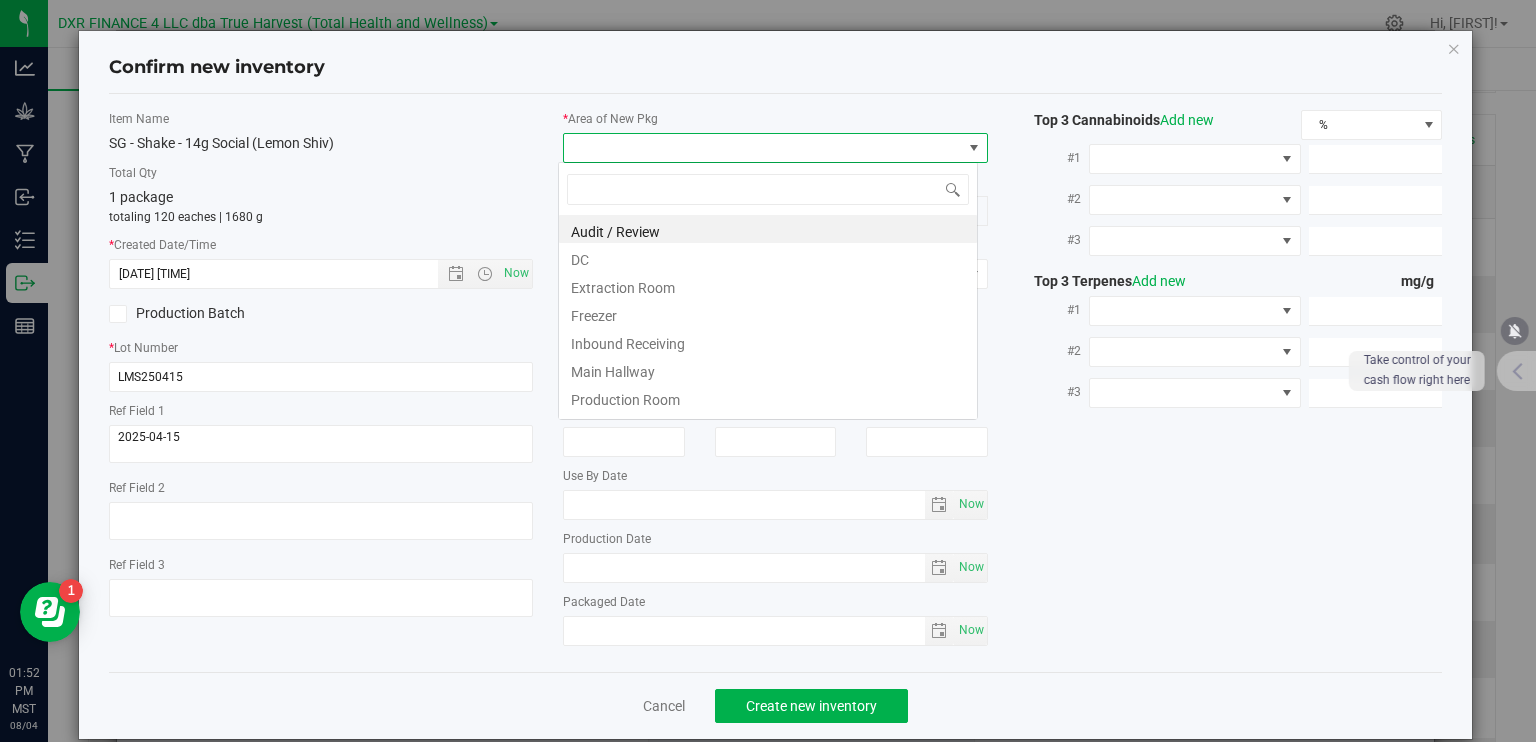 type on "[DATE] [TIME]" 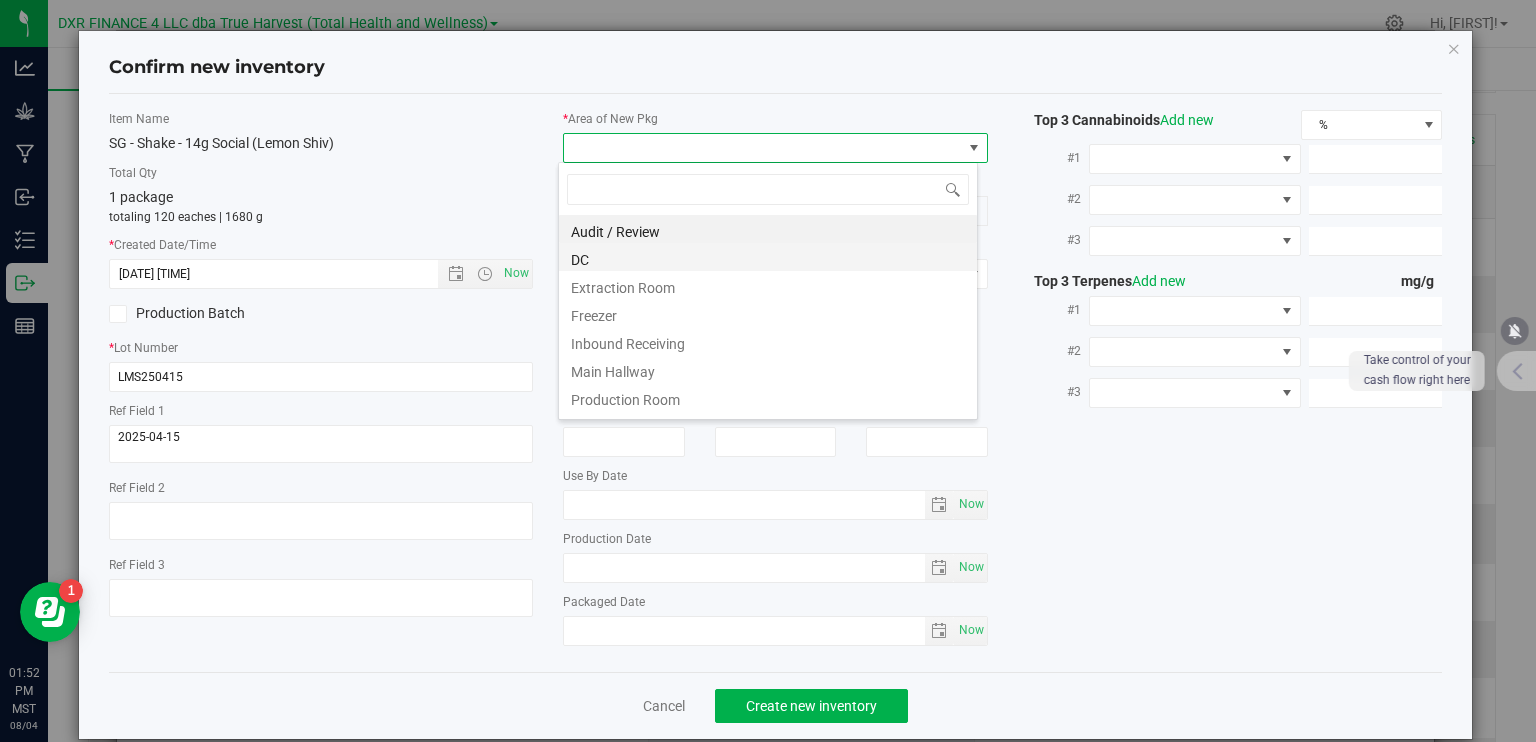 click on "DC" at bounding box center (768, 257) 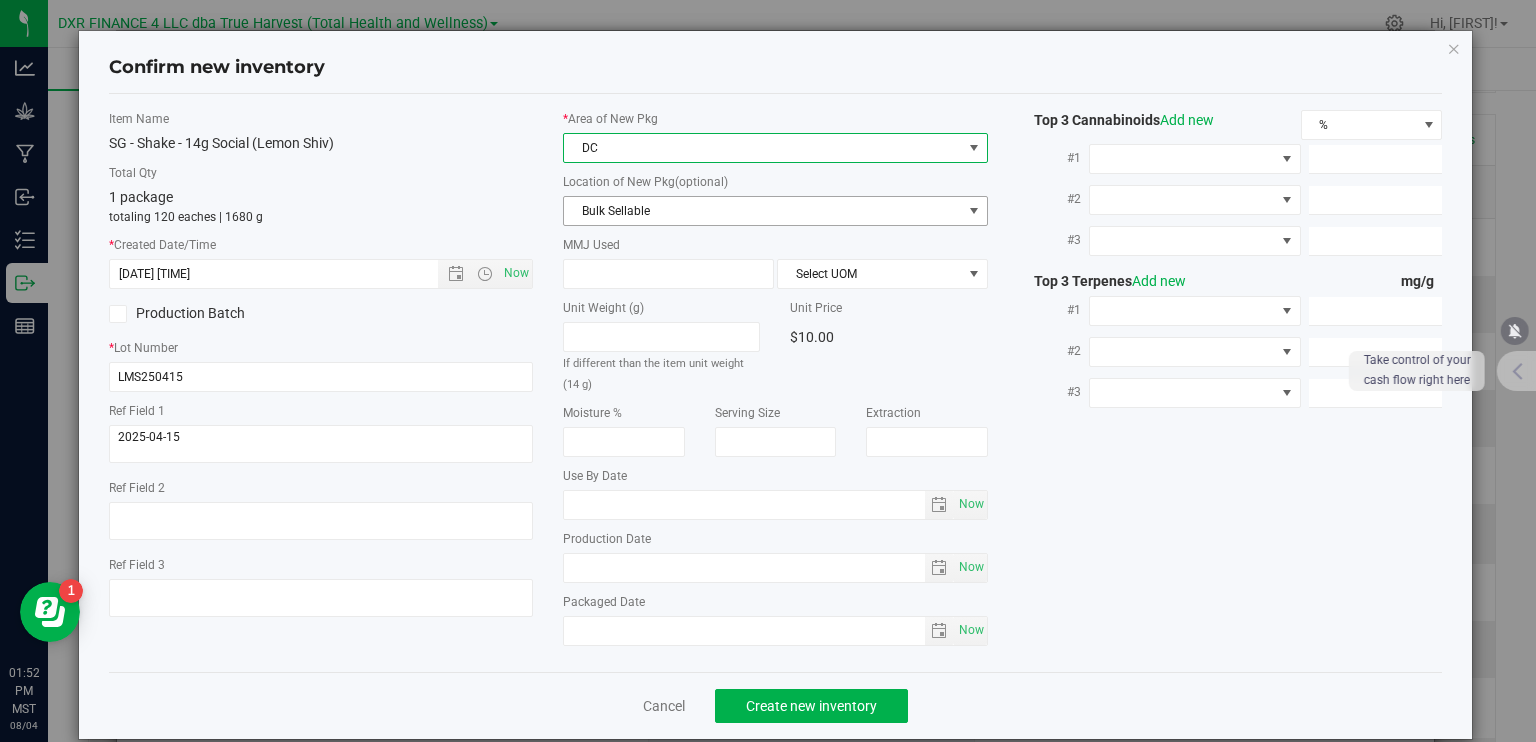 click on "Bulk Sellable" at bounding box center (763, 211) 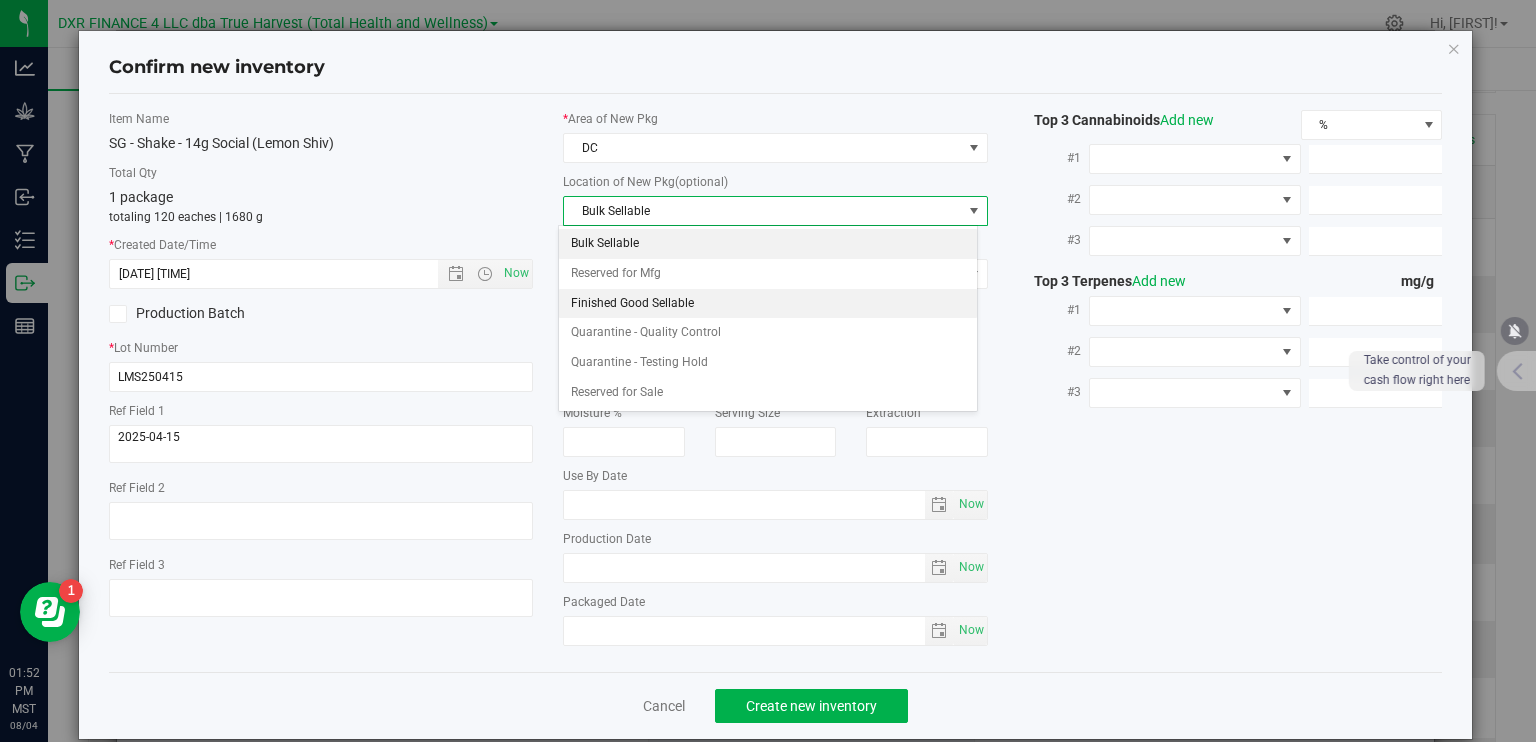 click on "Finished Good Sellable" at bounding box center [768, 304] 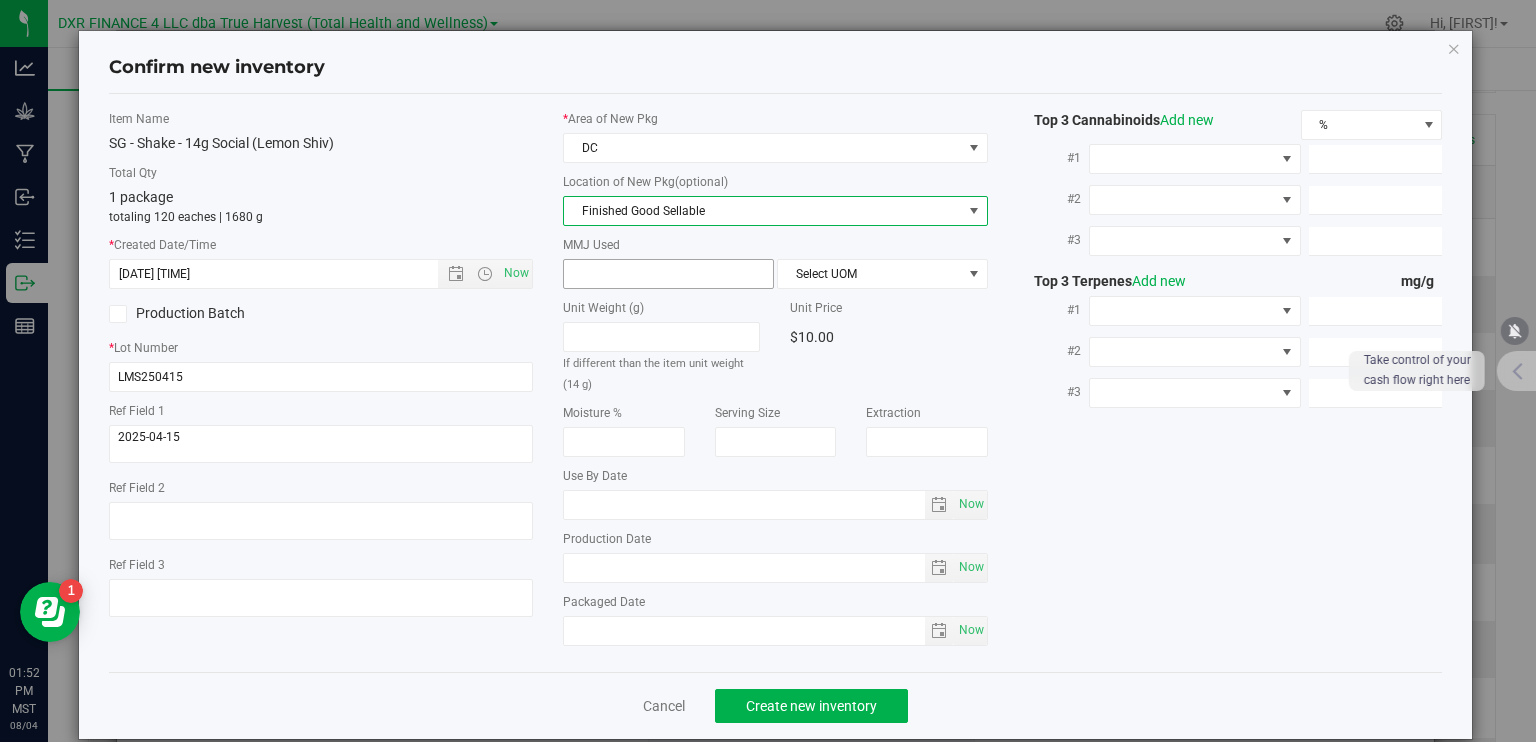 click at bounding box center [668, 274] 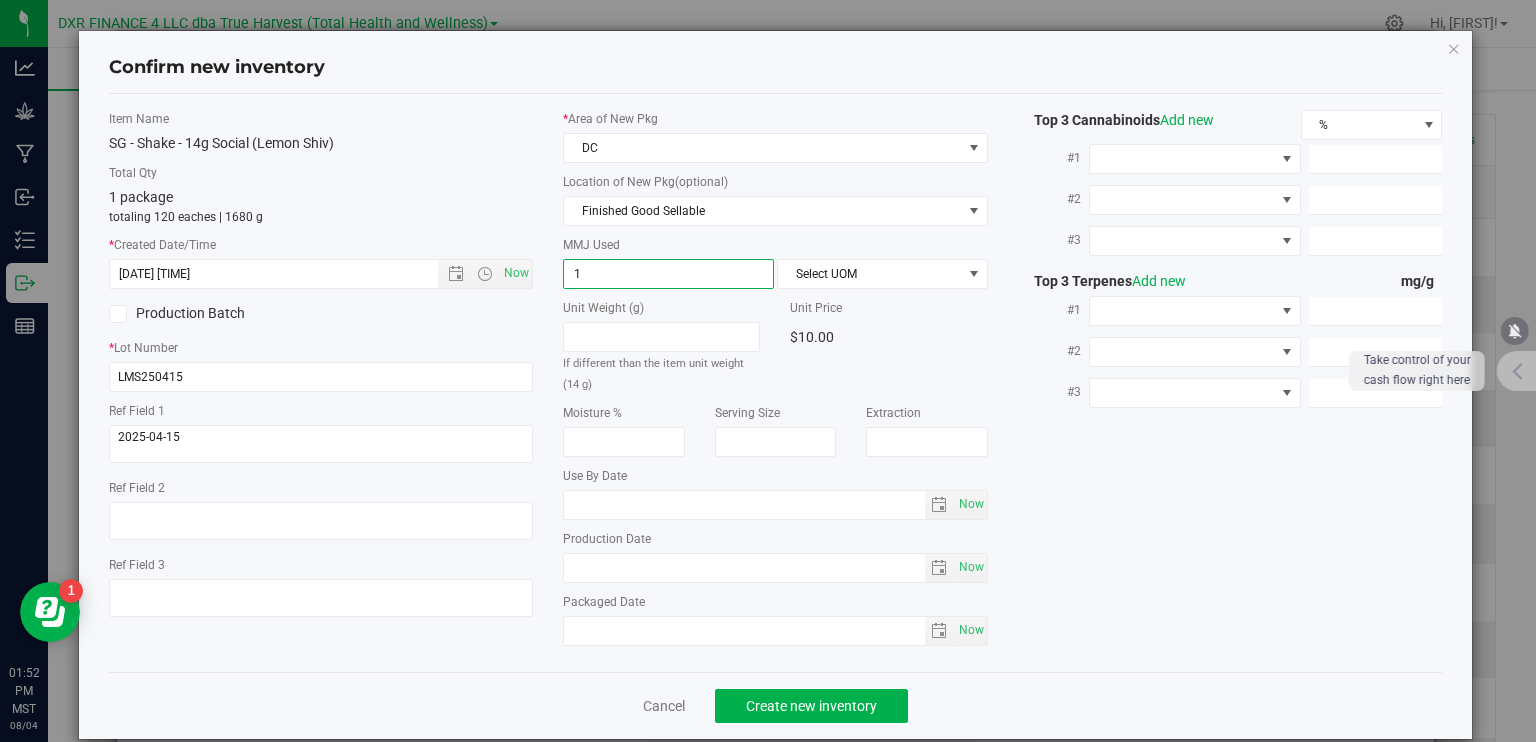 type on "14" 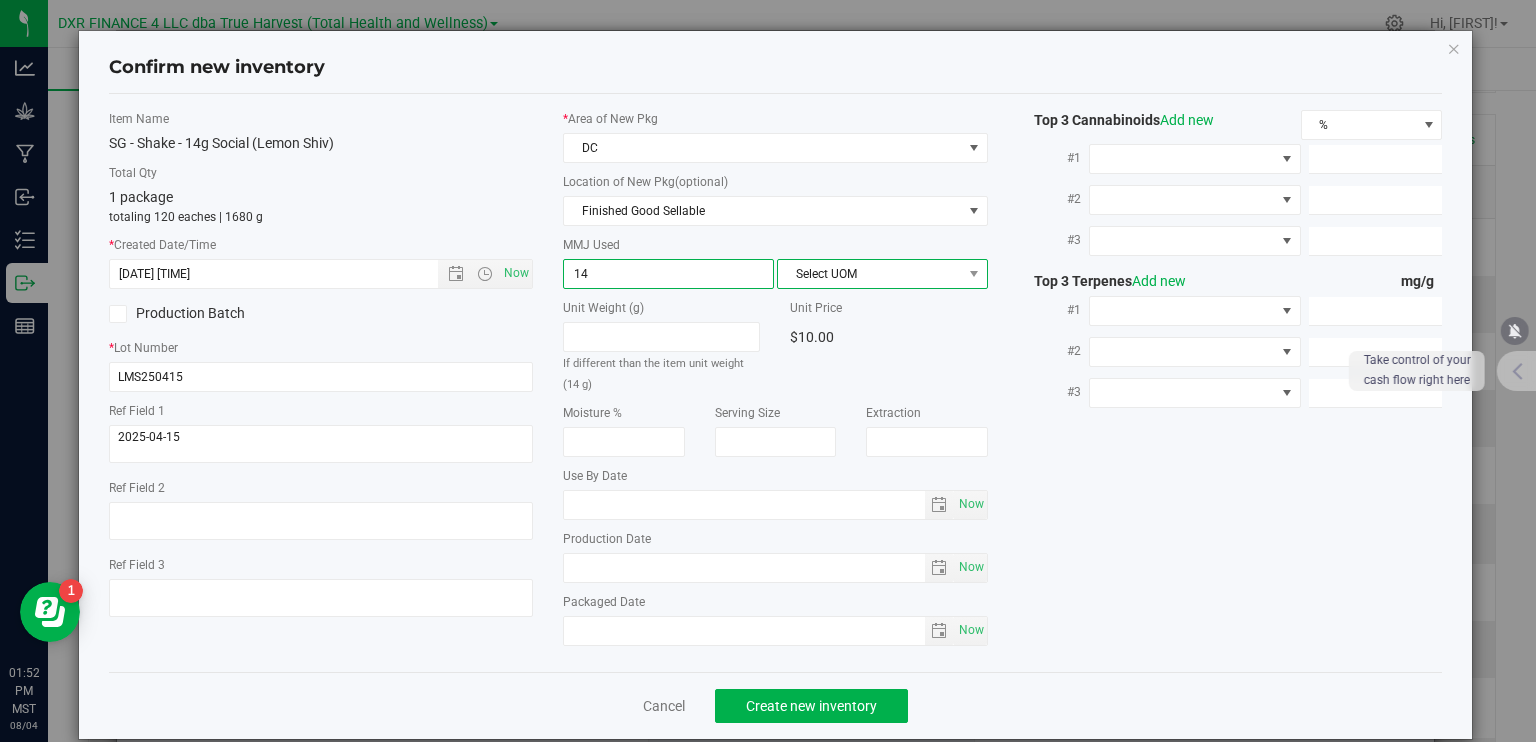 type on "14.0000" 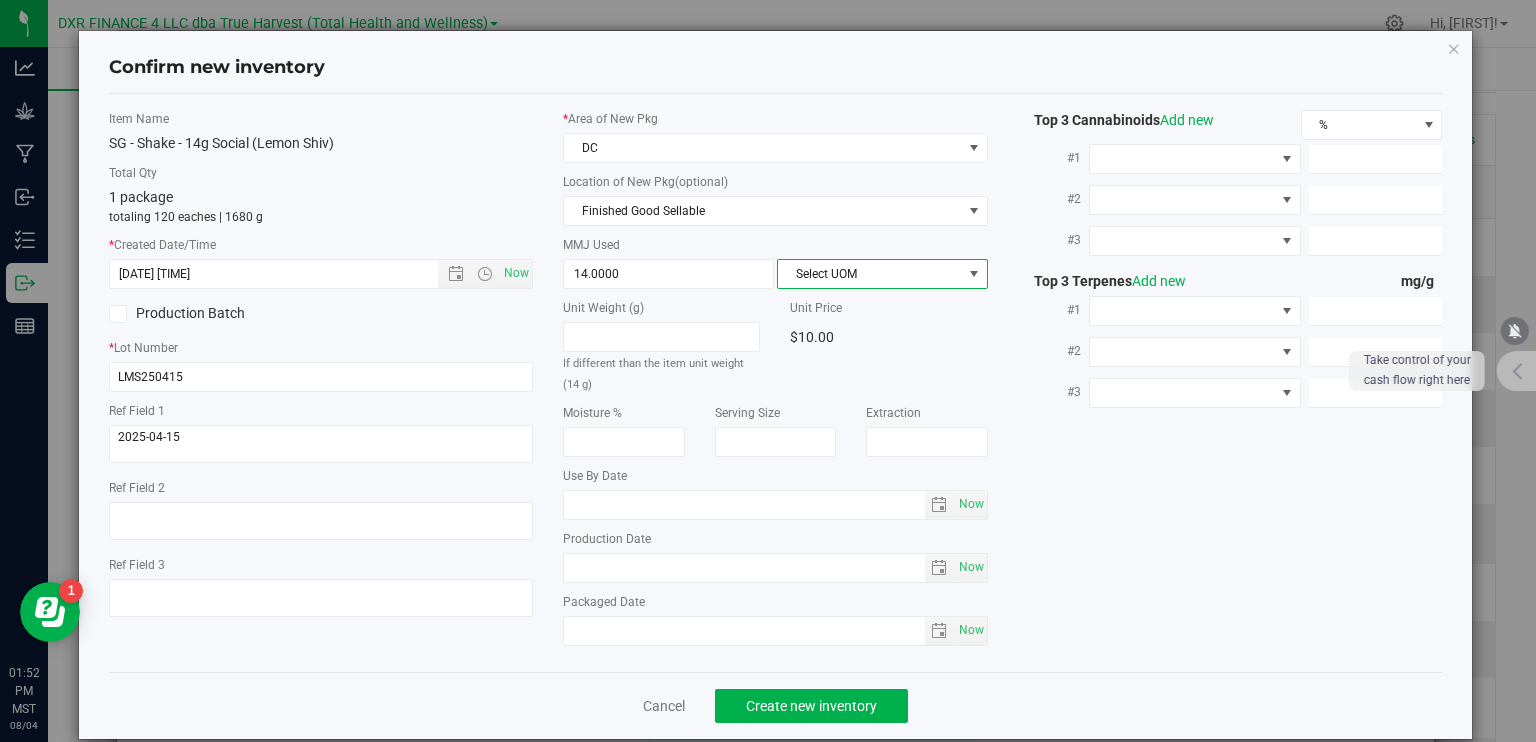 click on "Select UOM" at bounding box center [870, 274] 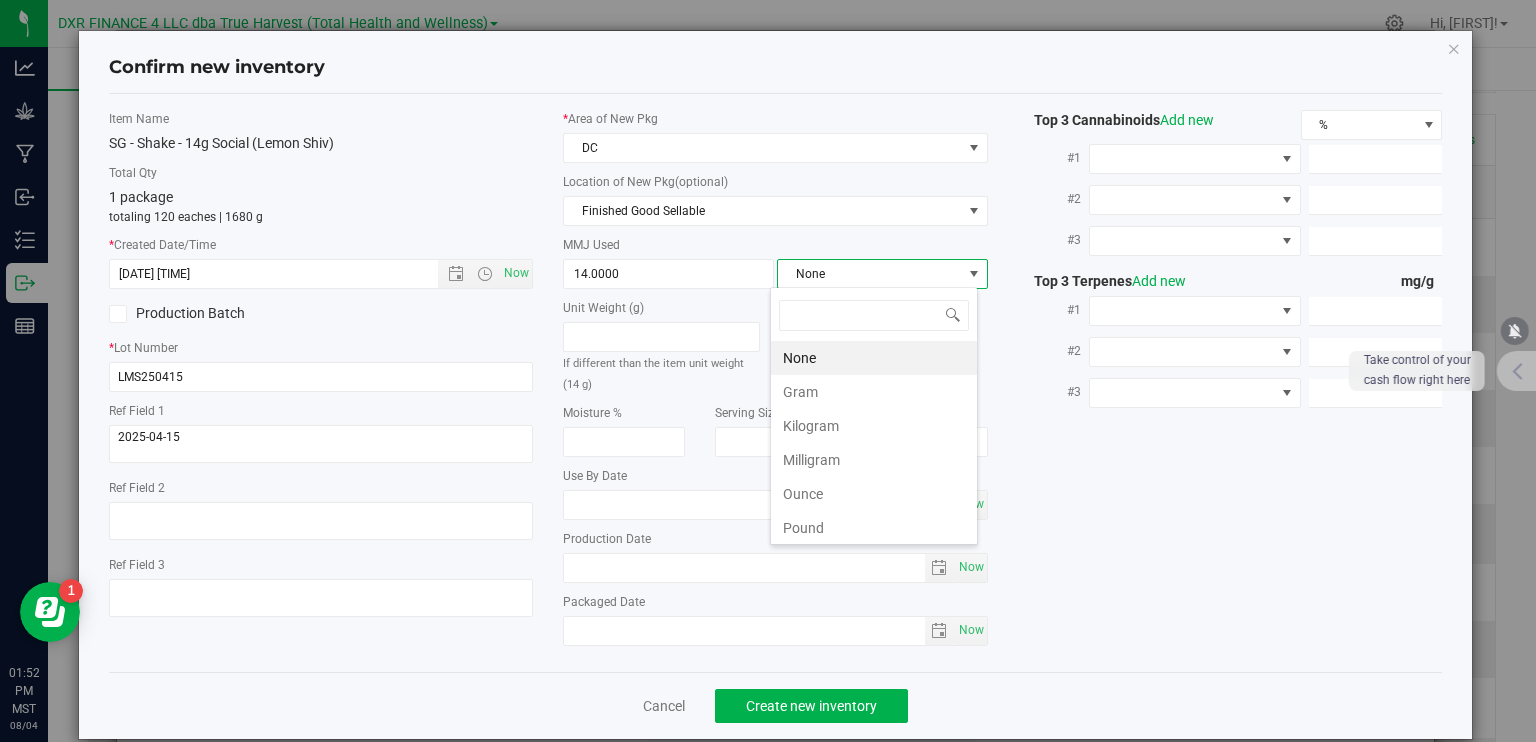 scroll, scrollTop: 99970, scrollLeft: 99792, axis: both 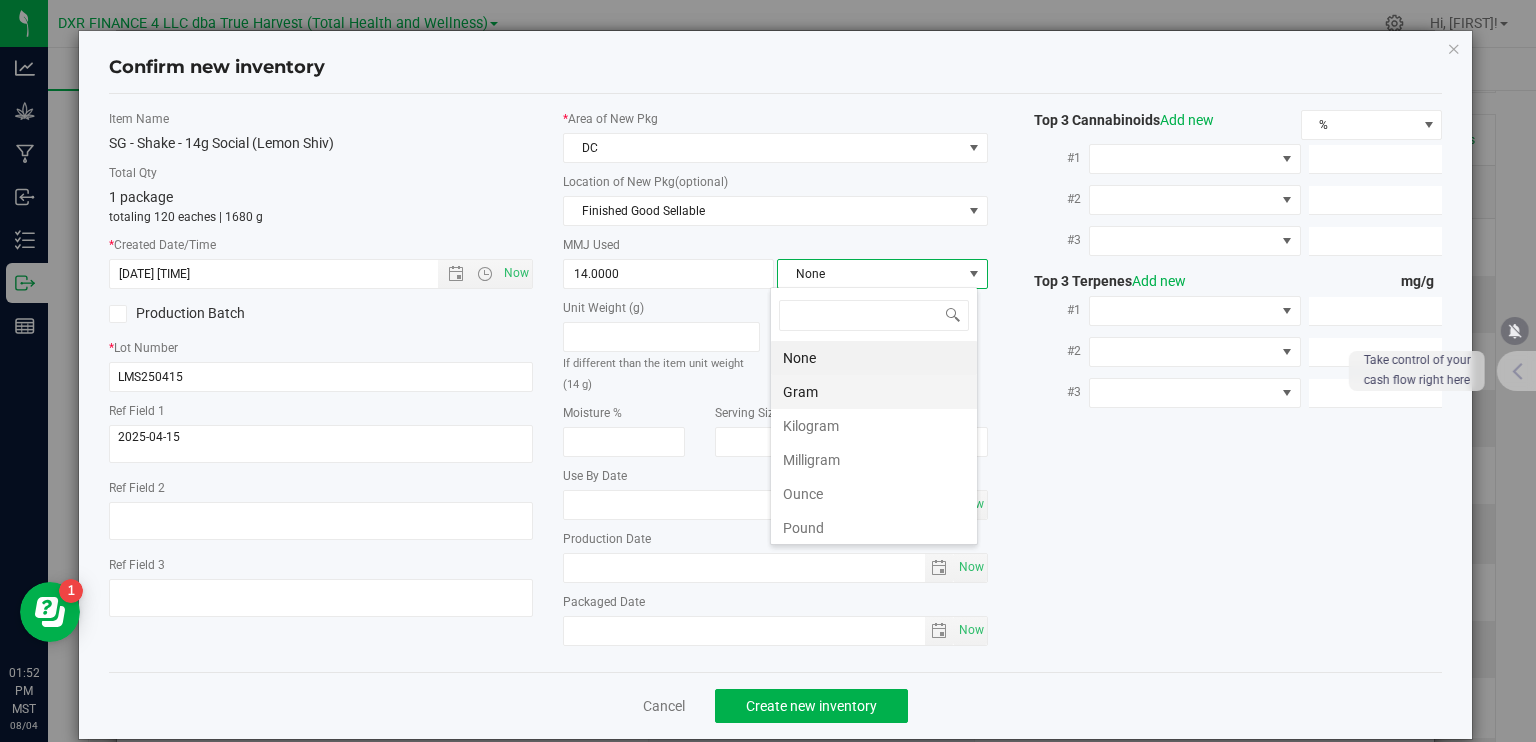 click on "Gram" at bounding box center [874, 392] 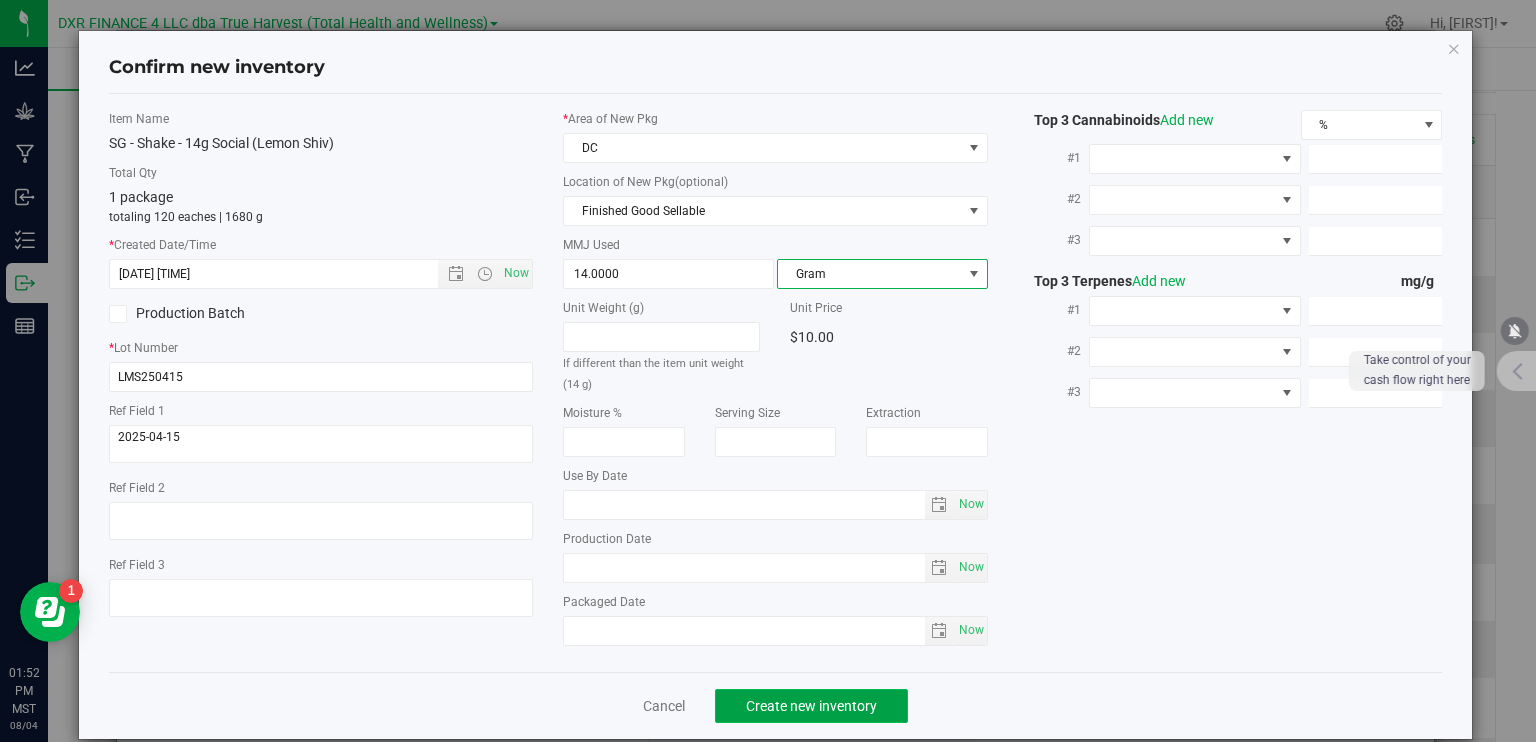 click on "Create new inventory" 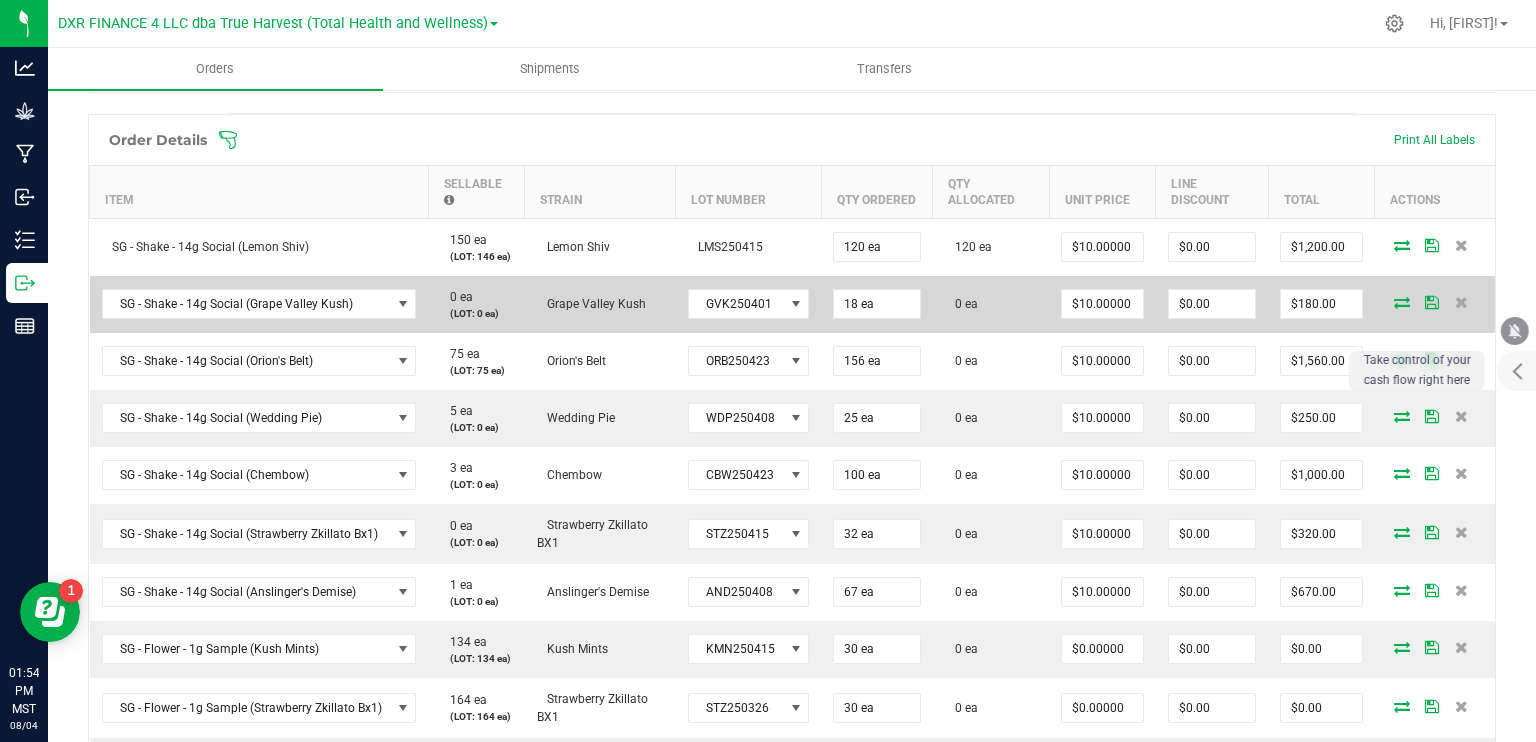 click at bounding box center (1402, 302) 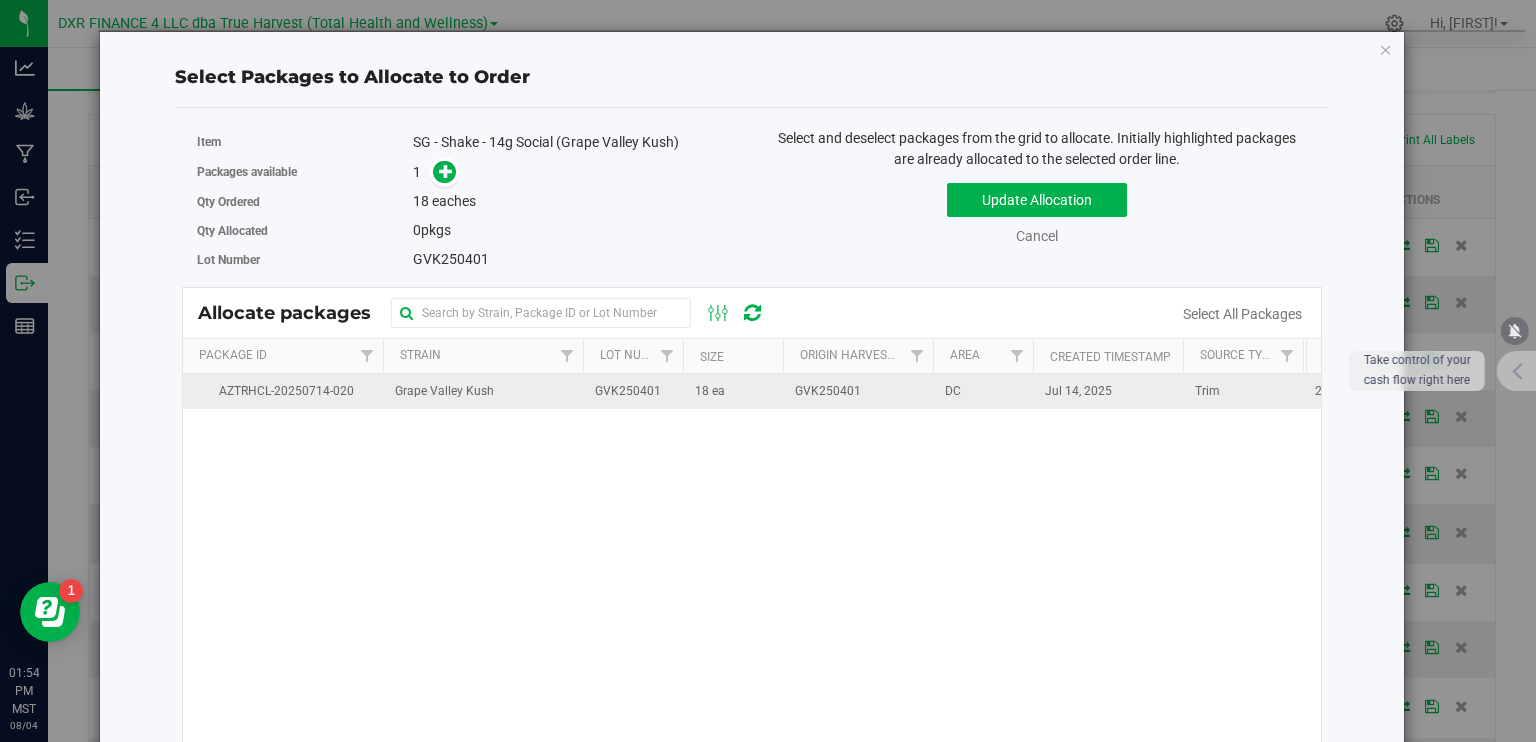 click on "GVK250401" at bounding box center [633, 391] 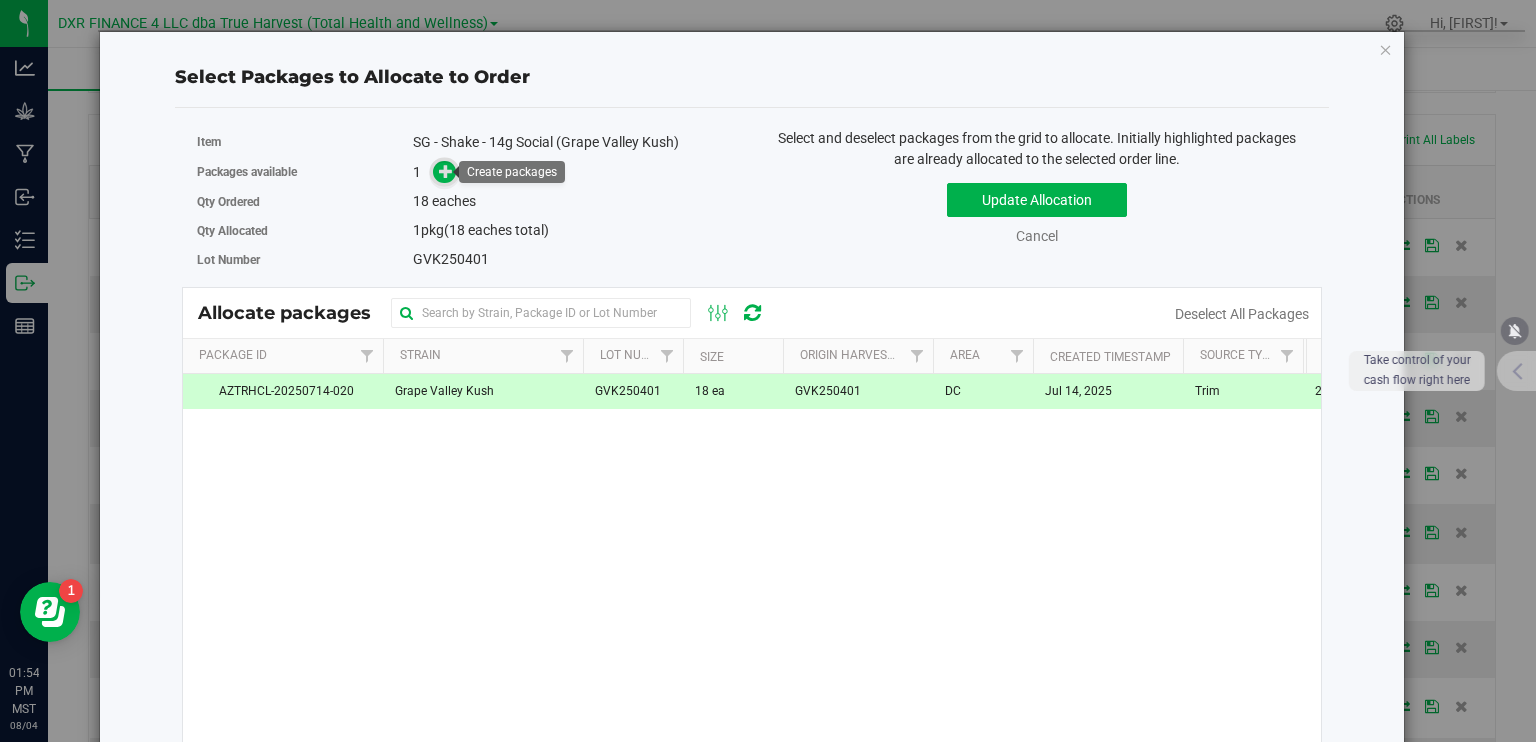 click at bounding box center (446, 170) 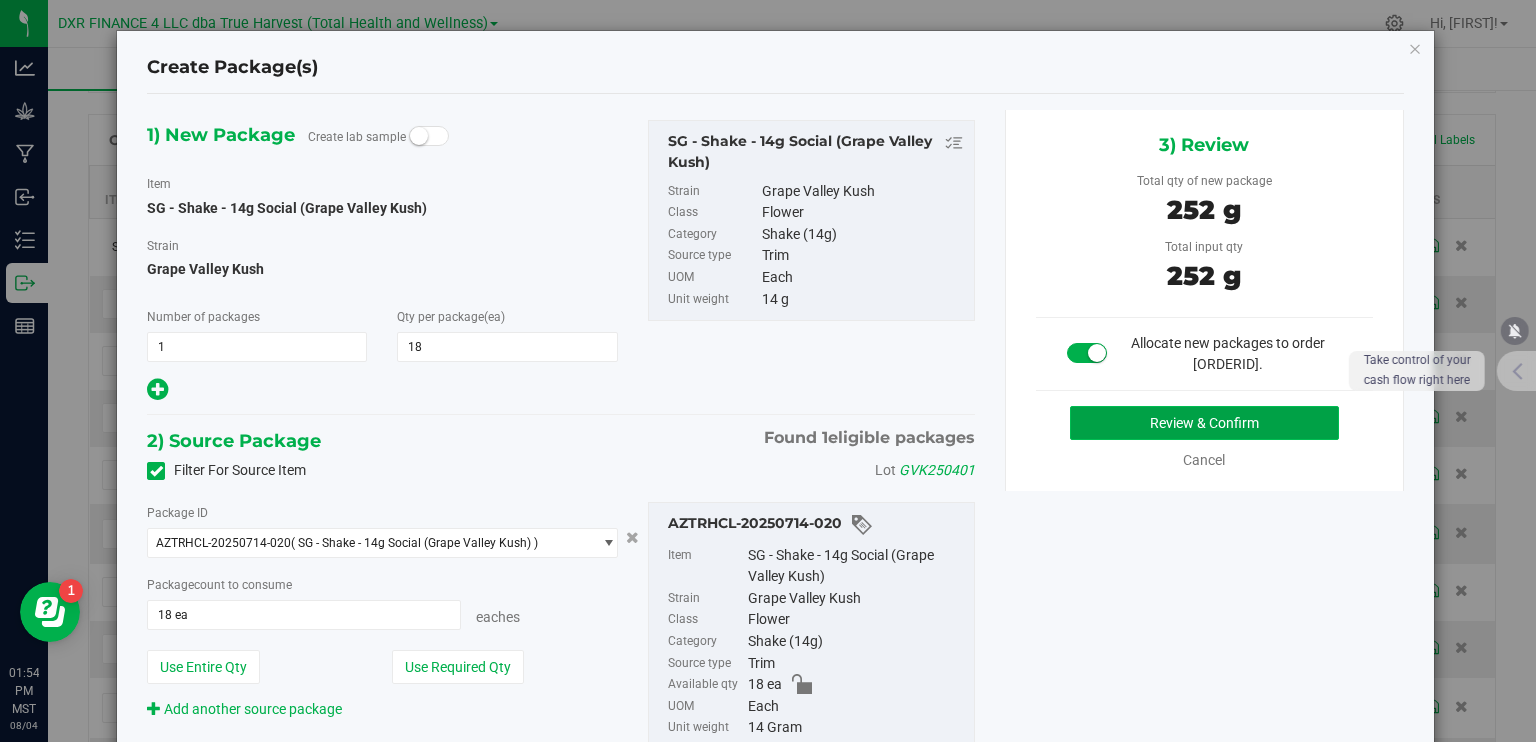 click on "Review & Confirm" at bounding box center (1204, 423) 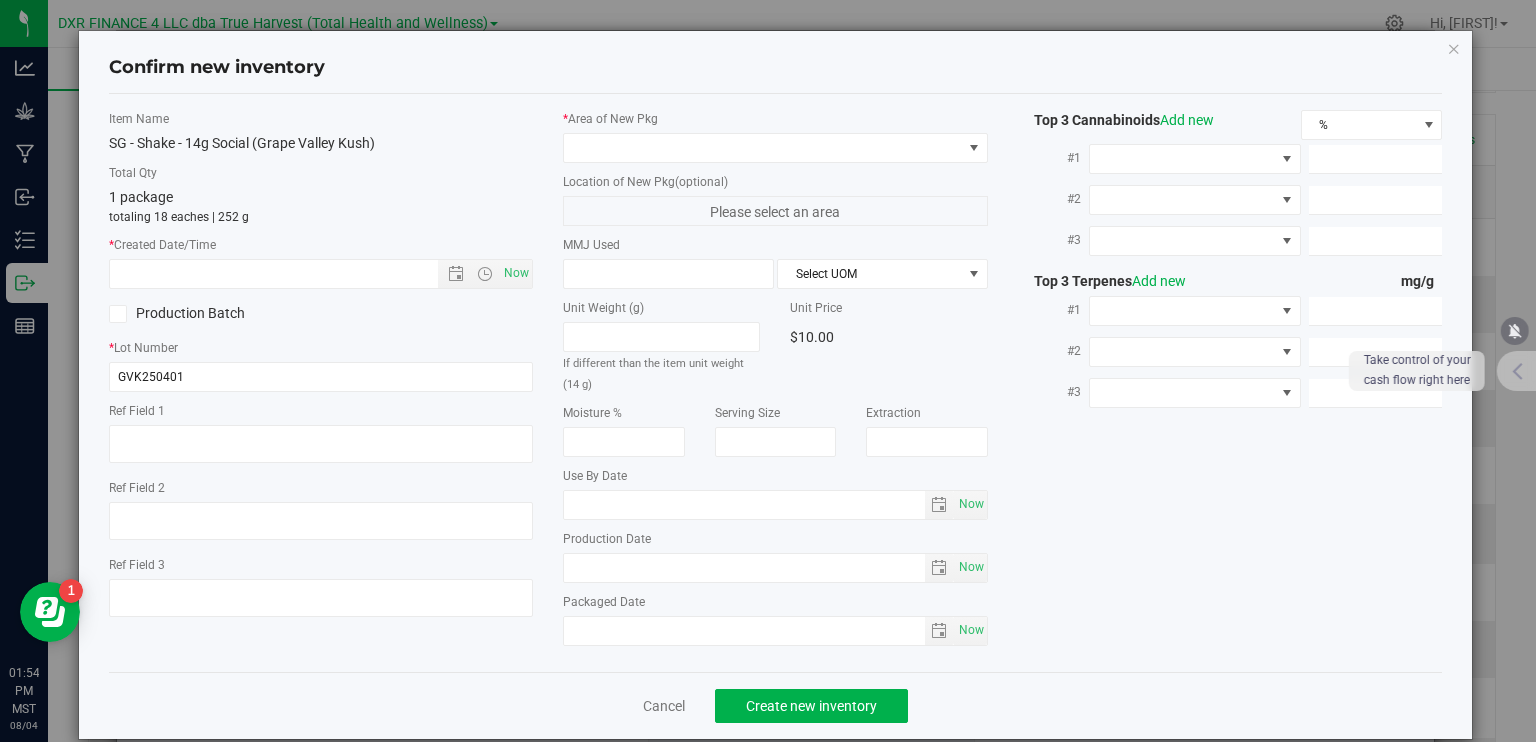type on "2025-04-01" 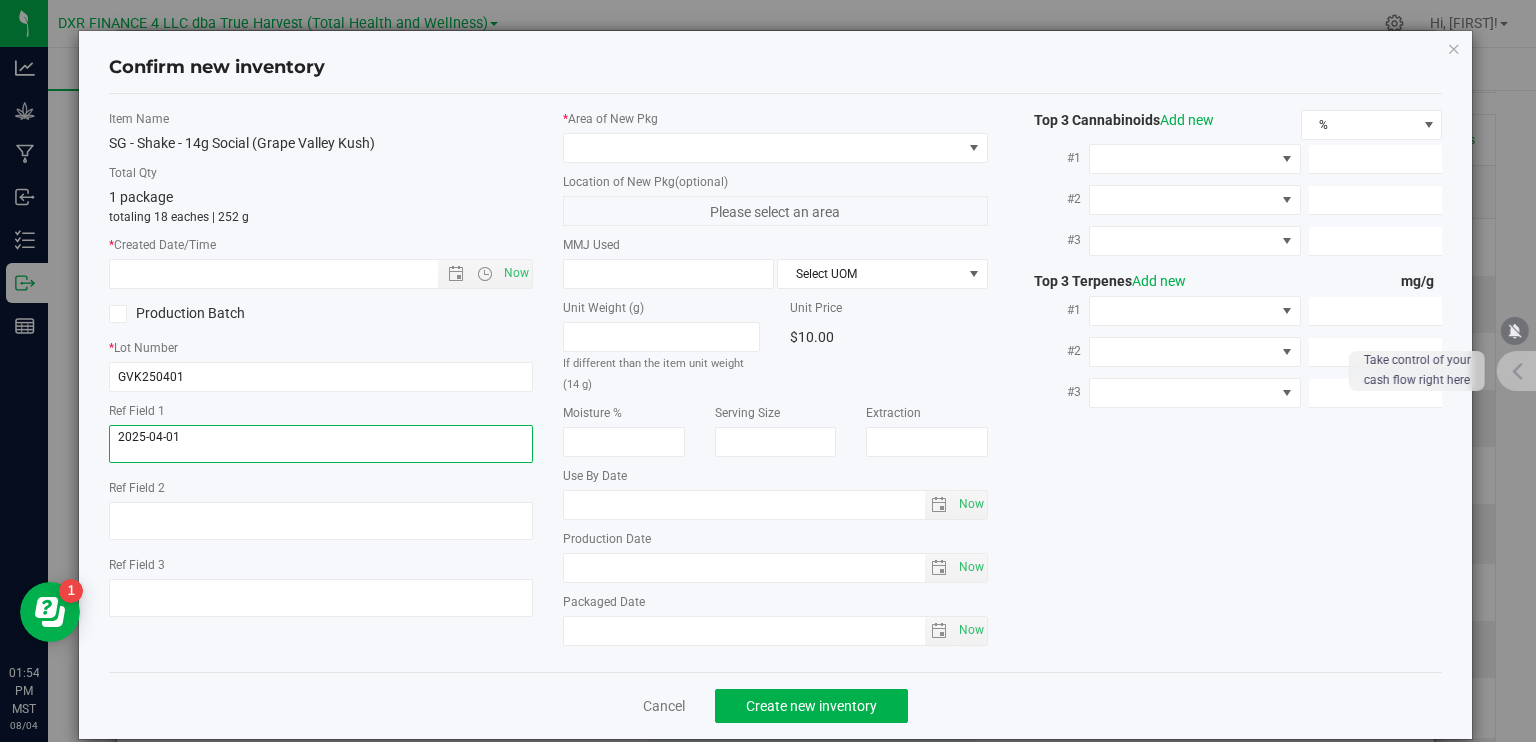 click at bounding box center (321, 444) 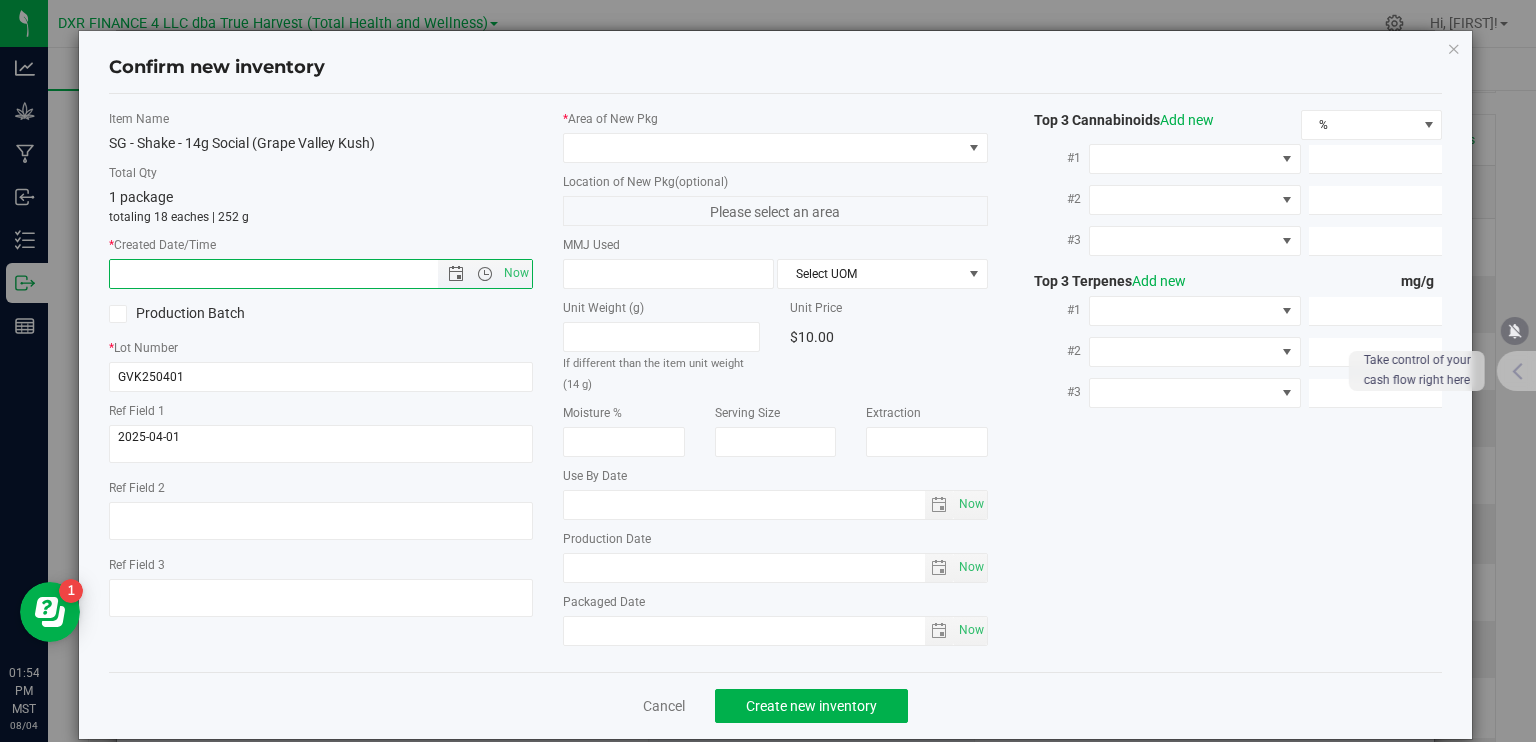 click at bounding box center [291, 274] 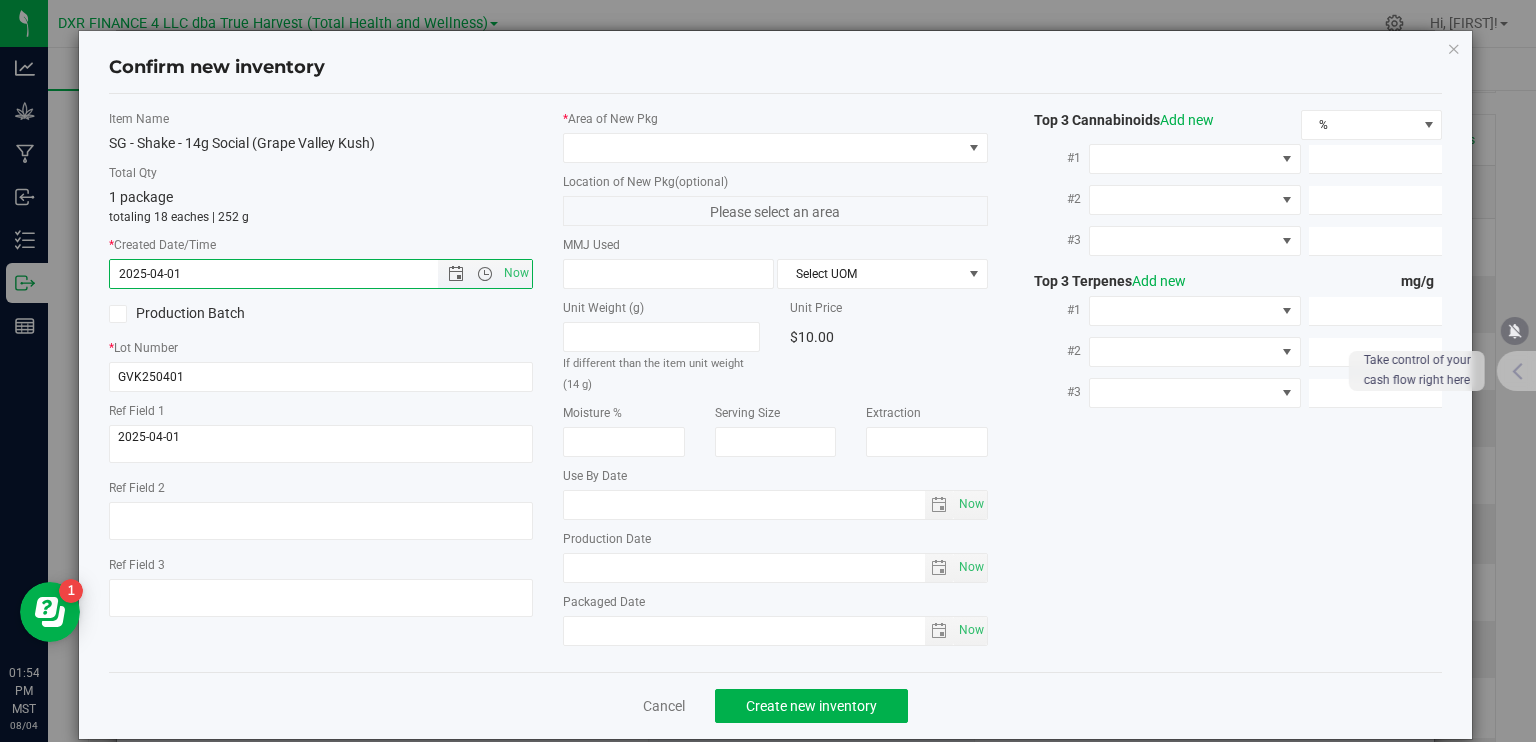 drag, startPoint x: 293, startPoint y: 283, endPoint x: 483, endPoint y: 242, distance: 194.37335 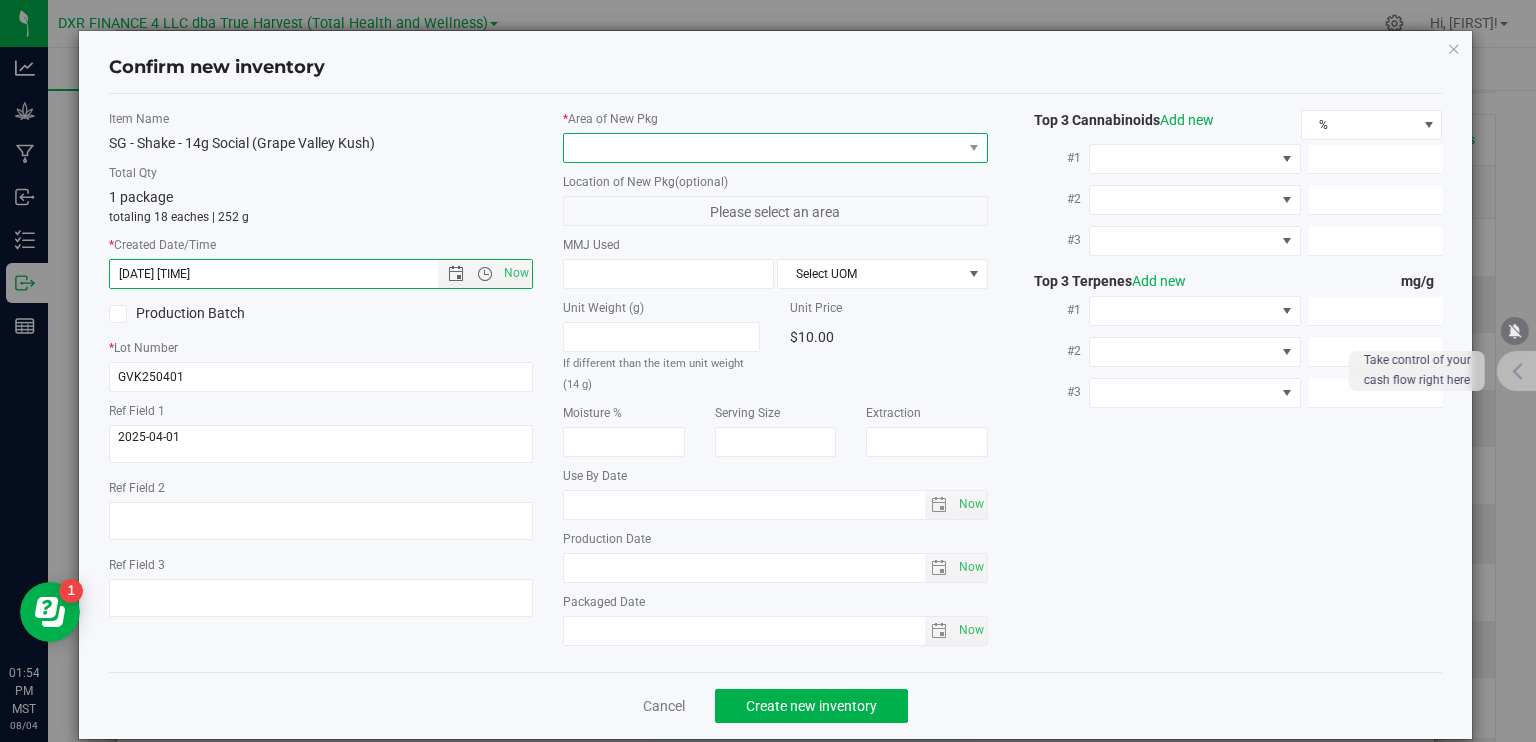 type on "[DATE] [TIME]" 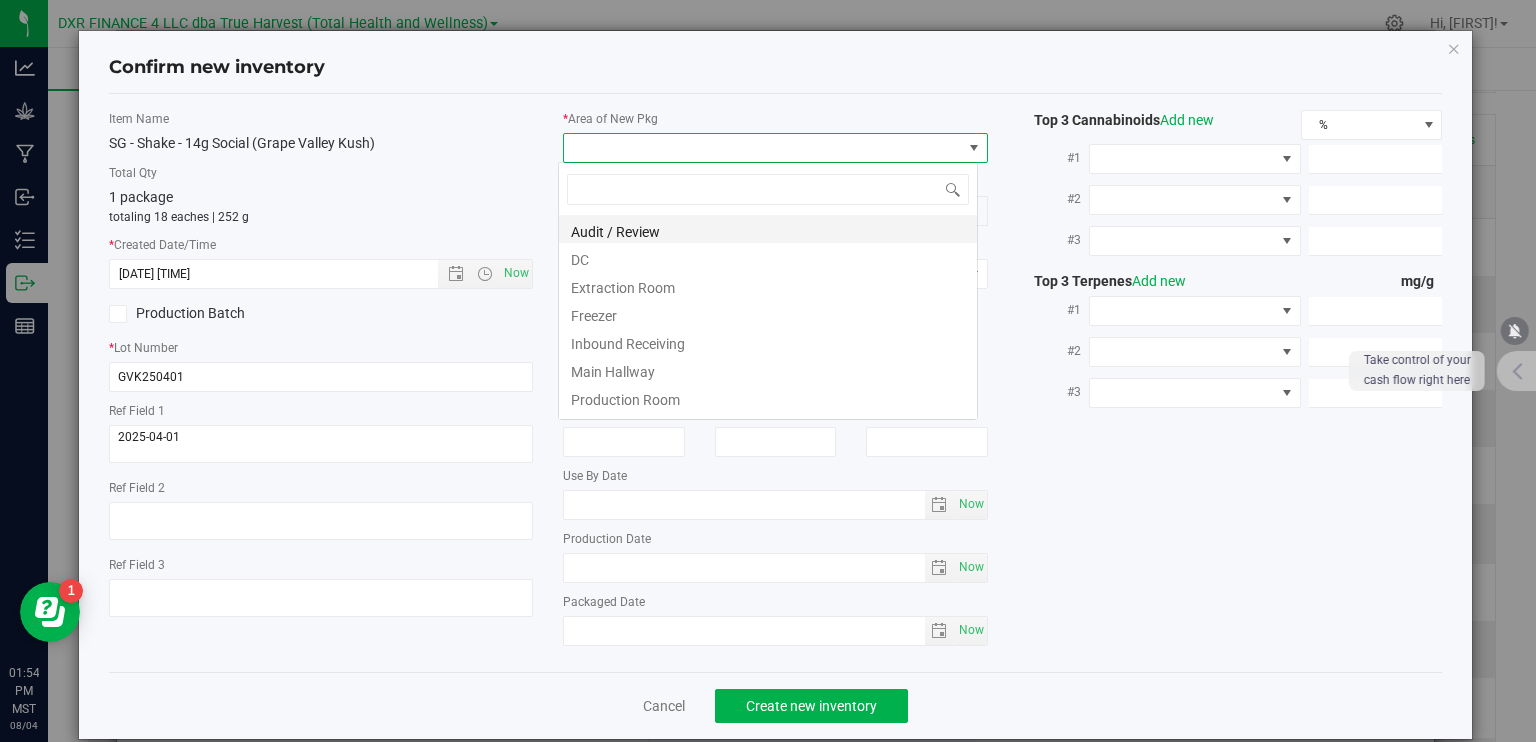 scroll, scrollTop: 99970, scrollLeft: 99580, axis: both 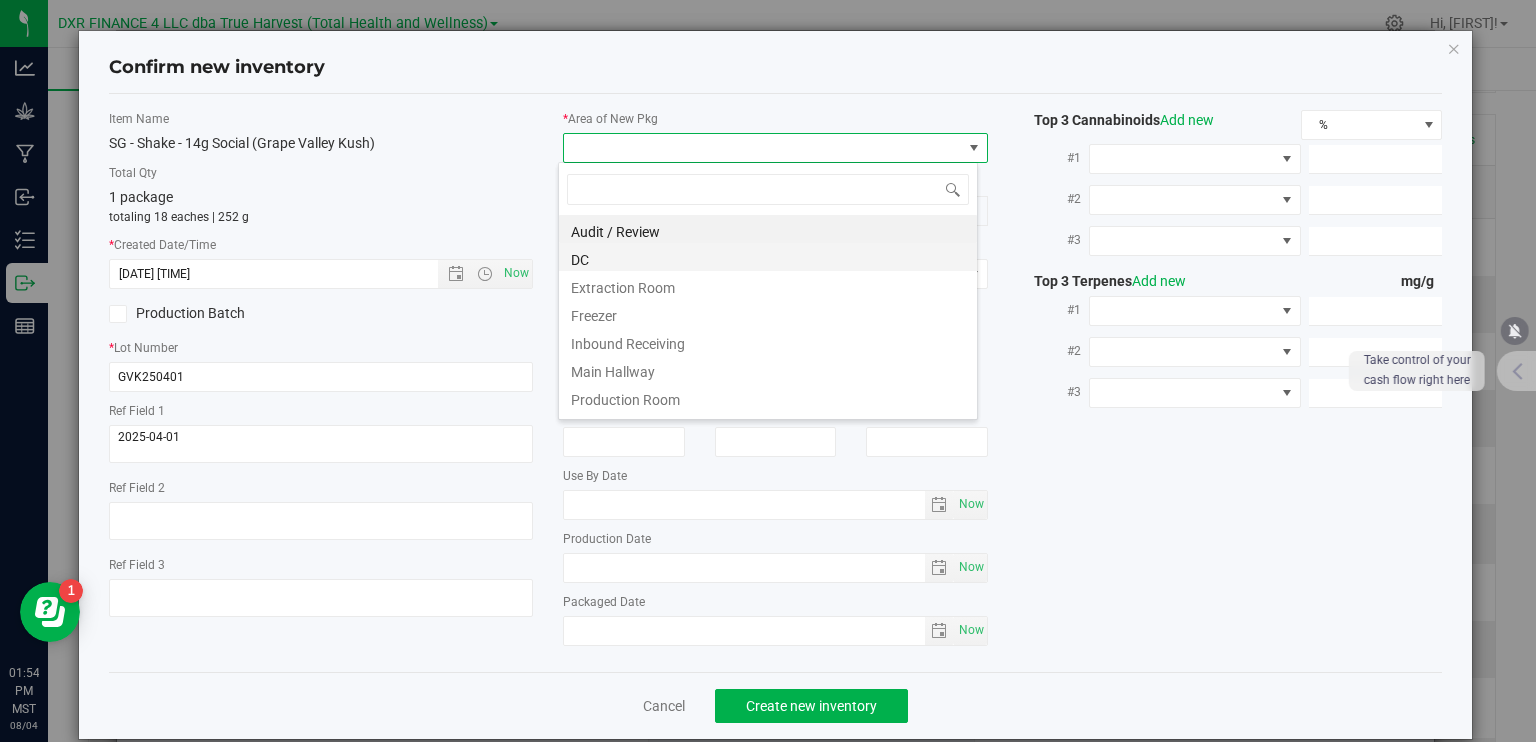click on "DC" at bounding box center [768, 257] 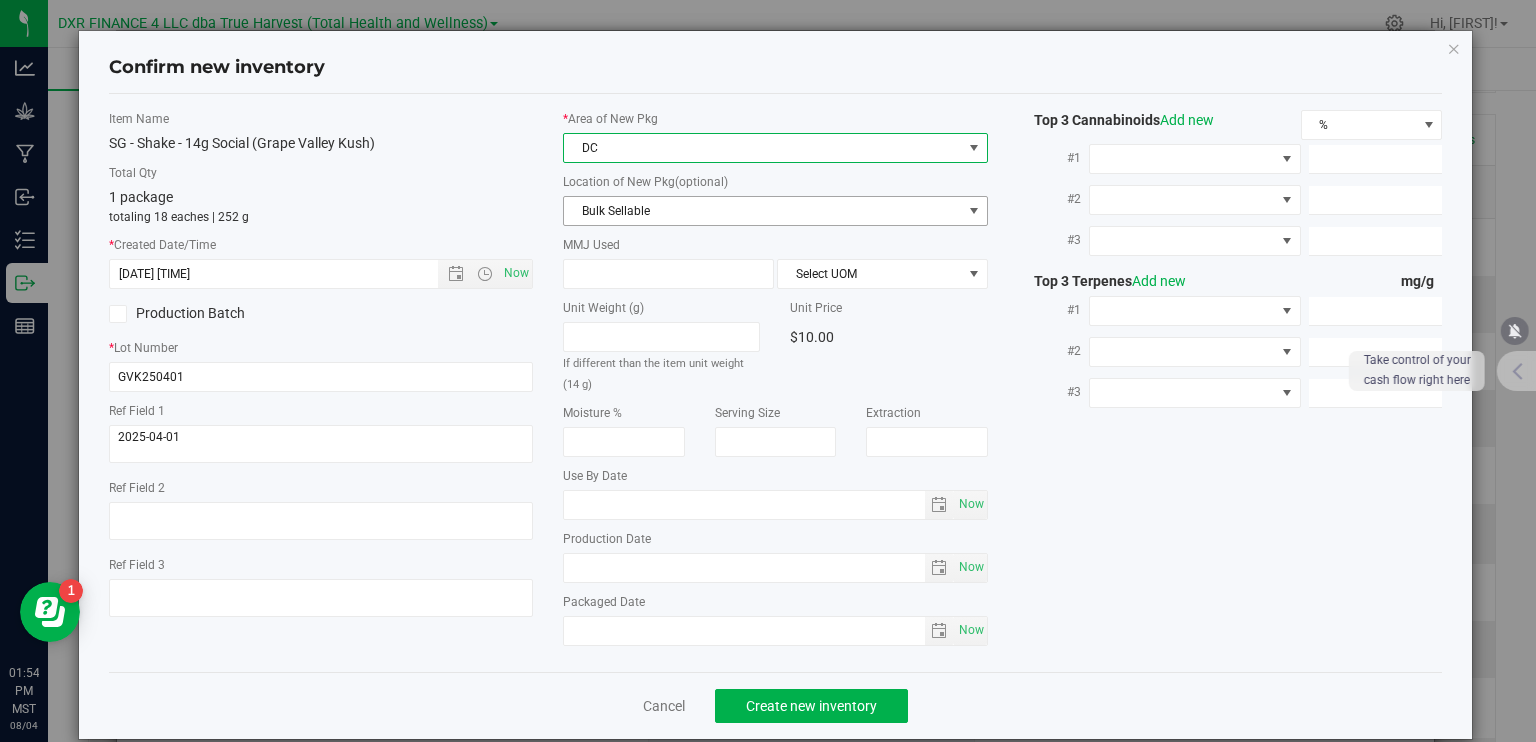 click on "Bulk Sellable" at bounding box center (763, 211) 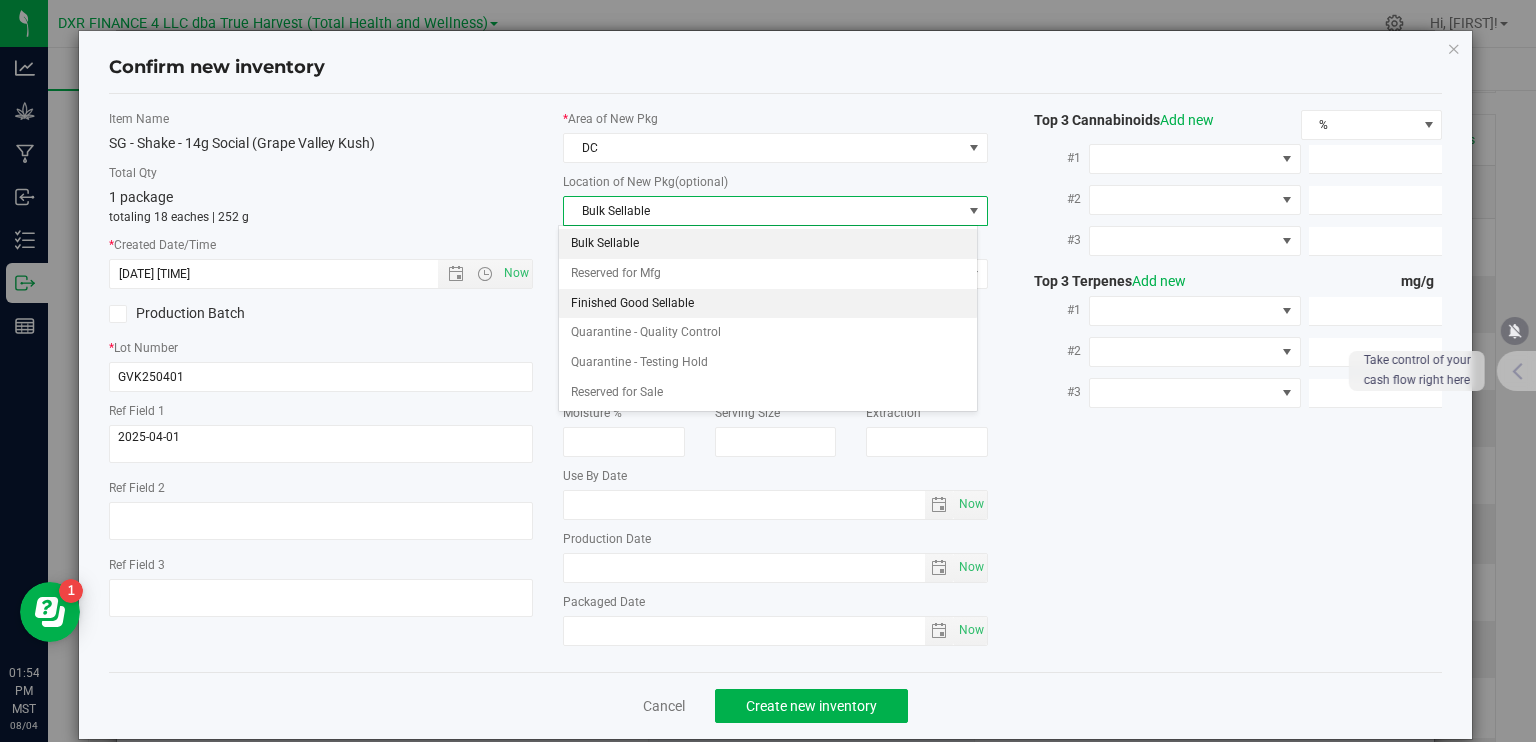 click on "Finished Good Sellable" at bounding box center [768, 304] 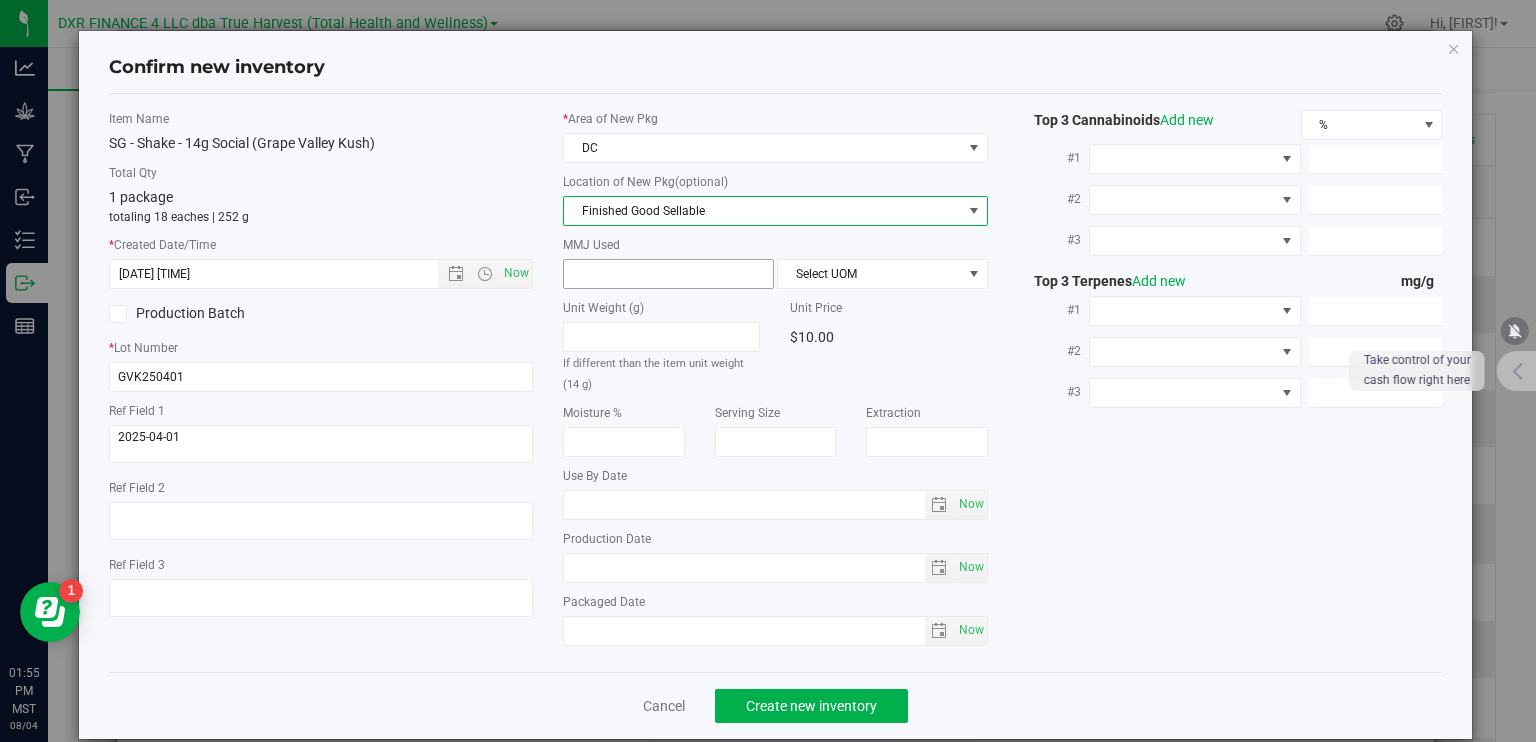 click at bounding box center (668, 274) 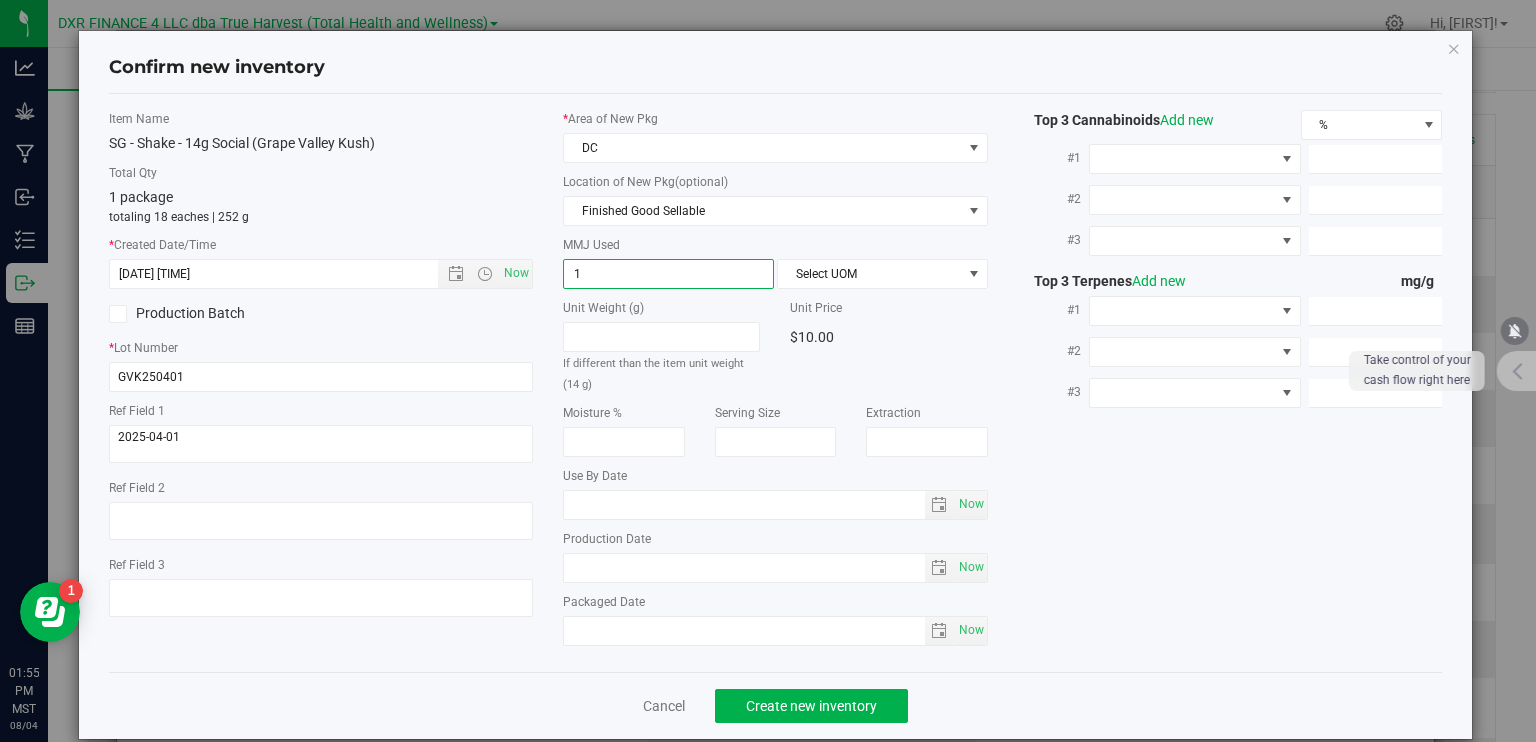type on "14" 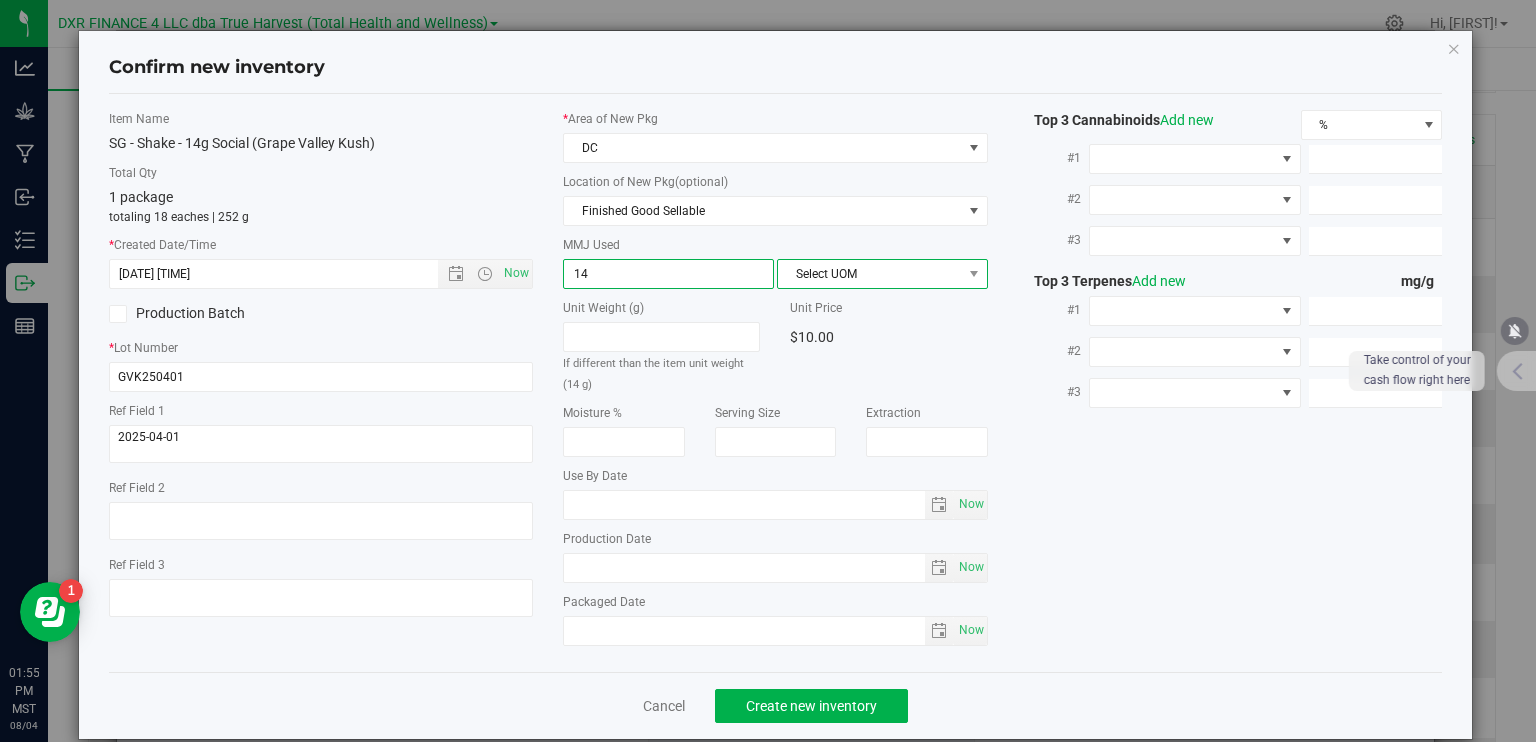 type on "14.0000" 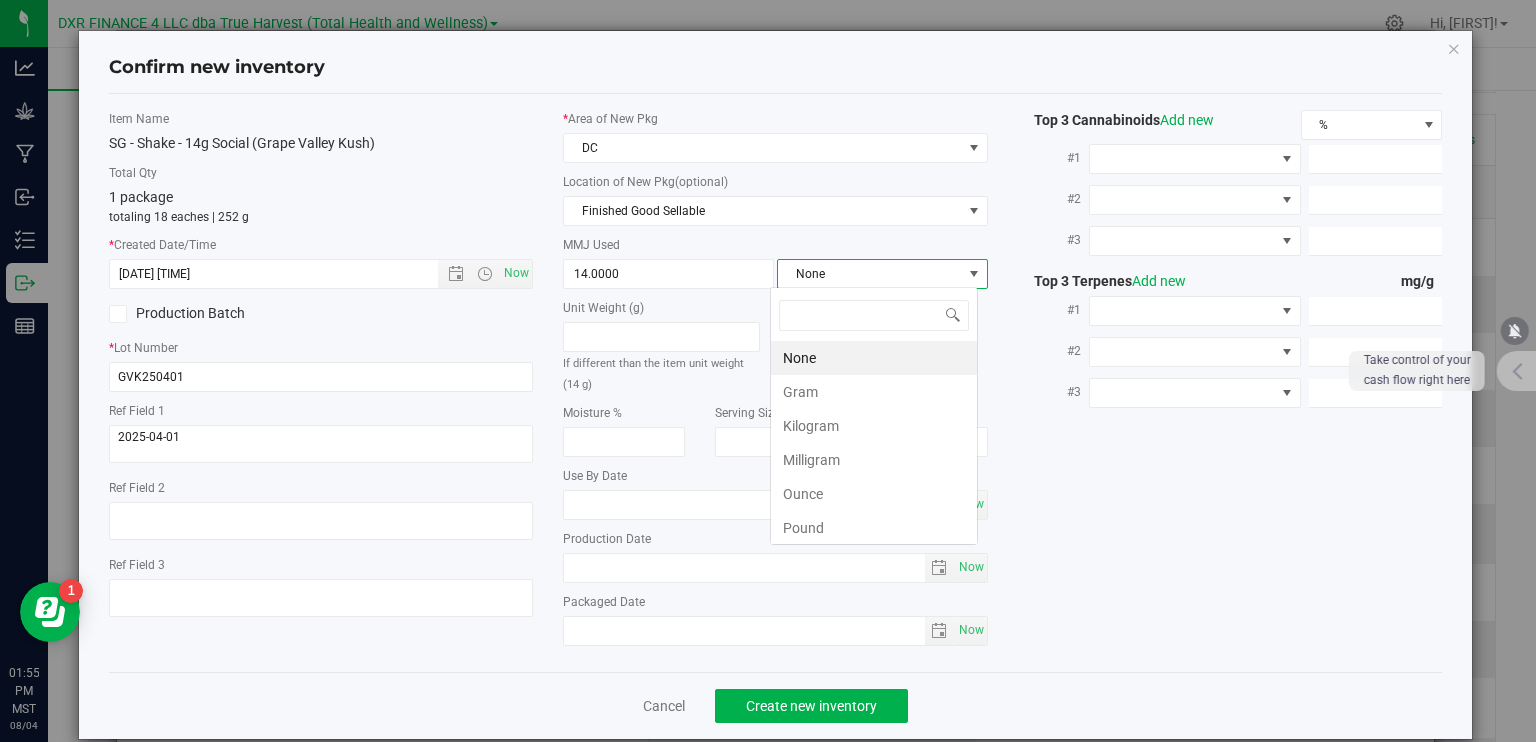 scroll, scrollTop: 99970, scrollLeft: 99792, axis: both 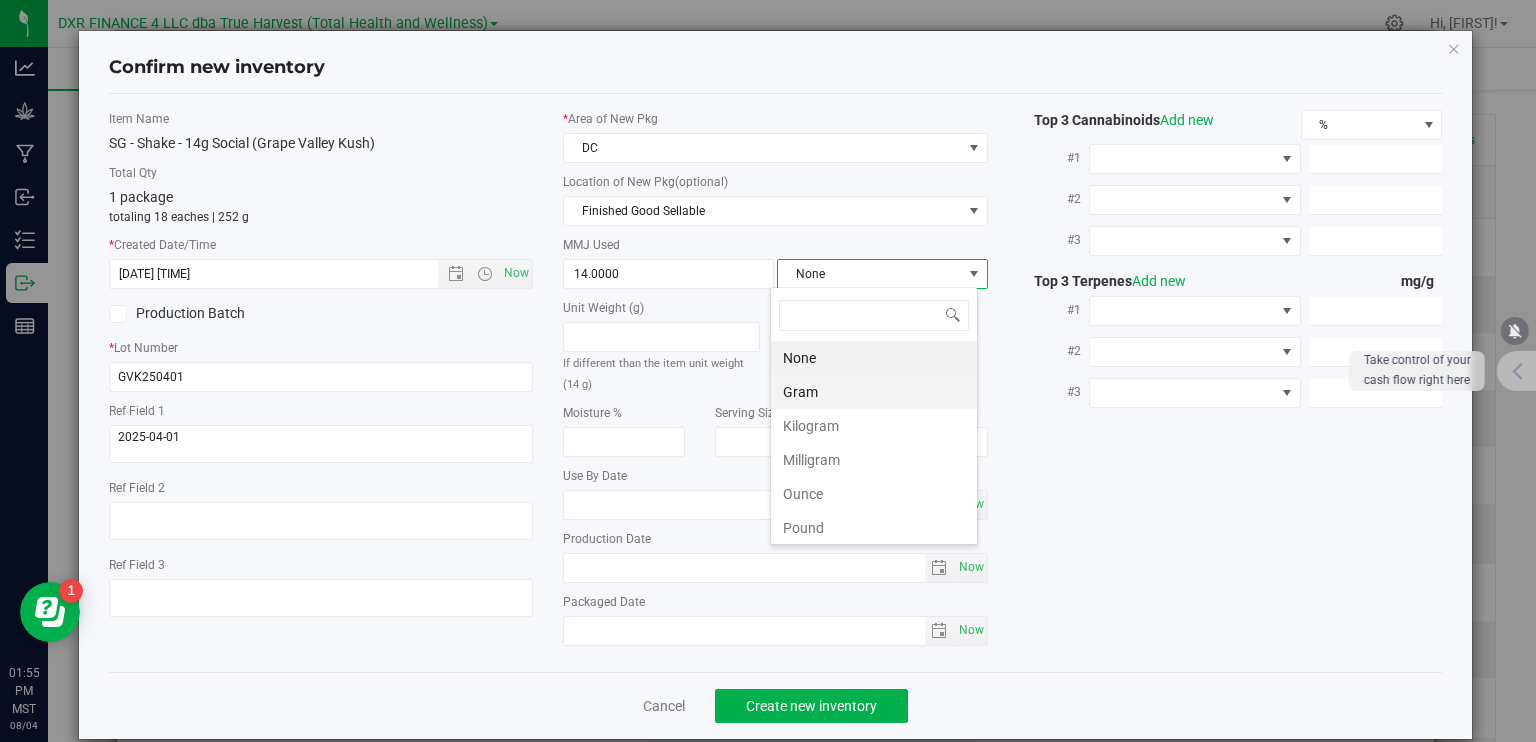 click on "Gram" at bounding box center (874, 392) 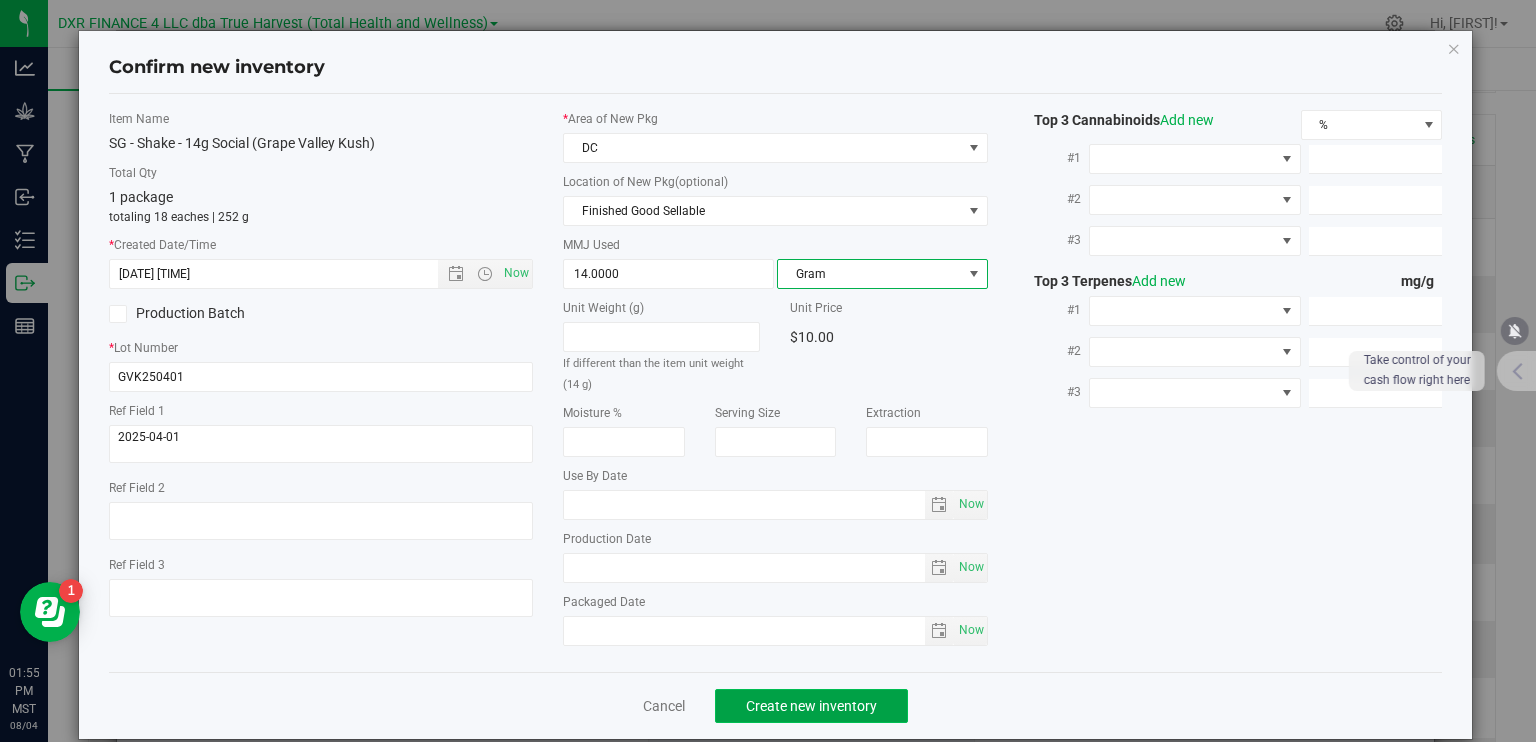 click on "Create new inventory" 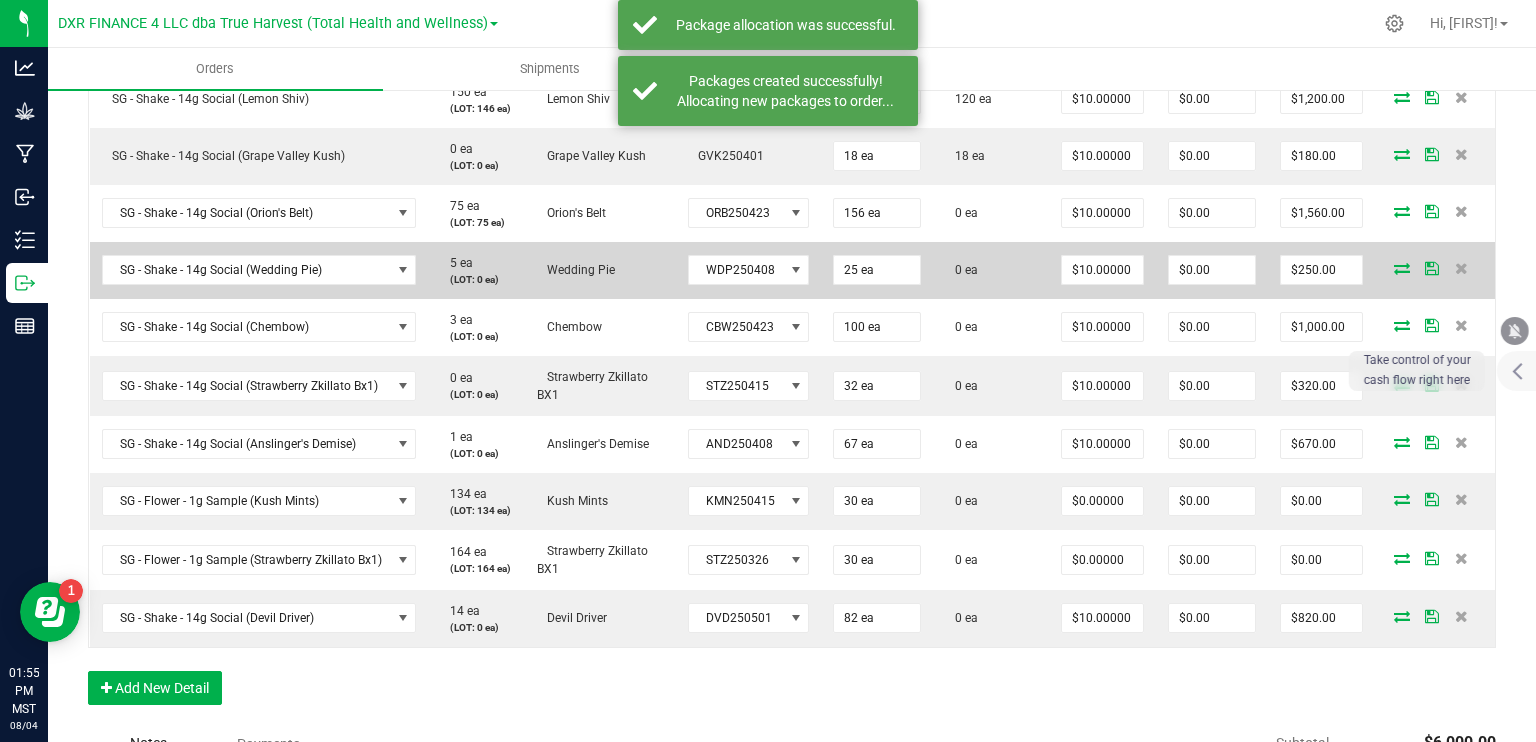 scroll, scrollTop: 600, scrollLeft: 0, axis: vertical 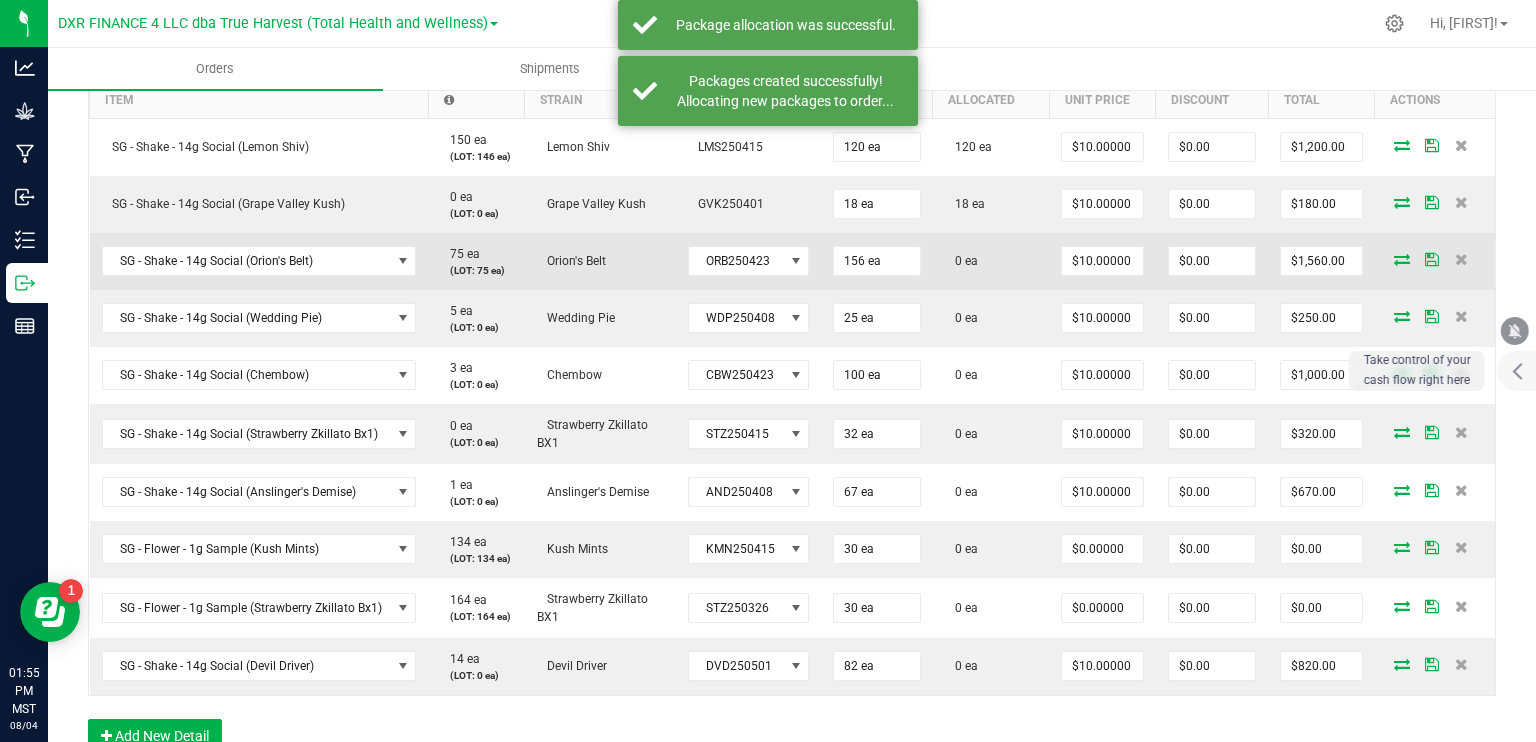 click at bounding box center [1402, 259] 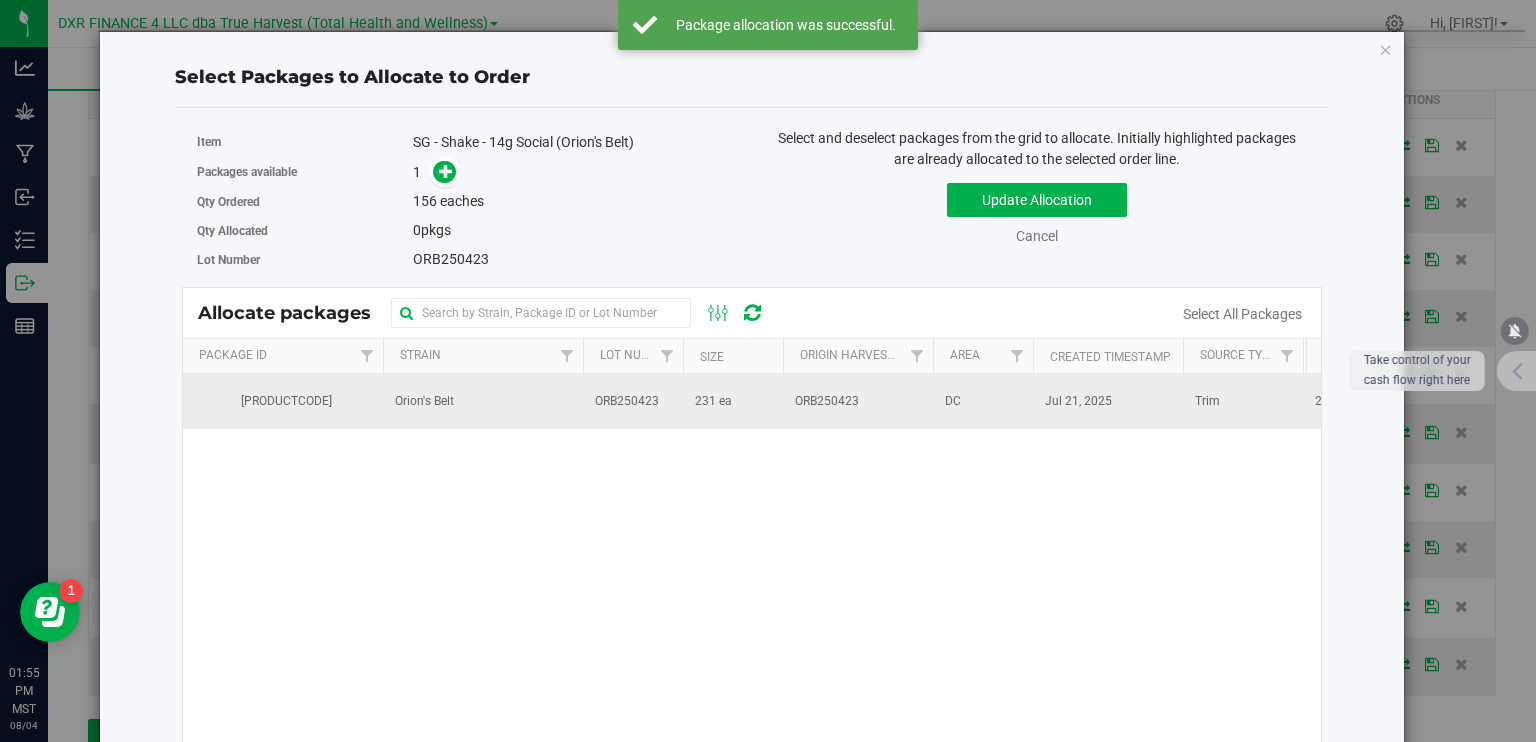 click on "231 ea" at bounding box center [713, 401] 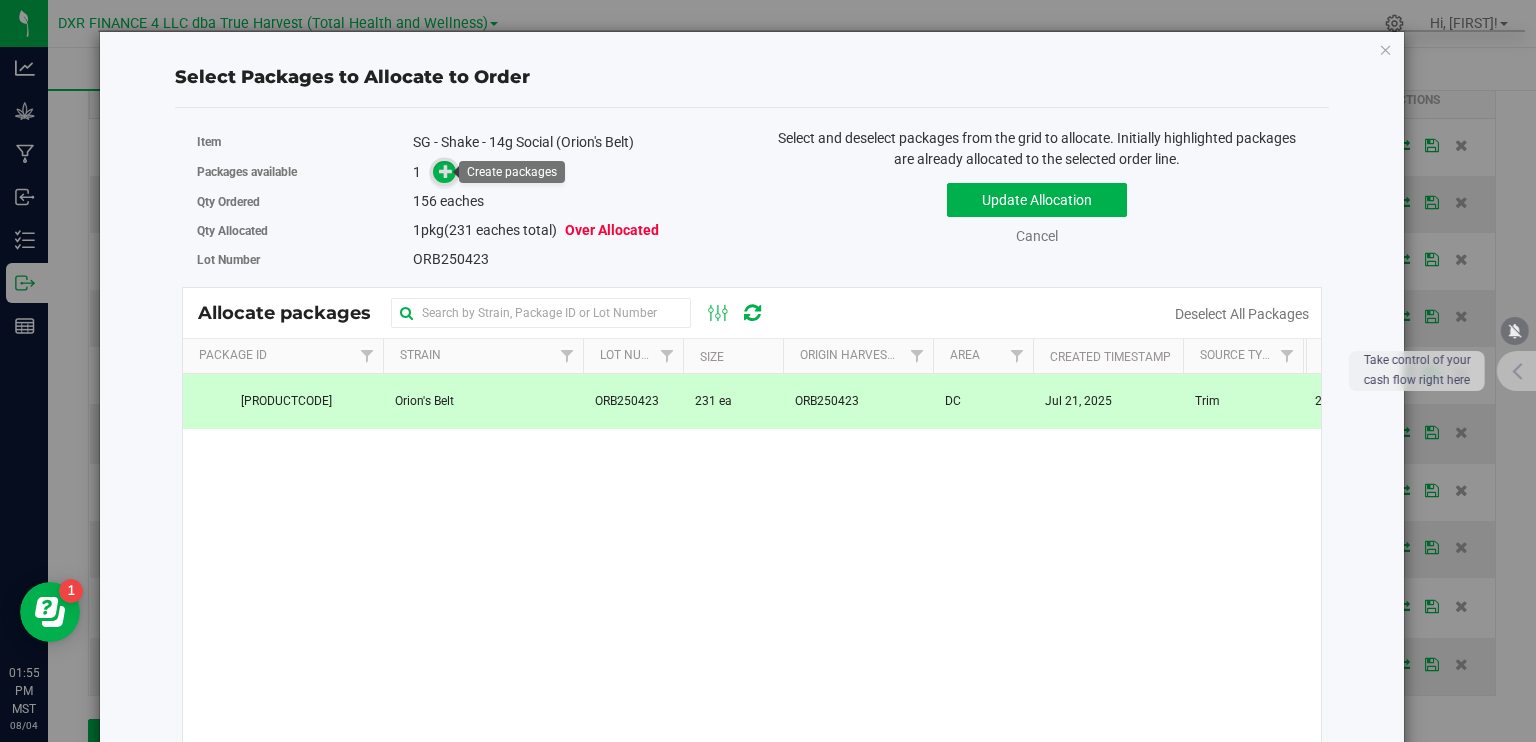 click at bounding box center (446, 171) 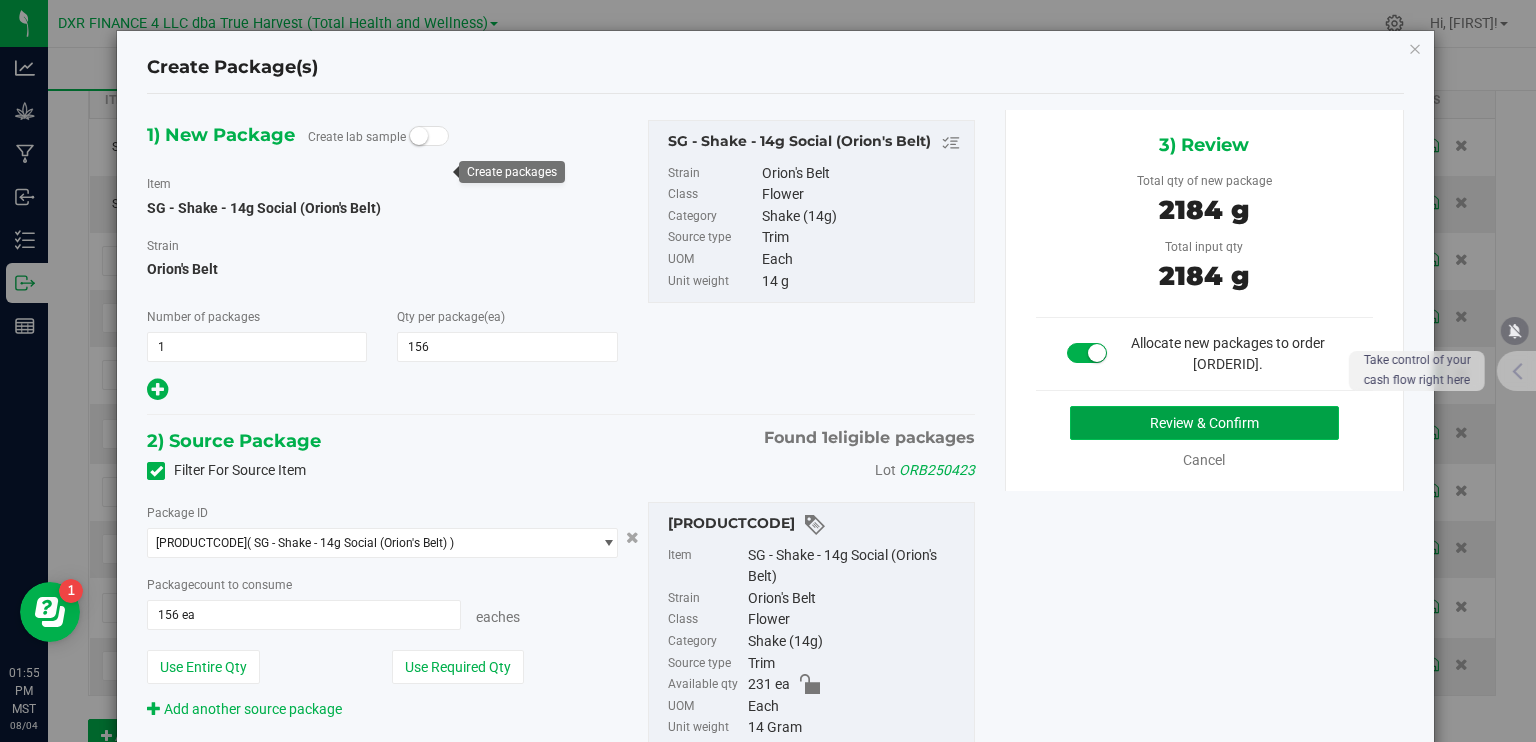 click on "Review & Confirm" at bounding box center [1204, 423] 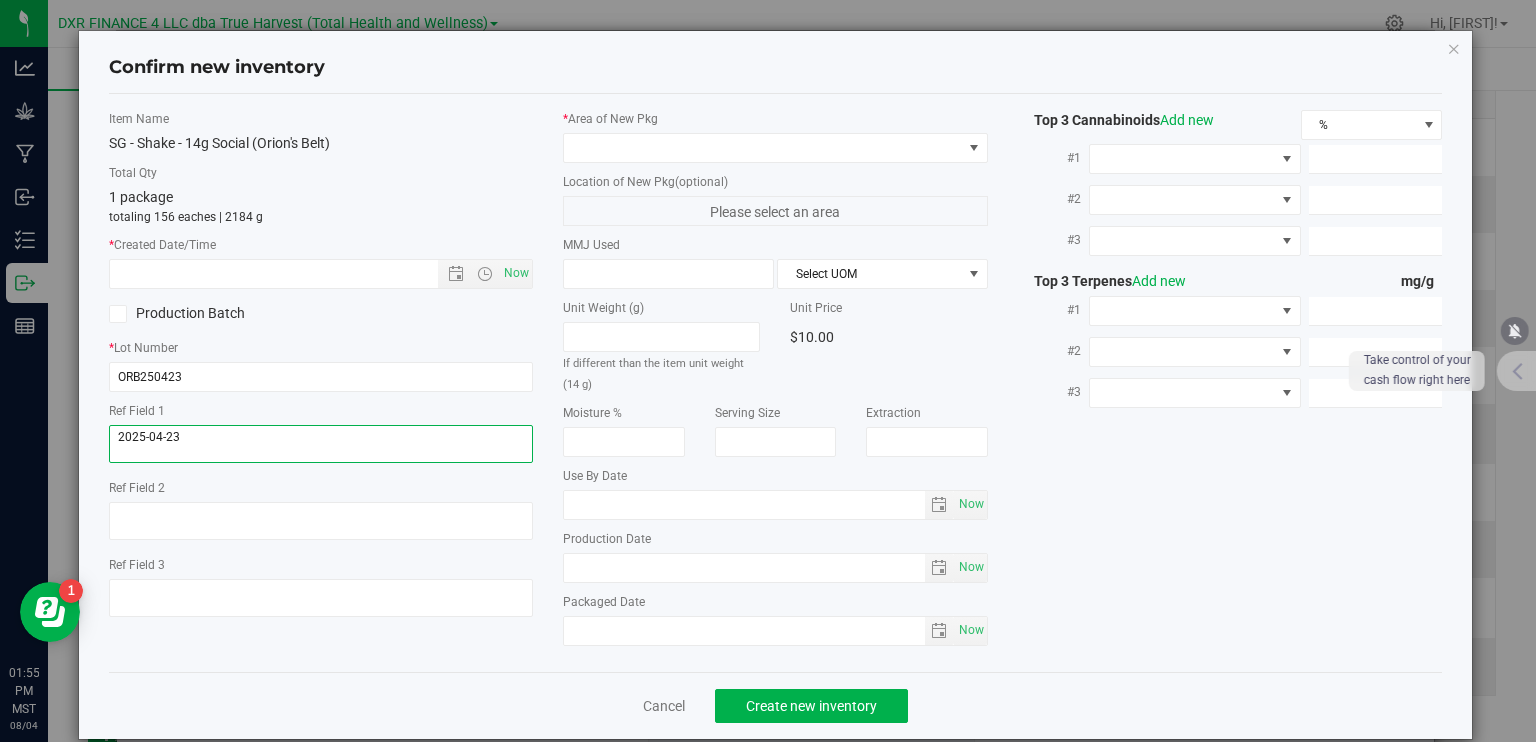 click at bounding box center (321, 444) 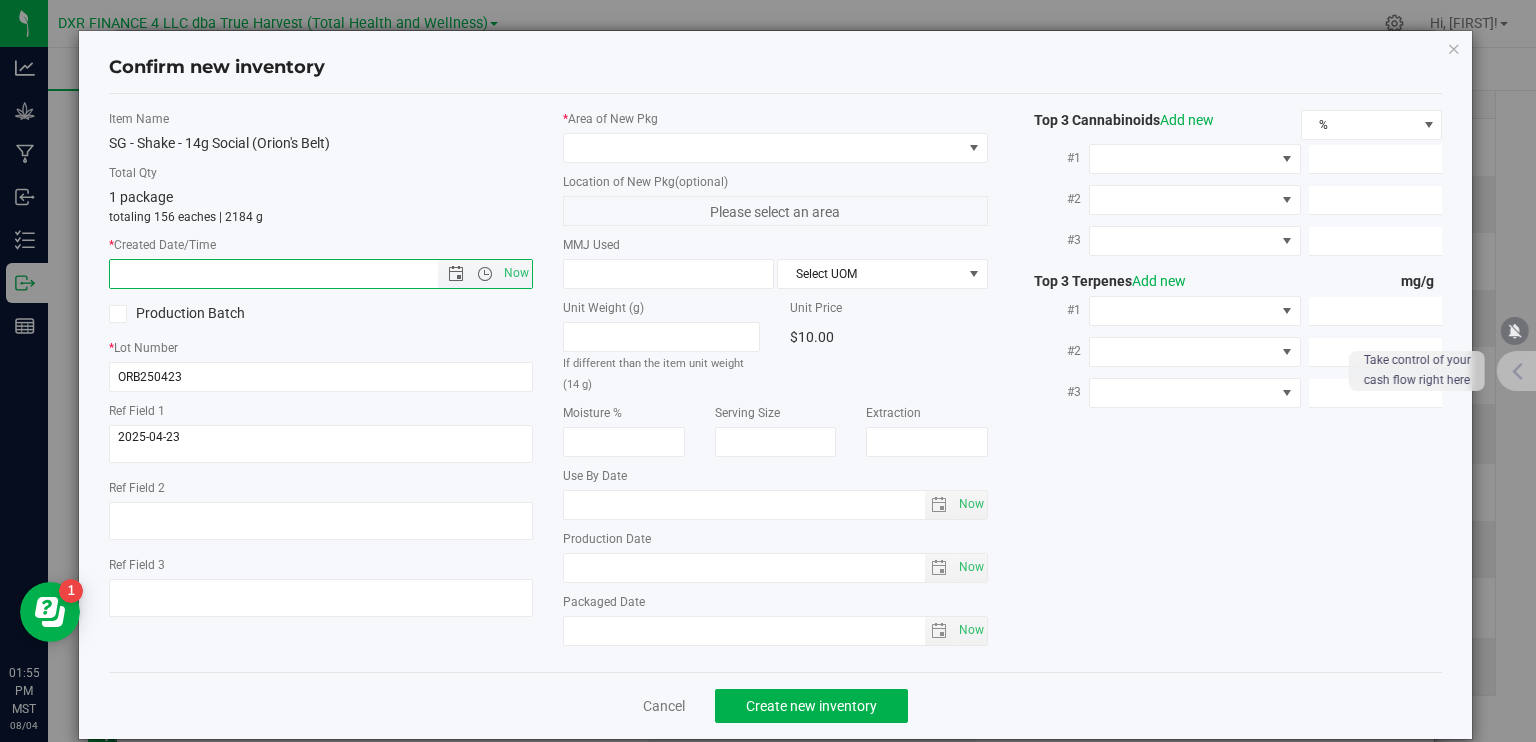 click at bounding box center (291, 274) 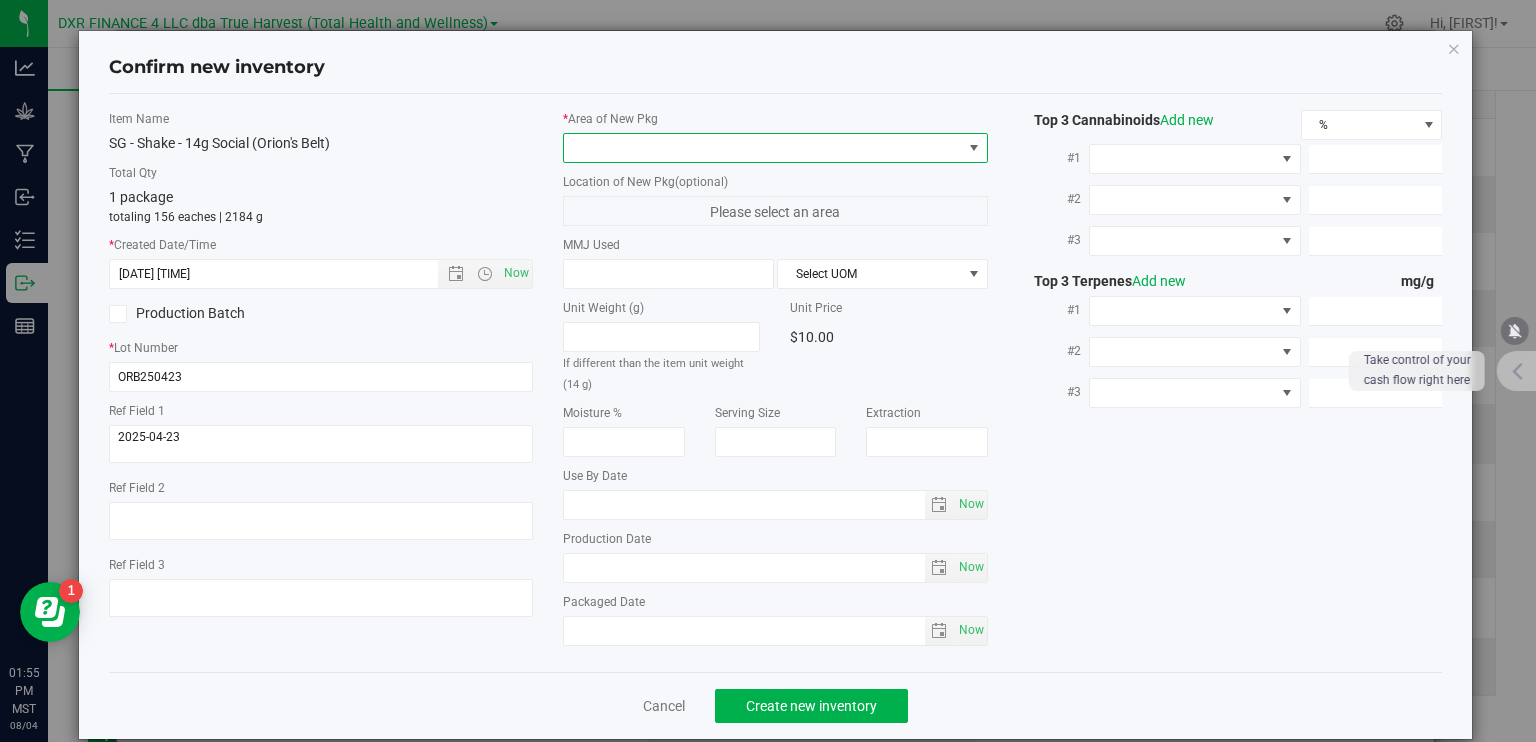 type on "[DATE] [TIME]" 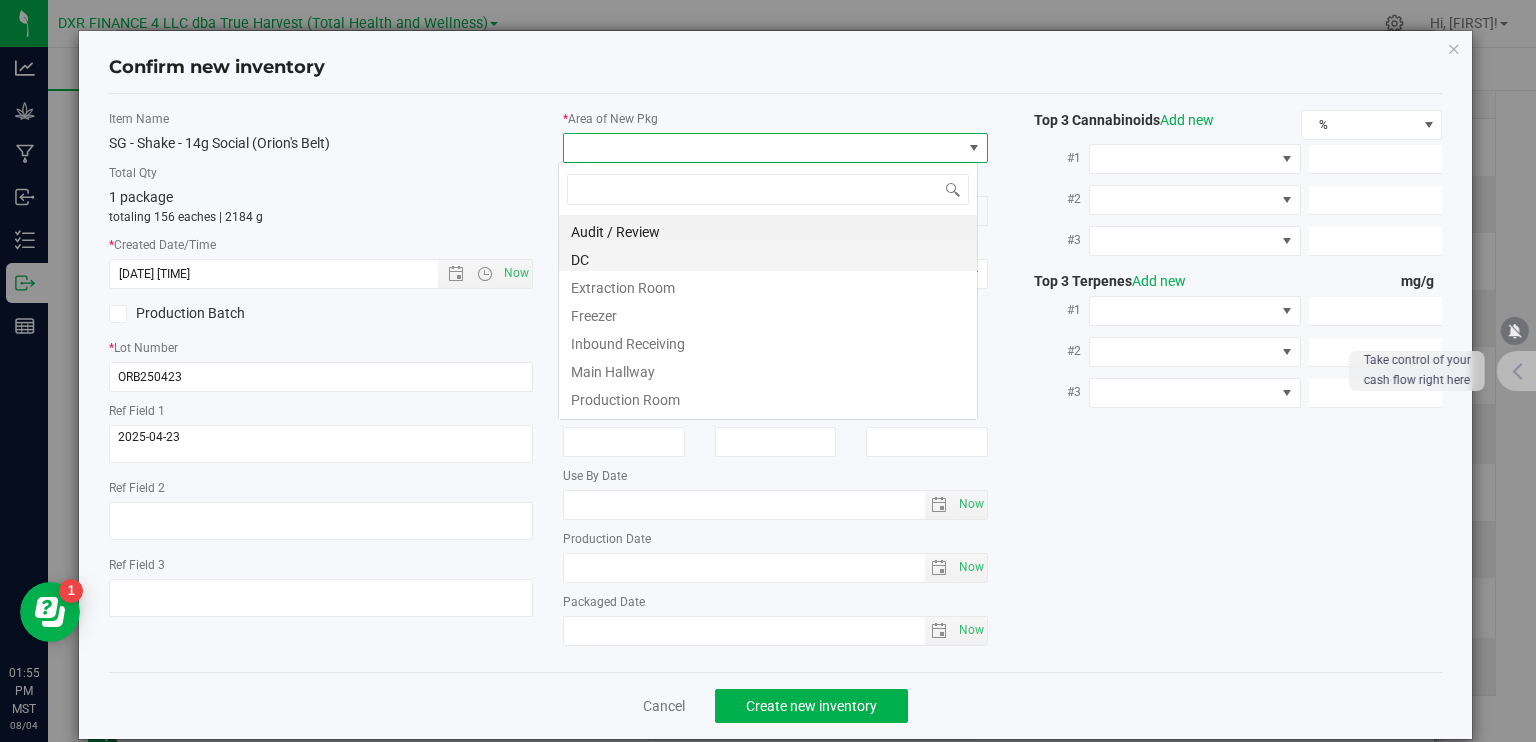 scroll, scrollTop: 99970, scrollLeft: 99580, axis: both 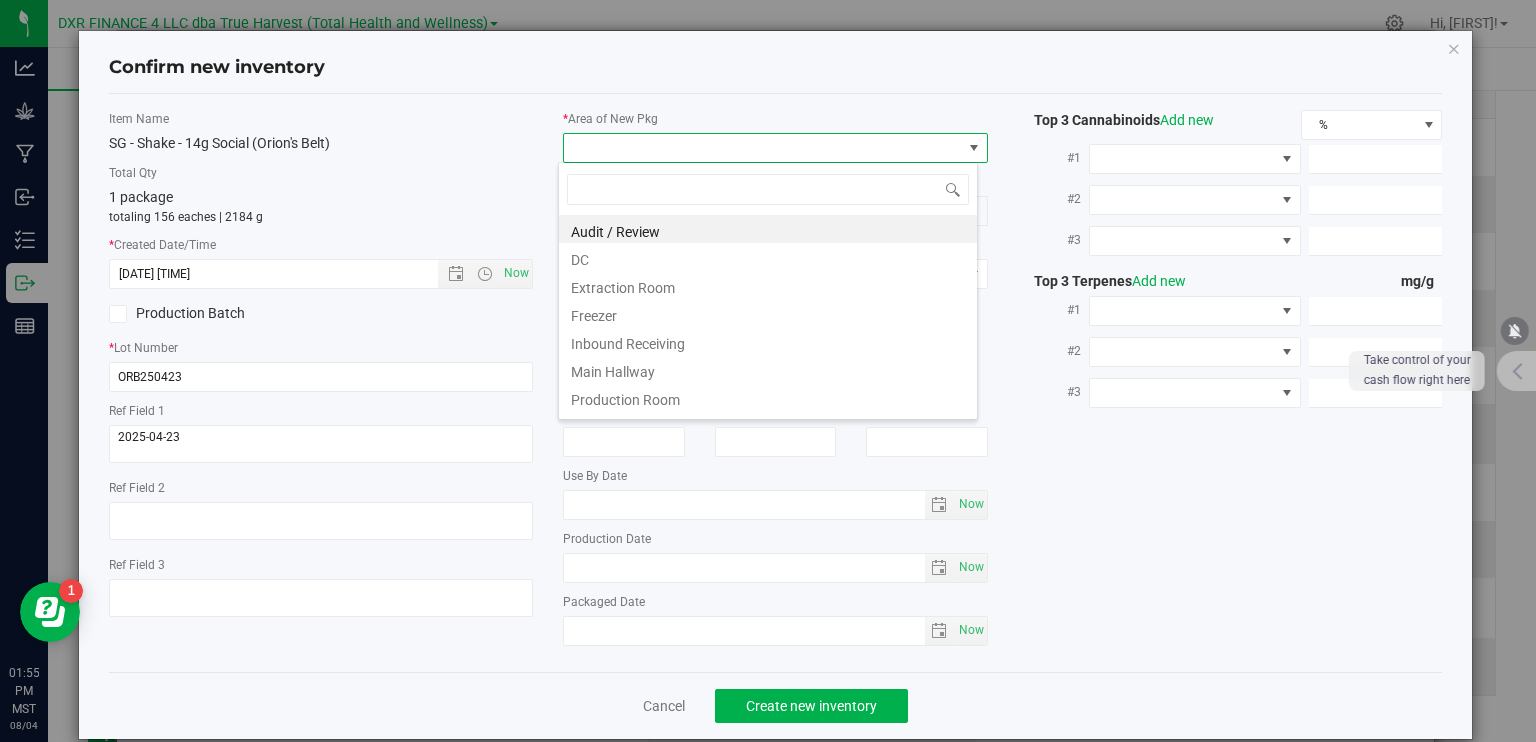 click on "DC" at bounding box center [768, 257] 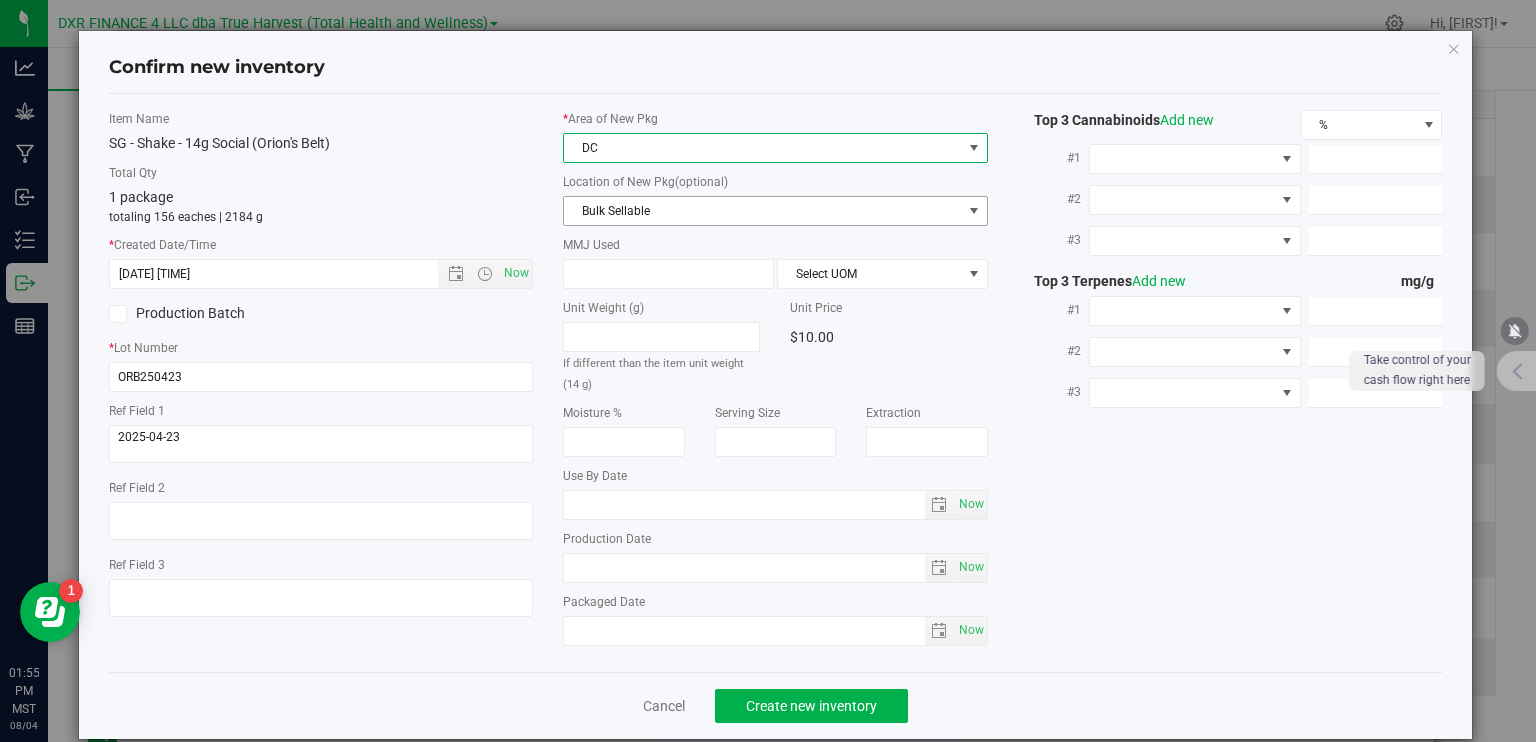 click on "Bulk Sellable" at bounding box center (763, 211) 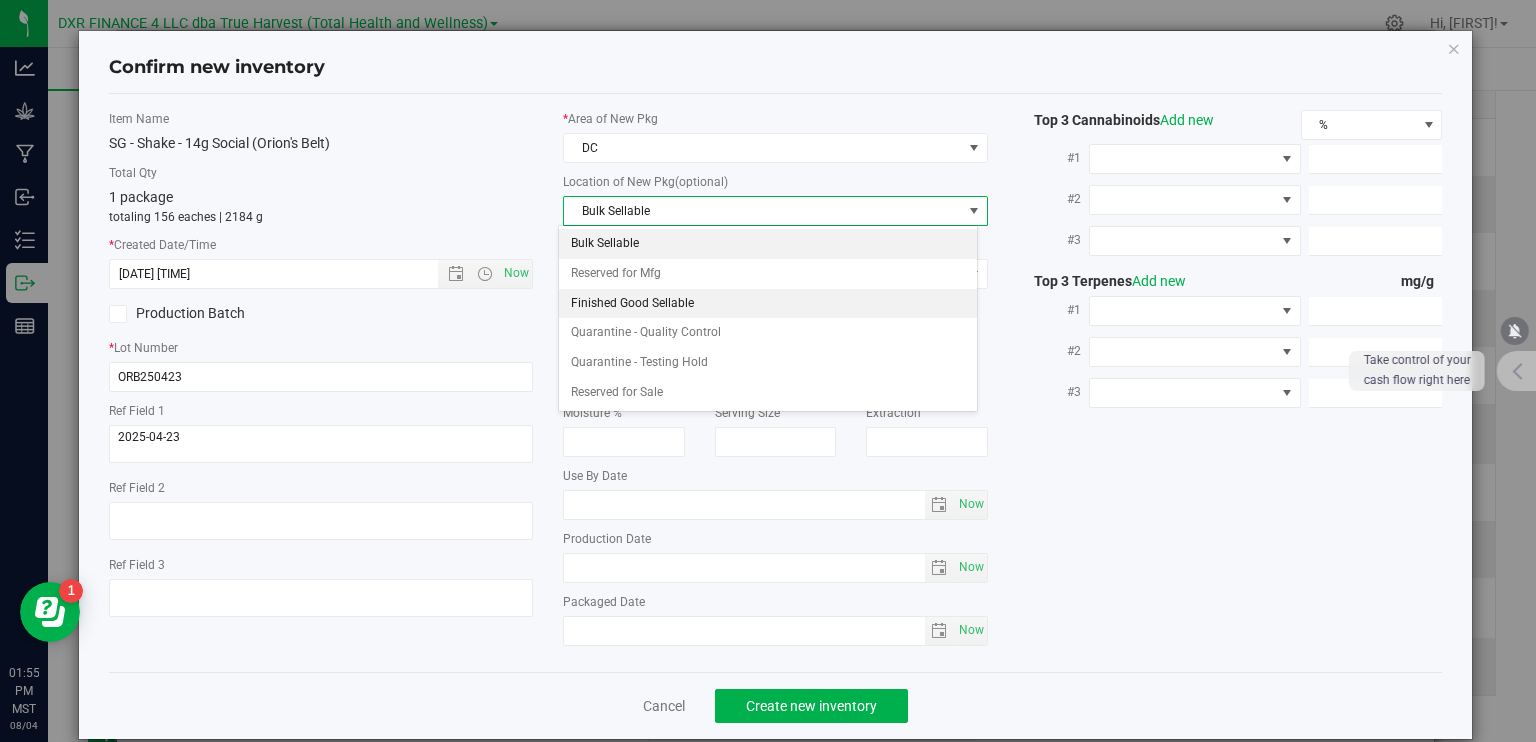 click on "Finished Good Sellable" at bounding box center [768, 304] 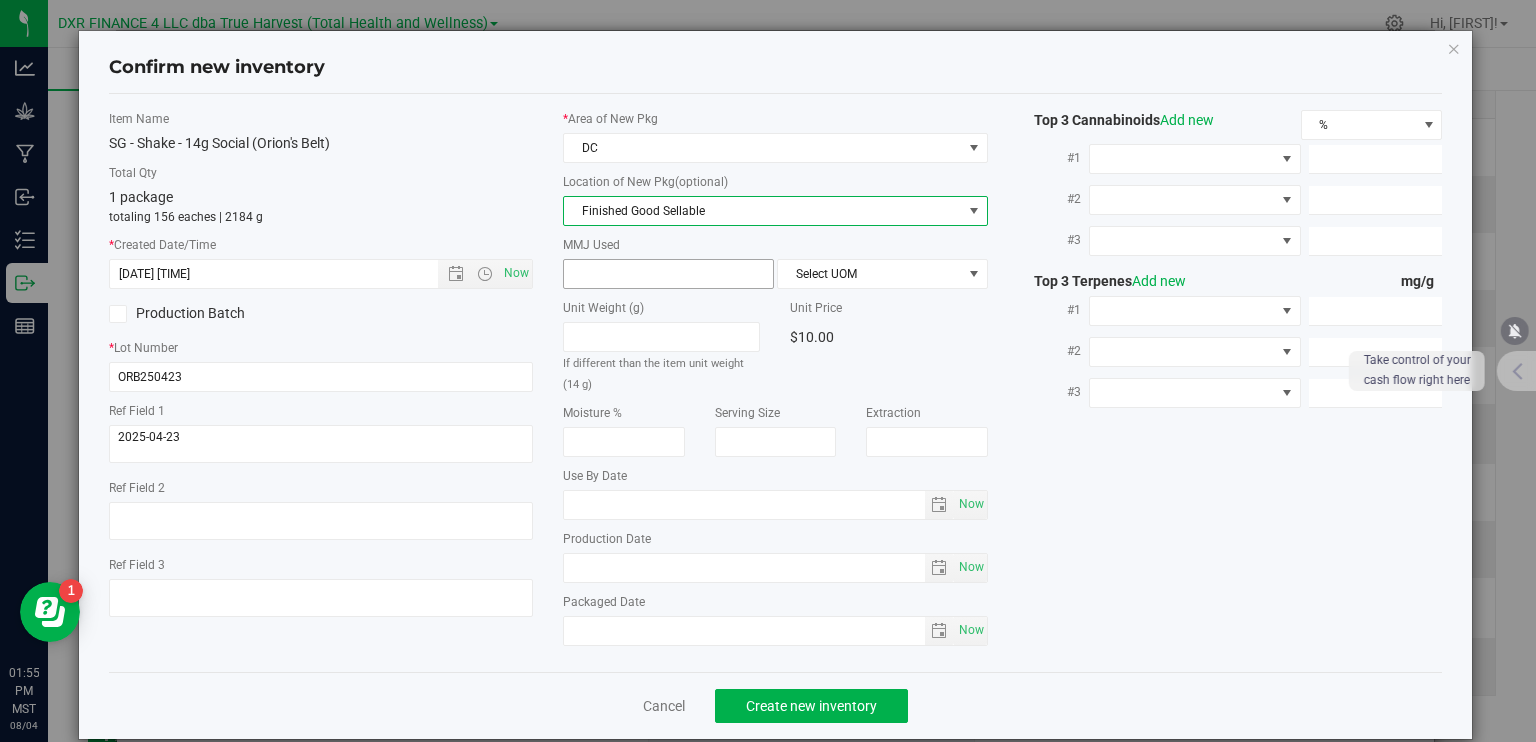 click at bounding box center (668, 274) 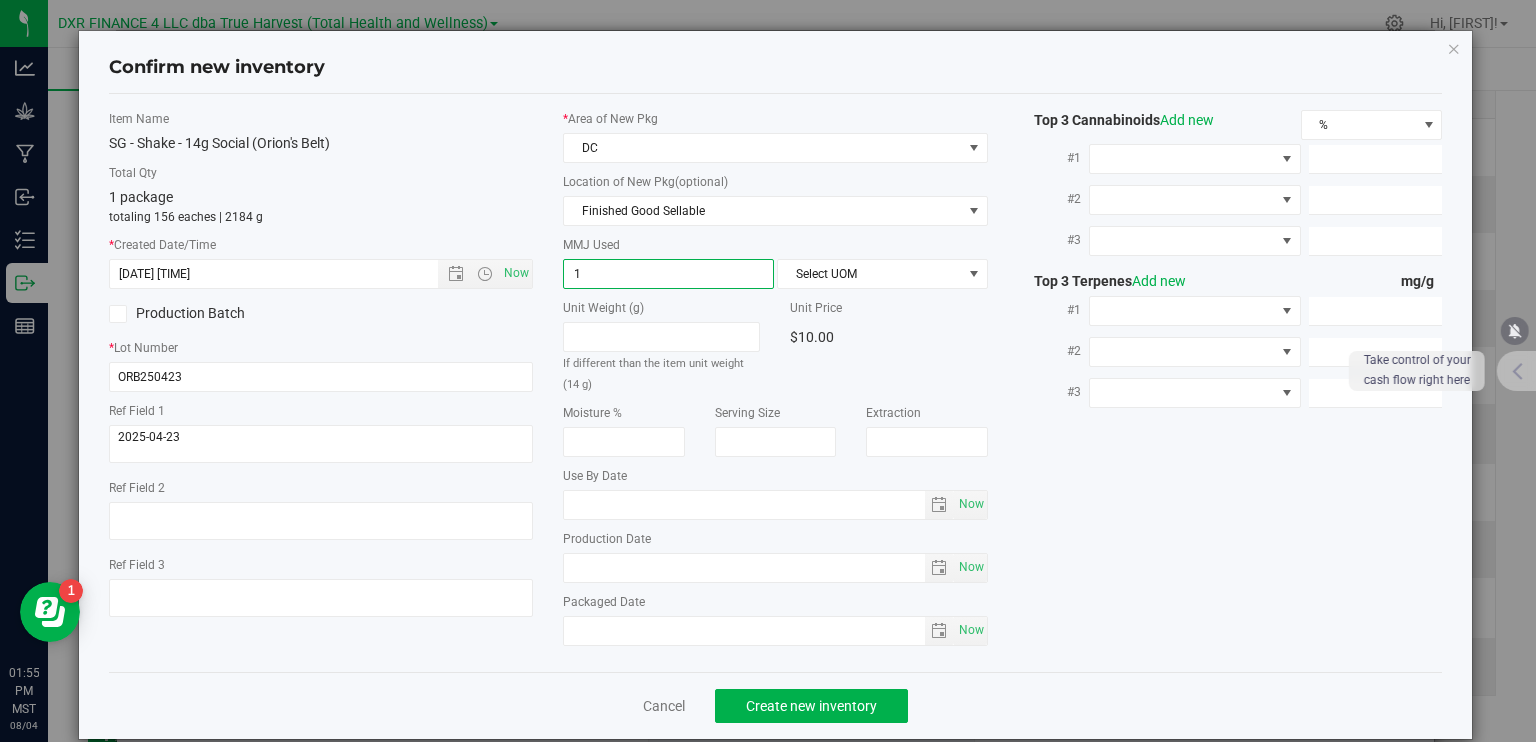 type on "14" 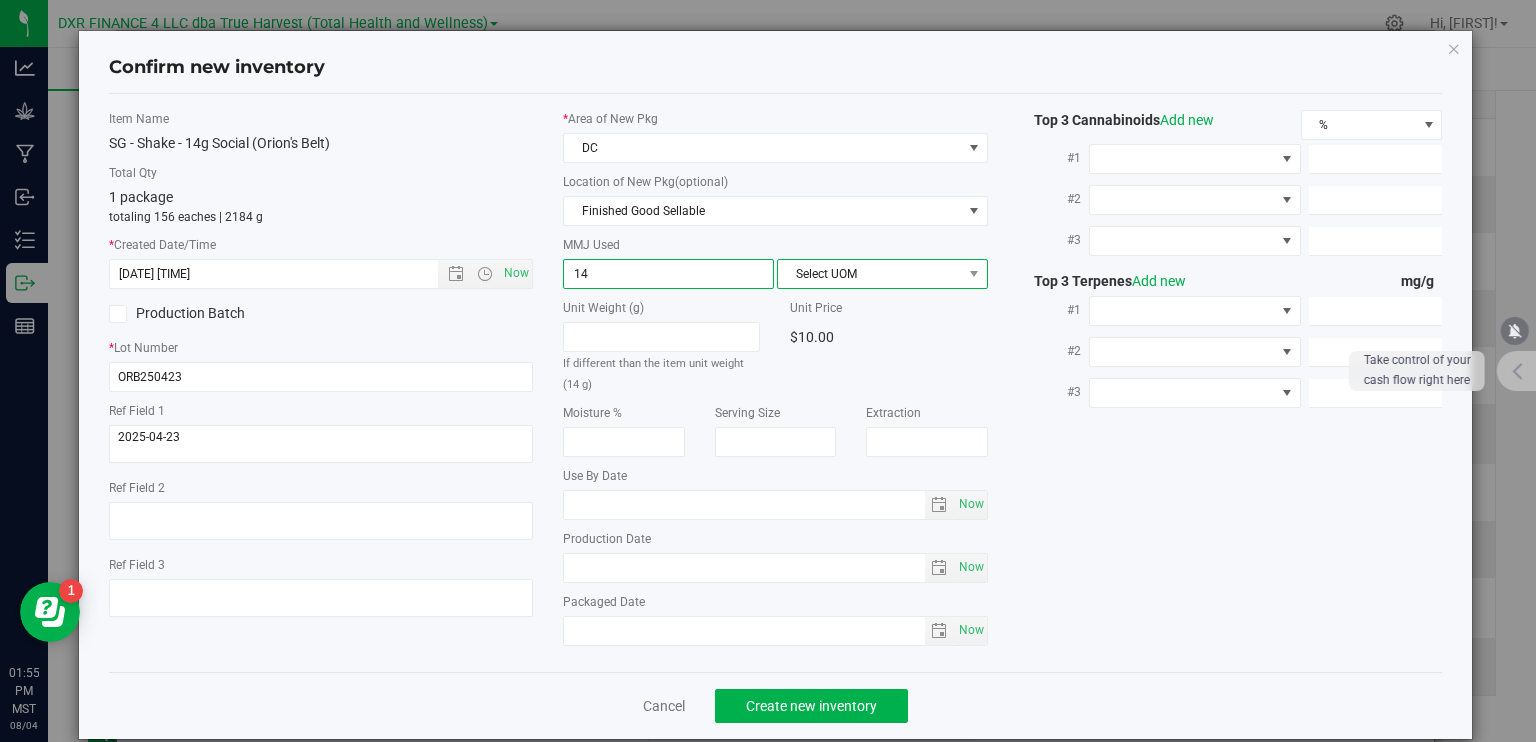 type on "14.0000" 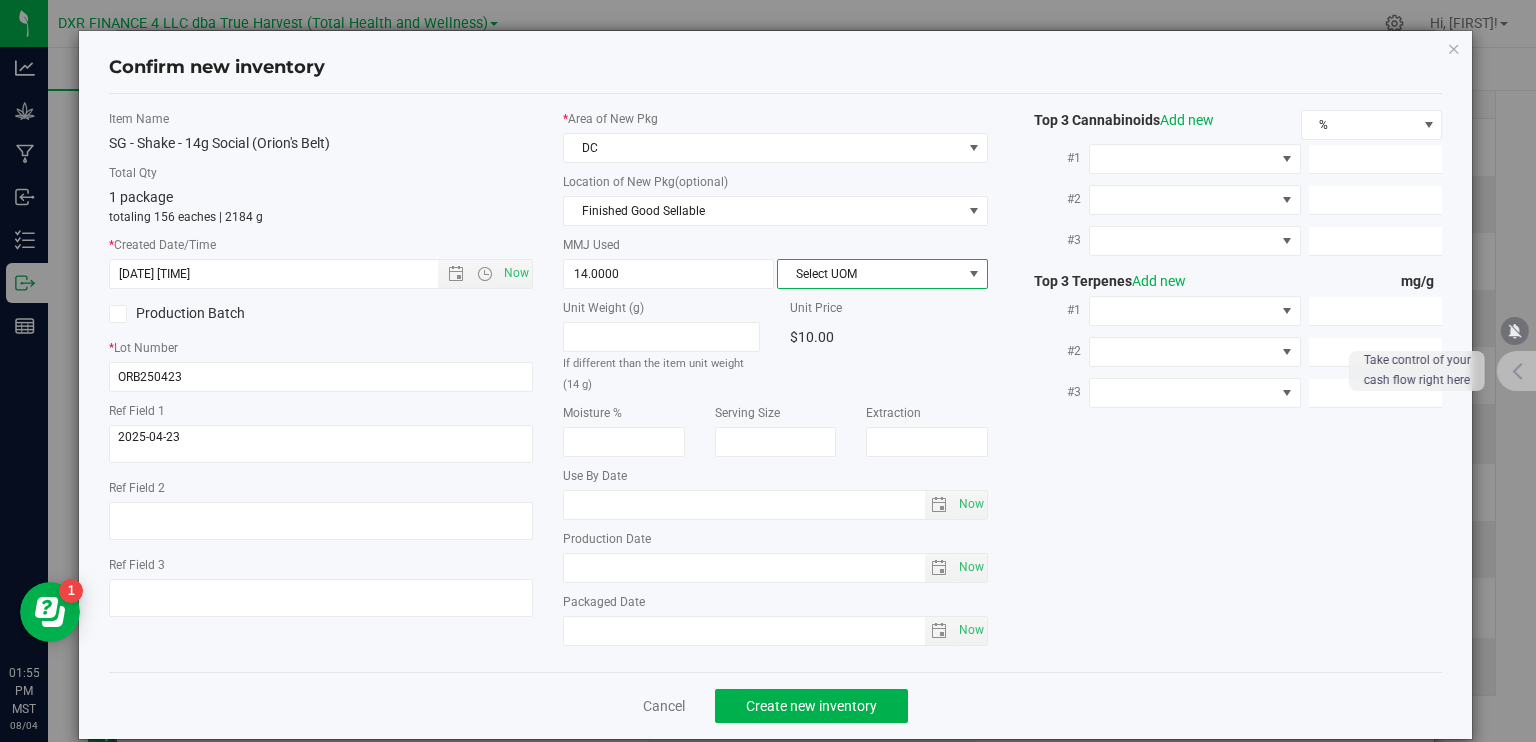 click on "Select UOM" at bounding box center (870, 274) 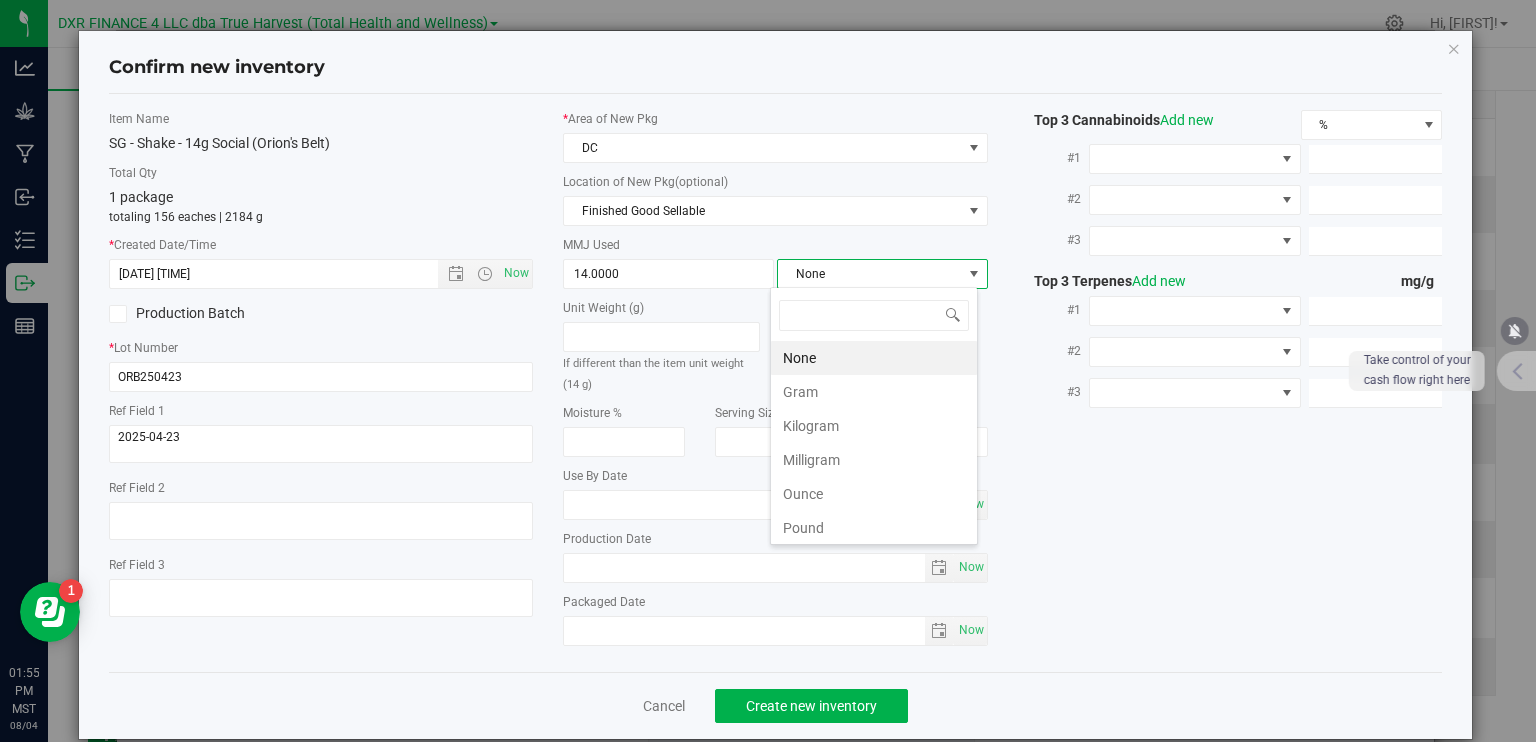 scroll, scrollTop: 99970, scrollLeft: 99792, axis: both 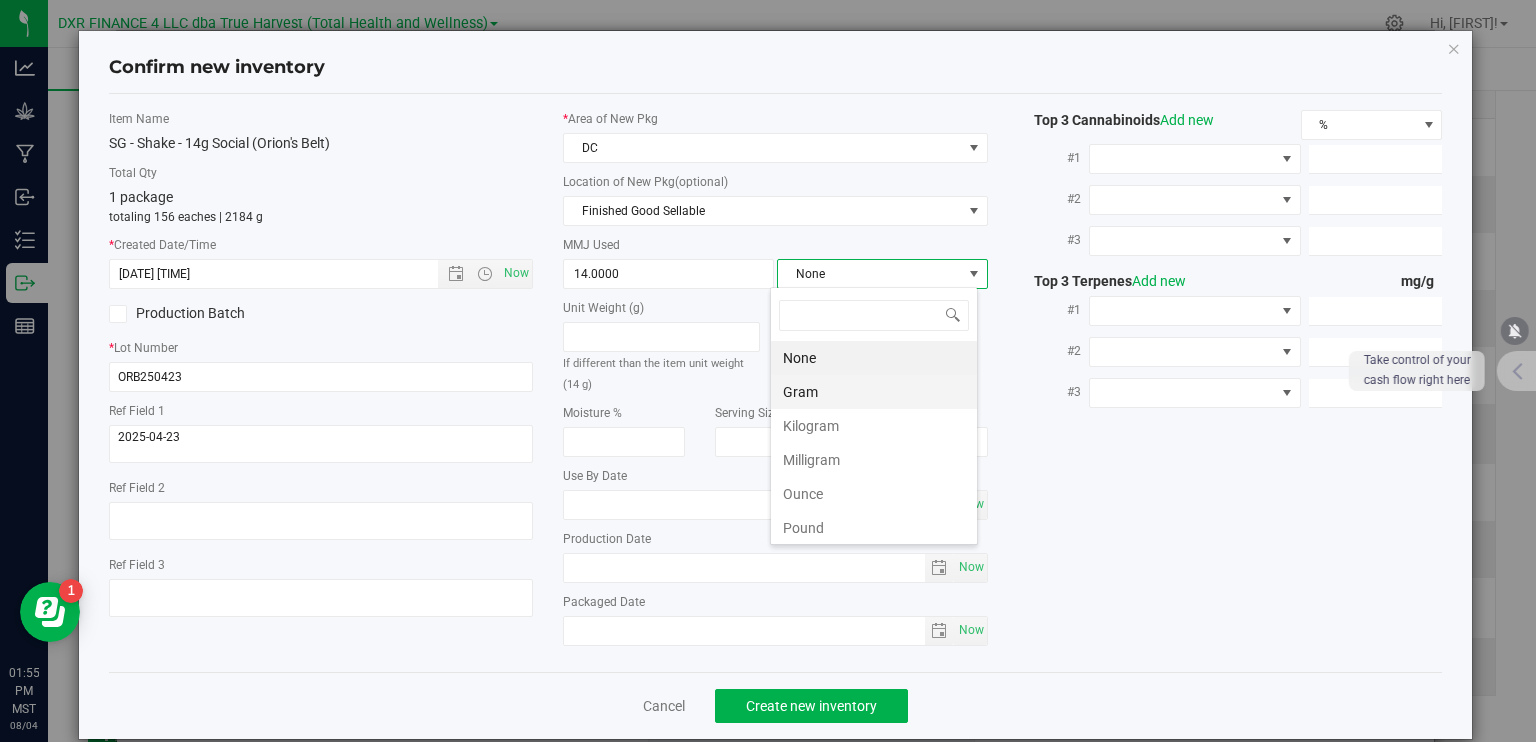 click on "Gram" at bounding box center [874, 392] 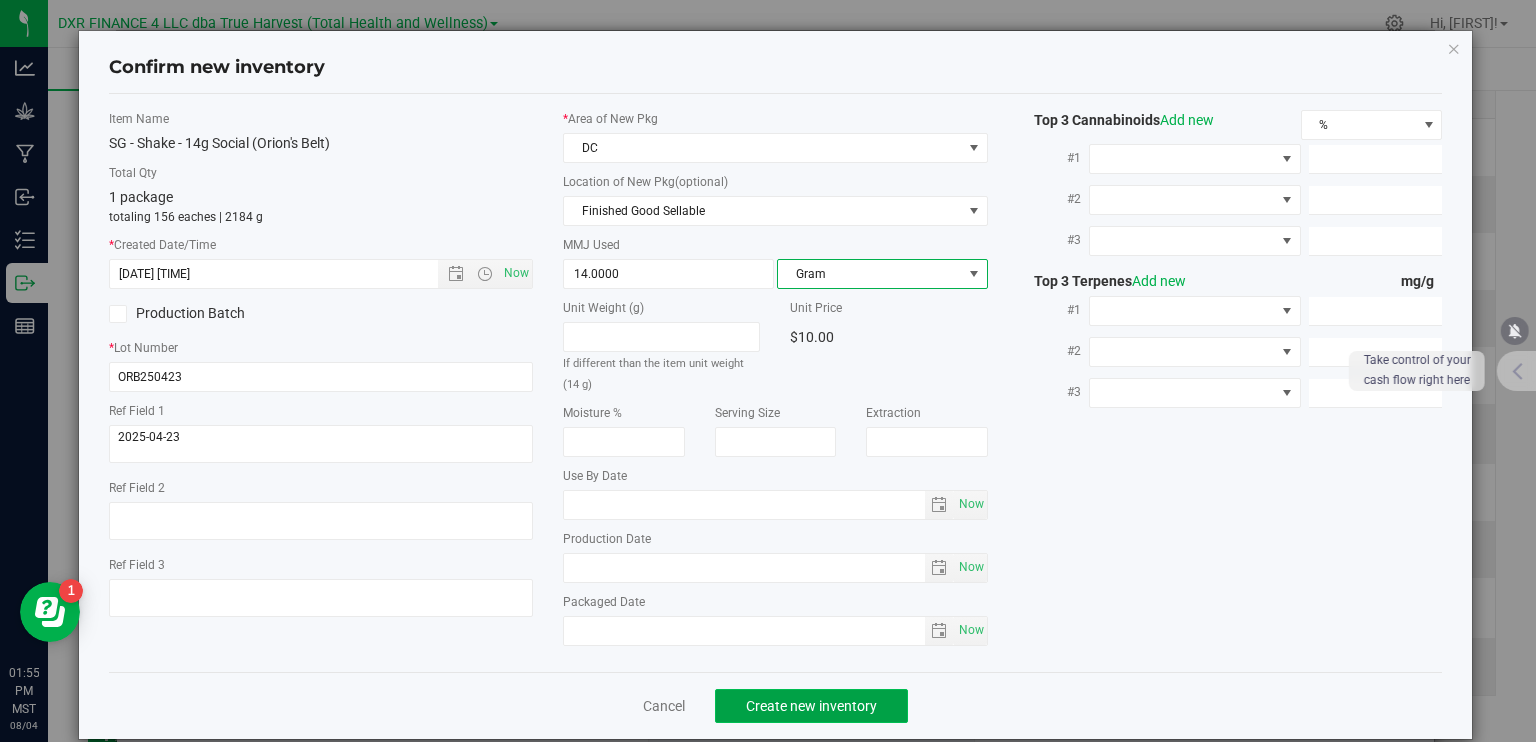 click on "Create new inventory" 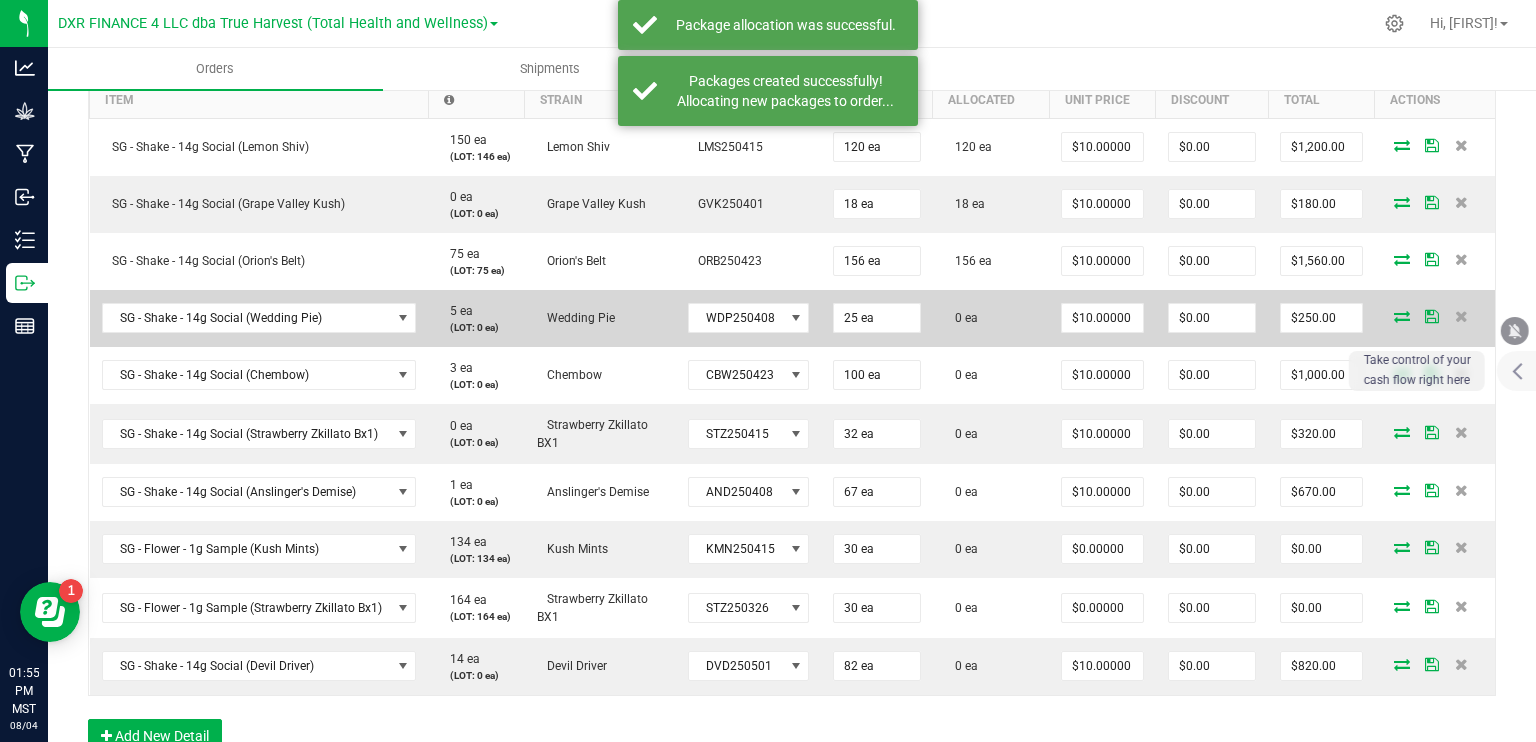 click at bounding box center (1402, 316) 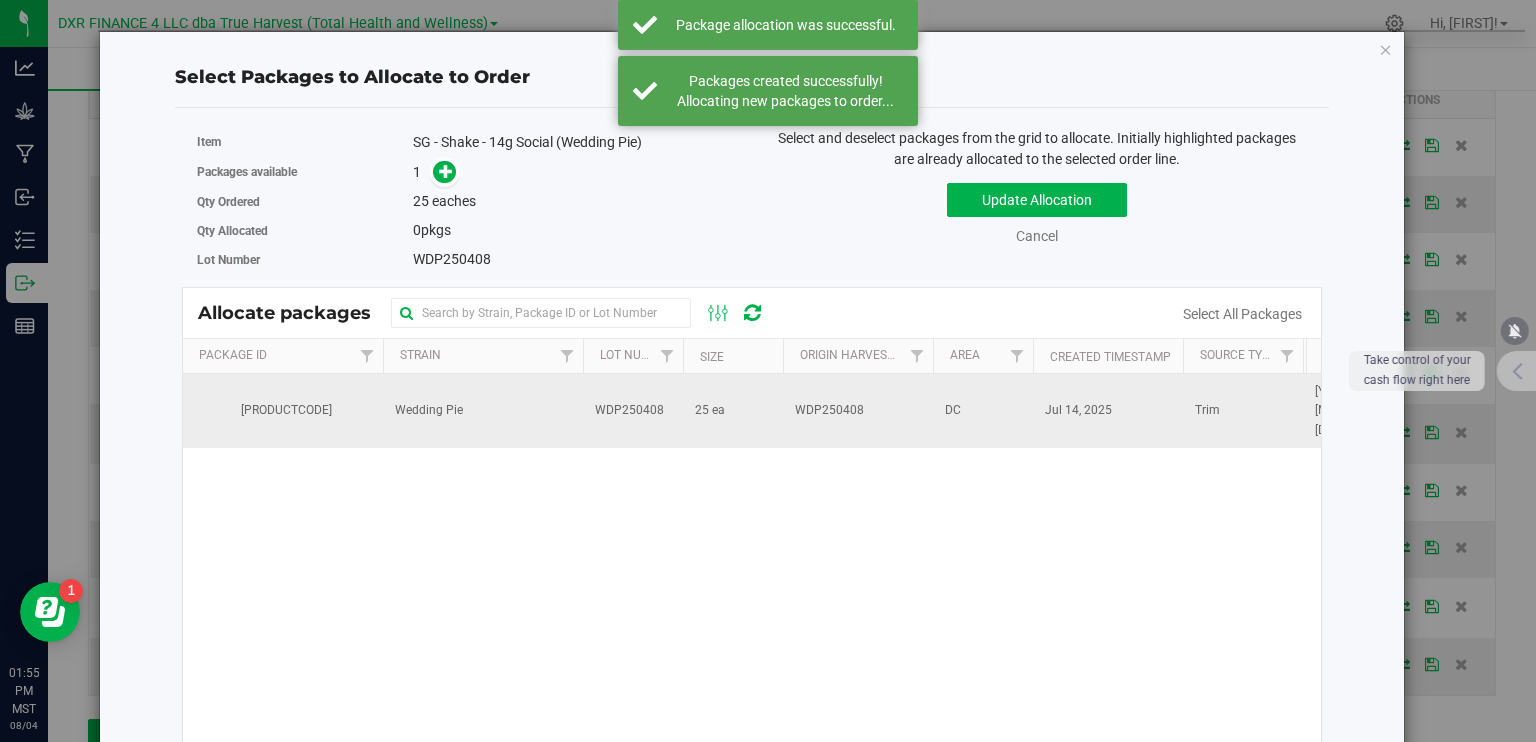 click on "WDP250408" at bounding box center [633, 411] 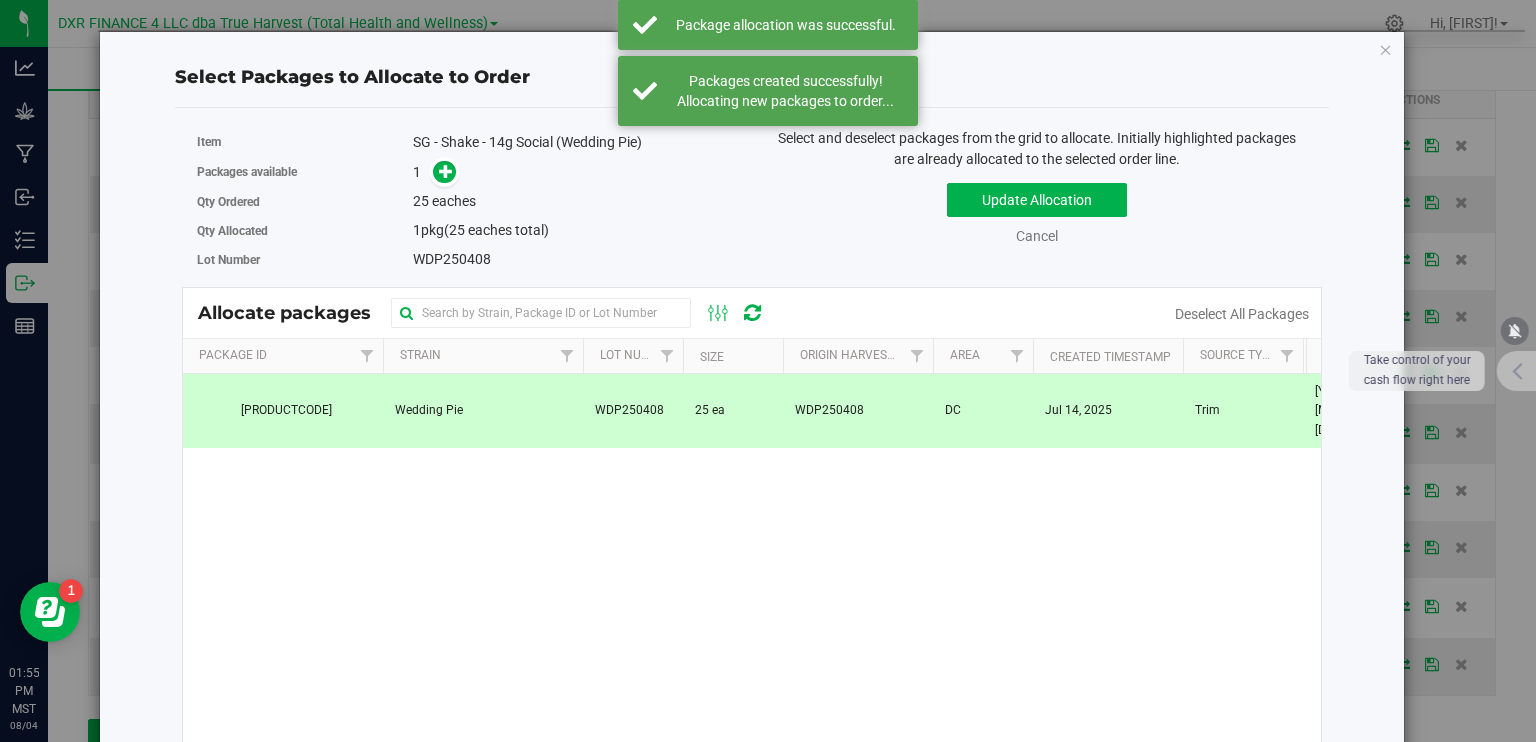 click on "1" at bounding box center [575, 172] 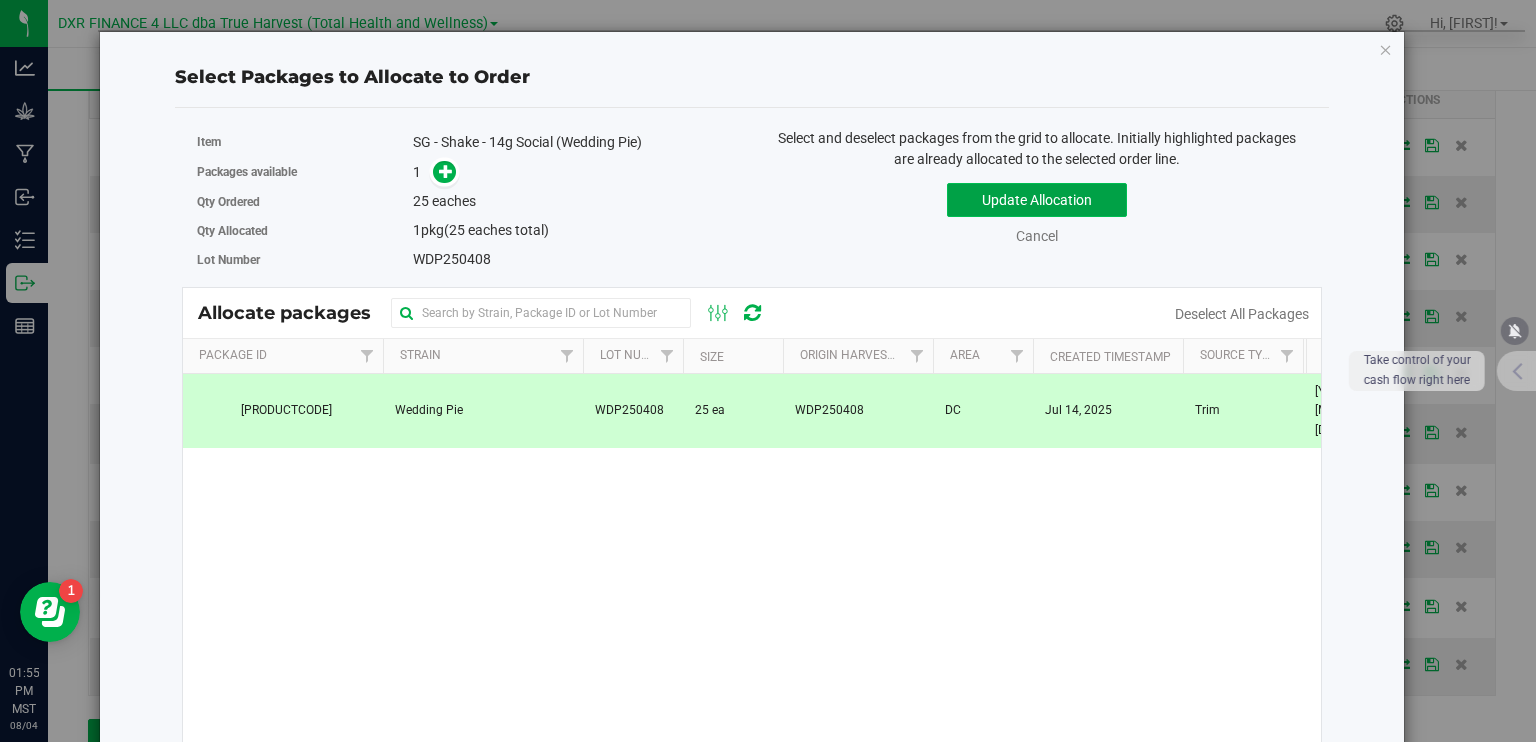 click on "Update Allocation" at bounding box center [1037, 200] 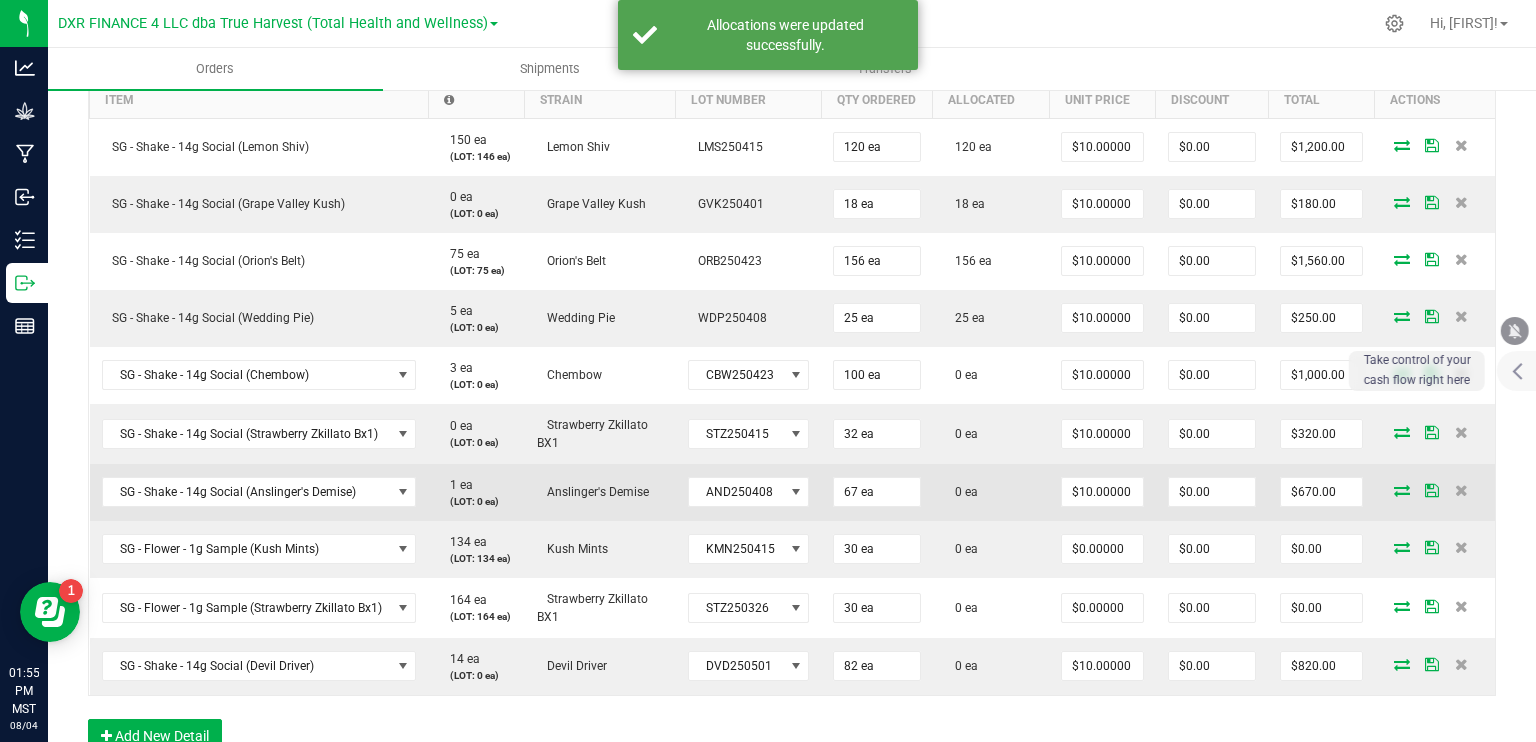 scroll, scrollTop: 700, scrollLeft: 0, axis: vertical 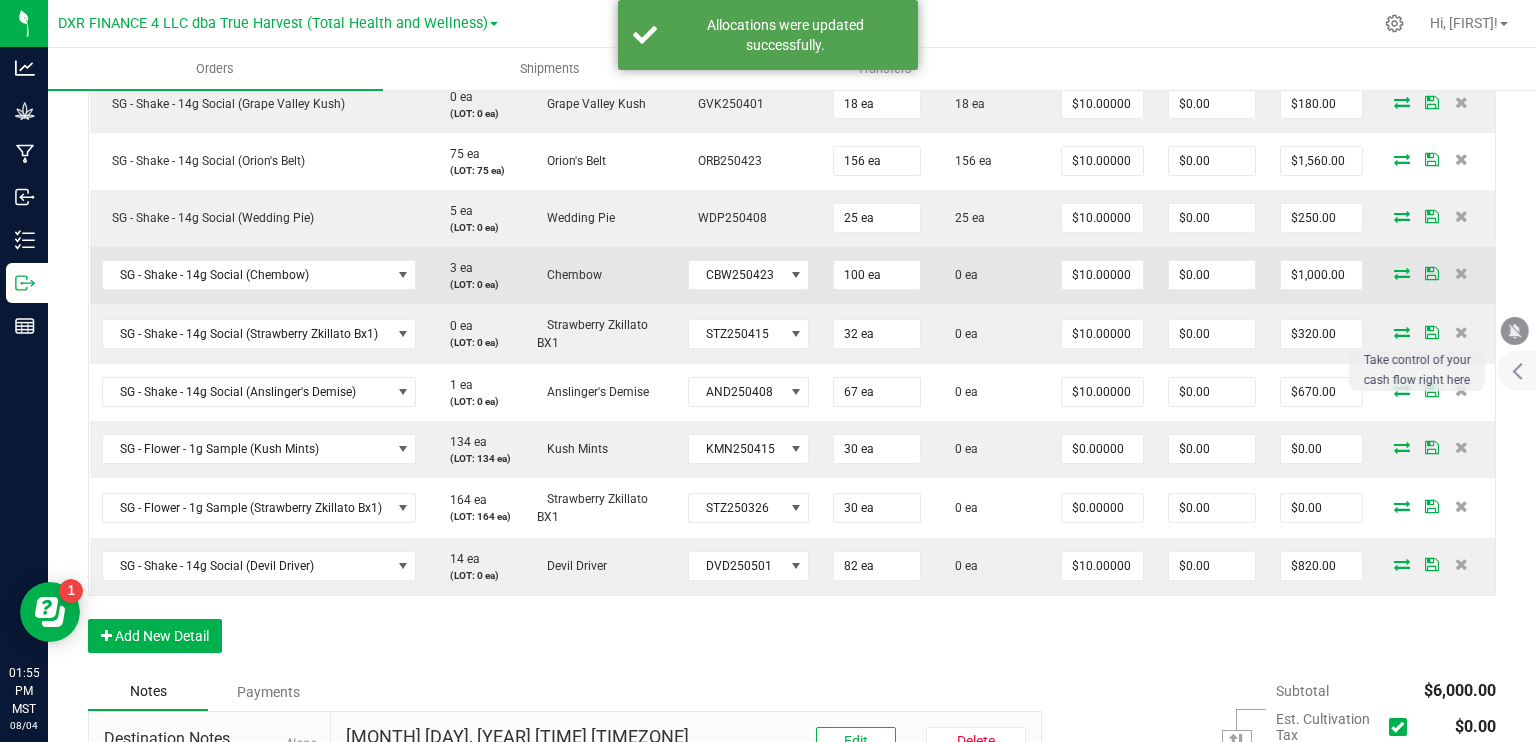 click at bounding box center (1402, 273) 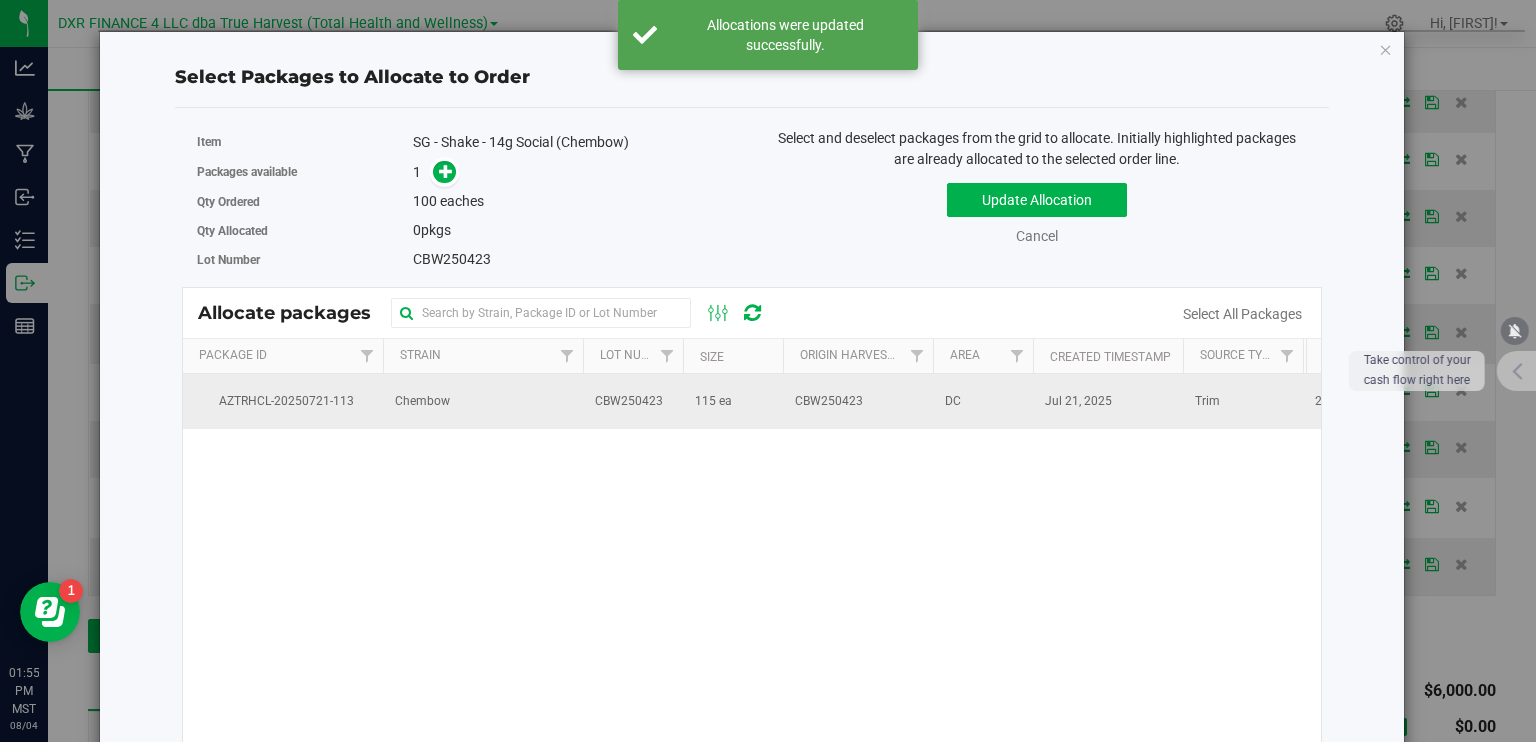 drag, startPoint x: 800, startPoint y: 407, endPoint x: 775, endPoint y: 399, distance: 26.24881 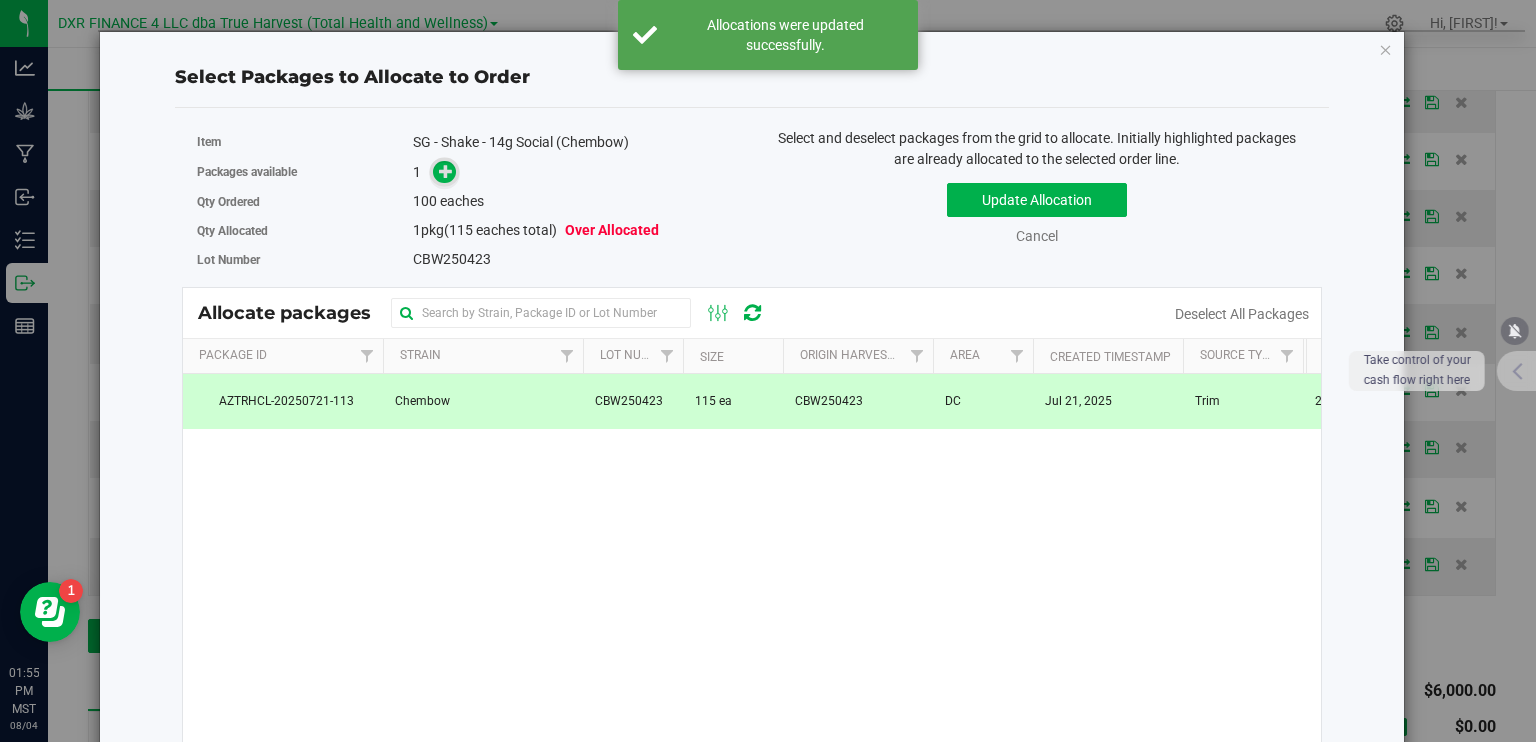 click at bounding box center (446, 171) 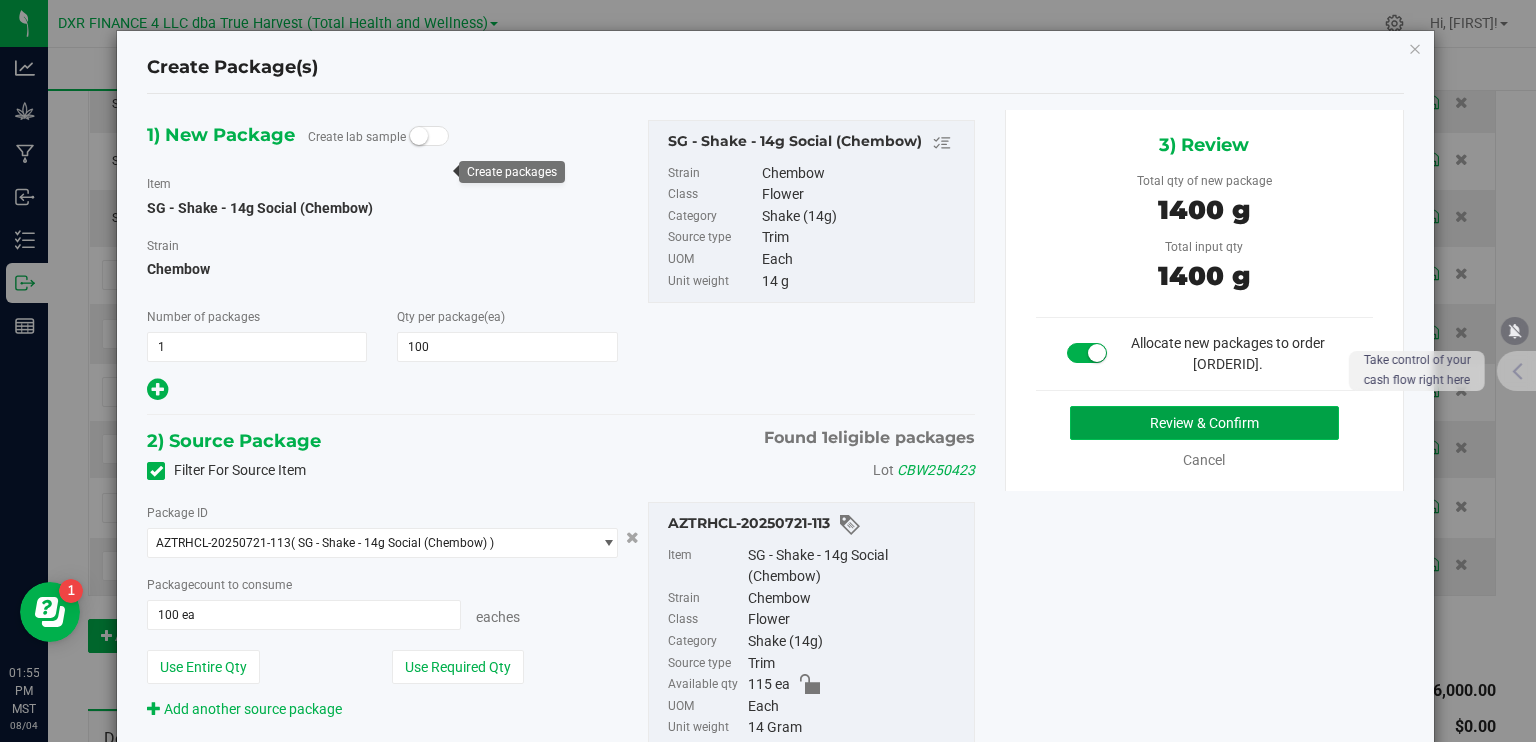 click on "Review & Confirm" at bounding box center (1204, 423) 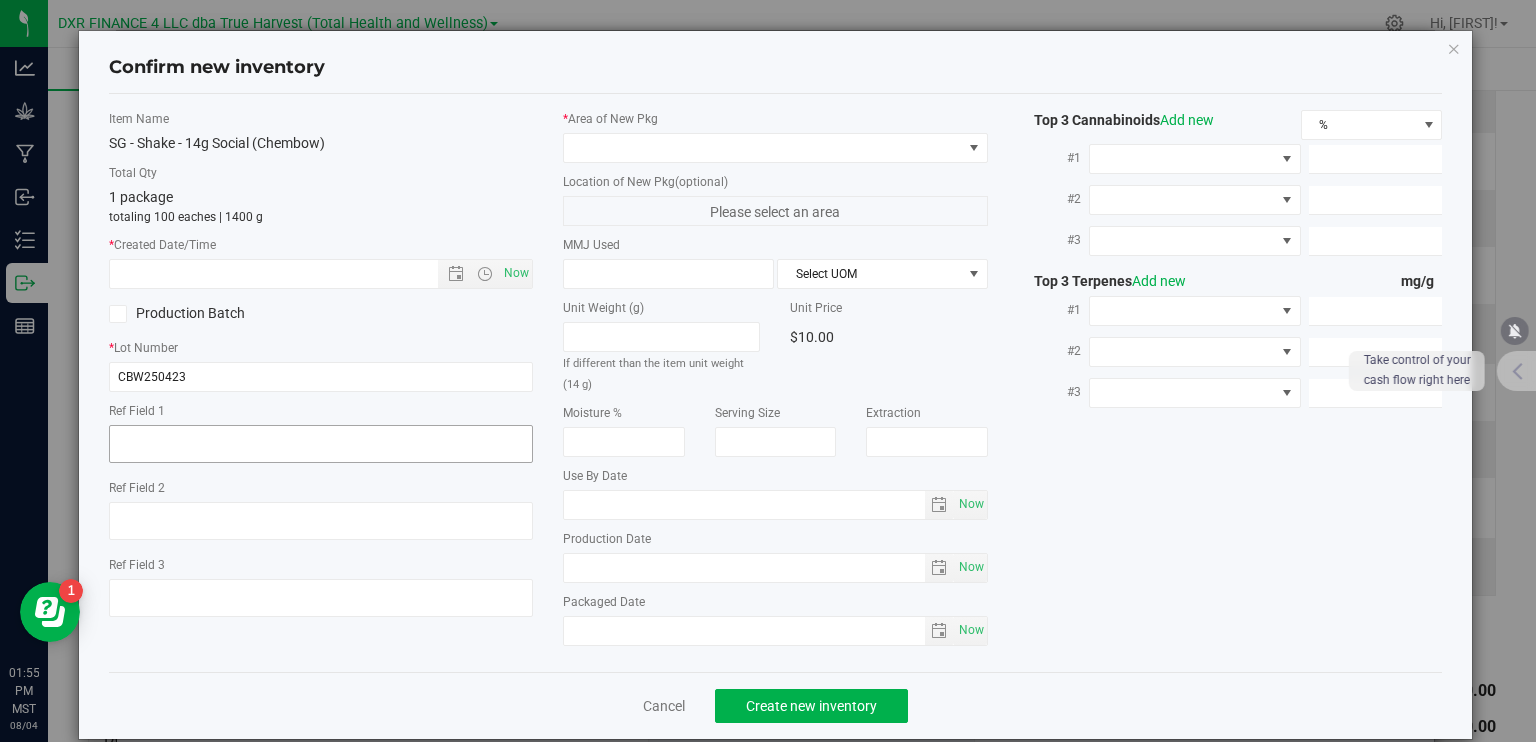 type on "2025-04-23" 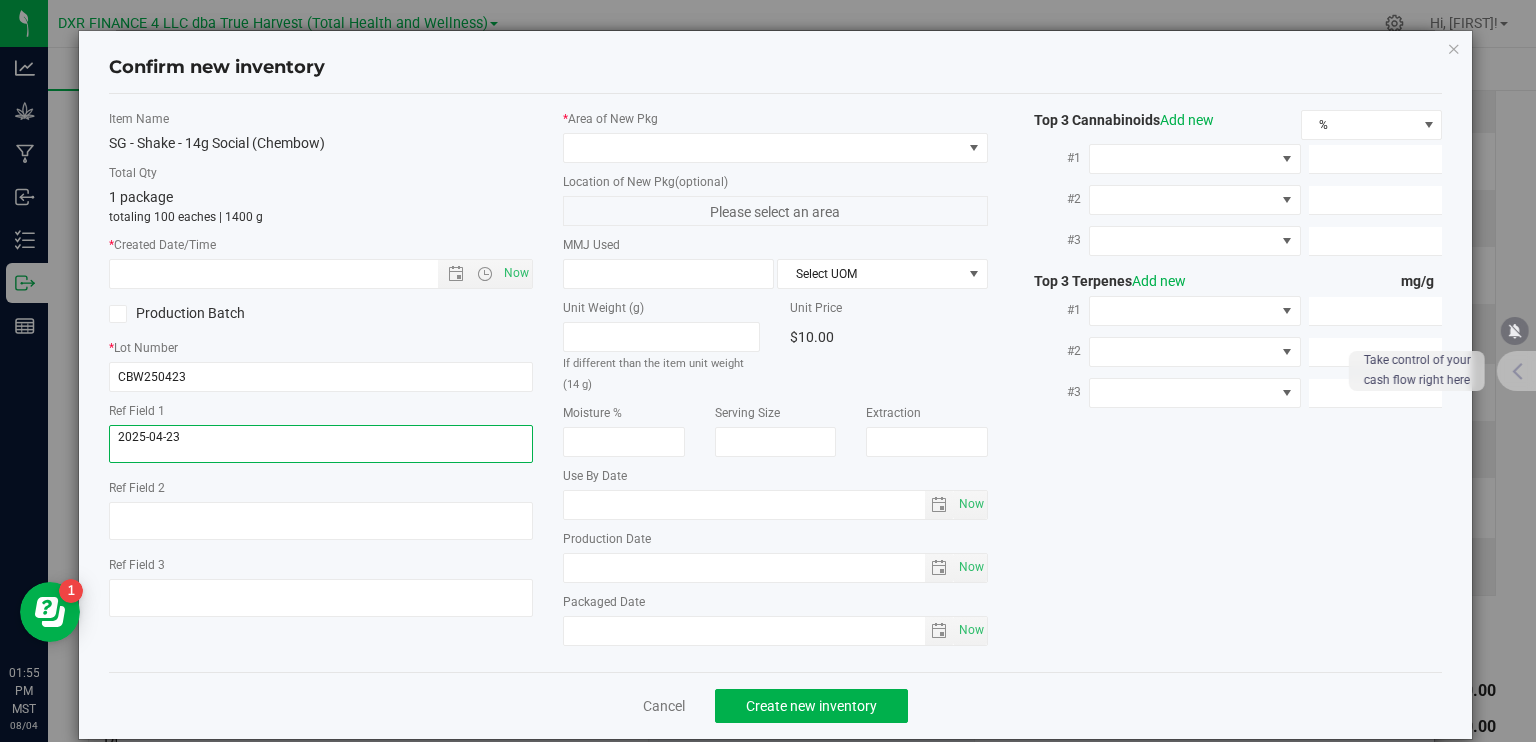 click at bounding box center [321, 444] 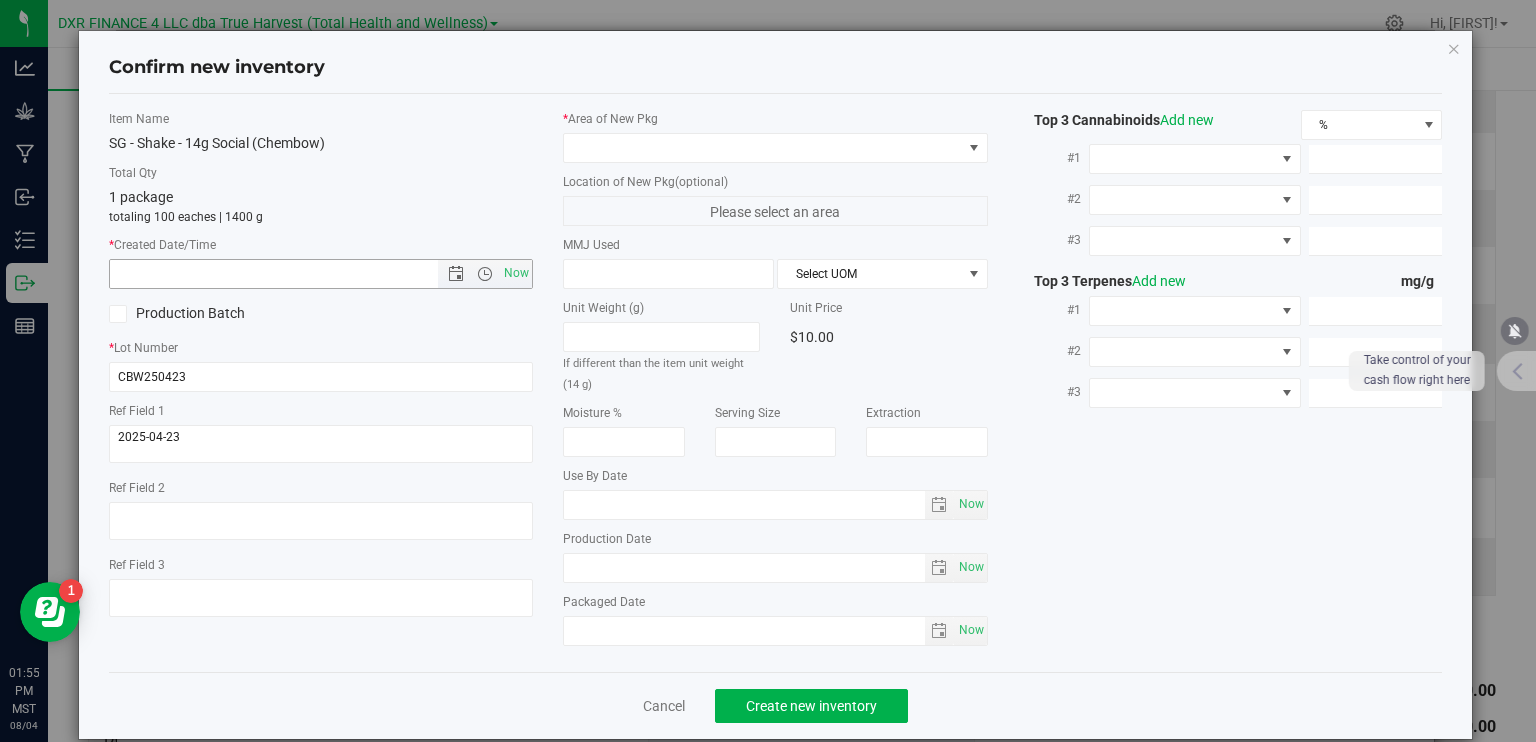 click at bounding box center (291, 274) 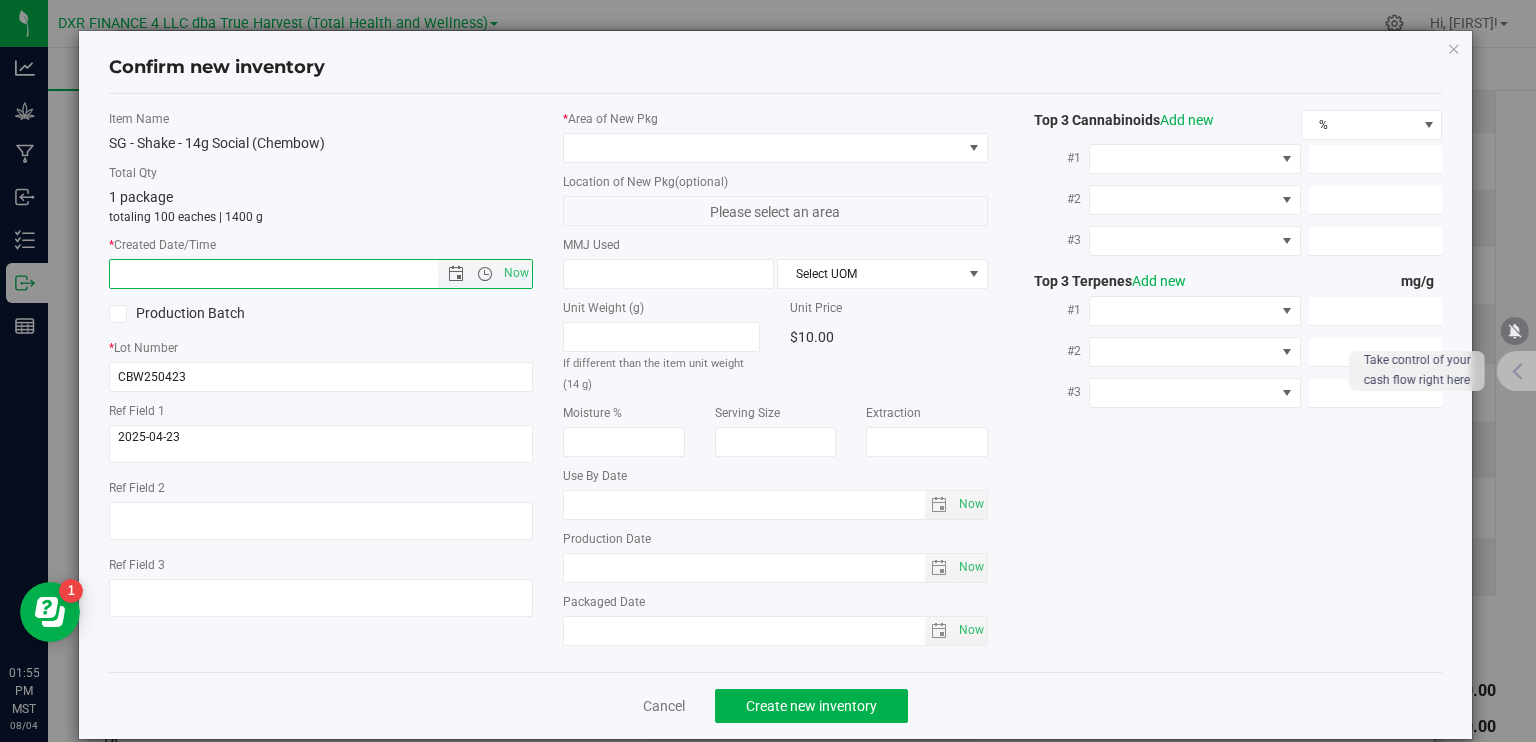 paste on "2025-04-23" 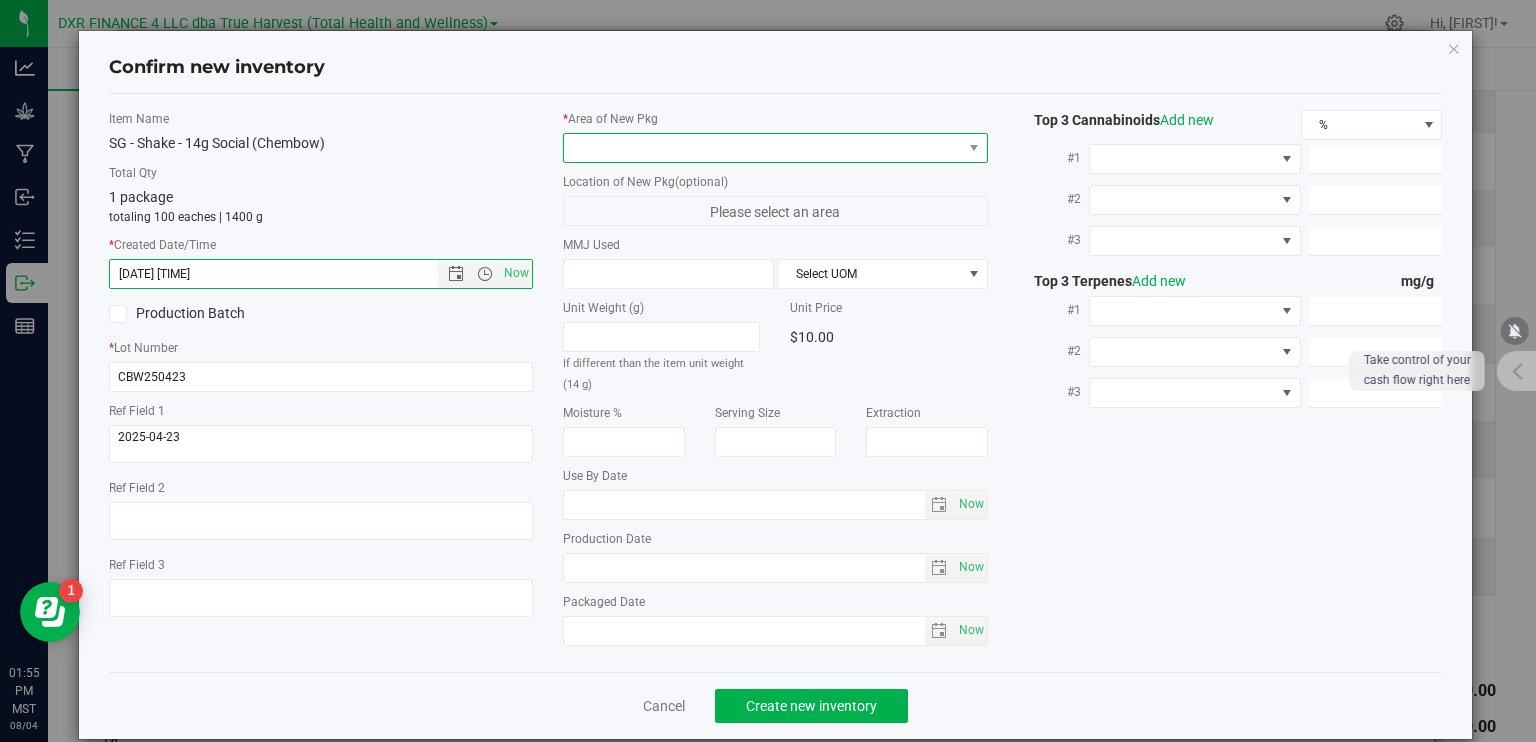 type on "[DATE] [TIME]" 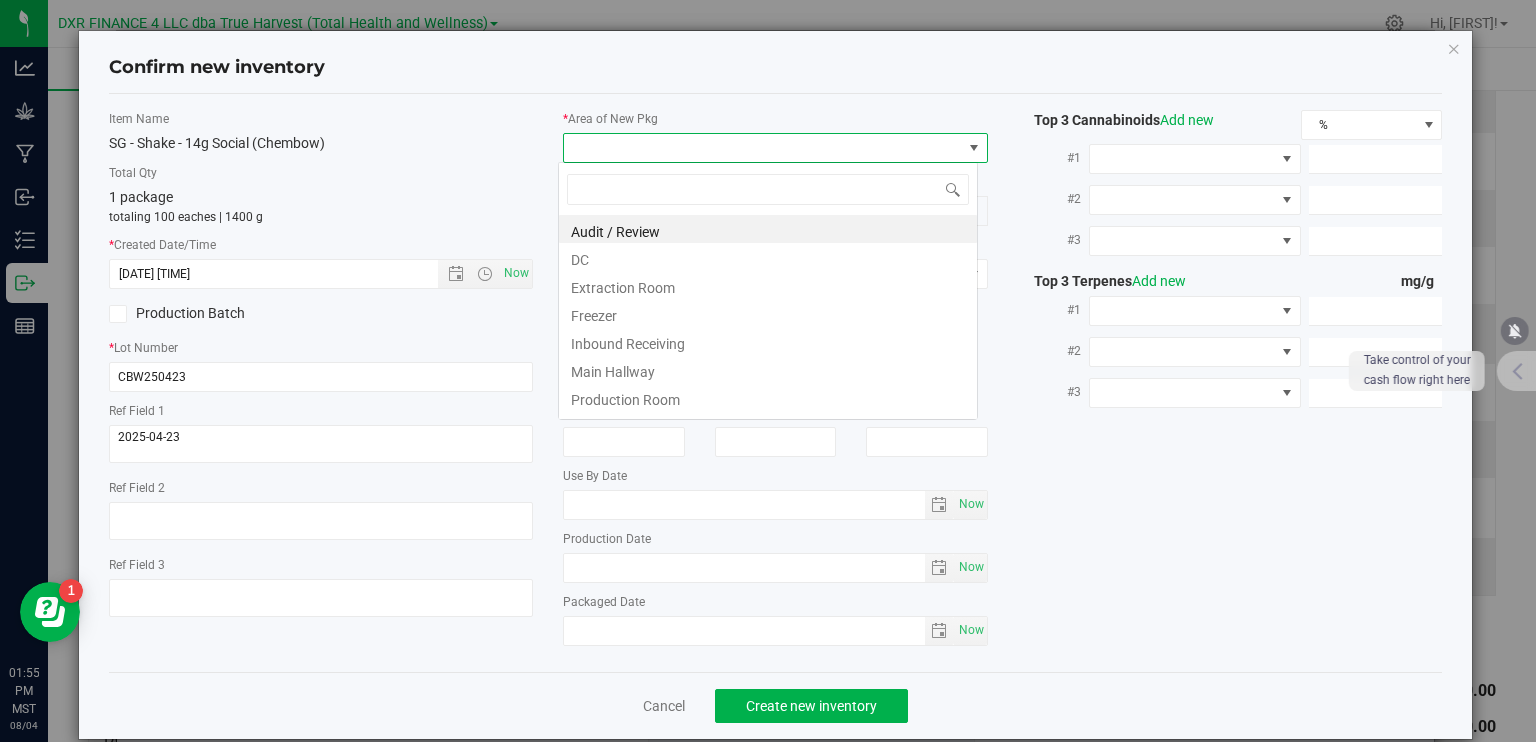 scroll, scrollTop: 99970, scrollLeft: 99580, axis: both 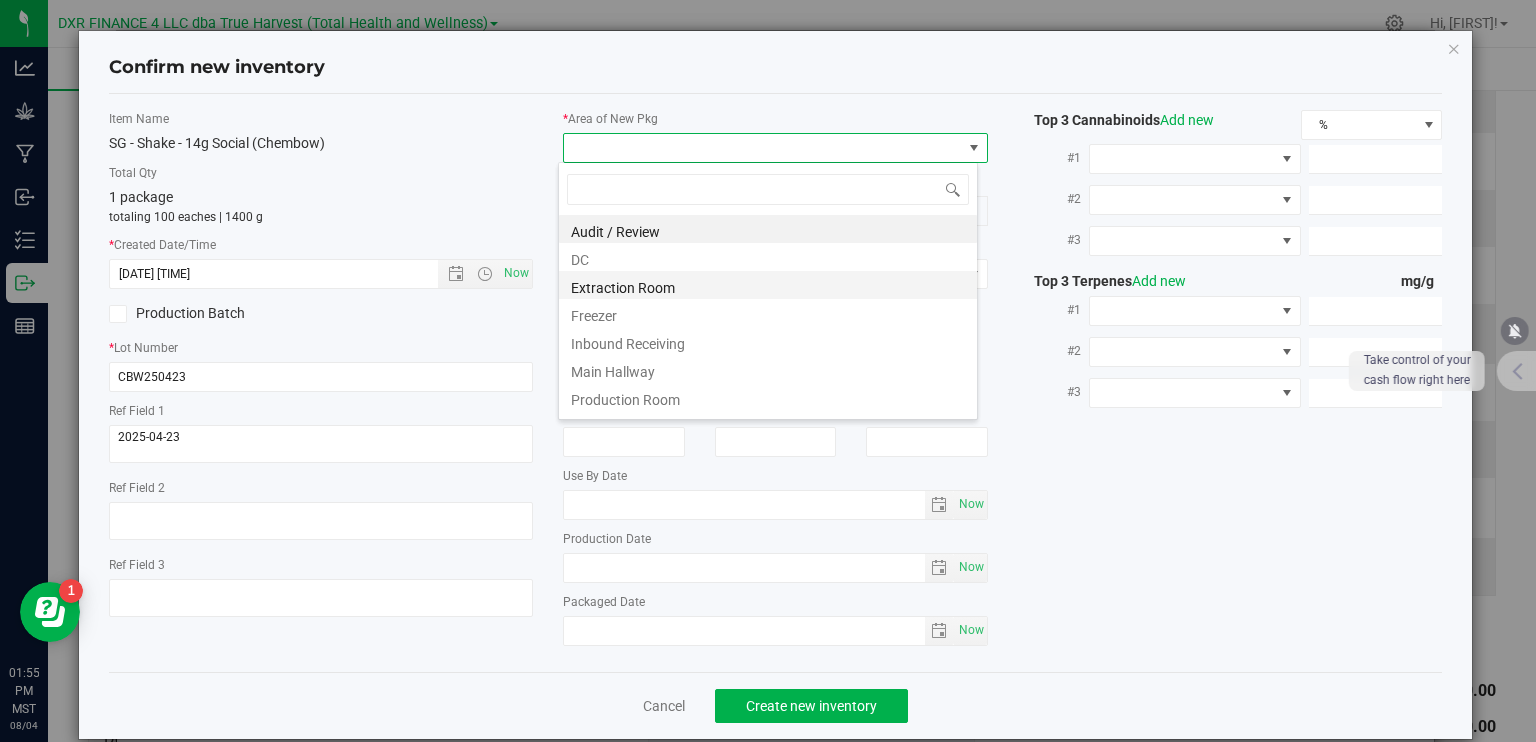 click on "Extraction Room" at bounding box center [768, 285] 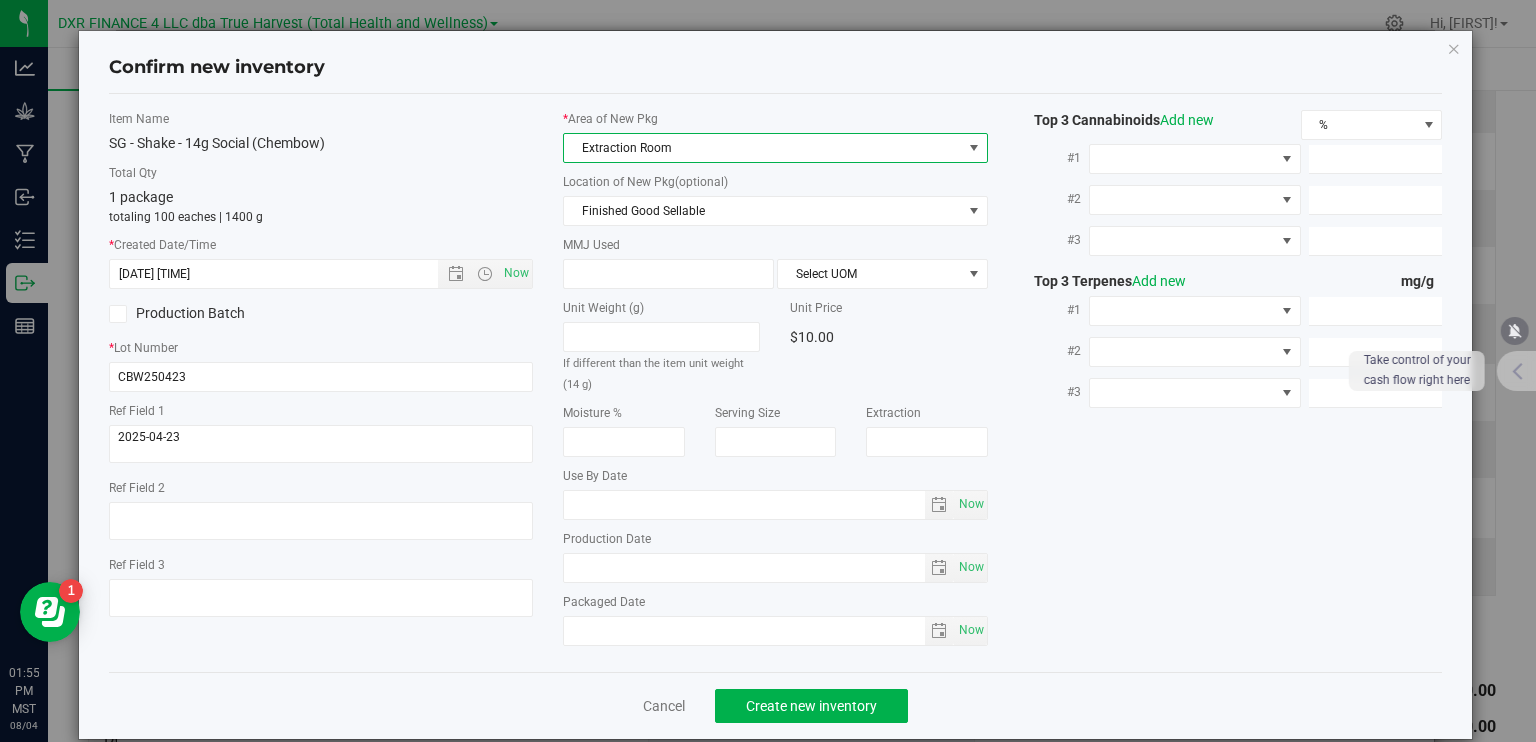 click on "Extraction Room" at bounding box center (763, 148) 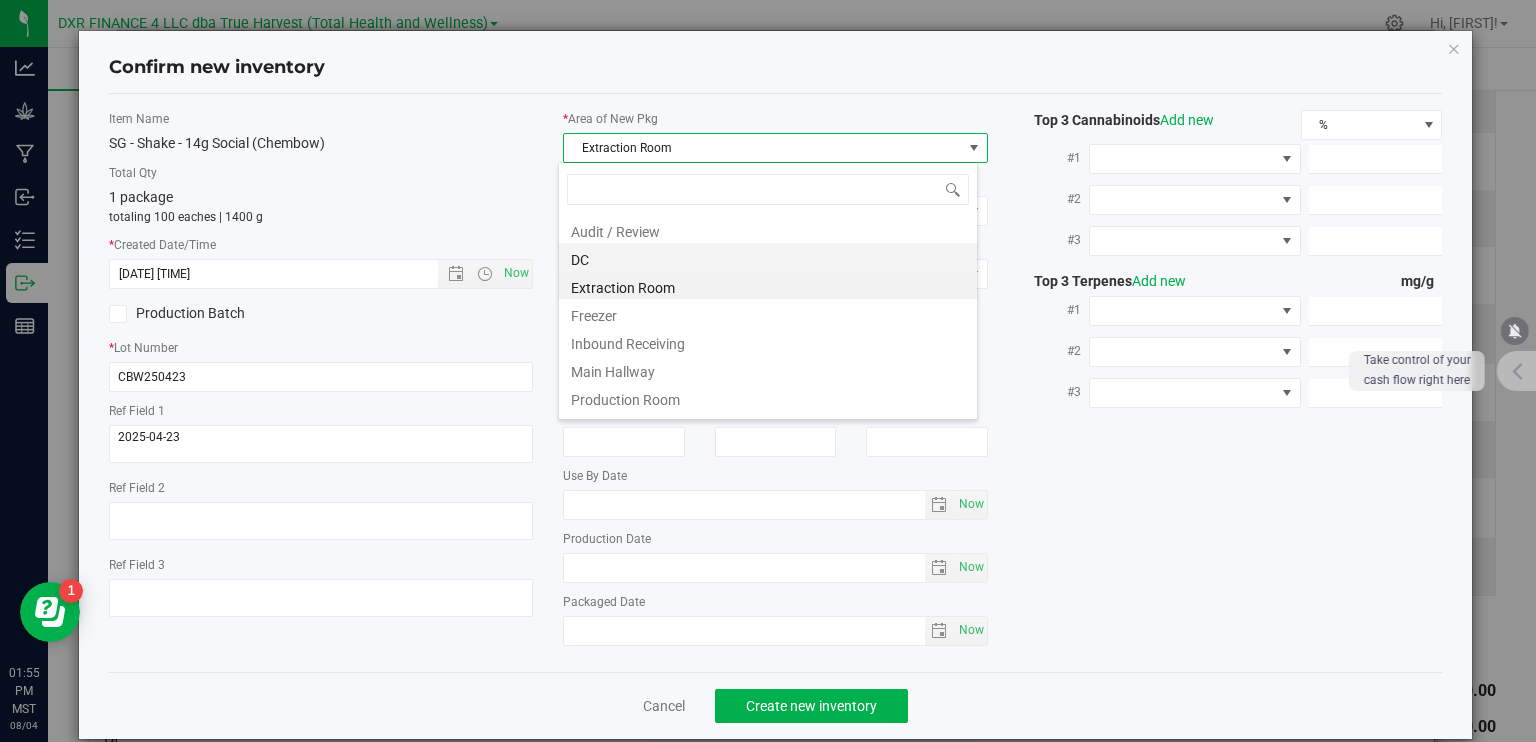 scroll, scrollTop: 99970, scrollLeft: 99580, axis: both 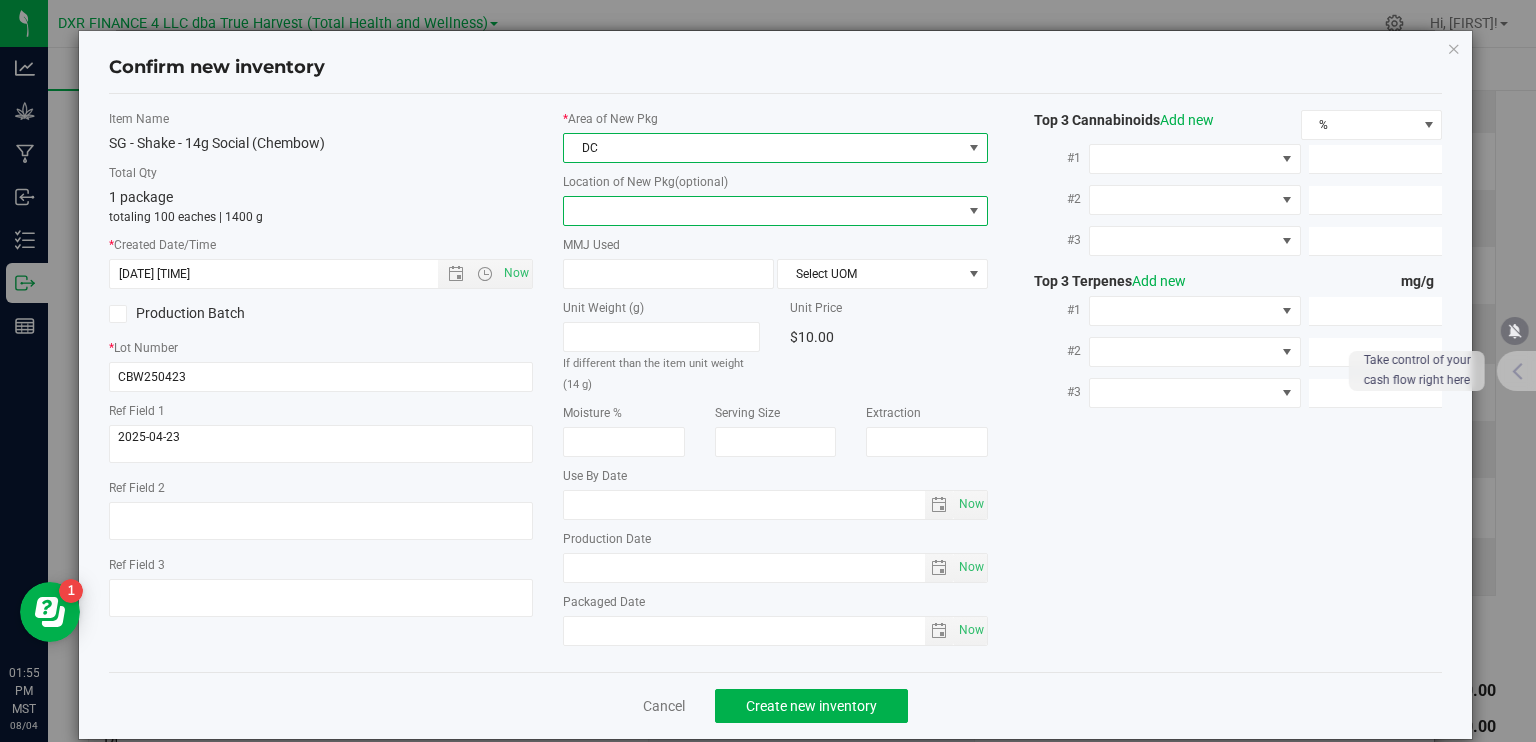 click at bounding box center (763, 211) 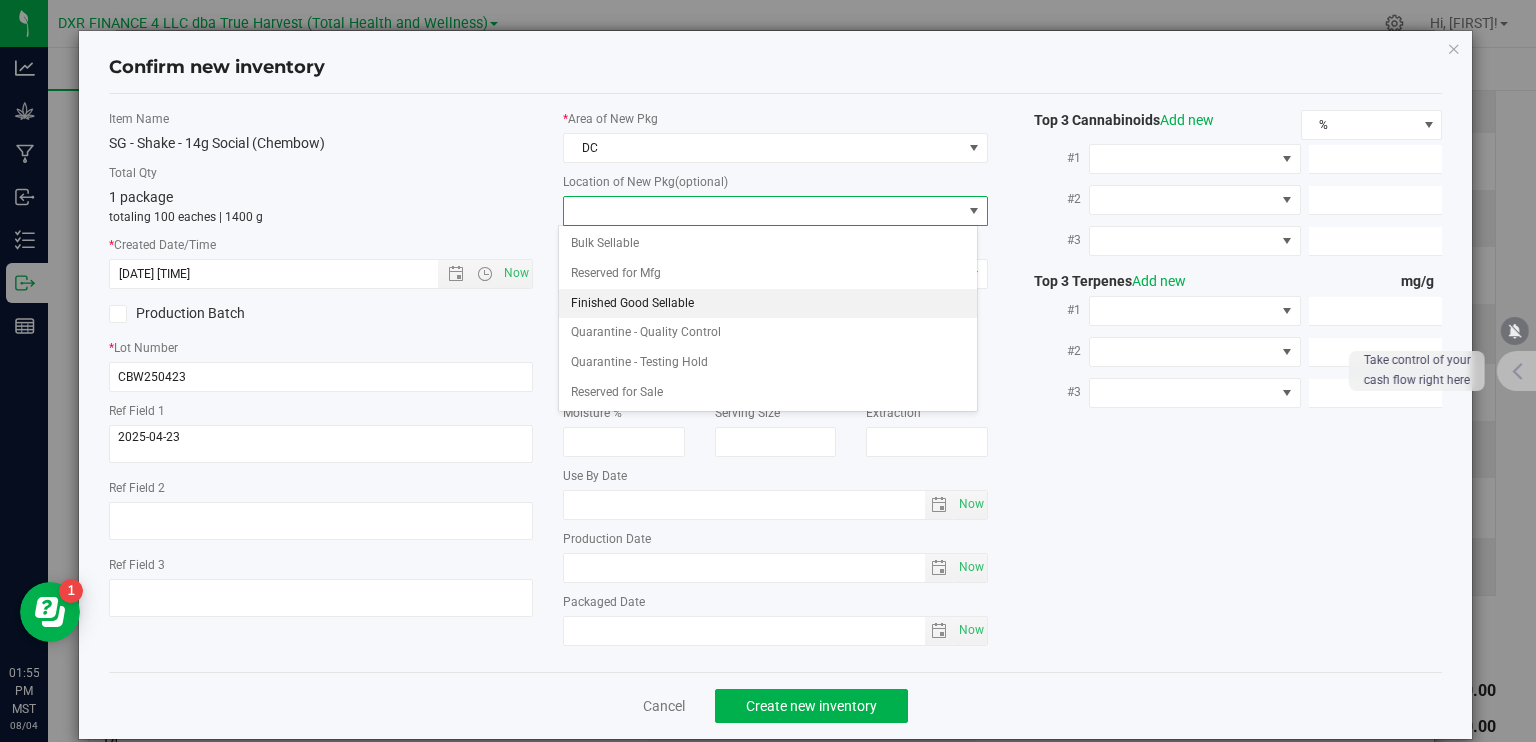 click on "Finished Good Sellable" at bounding box center (768, 304) 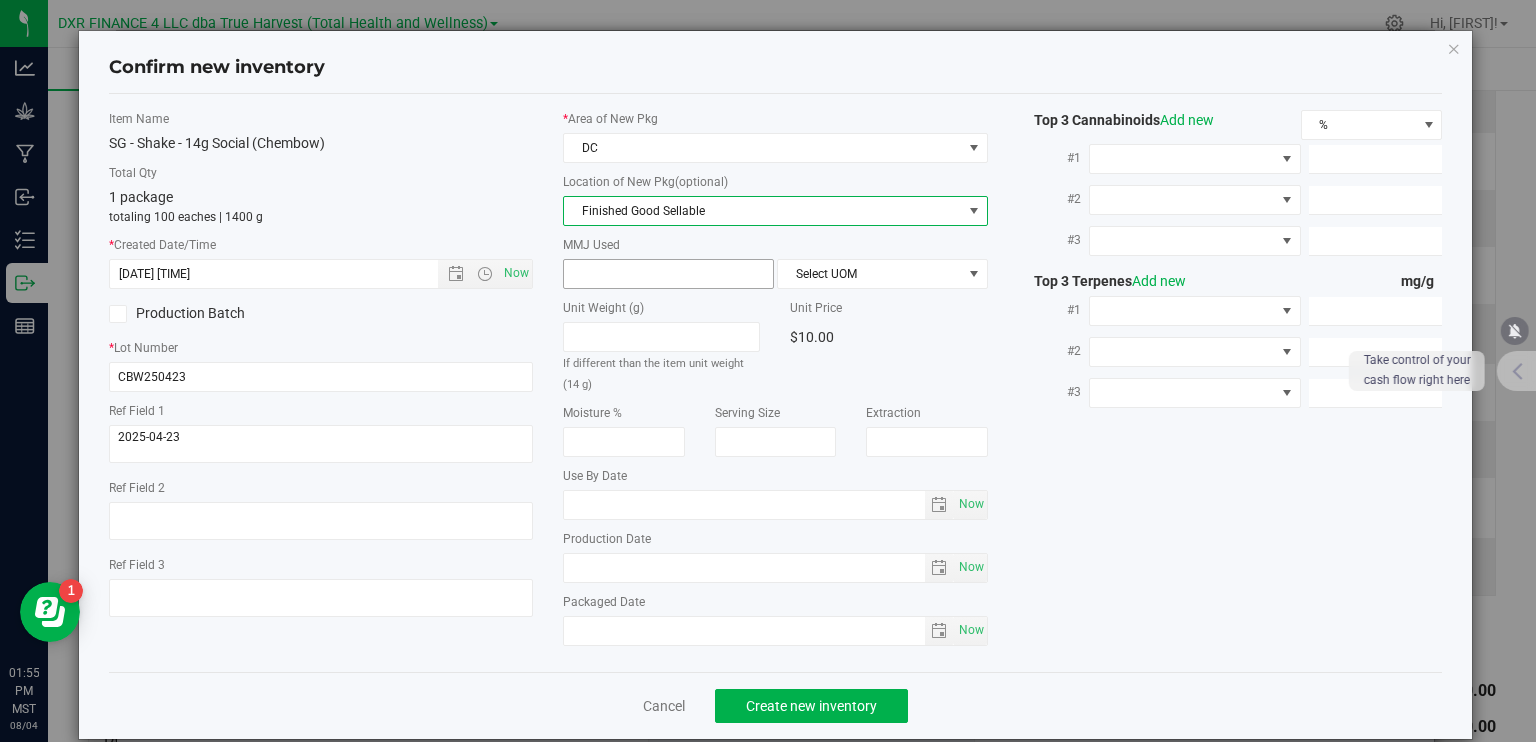 click at bounding box center [668, 274] 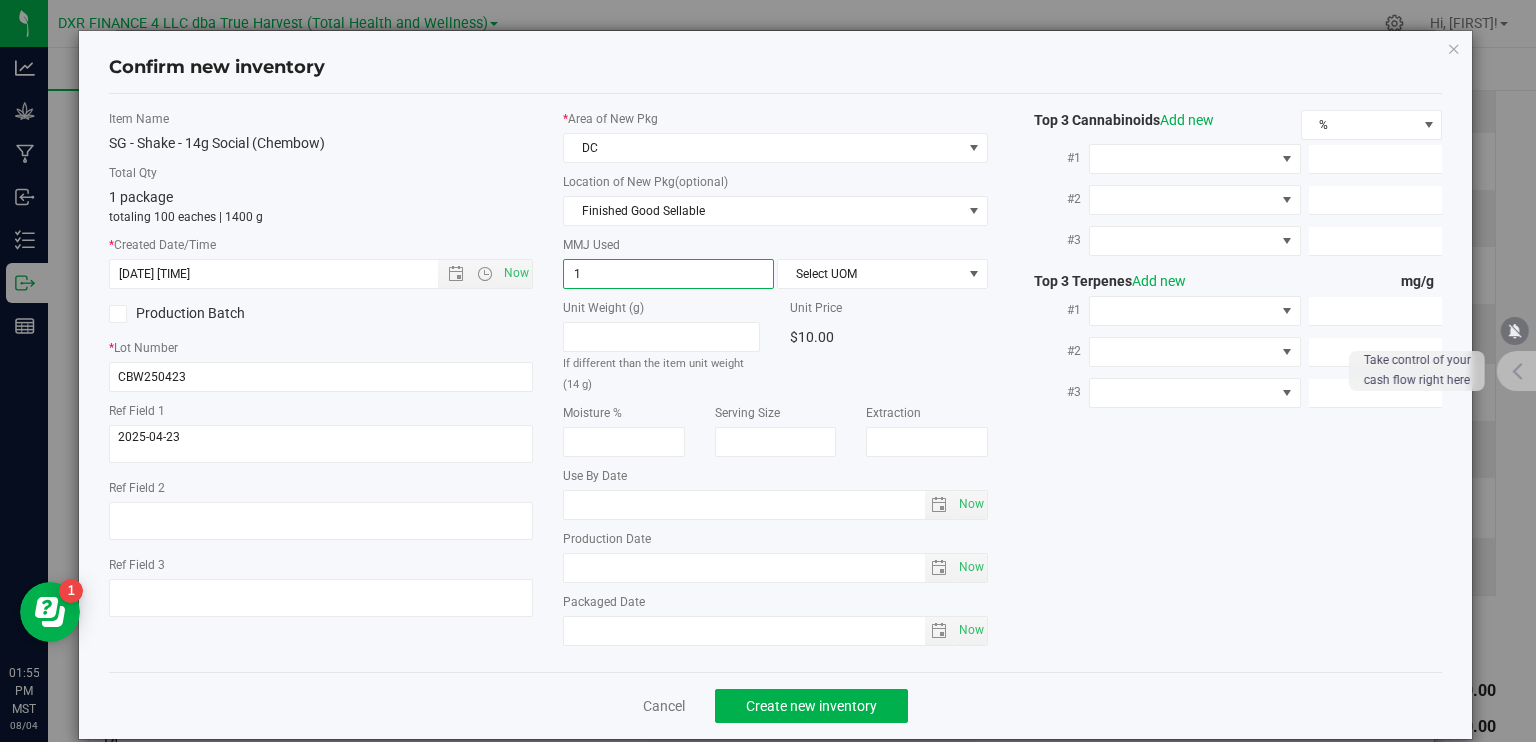 type on "14" 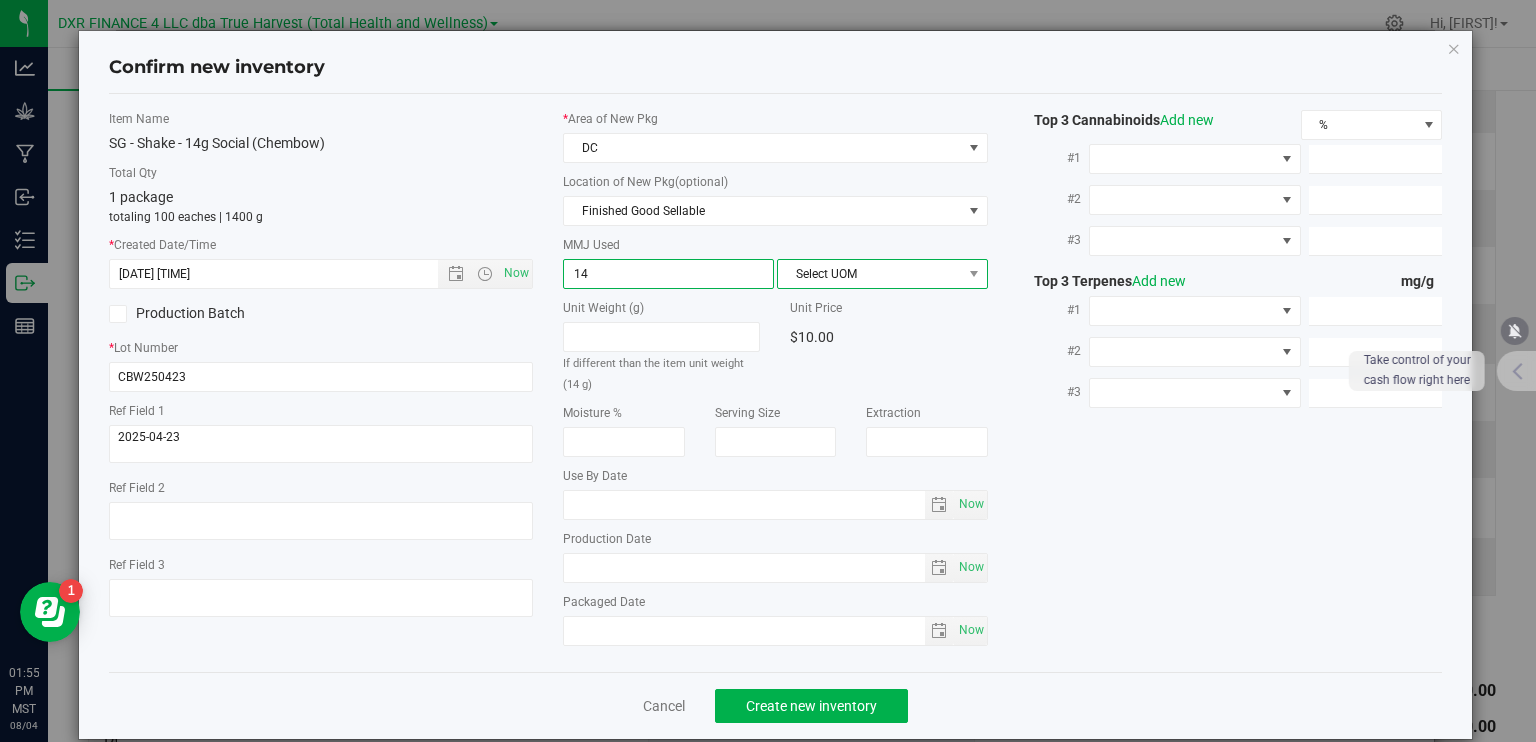 type on "14.0000" 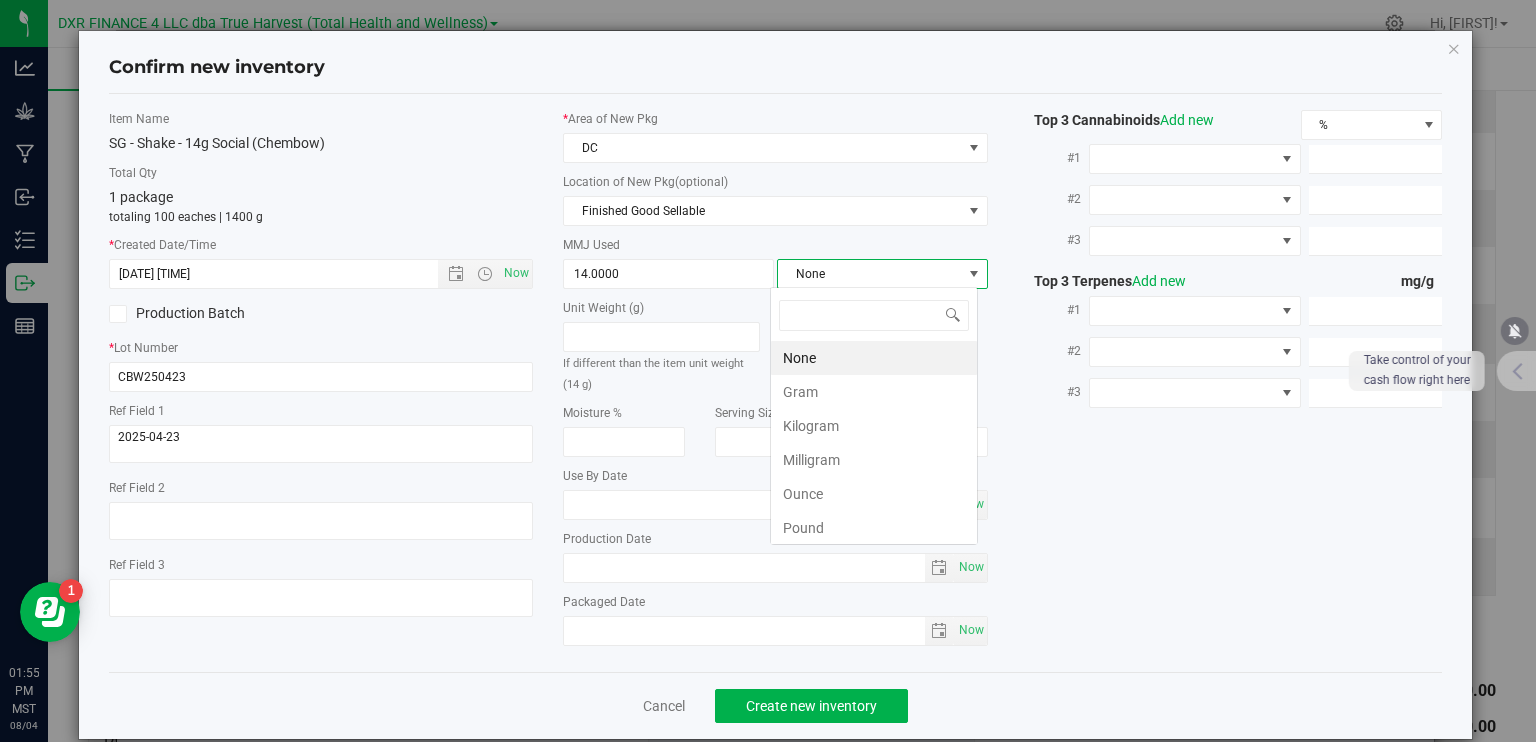 scroll, scrollTop: 99970, scrollLeft: 99792, axis: both 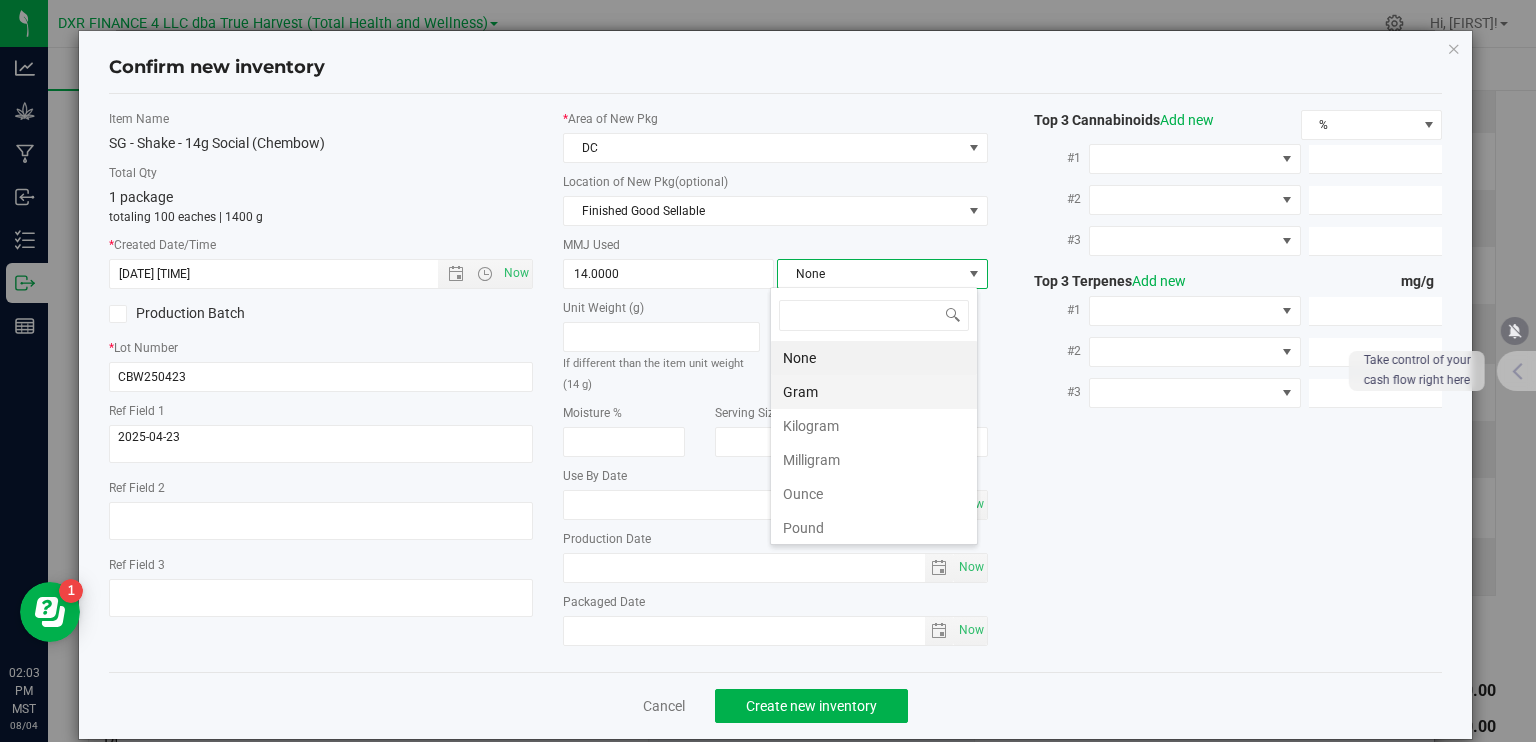 click on "Gram" at bounding box center [874, 392] 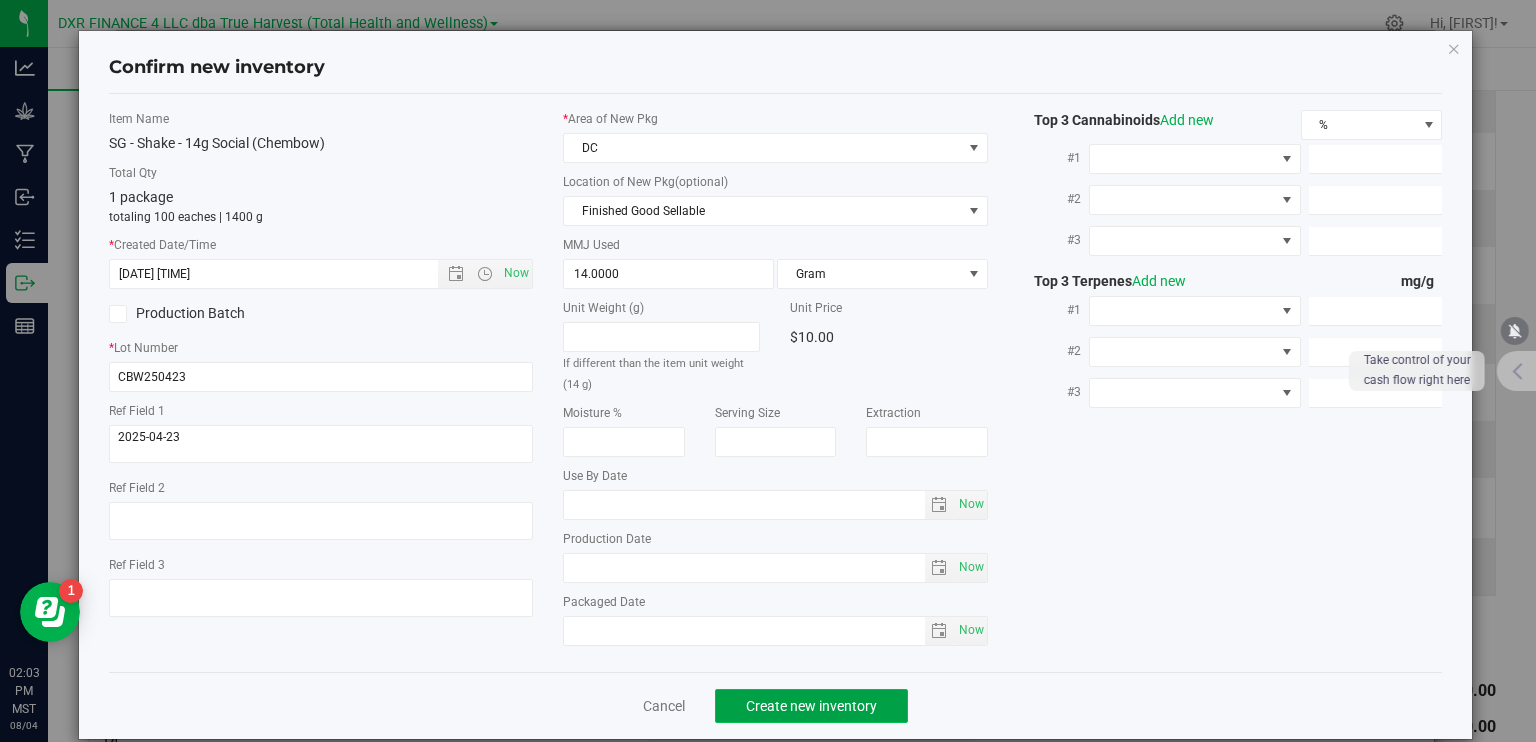 click on "Create new inventory" 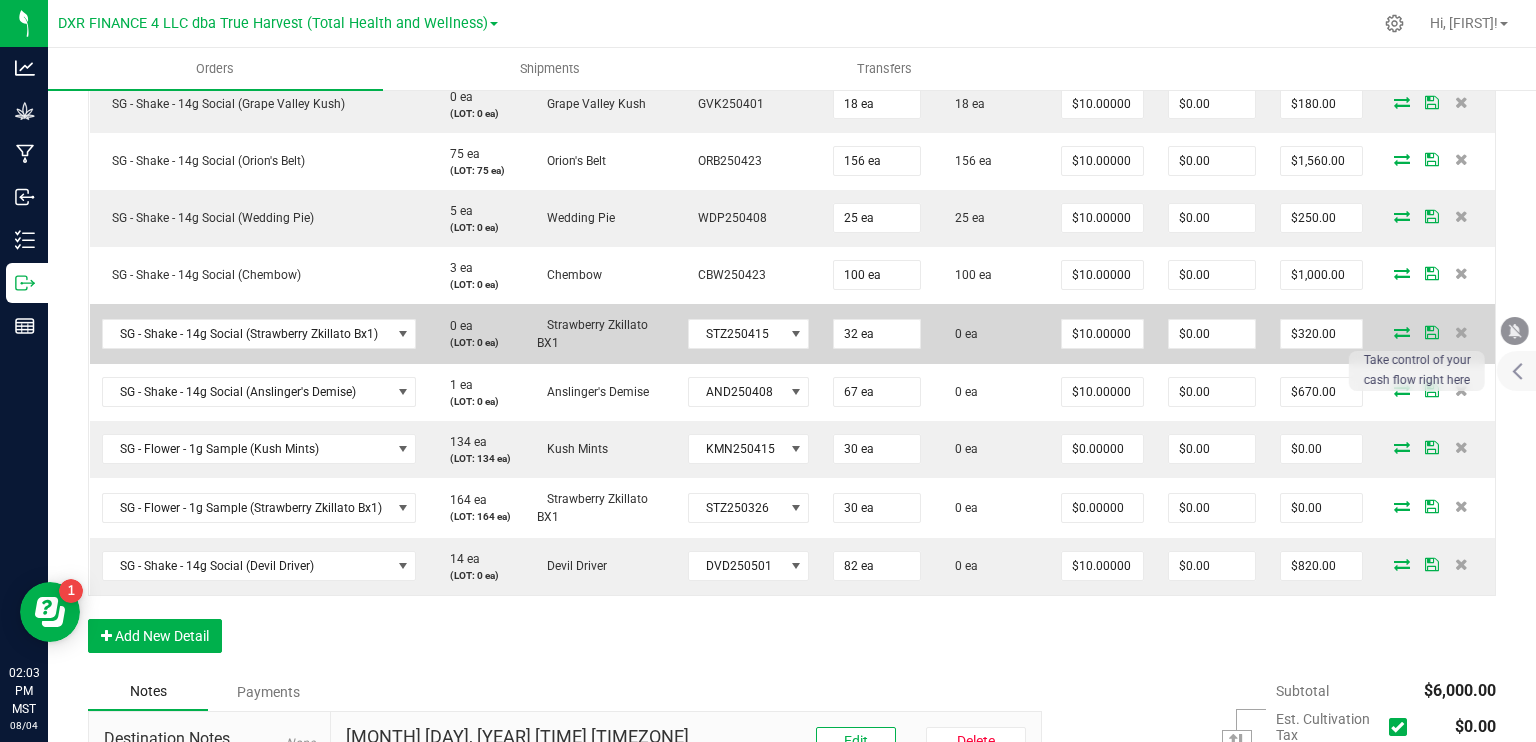 click at bounding box center [1402, 332] 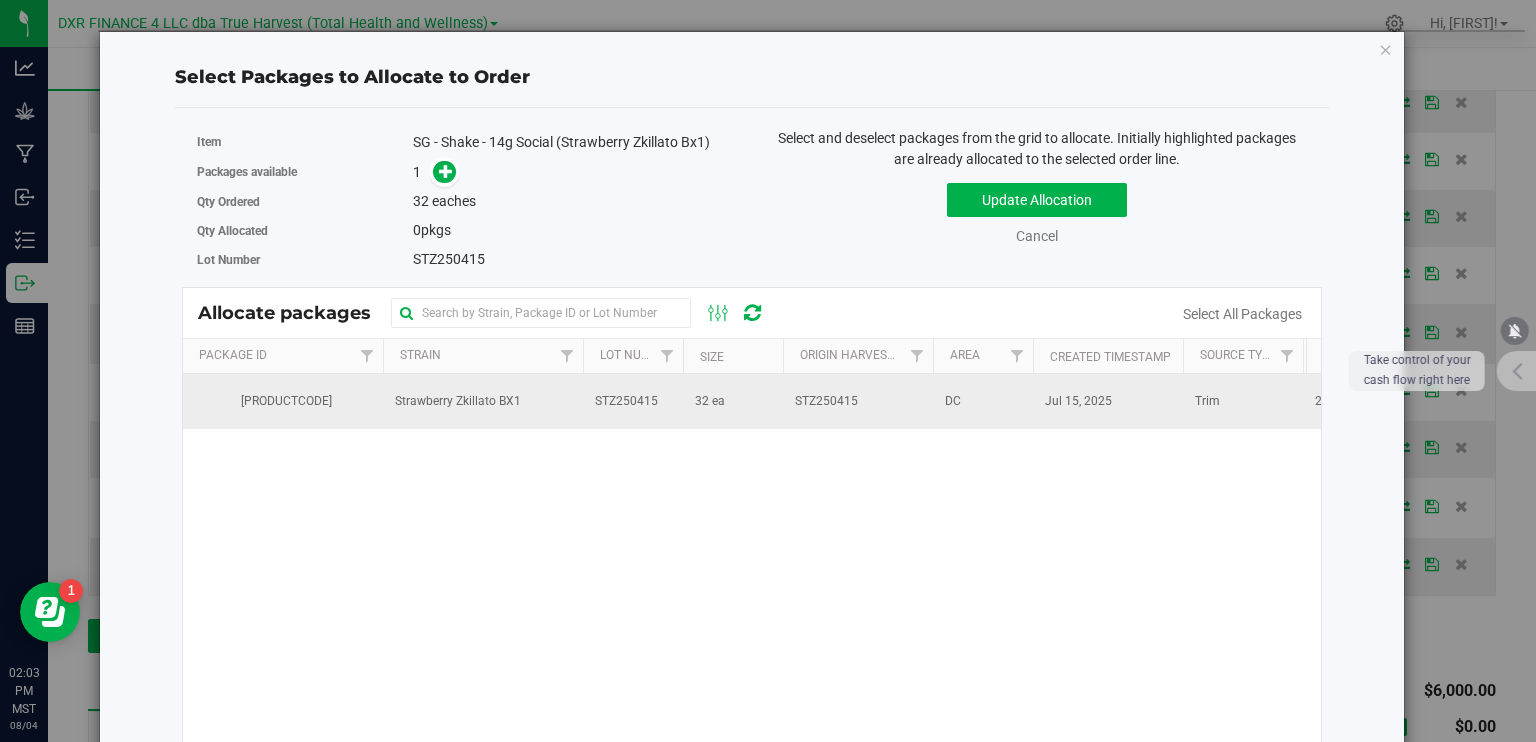 click on "STZ250415" at bounding box center [626, 401] 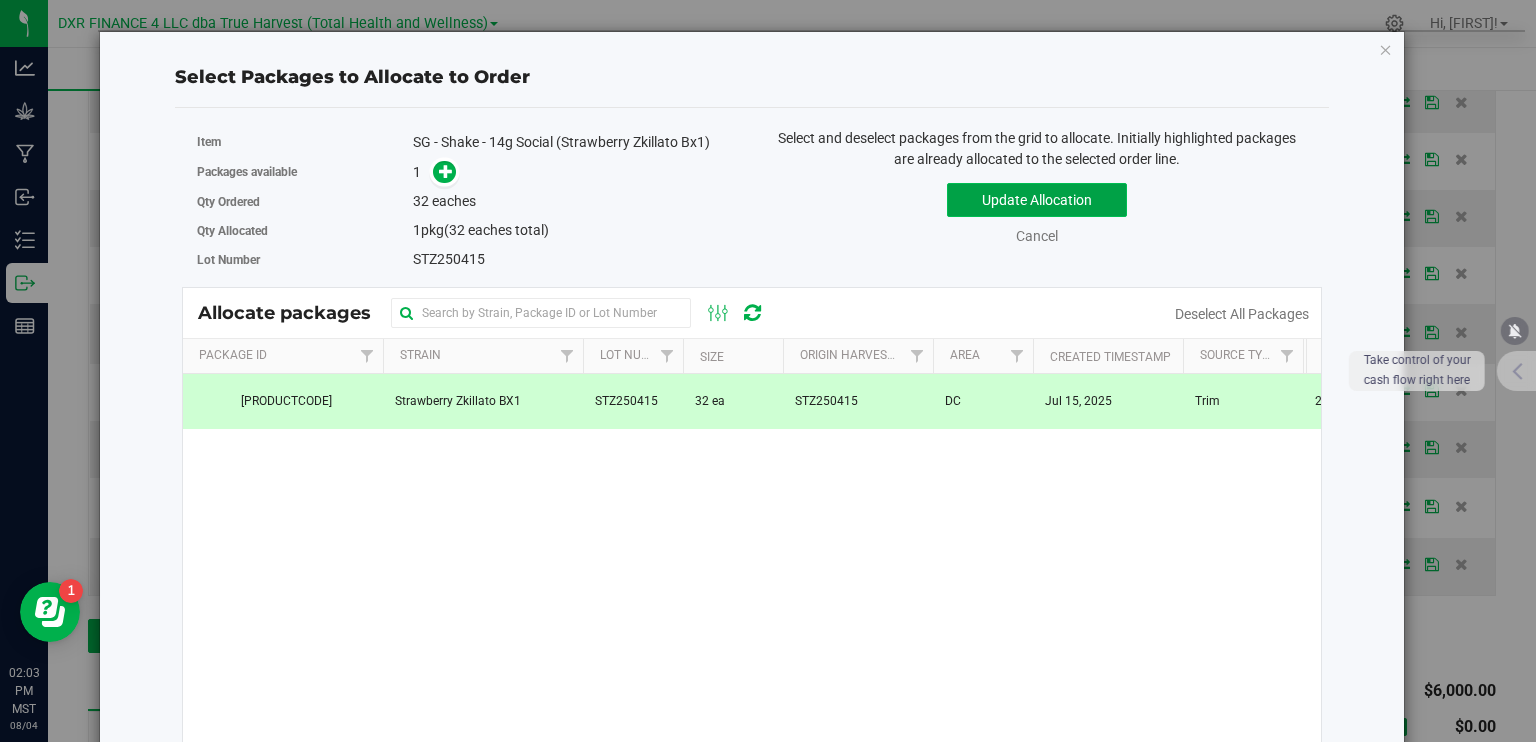 click on "Update Allocation" at bounding box center [1037, 200] 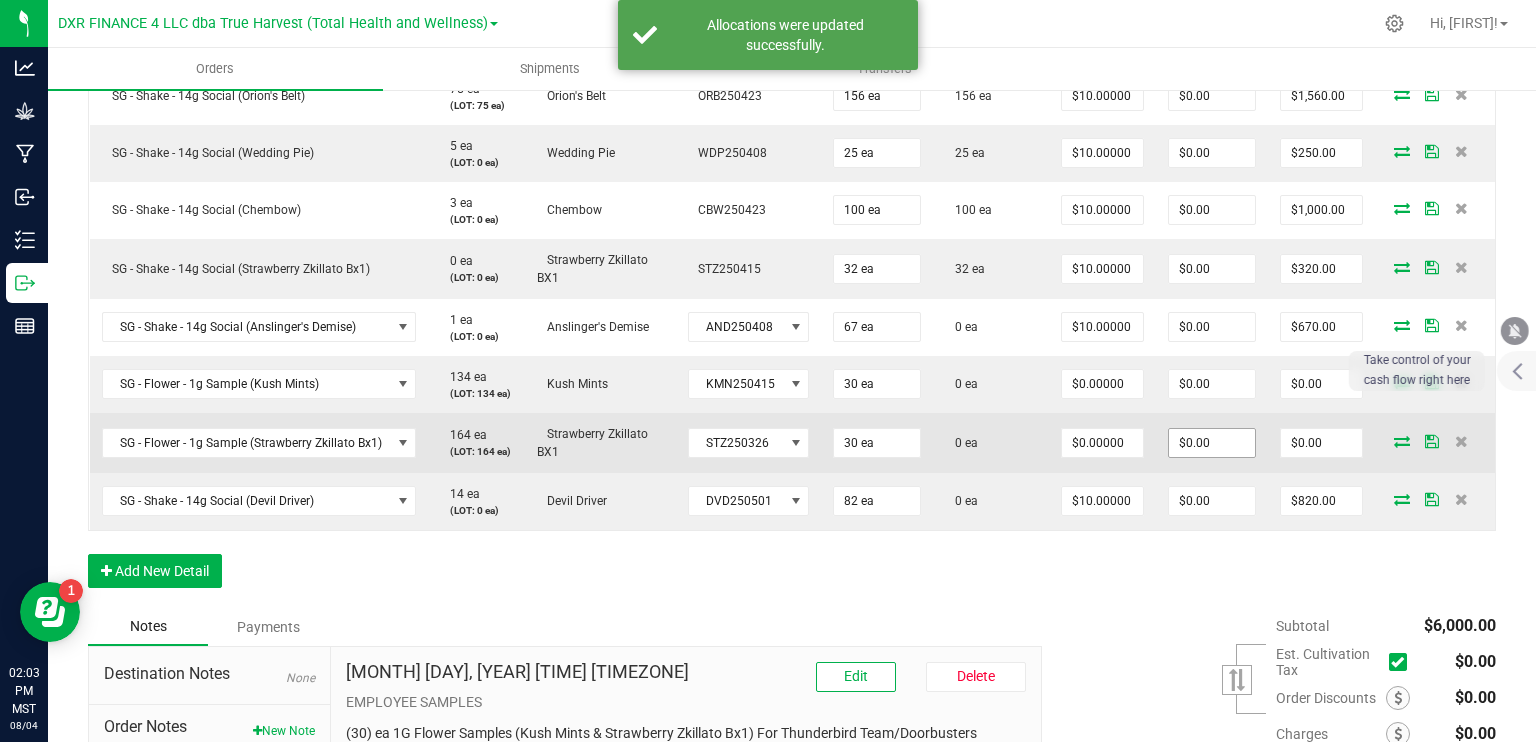 scroll, scrollTop: 800, scrollLeft: 0, axis: vertical 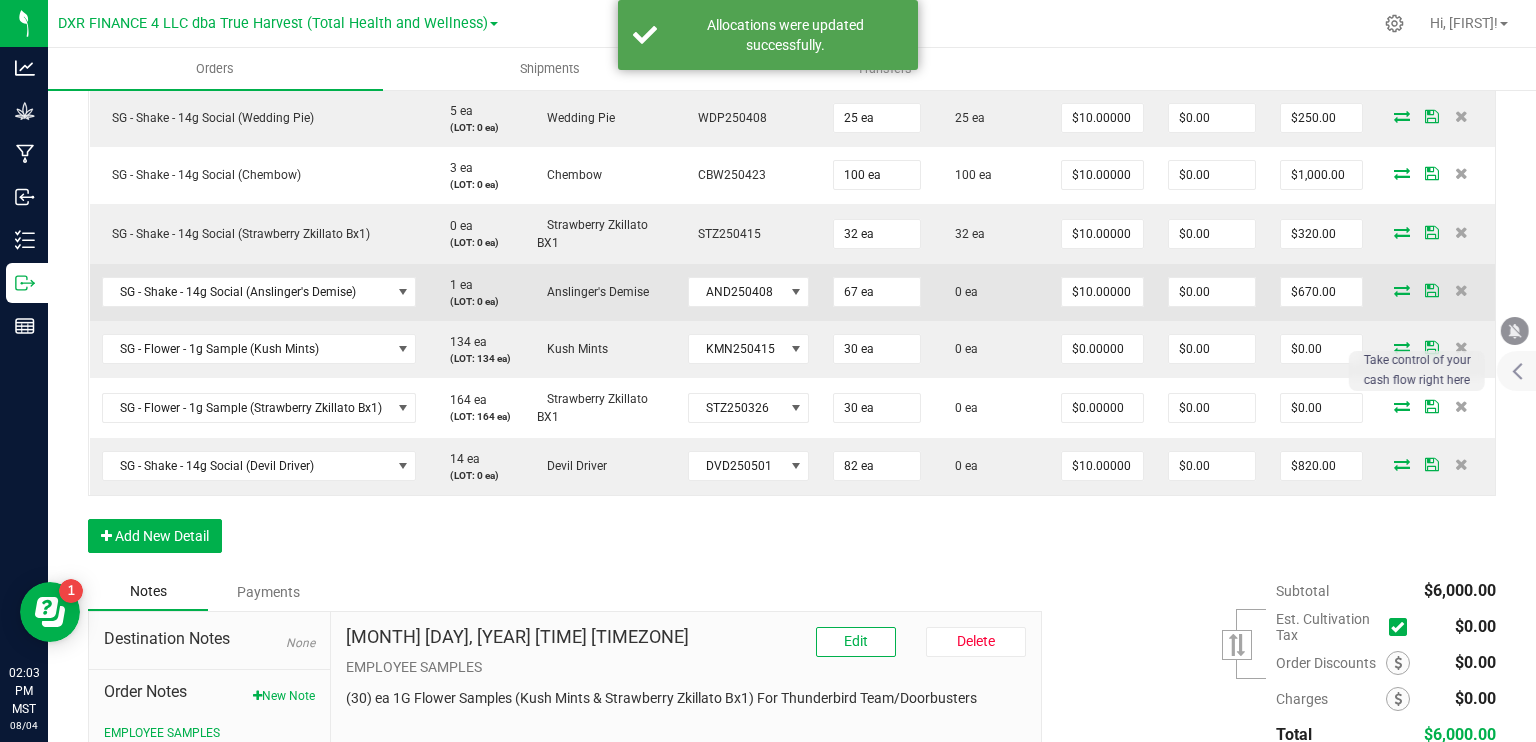 click at bounding box center [1402, 290] 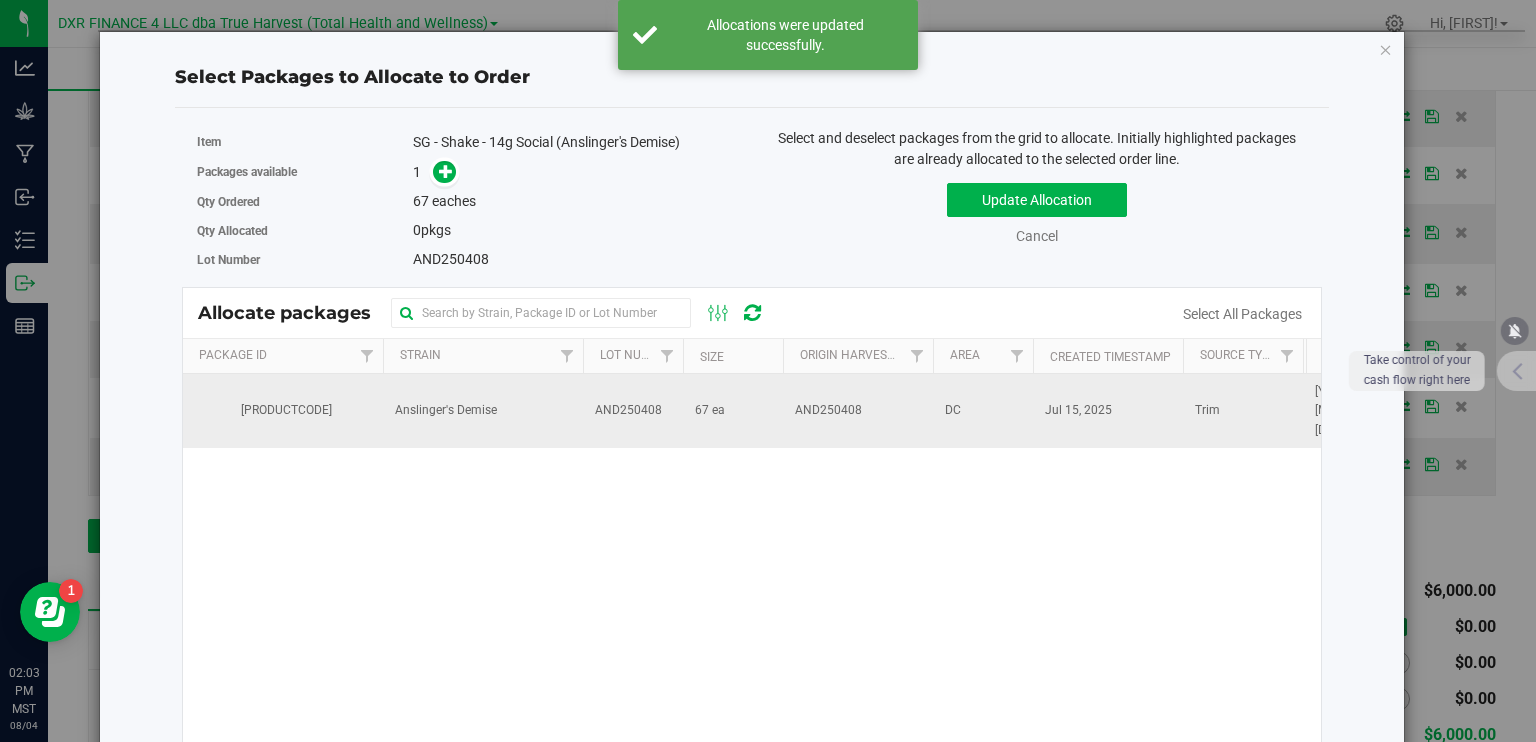 click on "AND250408" at bounding box center [858, 411] 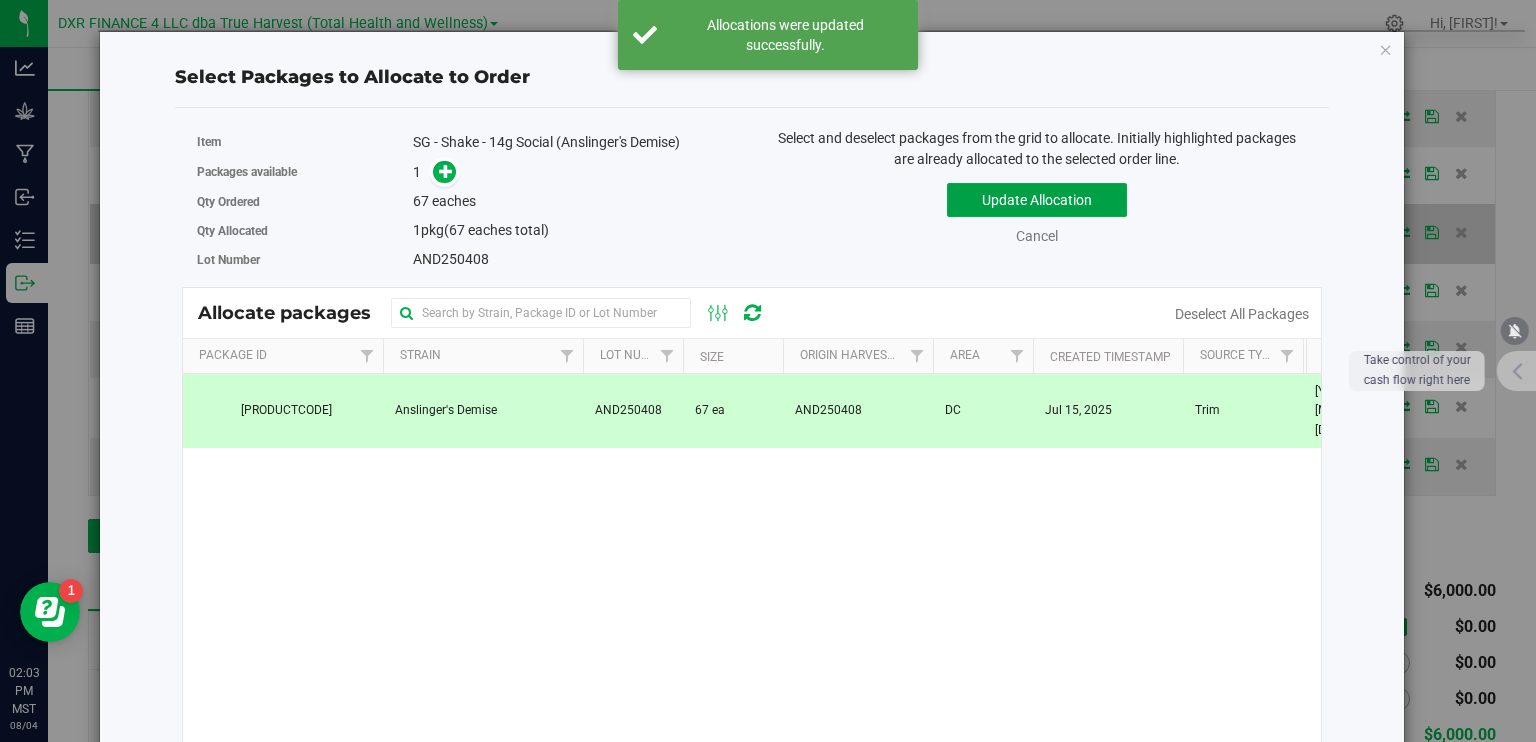 click on "Update Allocation" at bounding box center [1037, 200] 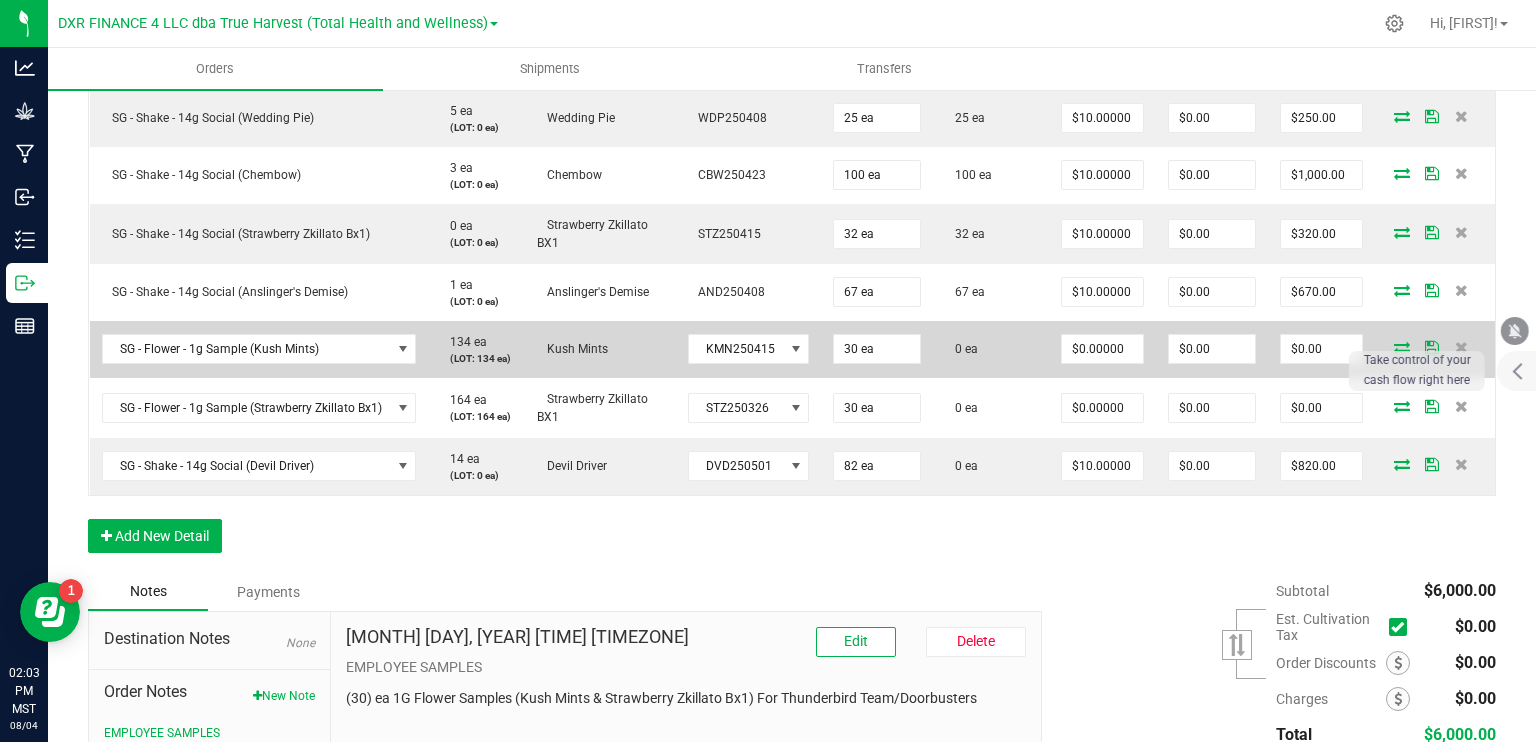 click at bounding box center (1402, 347) 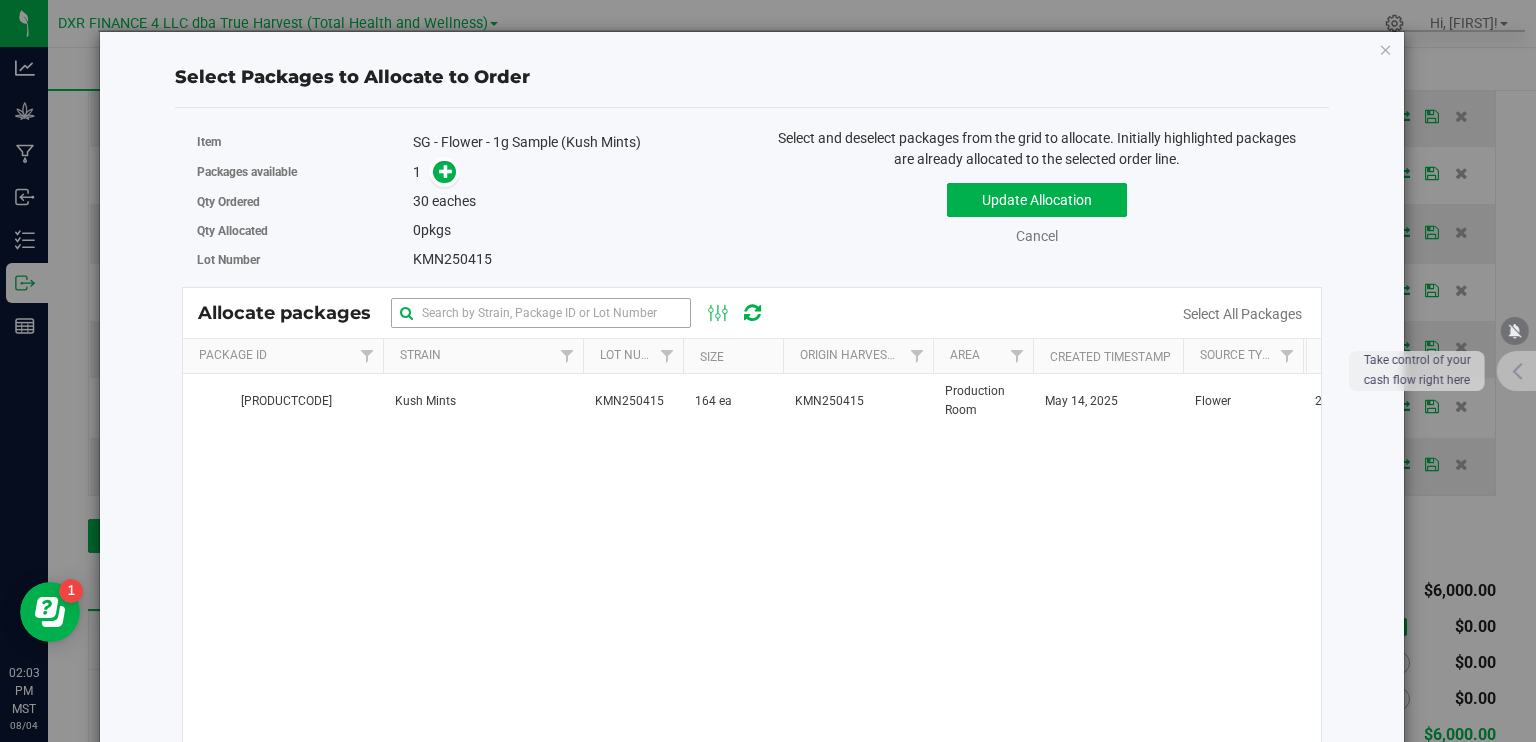 drag, startPoint x: 738, startPoint y: 393, endPoint x: 631, endPoint y: 309, distance: 136.03308 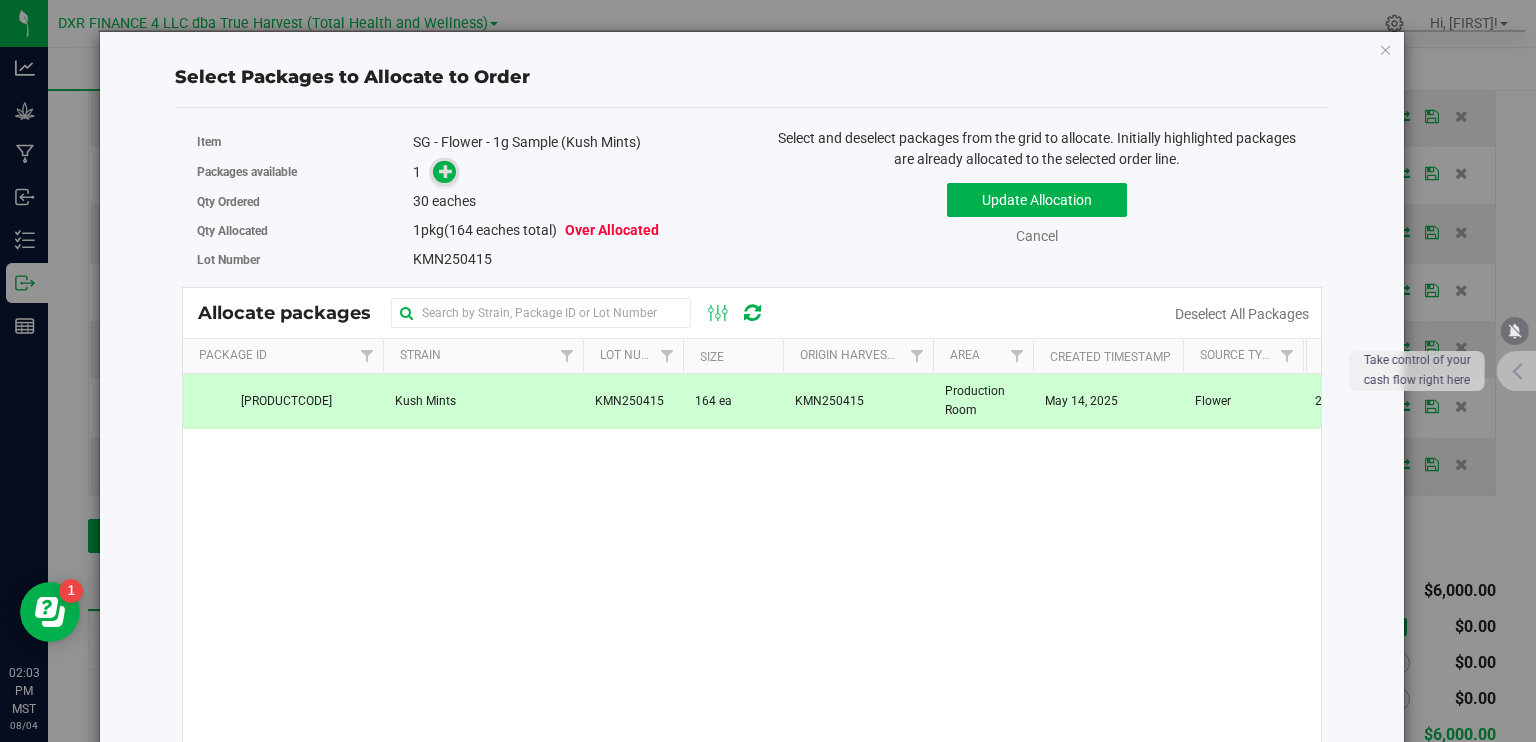 click at bounding box center (446, 171) 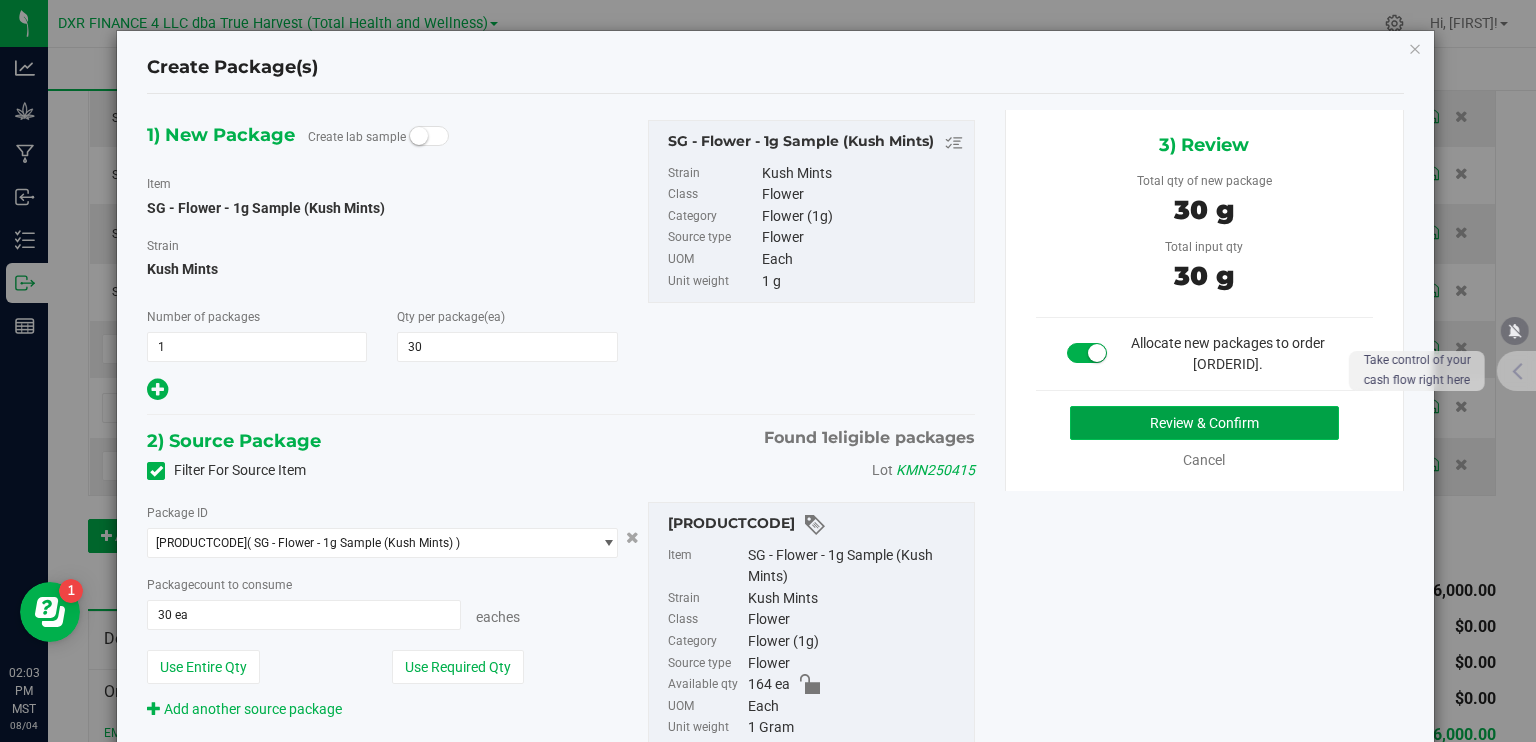 click on "Review & Confirm" at bounding box center (1204, 423) 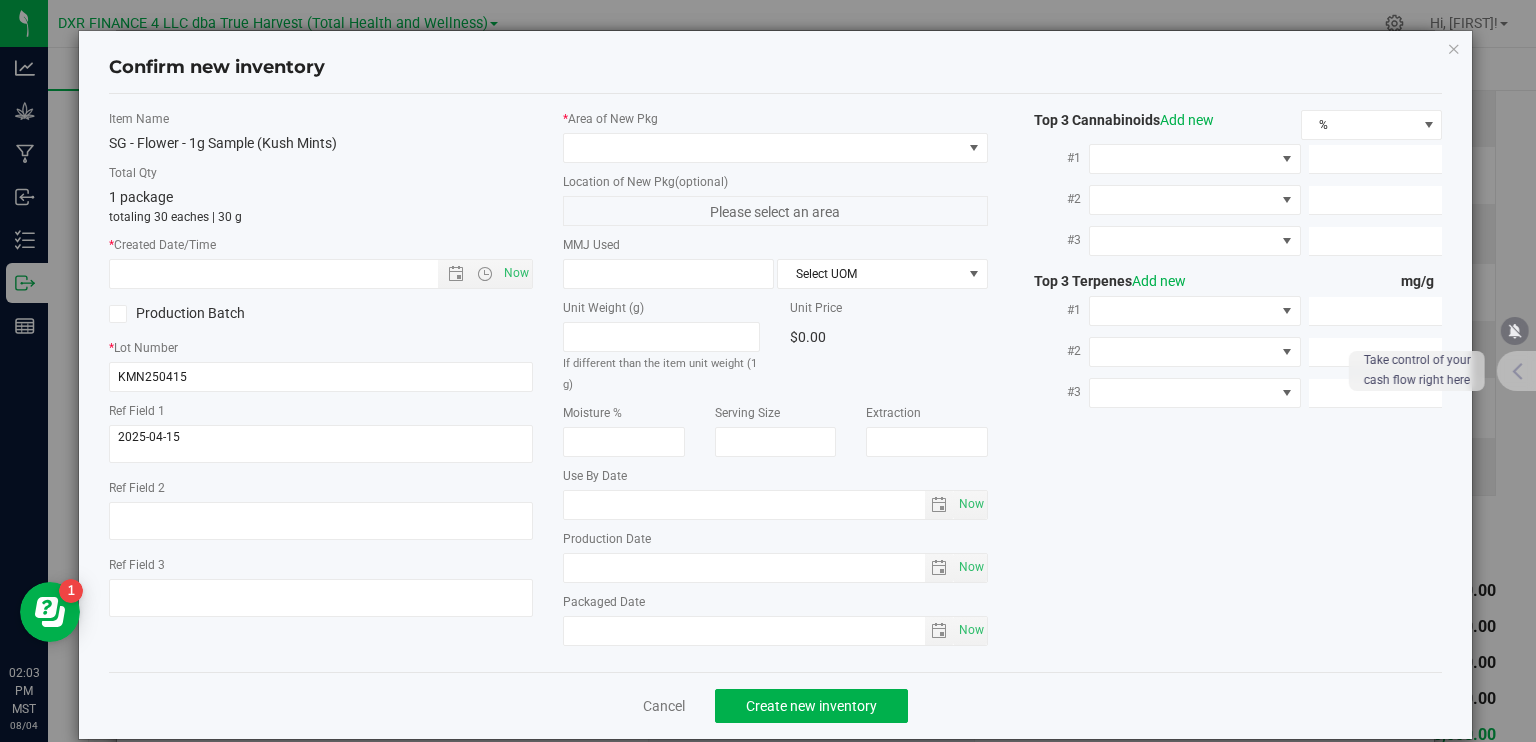type on "2025-05-14" 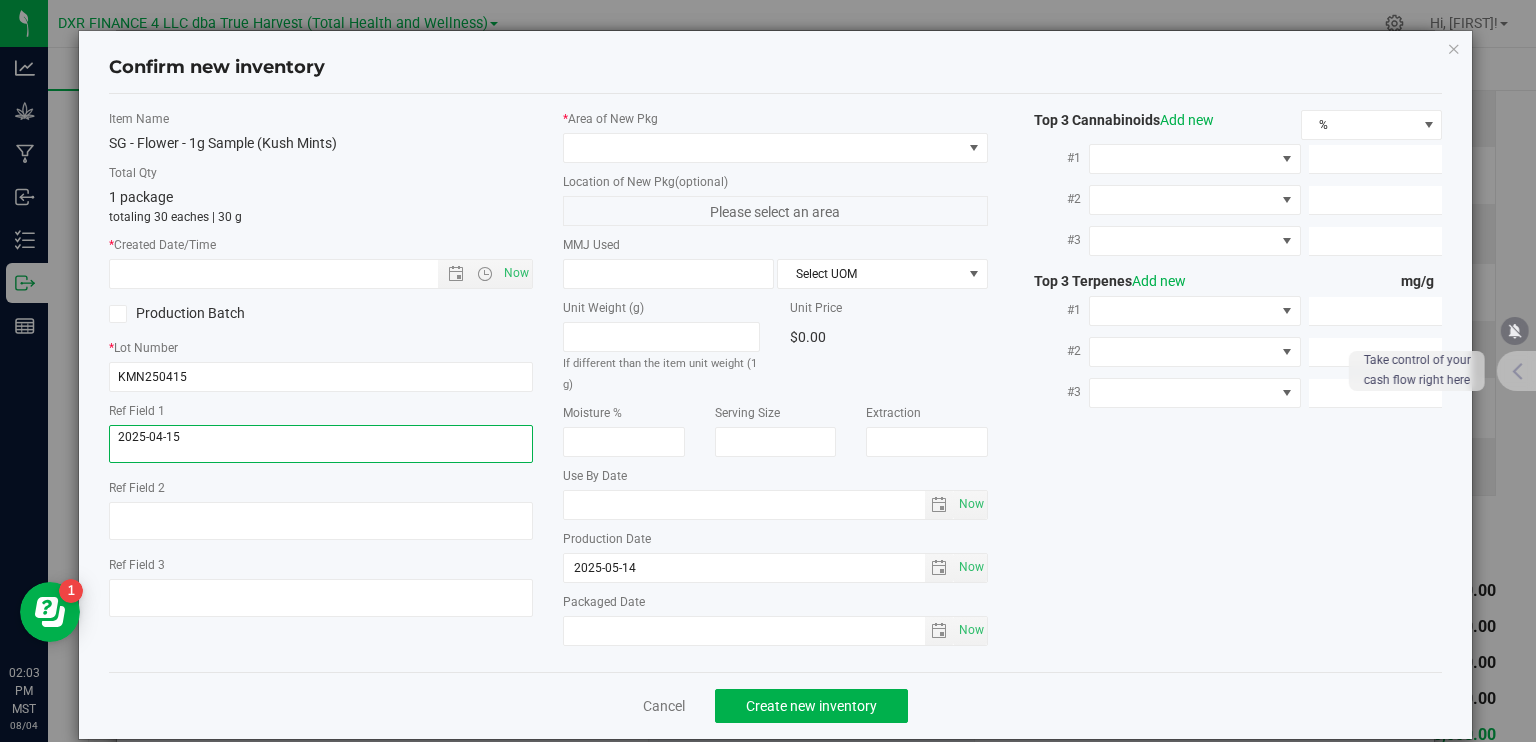 click at bounding box center [321, 444] 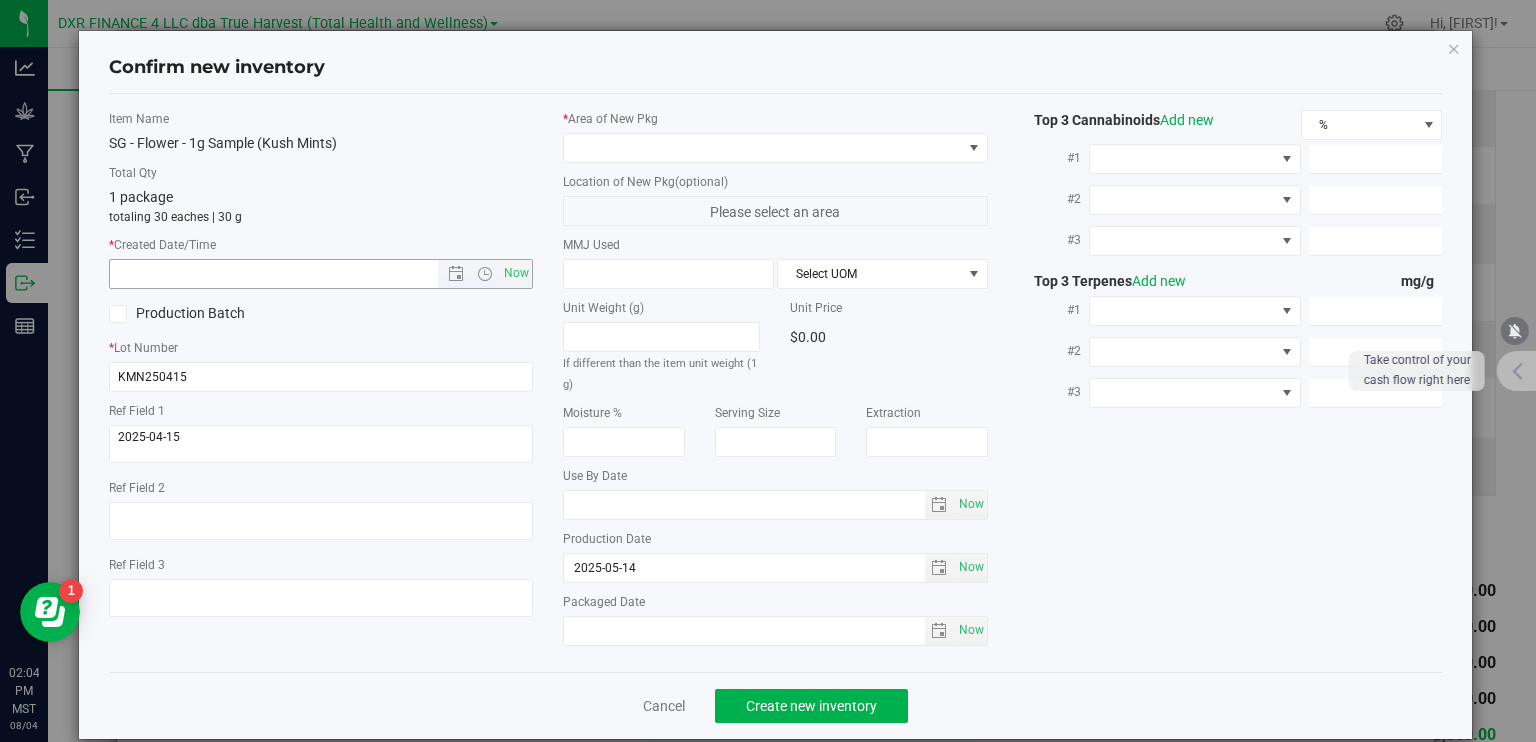 click on "*
Created Date/Time
Now" at bounding box center [321, 262] 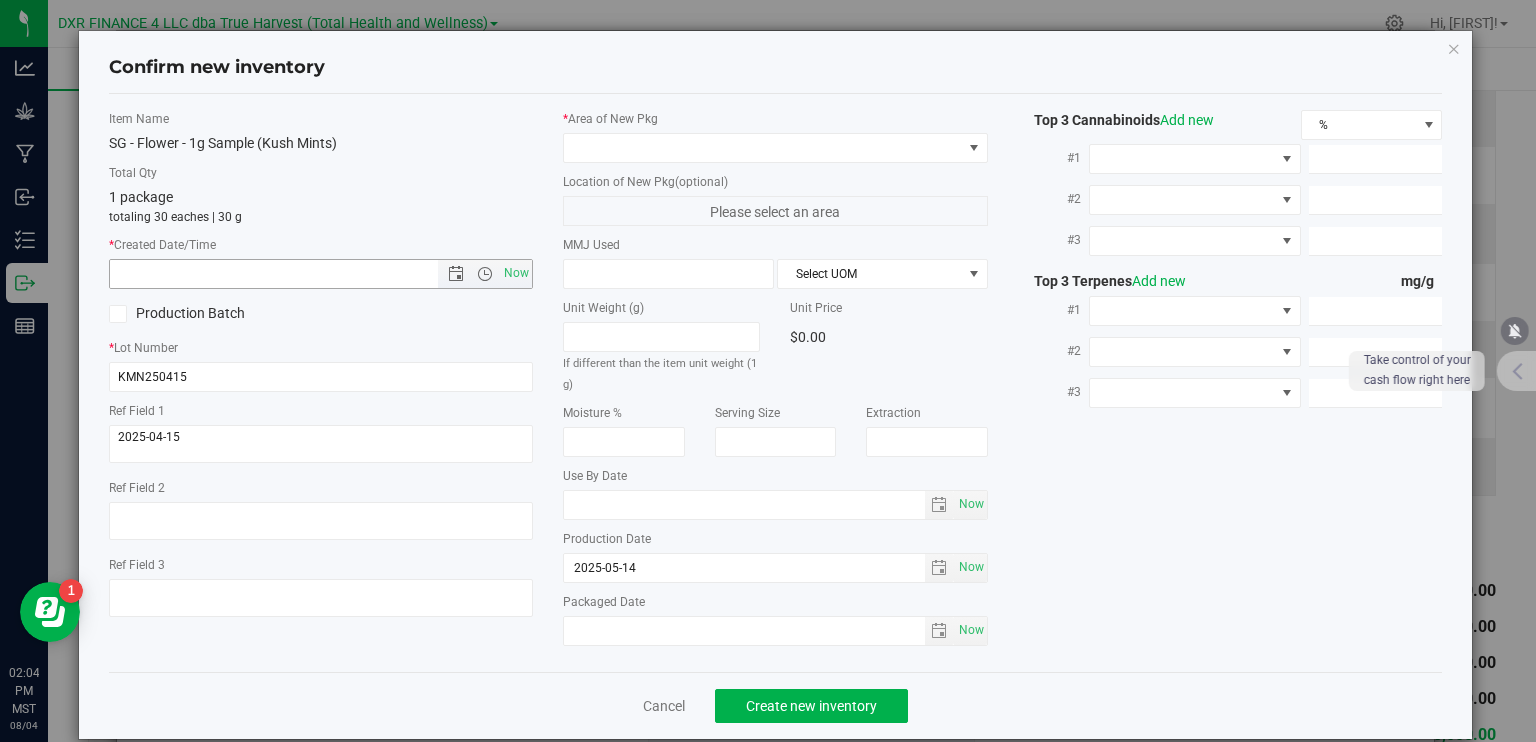click at bounding box center (291, 274) 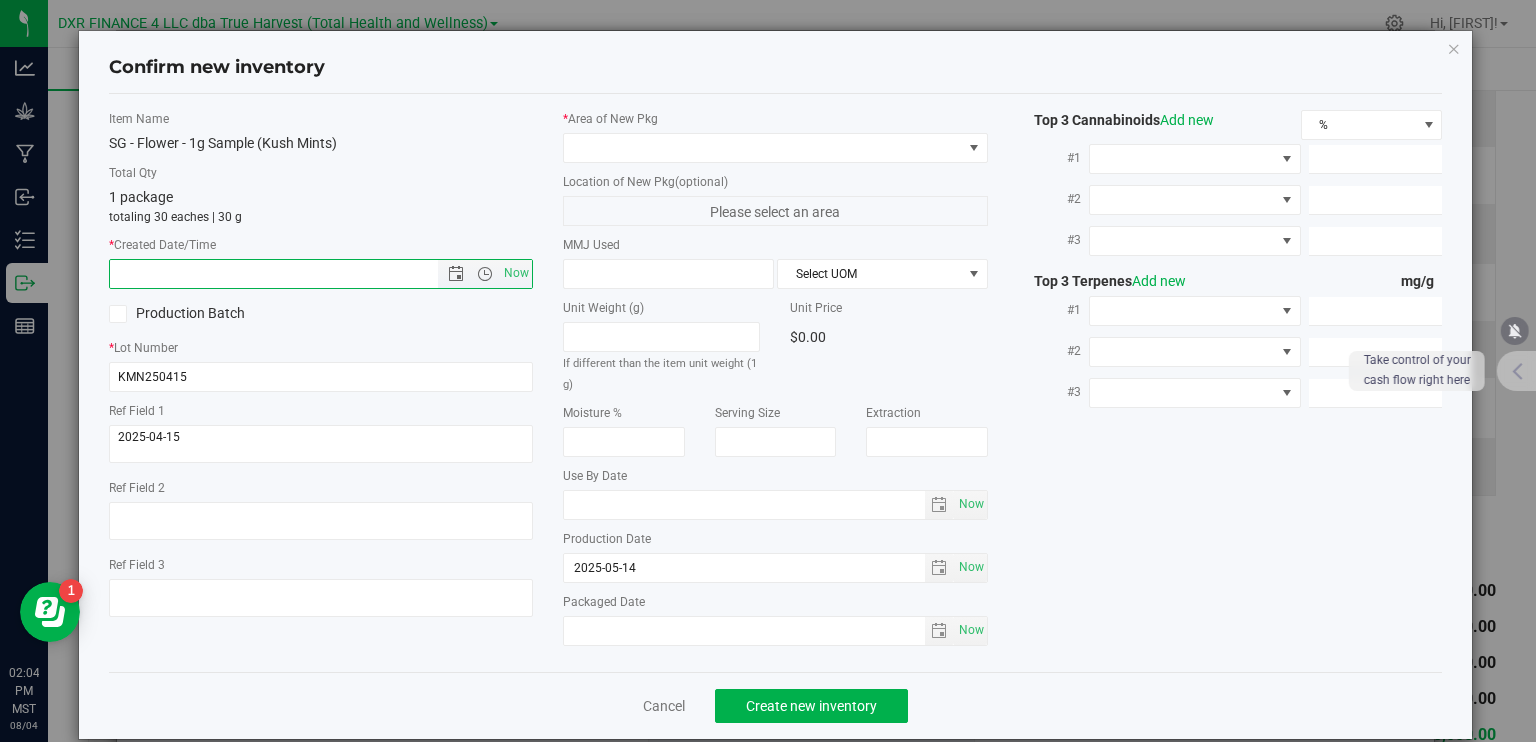 paste on "2025-04-15" 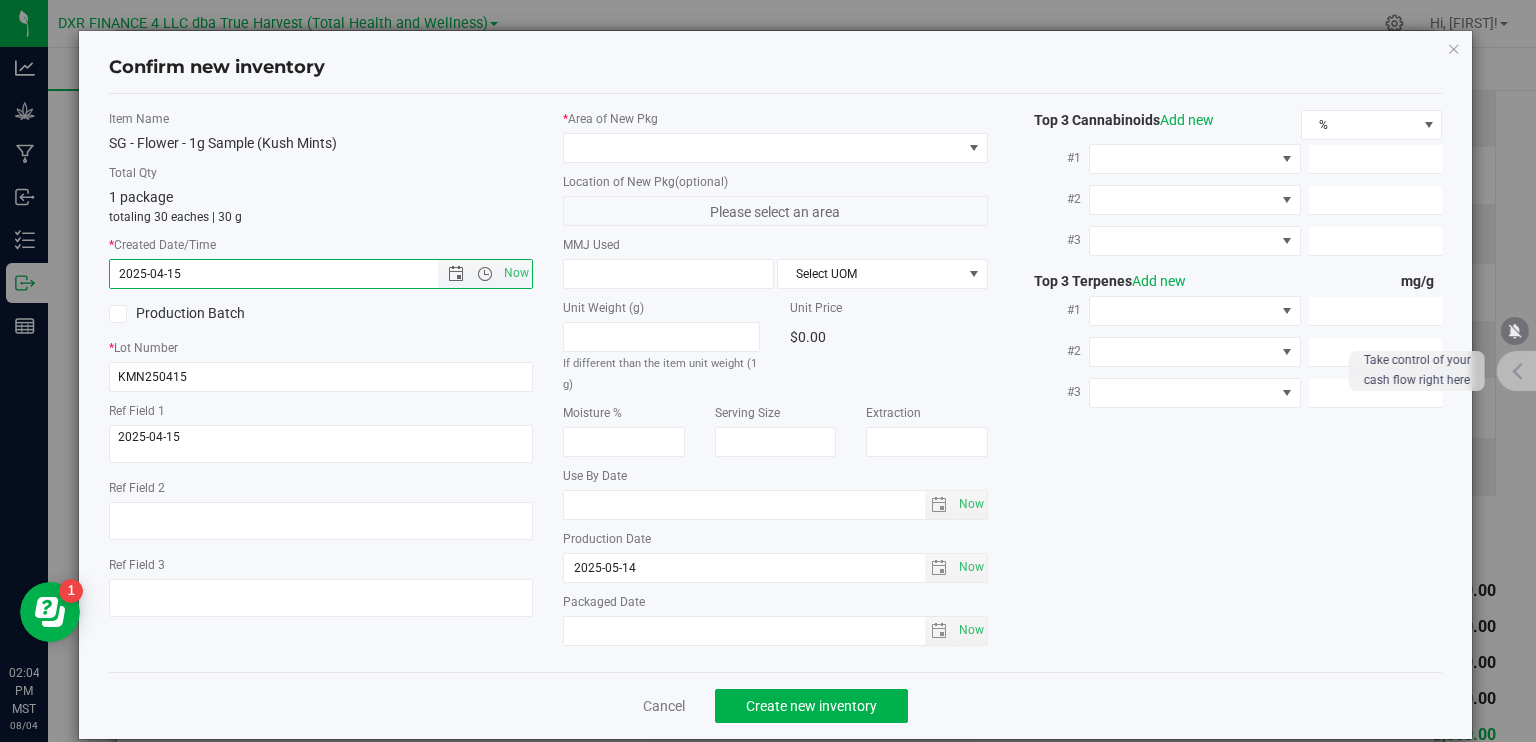 drag, startPoint x: 209, startPoint y: 275, endPoint x: 241, endPoint y: 260, distance: 35.341194 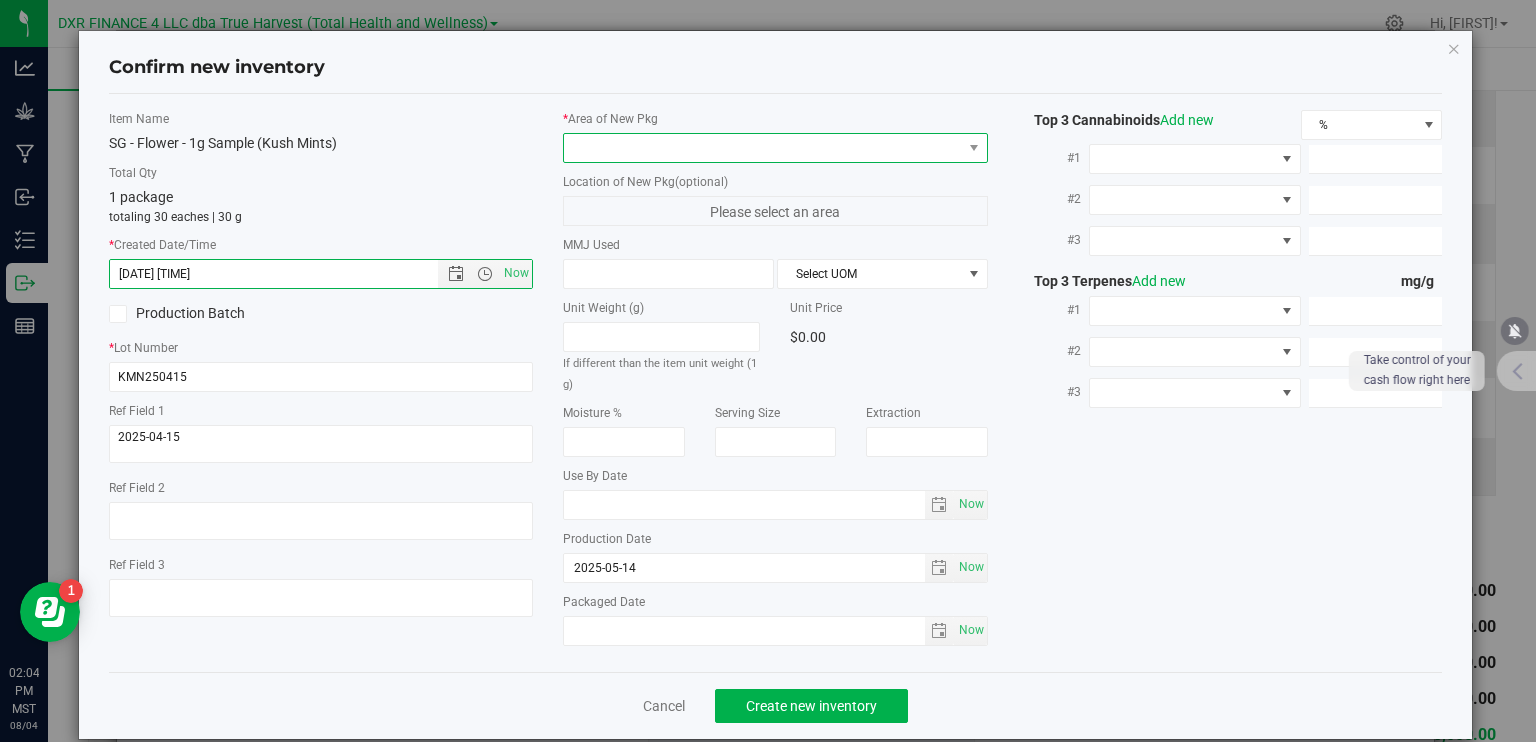 type on "[DATE] [TIME]" 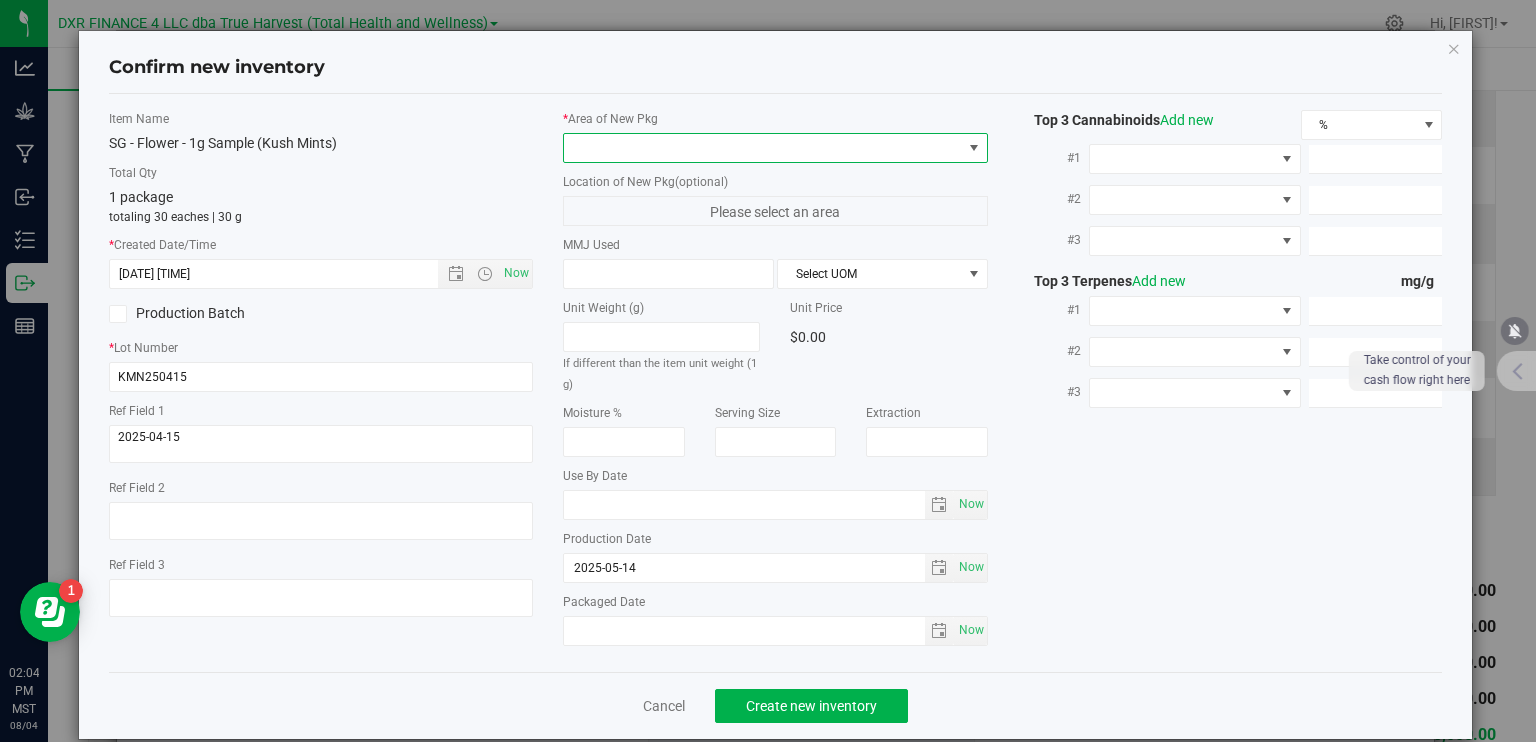 click at bounding box center (763, 148) 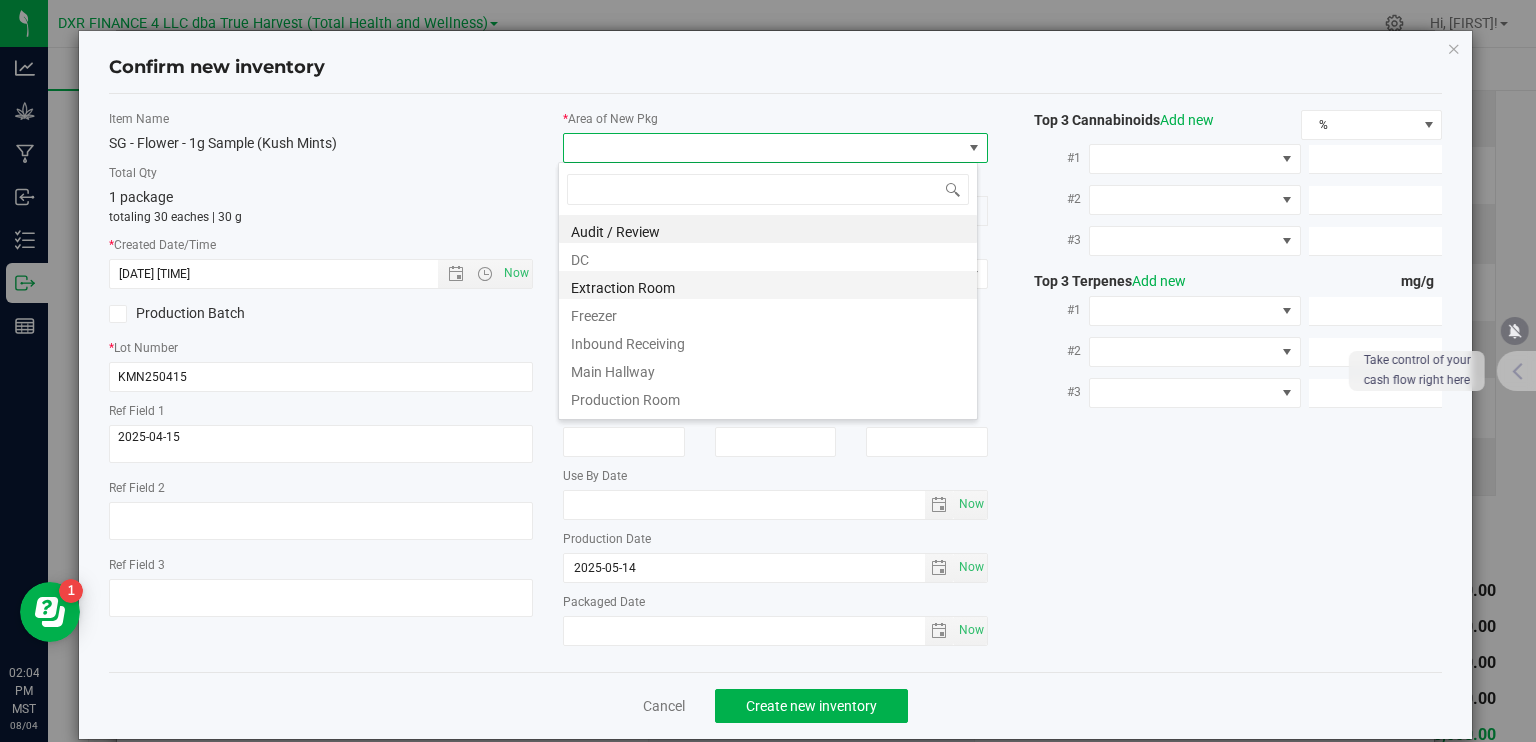 scroll, scrollTop: 99970, scrollLeft: 99580, axis: both 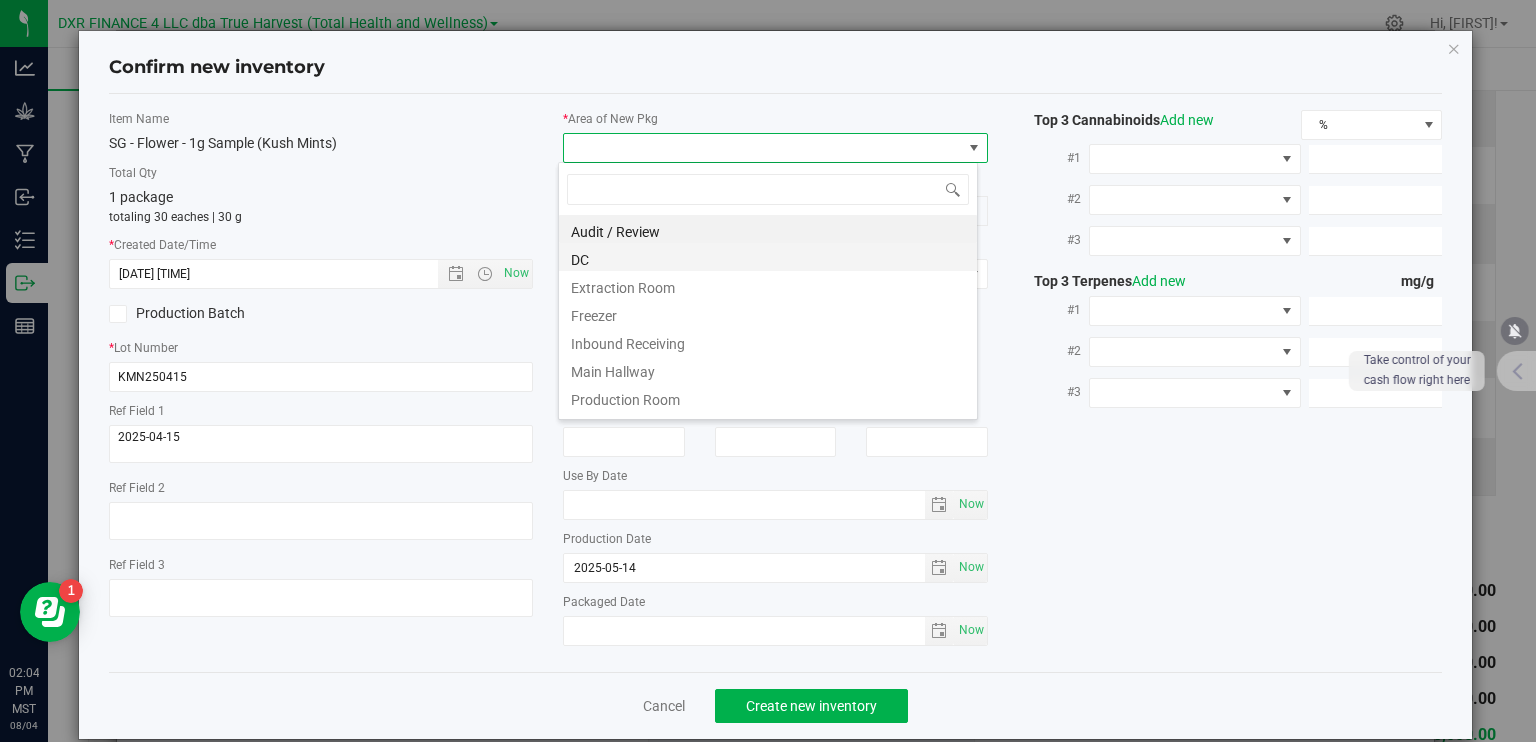 click on "DC" at bounding box center (768, 257) 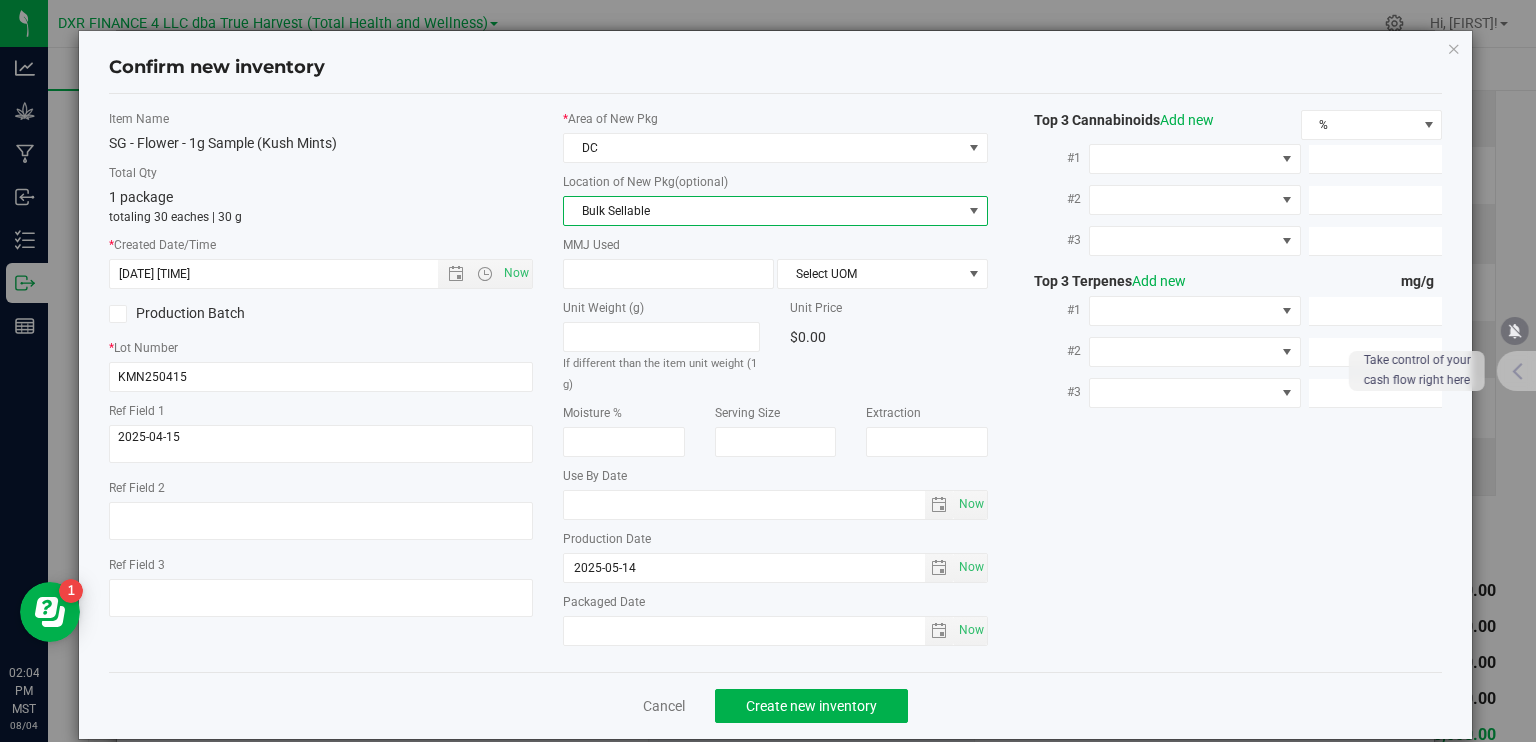 click on "Bulk Sellable" at bounding box center [763, 211] 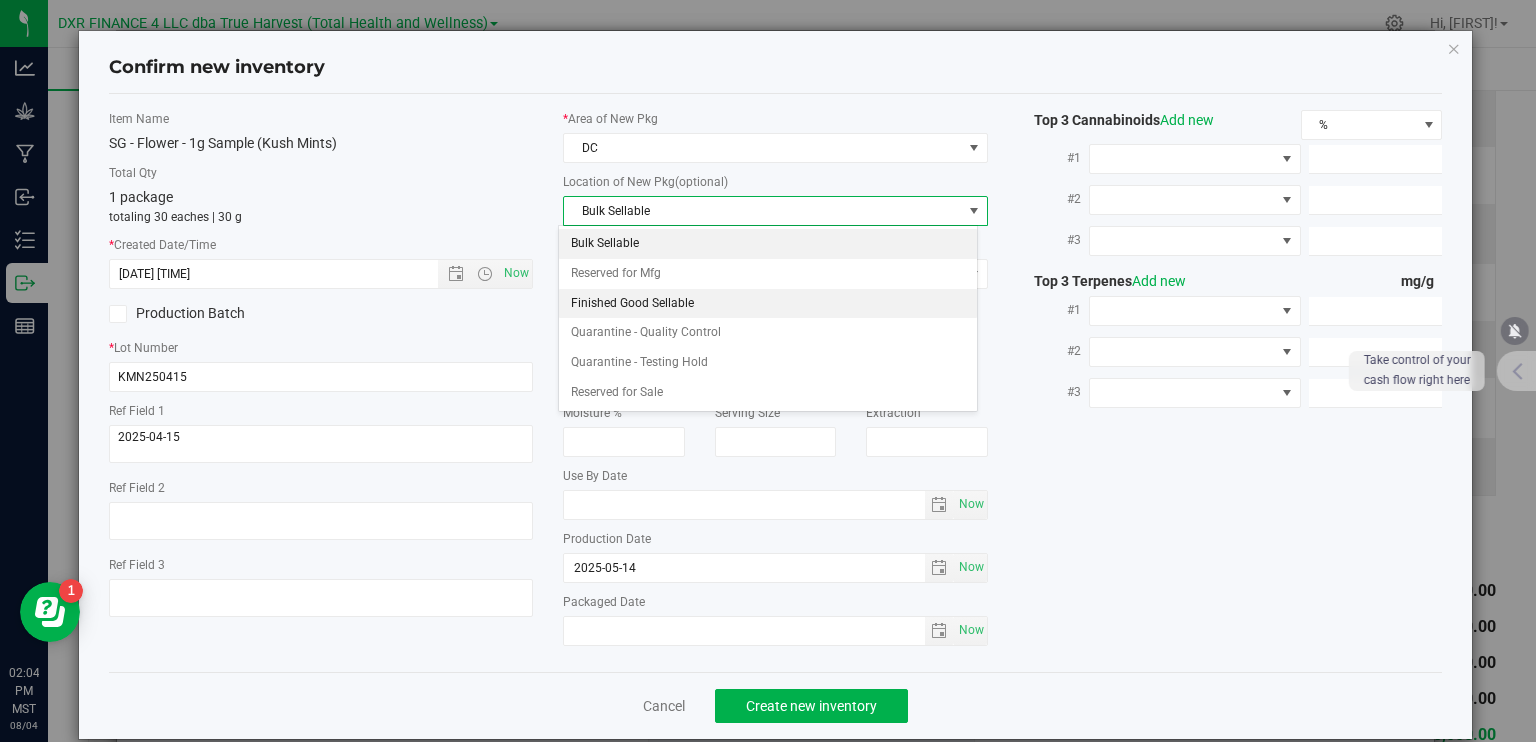 click on "Finished Good Sellable" at bounding box center (768, 304) 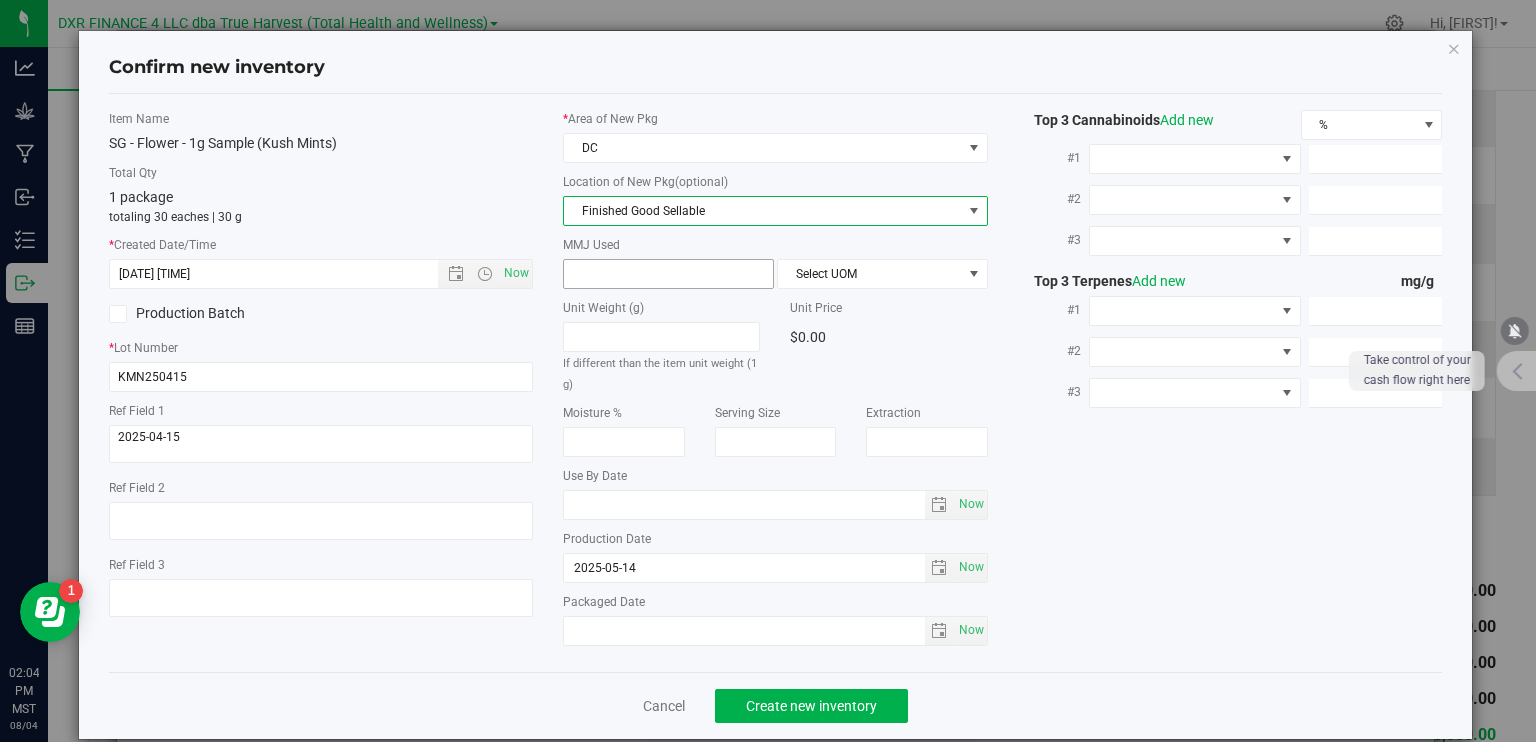 click at bounding box center [668, 274] 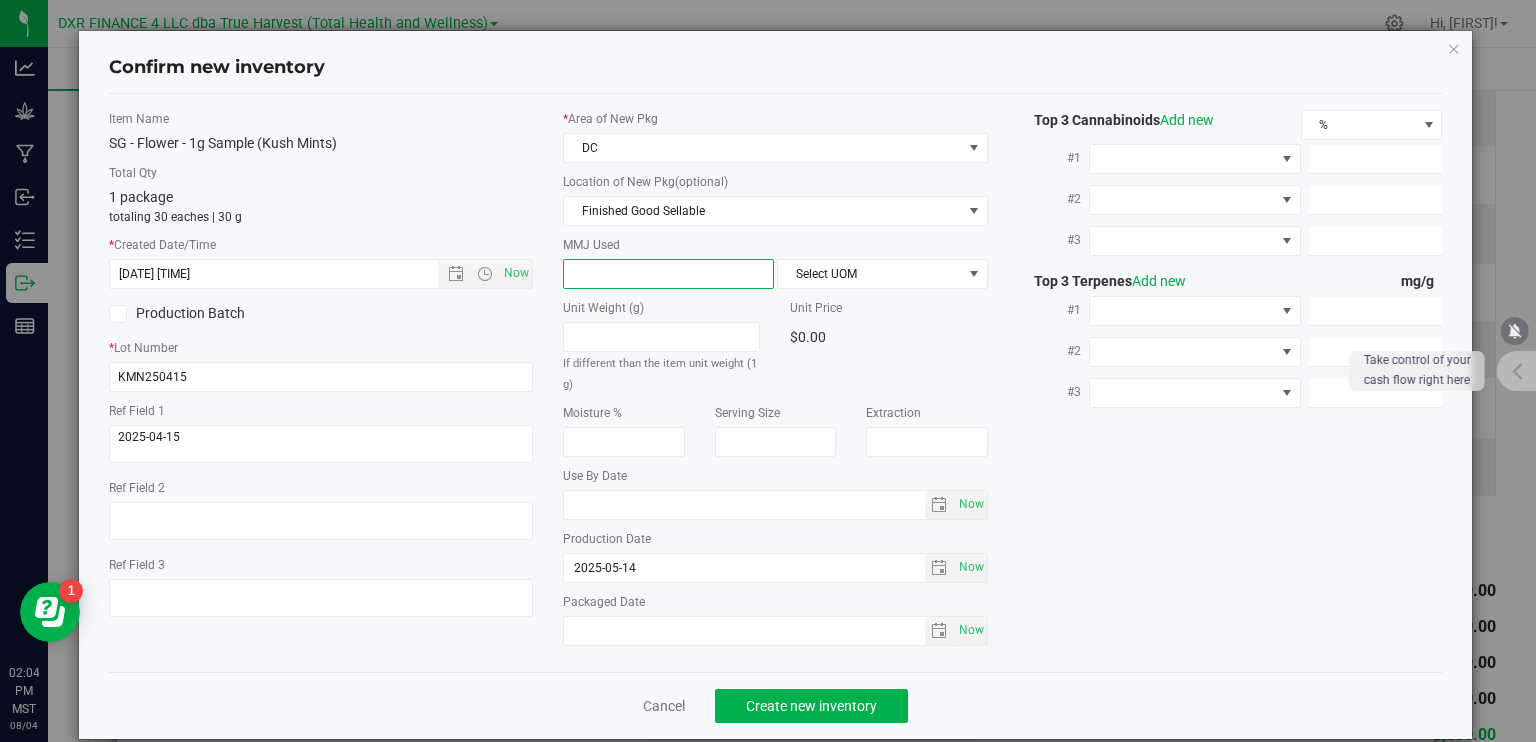 type on "1" 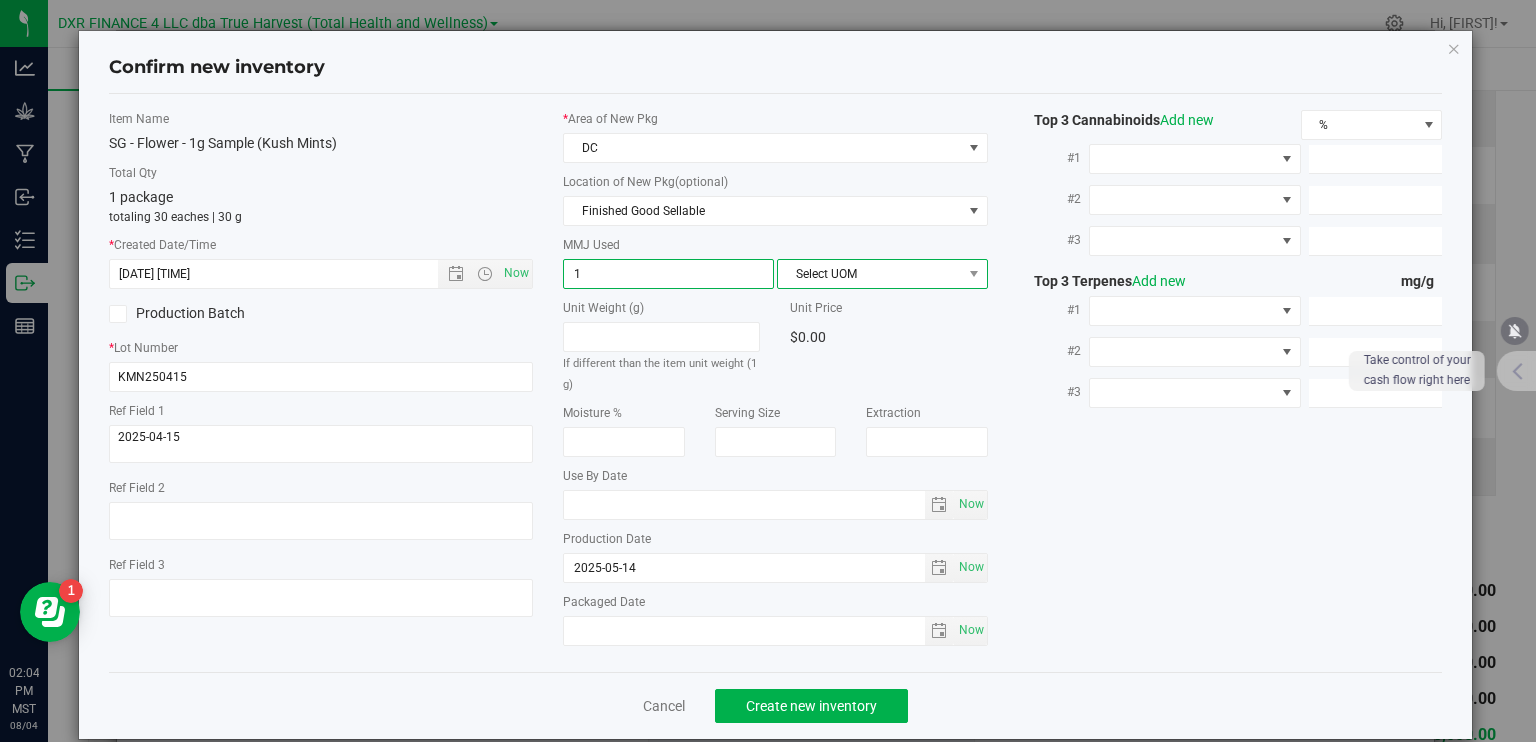 type on "1.0000" 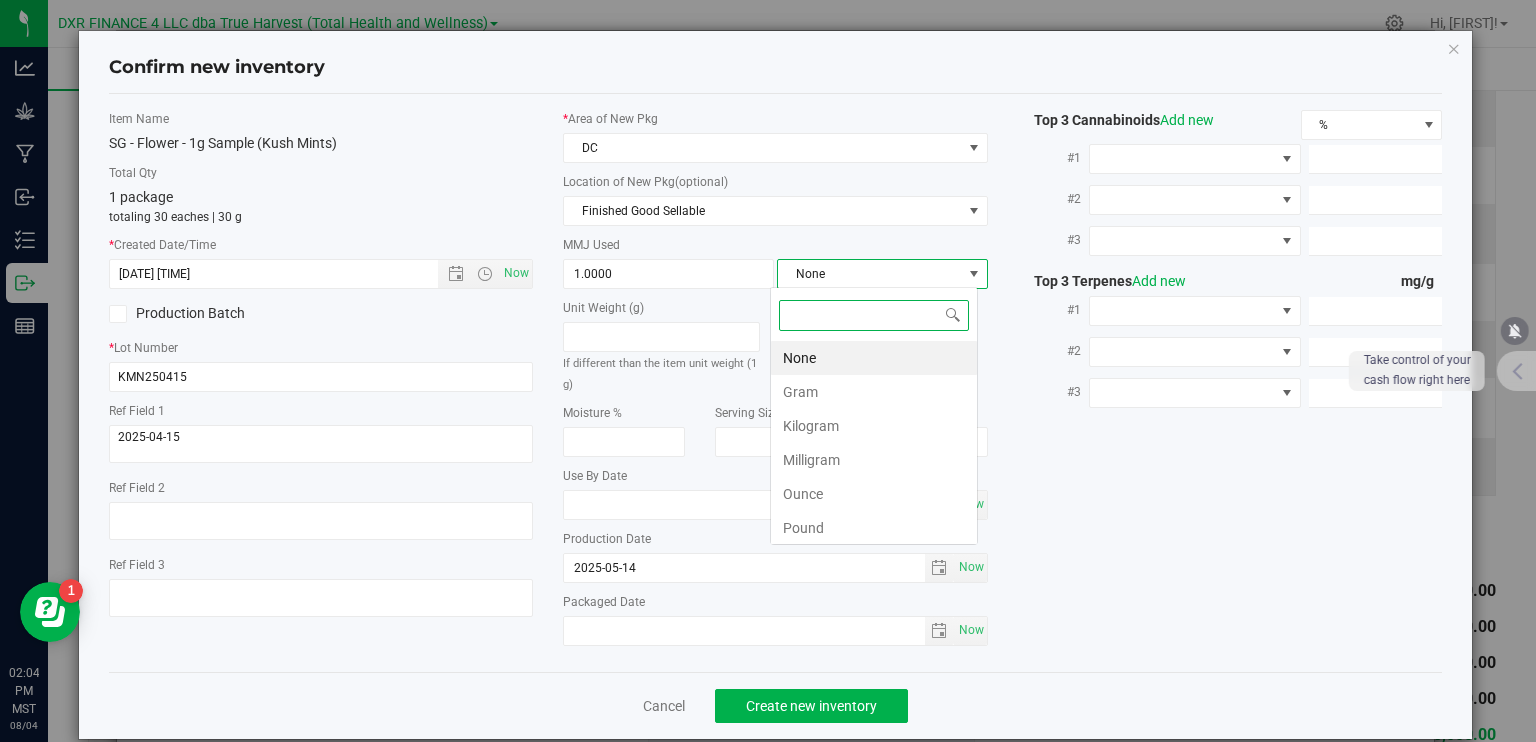 scroll, scrollTop: 99970, scrollLeft: 99792, axis: both 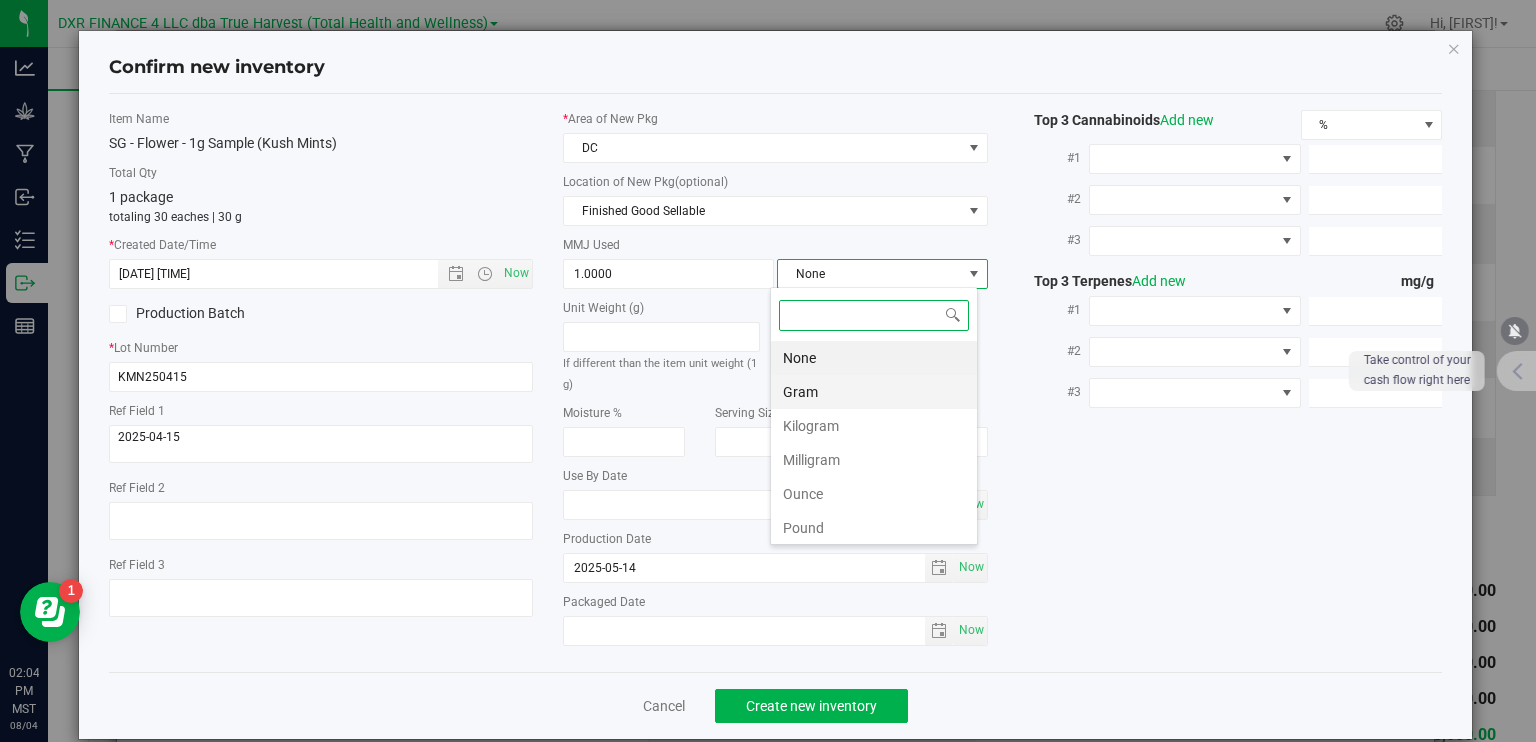 click on "Gram" at bounding box center [874, 392] 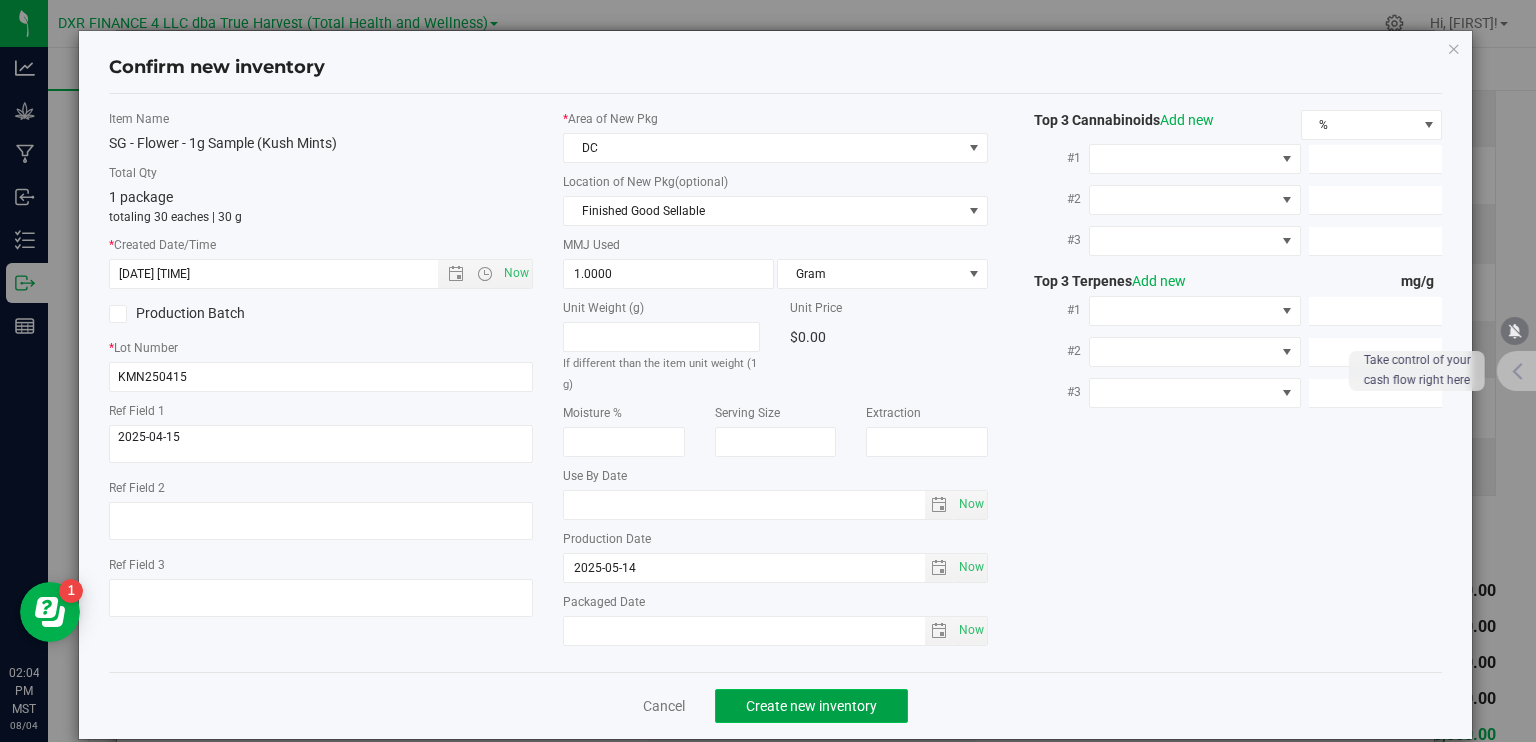 click on "Create new inventory" 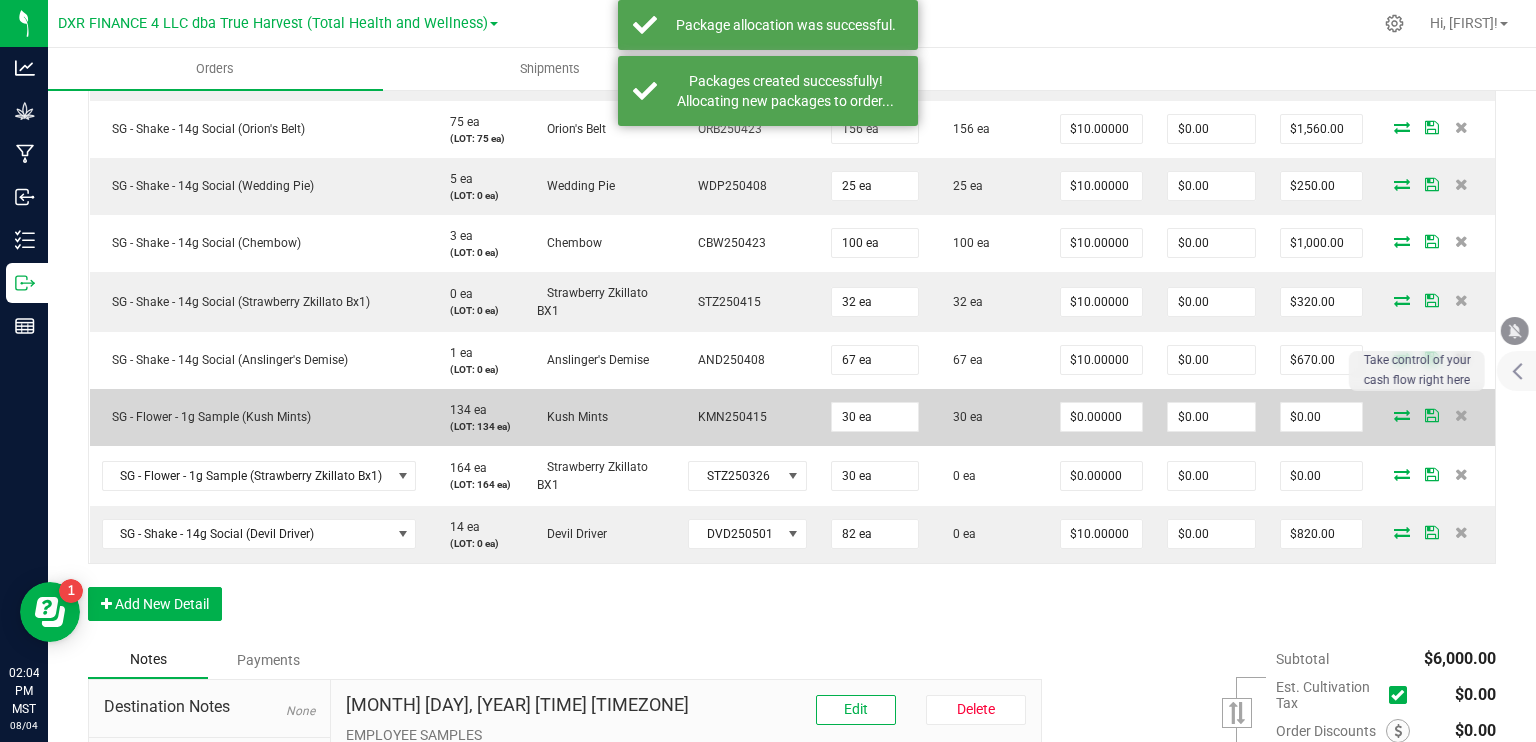 scroll, scrollTop: 700, scrollLeft: 0, axis: vertical 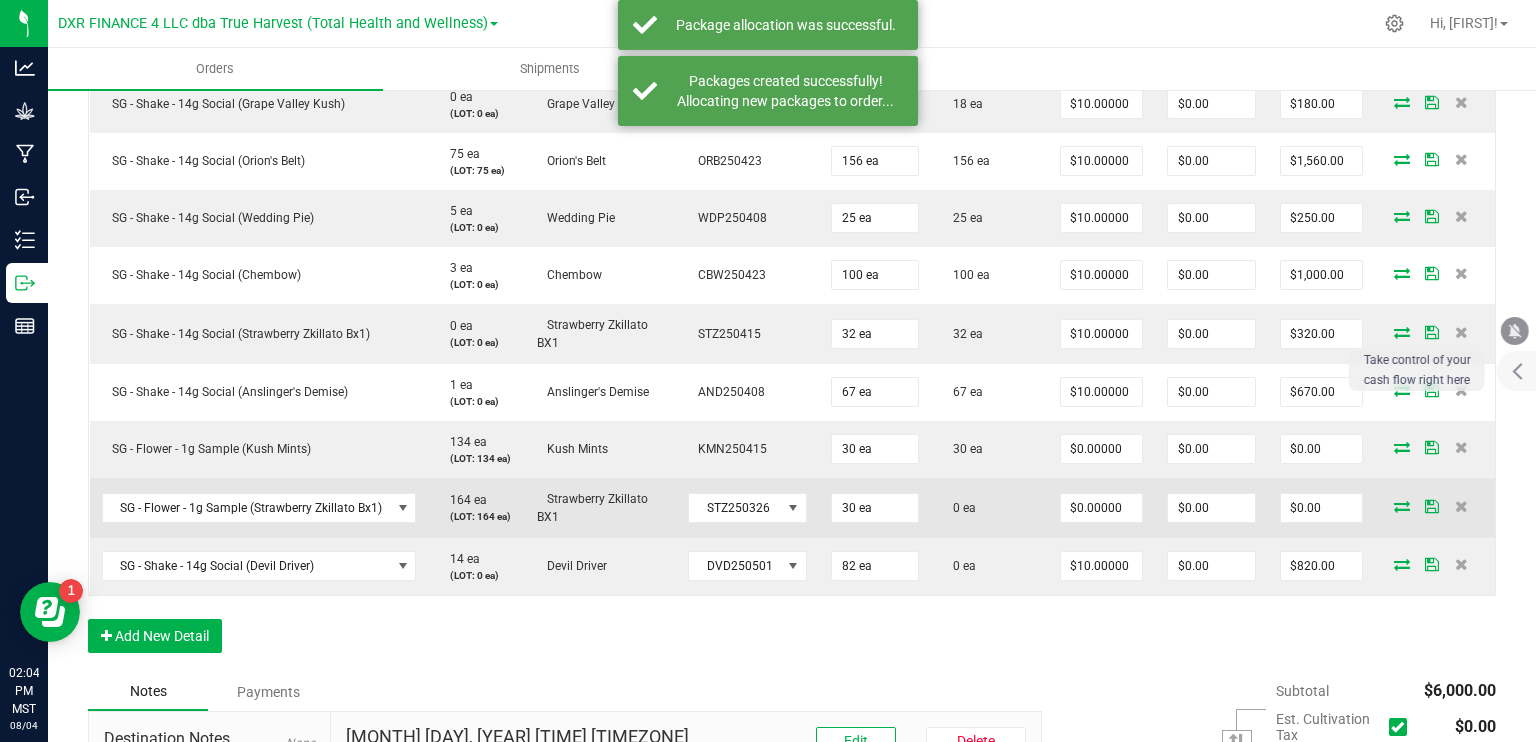 click at bounding box center [1402, 506] 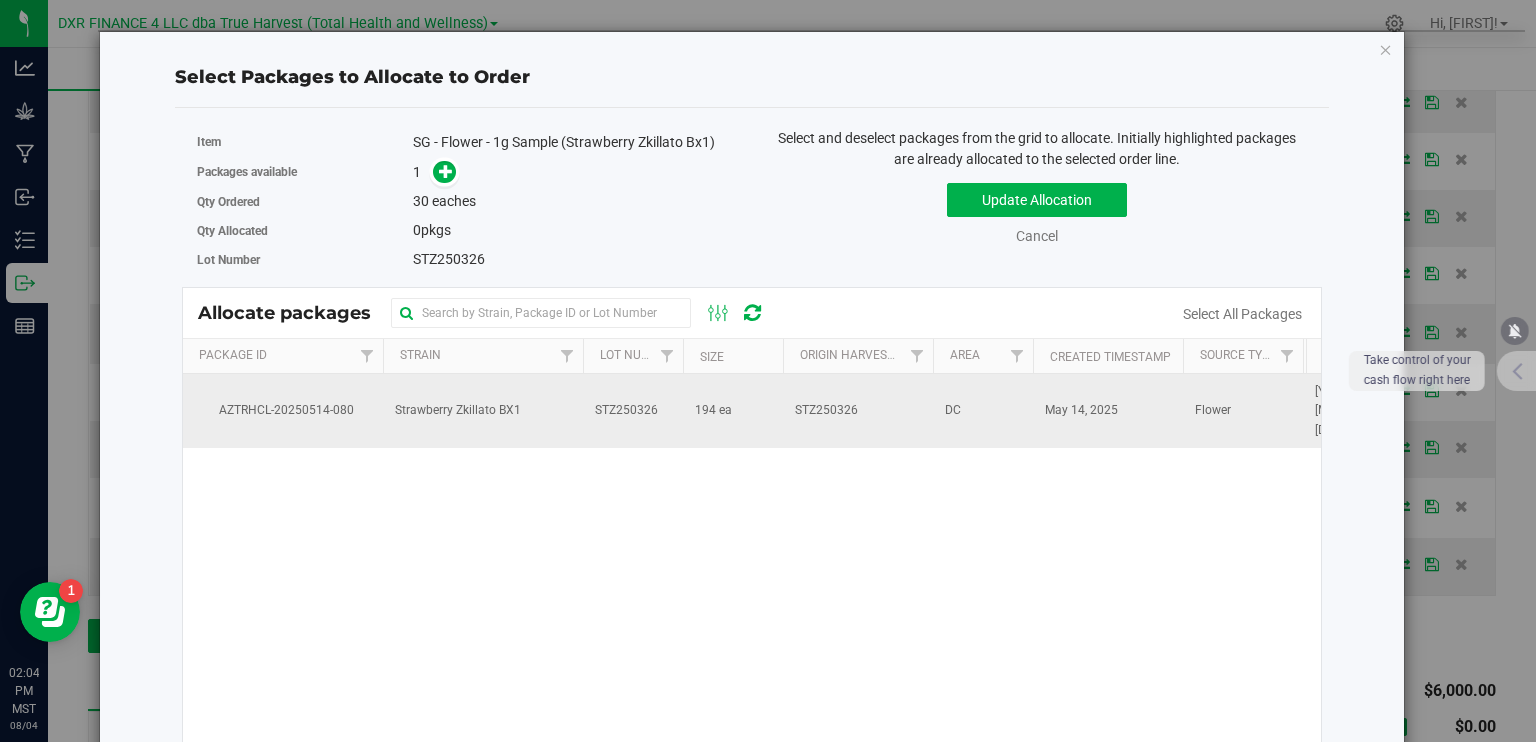 click on "Strawberry Zkillato BX1" at bounding box center (483, 411) 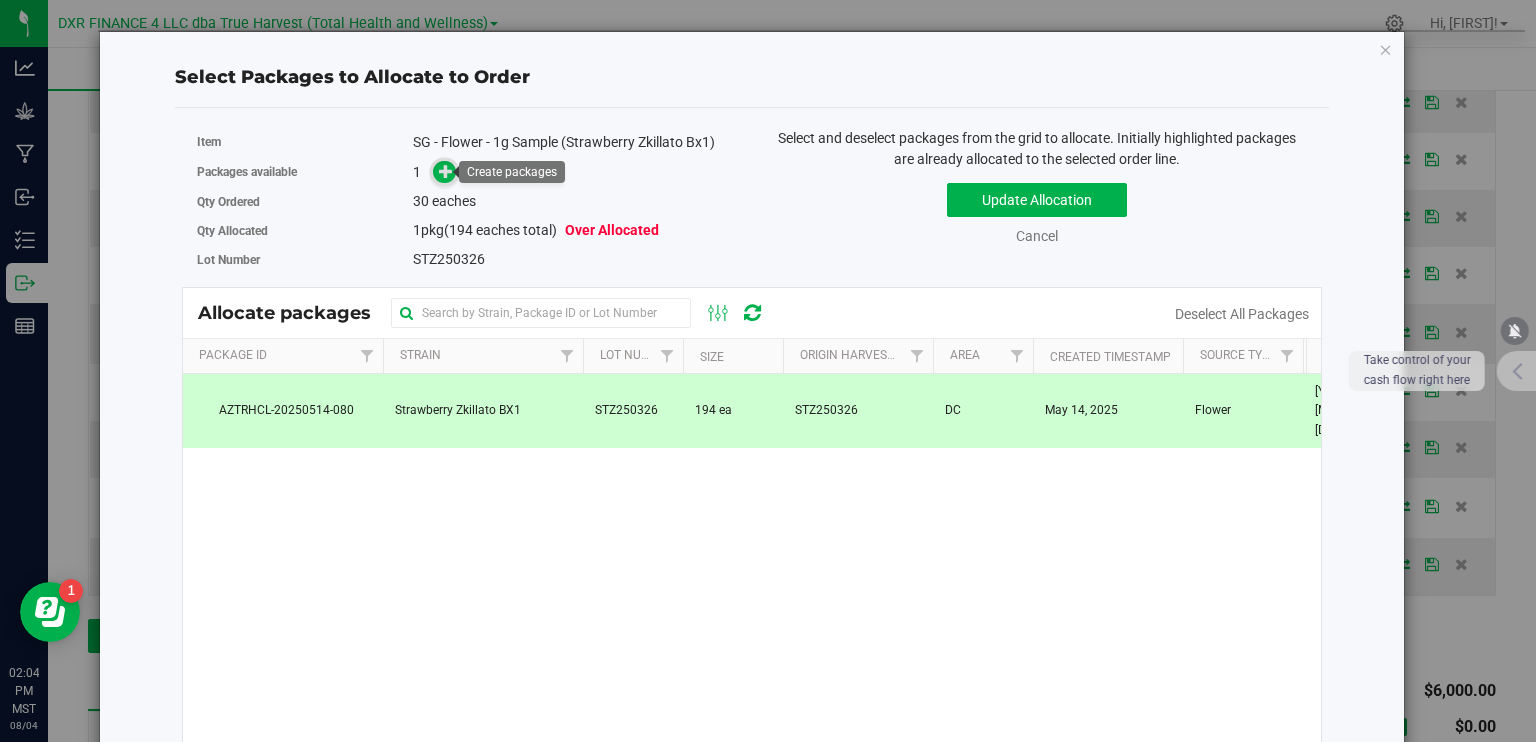 click at bounding box center [446, 171] 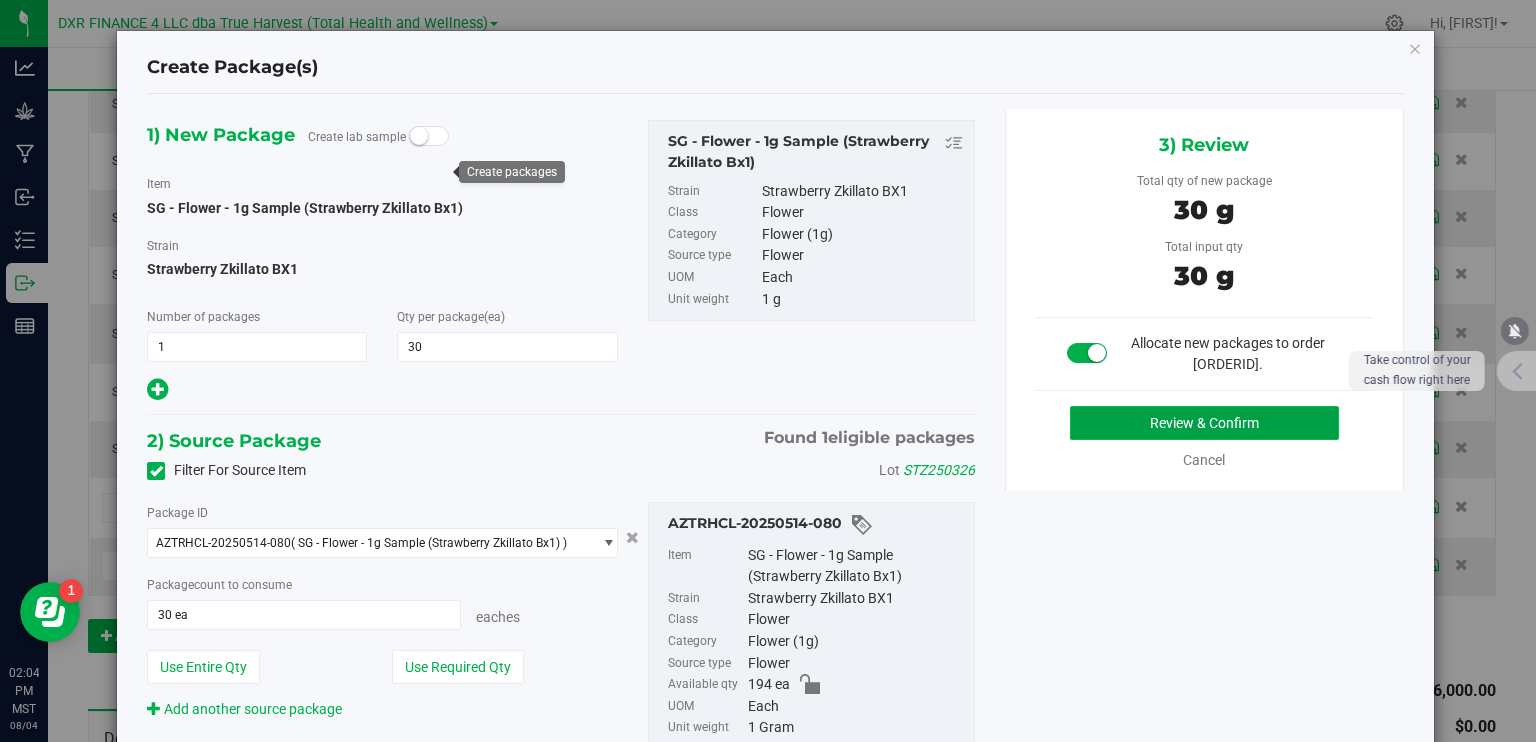 click on "Review & Confirm" at bounding box center [1204, 423] 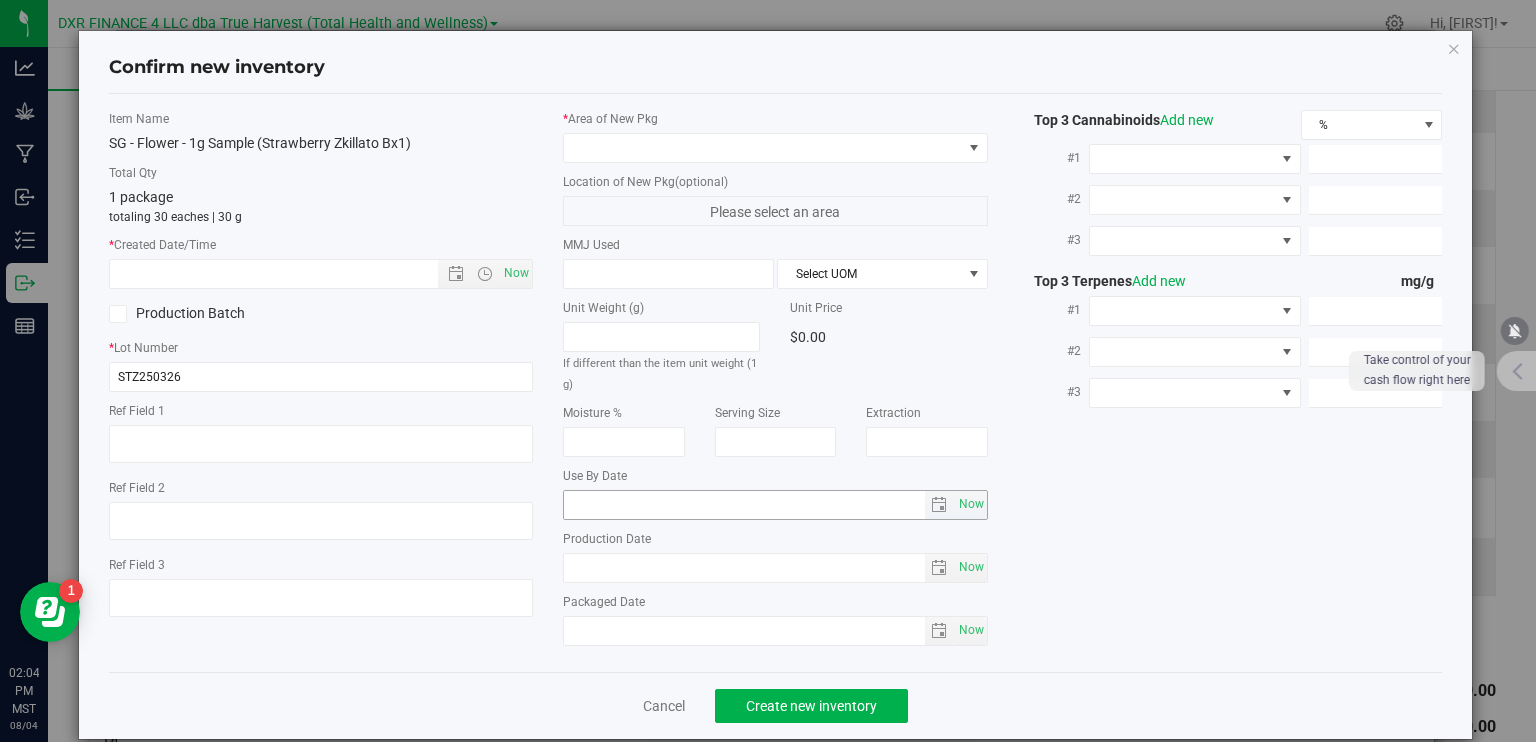 type on "[YEAR]-[MONTH]-[DAY]" 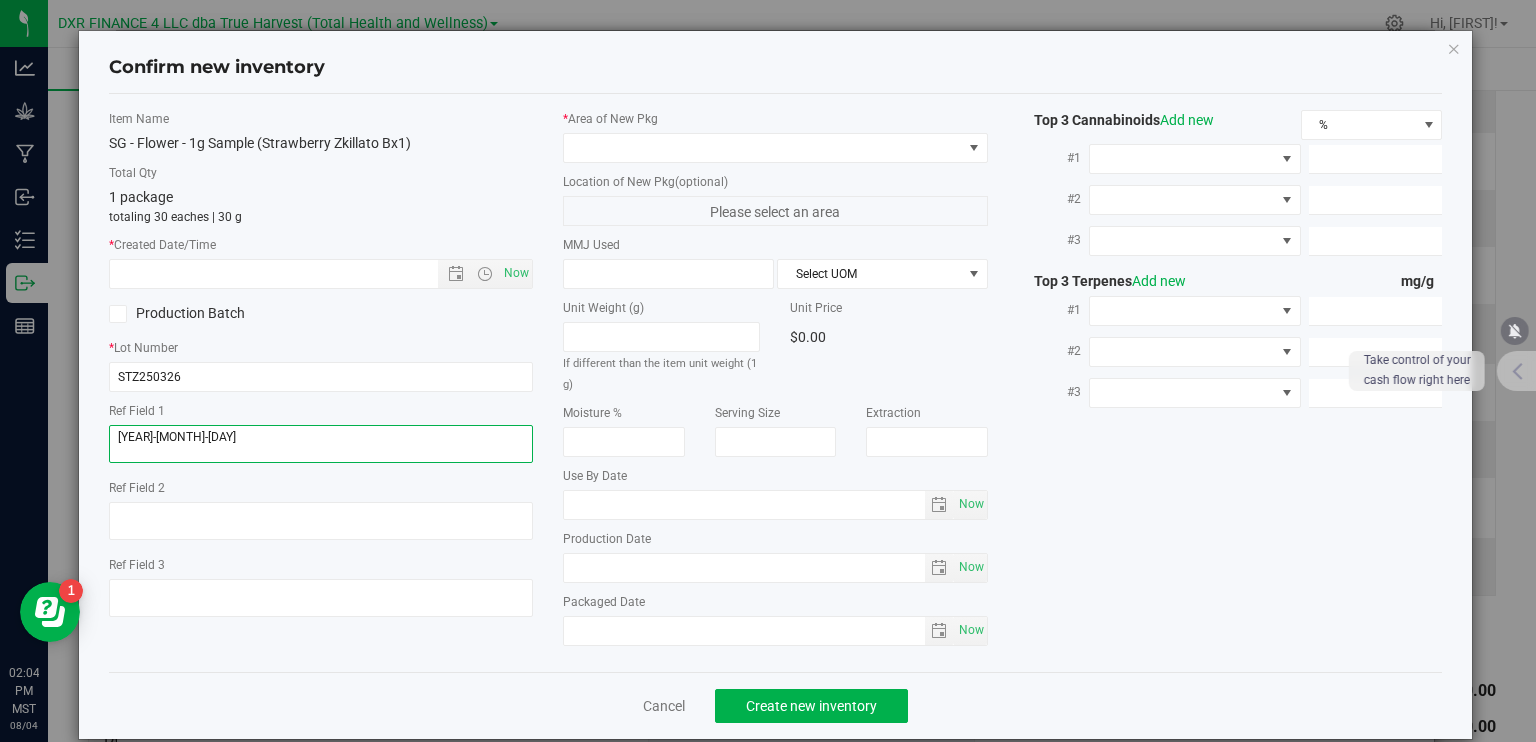 click at bounding box center (321, 444) 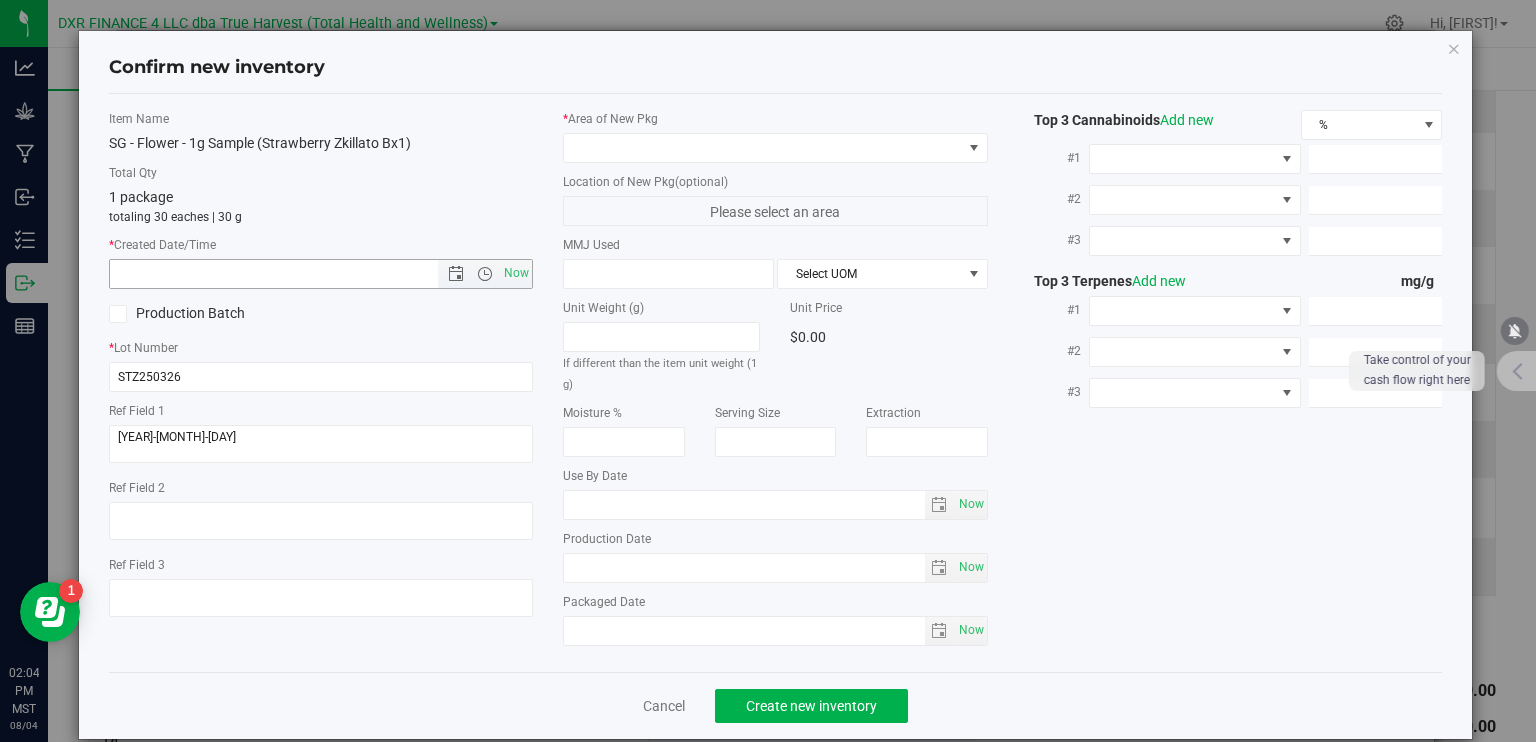 click at bounding box center [291, 274] 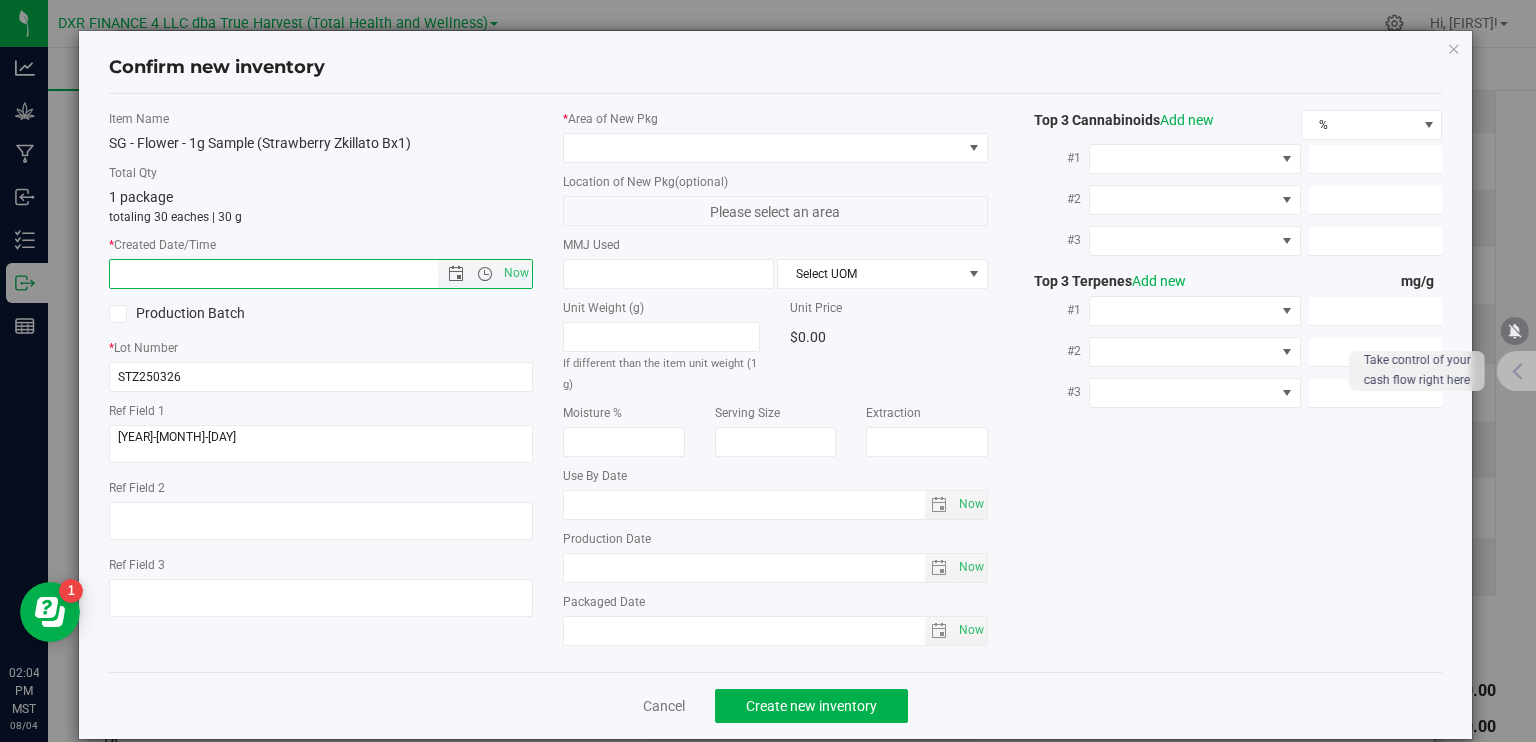 paste on "[YEAR]-[MONTH]-[DAY]" 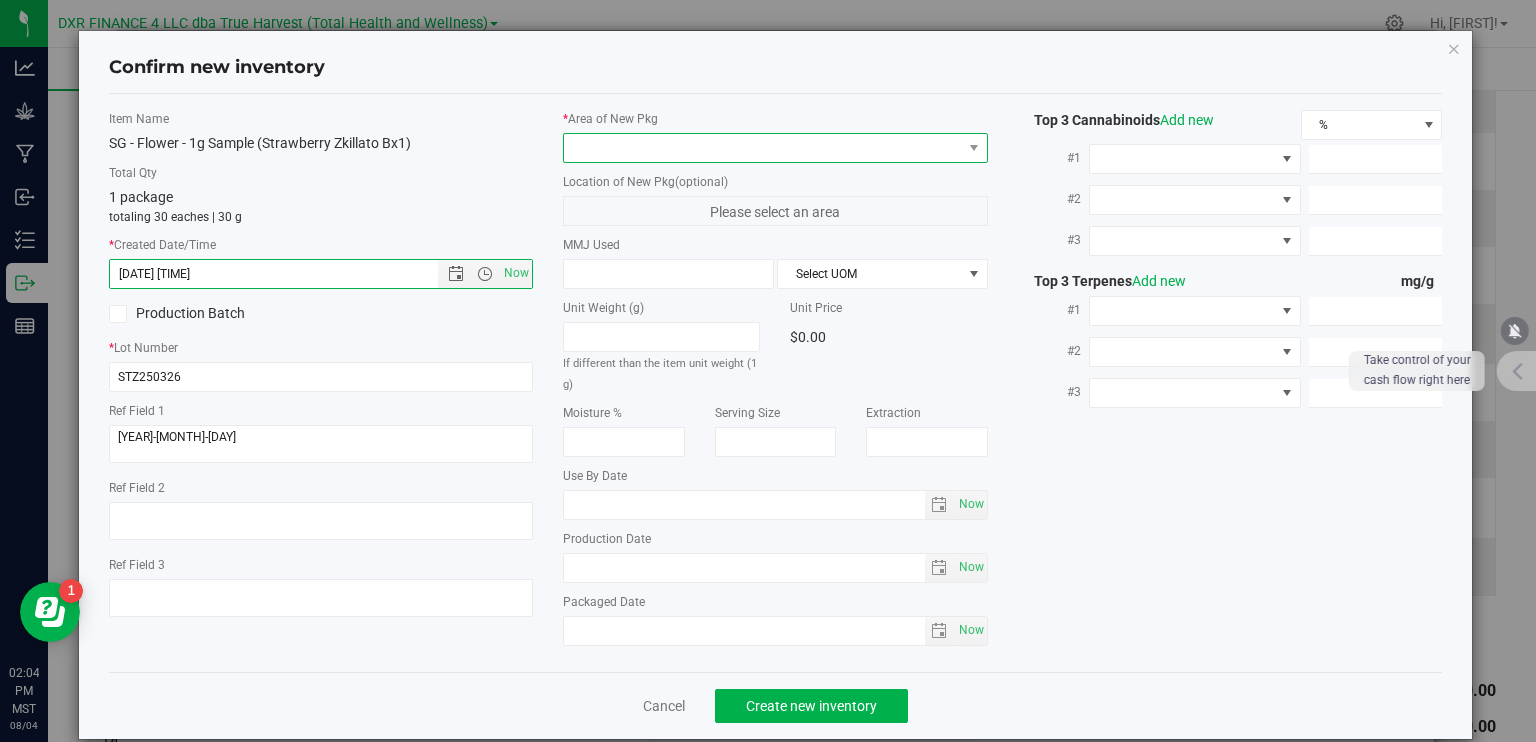 type on "[DATE] [TIME]" 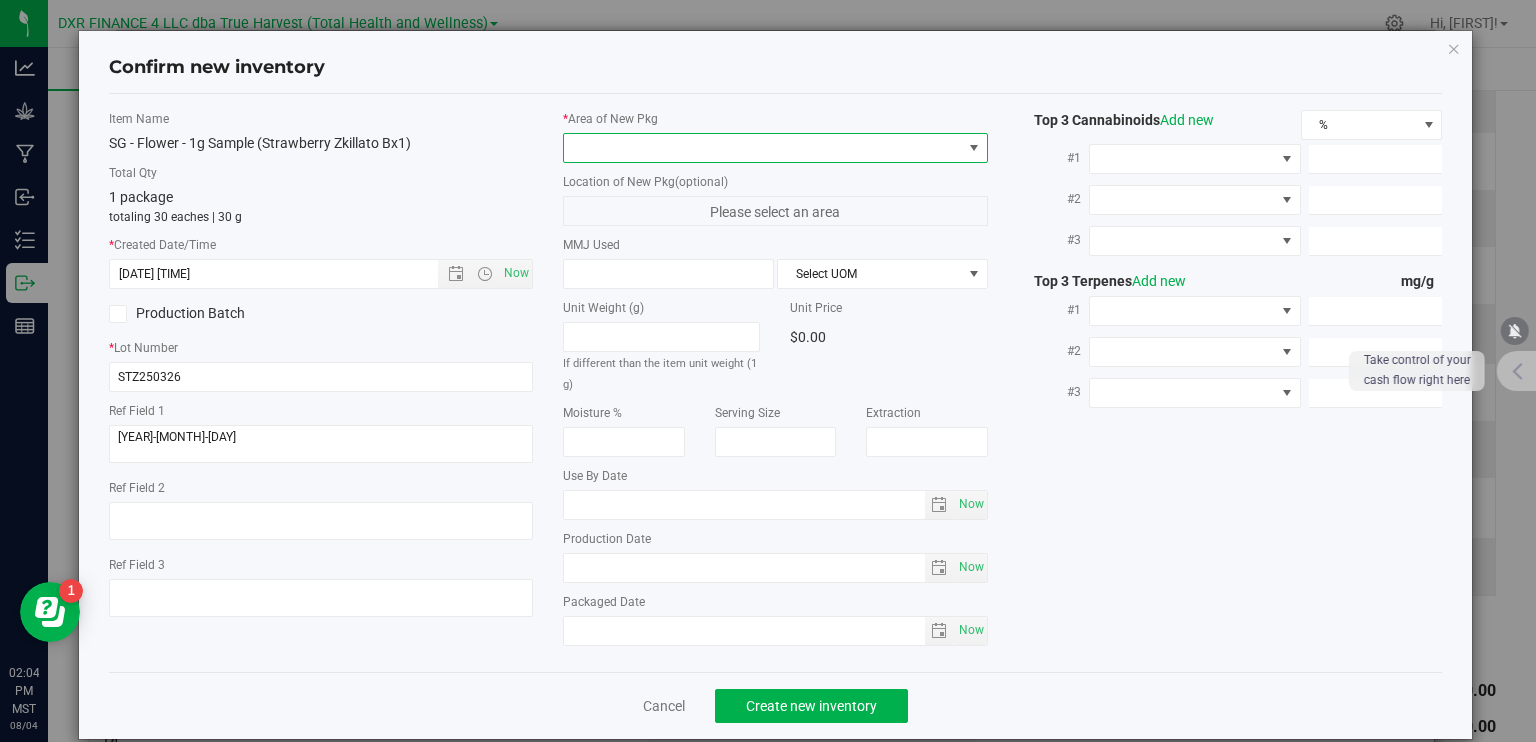 click at bounding box center (763, 148) 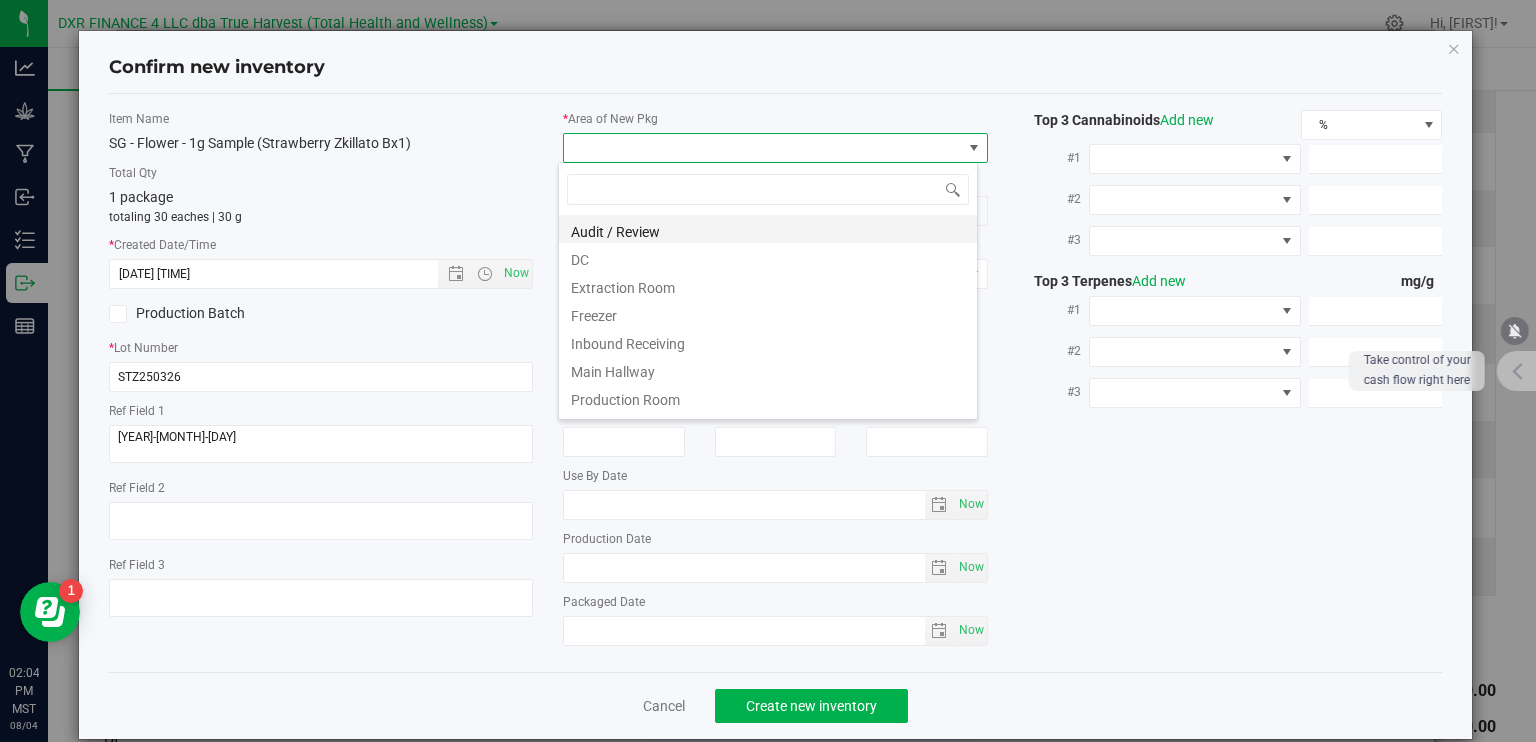 scroll, scrollTop: 99970, scrollLeft: 99580, axis: both 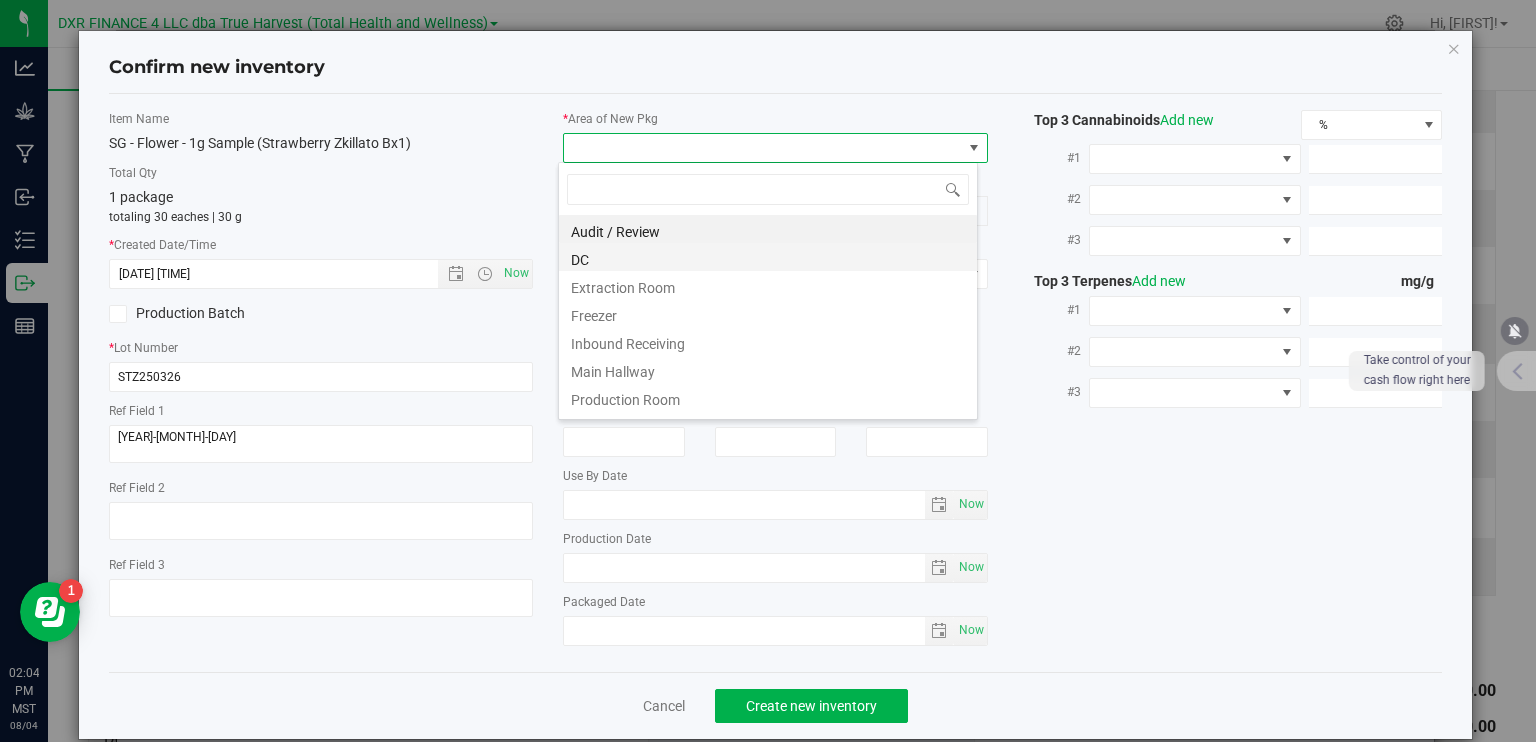 click on "DC" at bounding box center (768, 257) 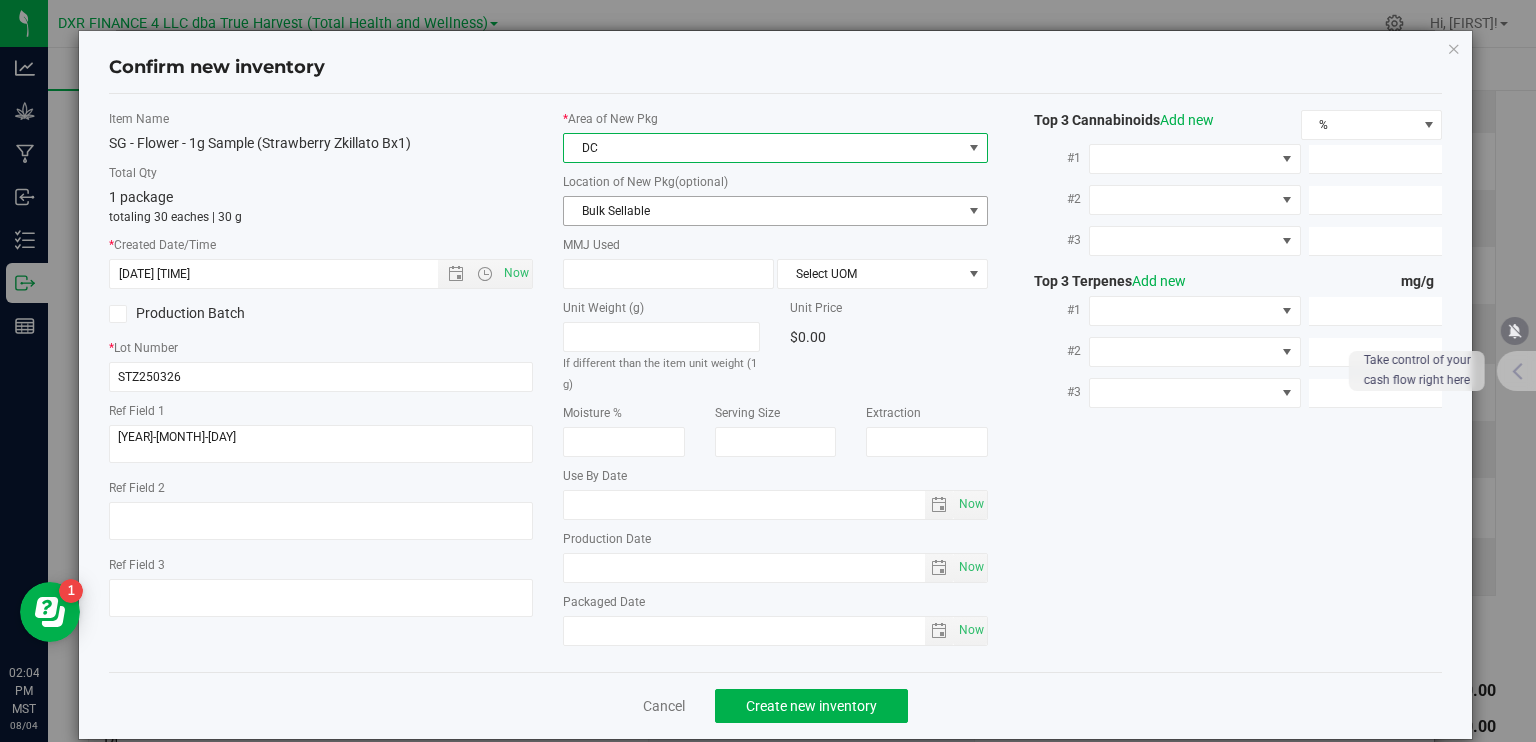 click on "Bulk Sellable" at bounding box center (763, 211) 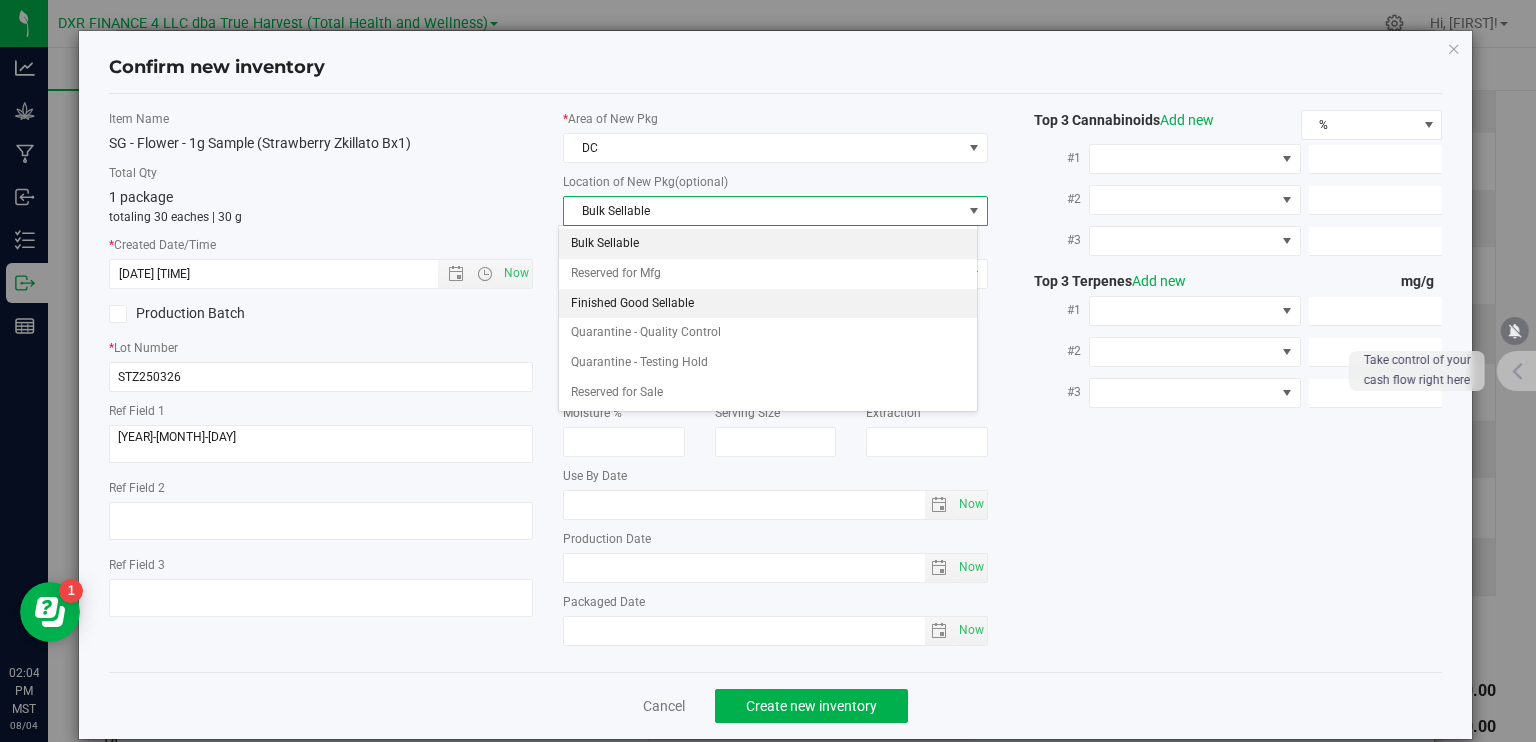 click on "Finished Good Sellable" at bounding box center [768, 304] 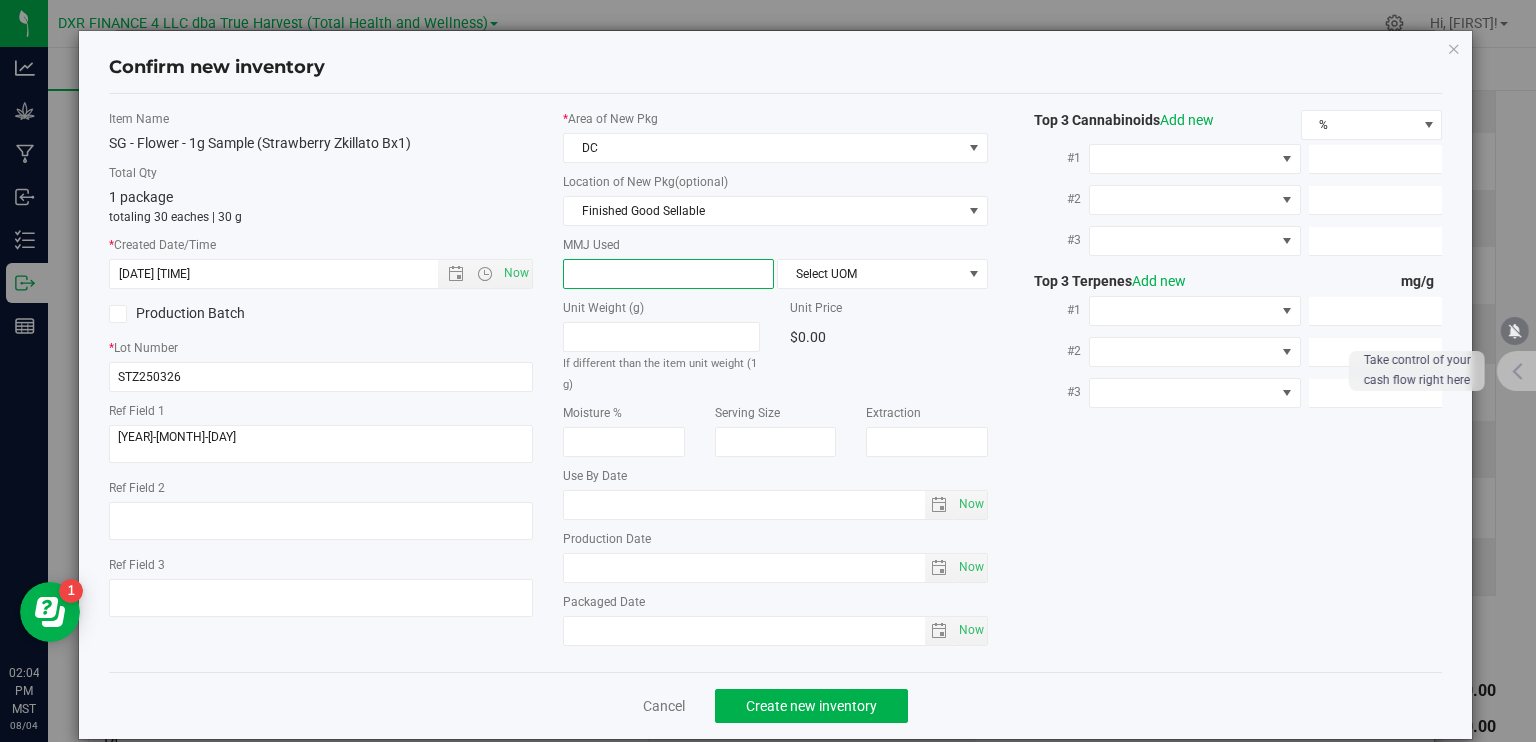 click at bounding box center (668, 274) 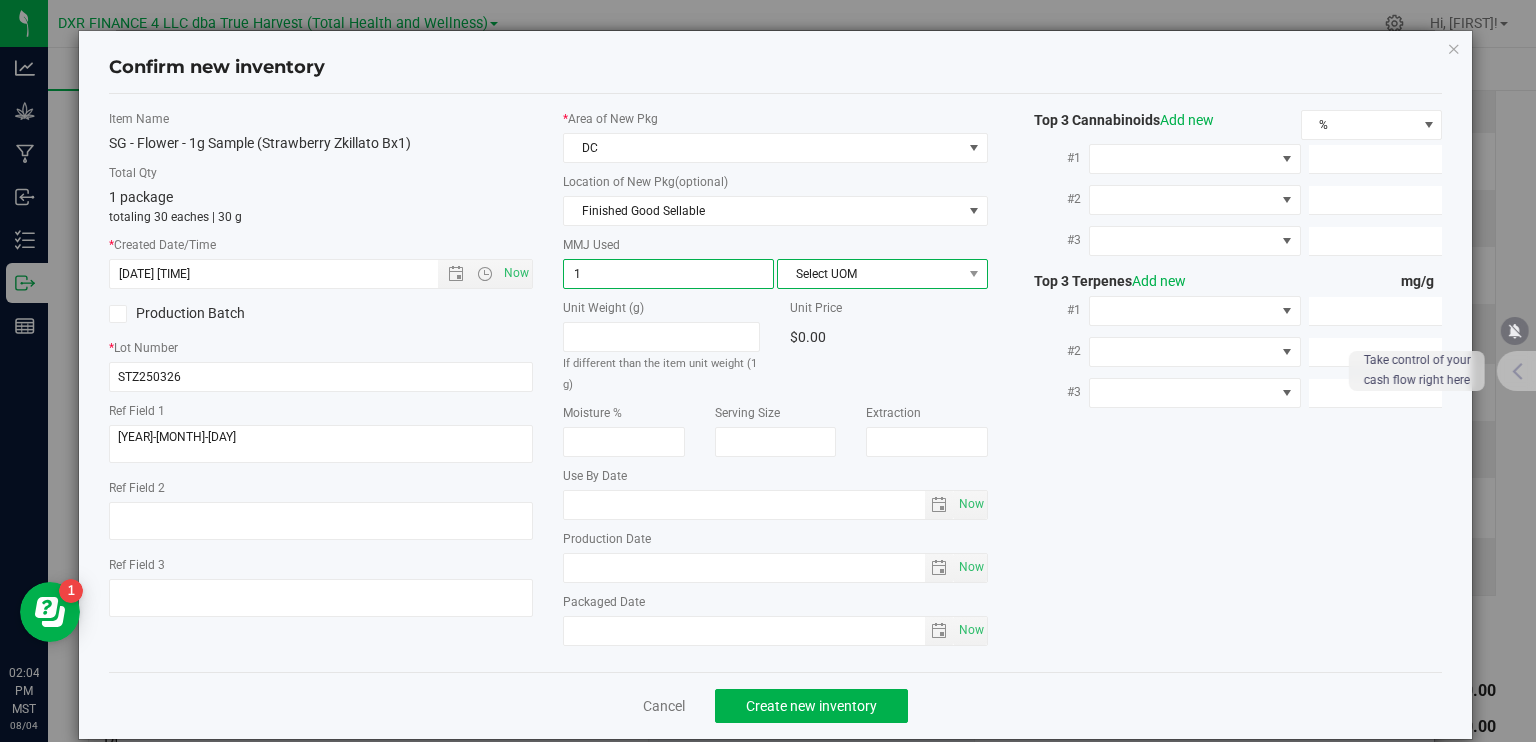 type on "1.0000" 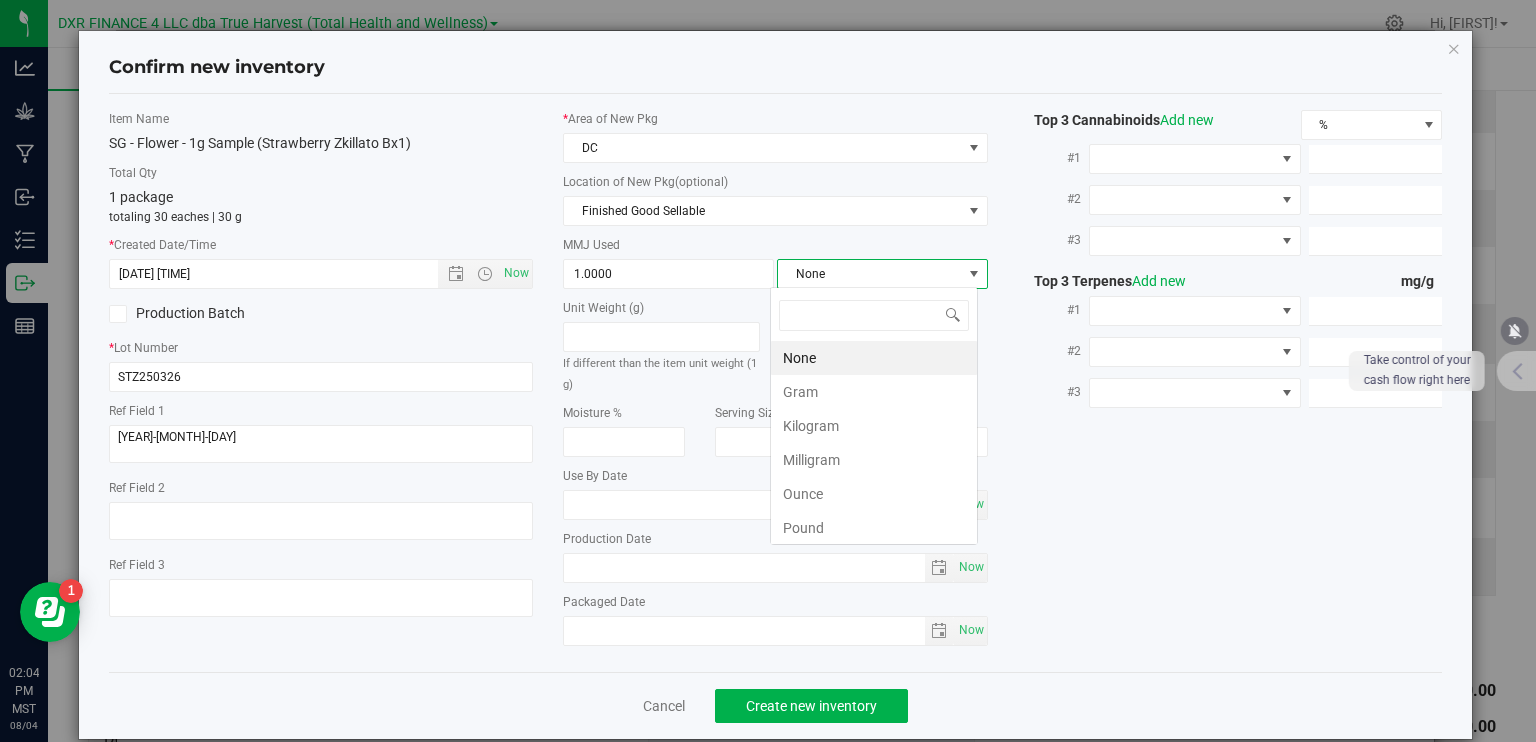 scroll, scrollTop: 99970, scrollLeft: 99792, axis: both 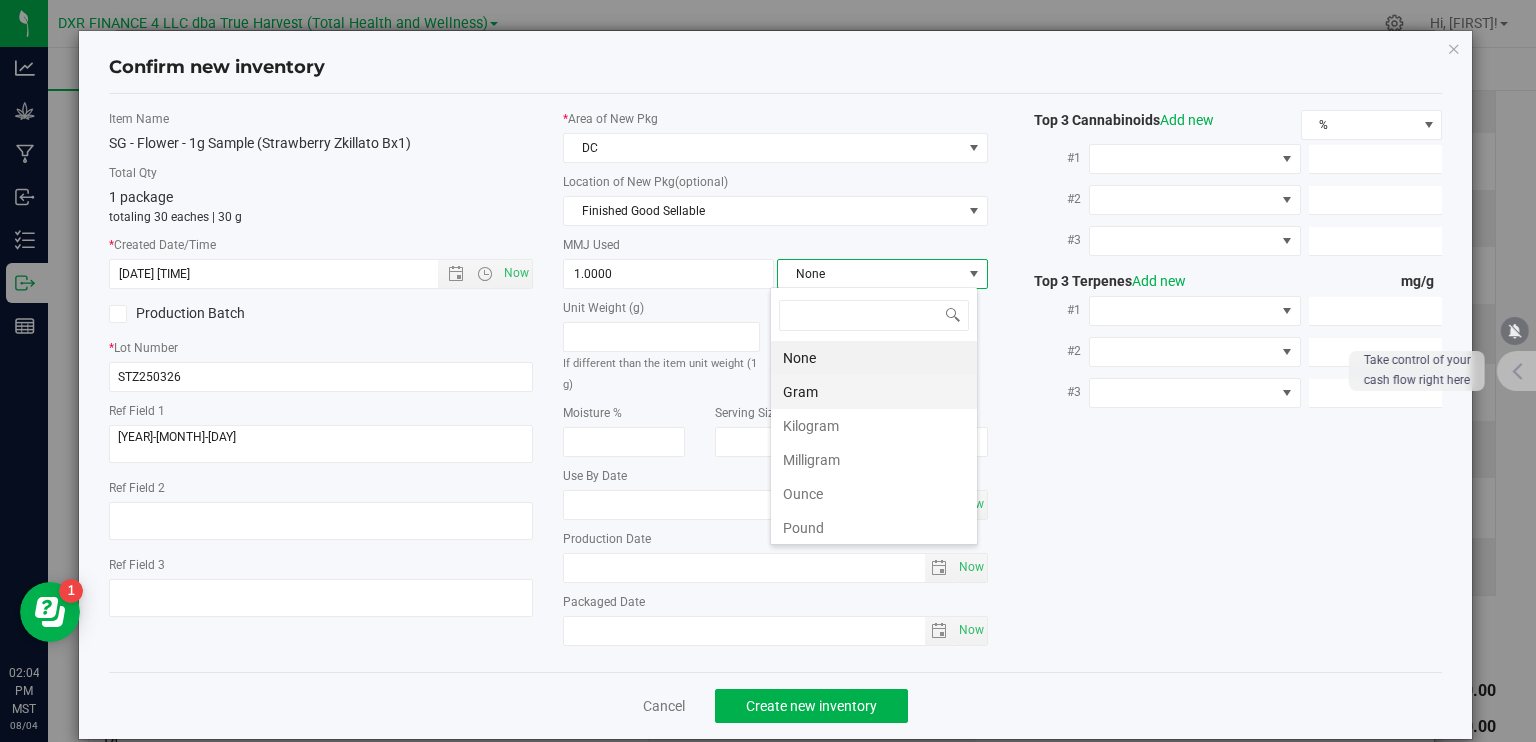 click on "Gram" at bounding box center [874, 392] 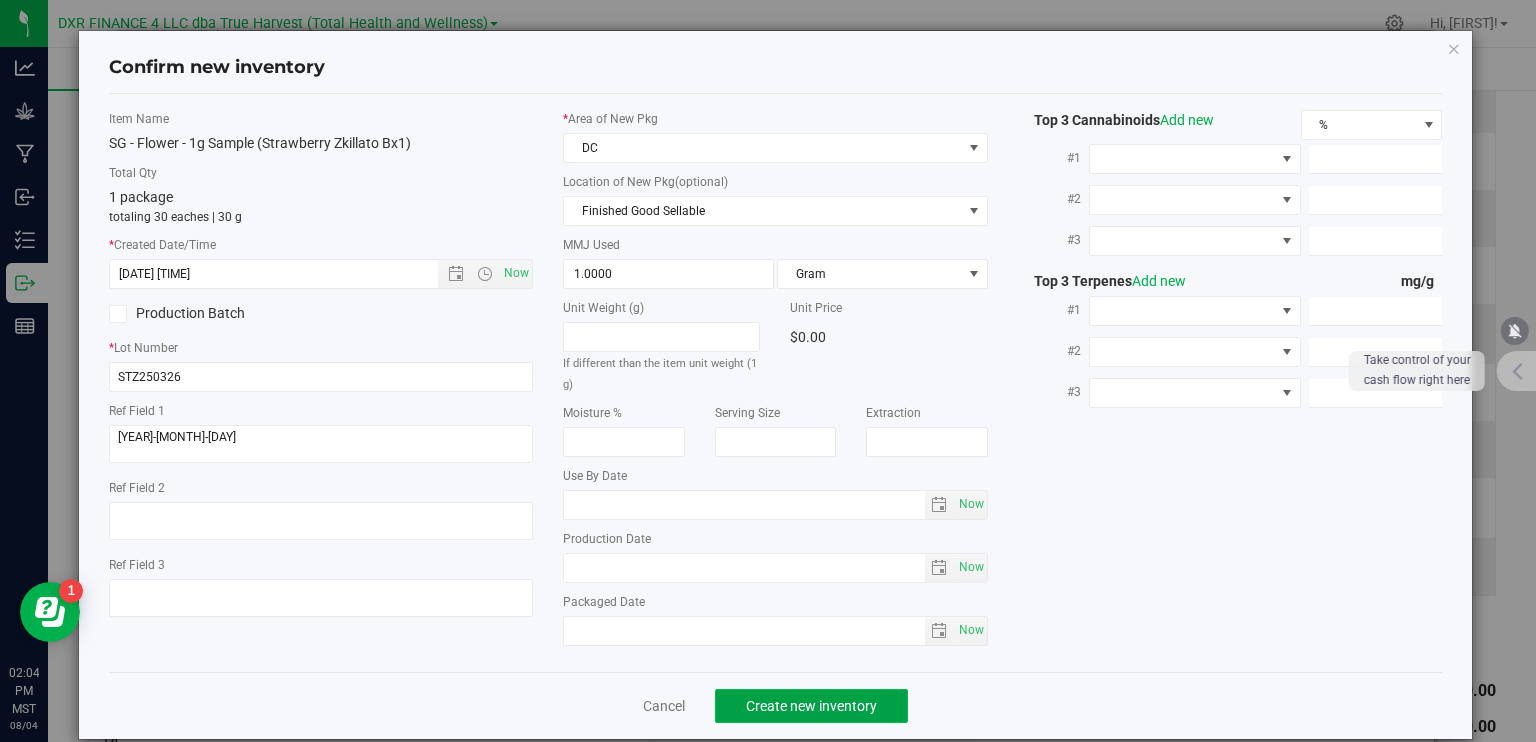 click on "Create new inventory" 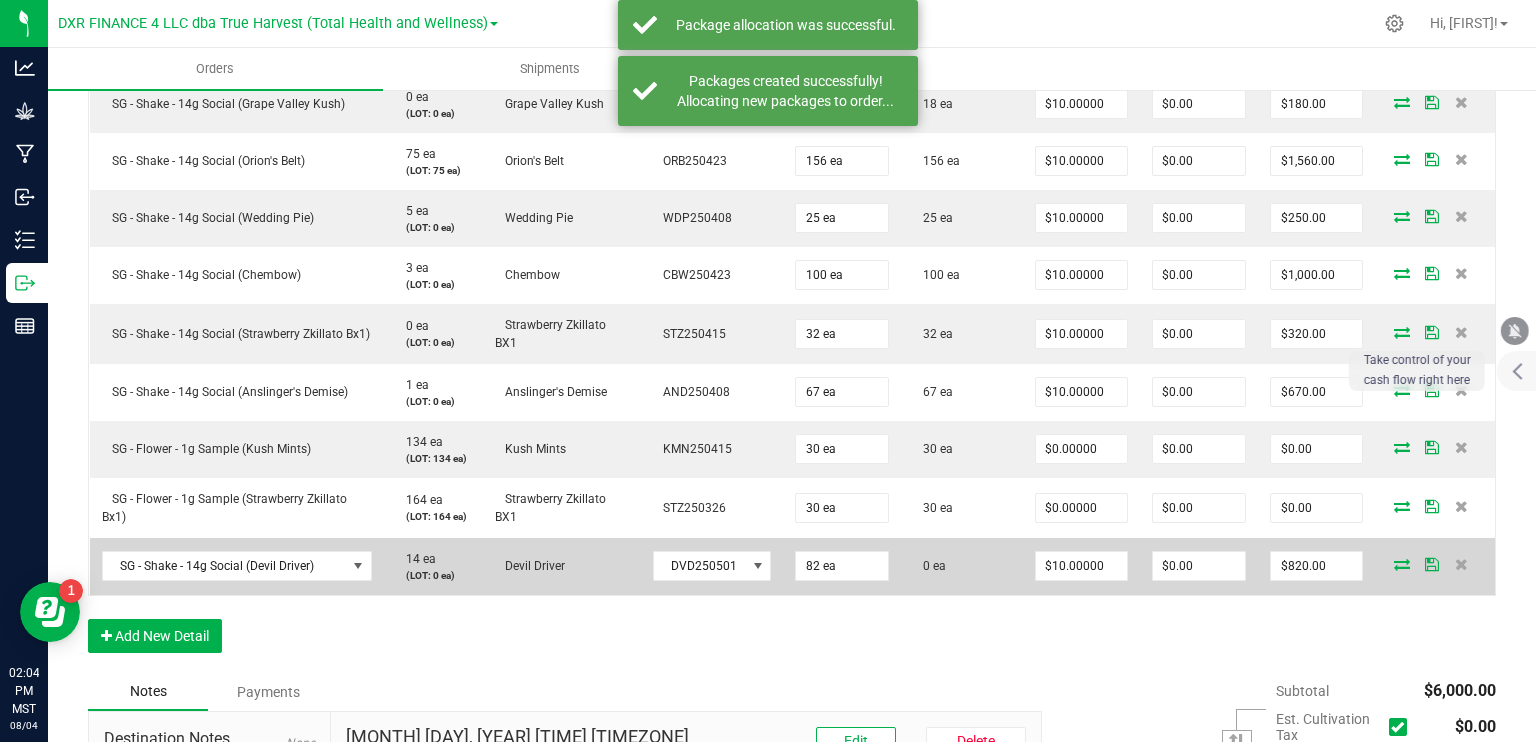 click at bounding box center [1402, 564] 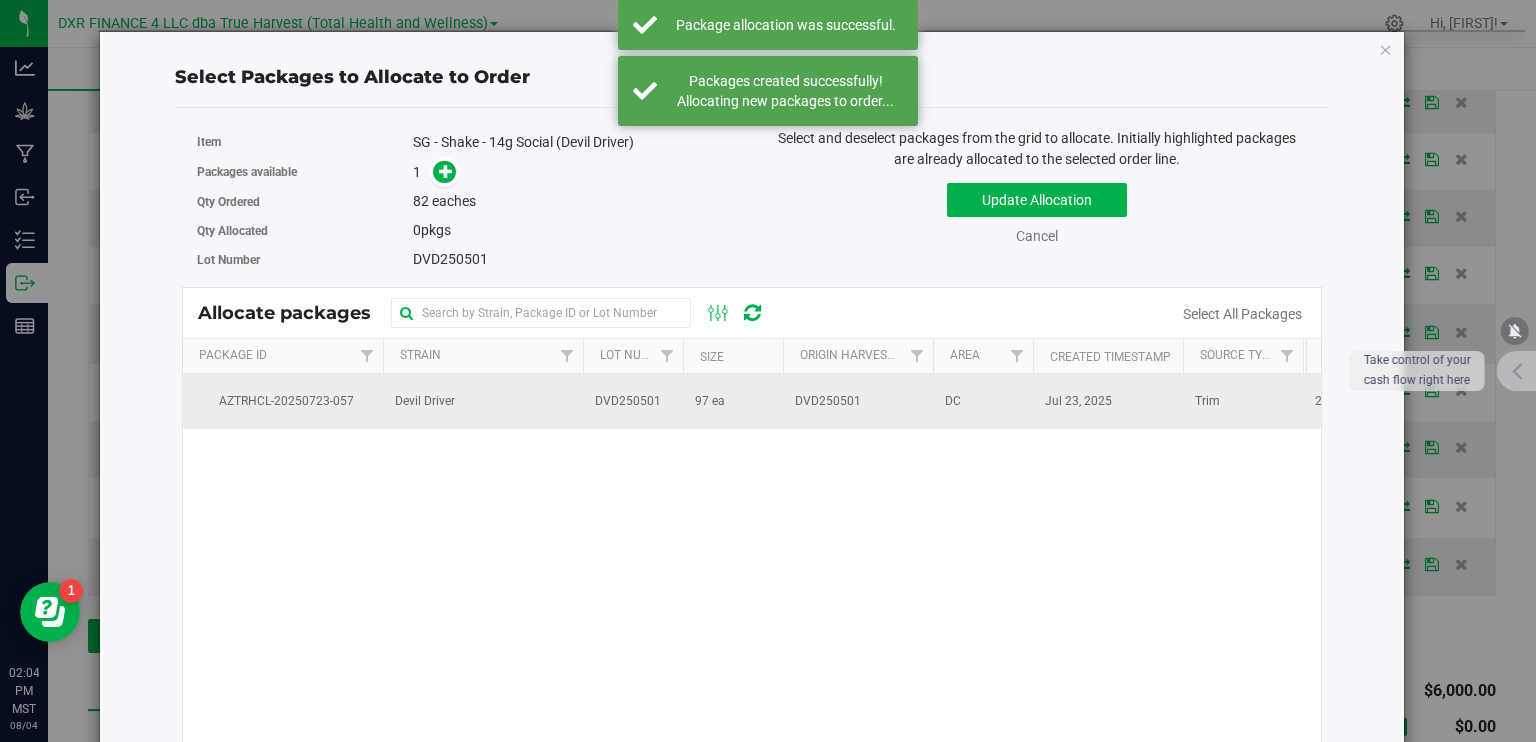 click on "Devil Driver" at bounding box center [483, 401] 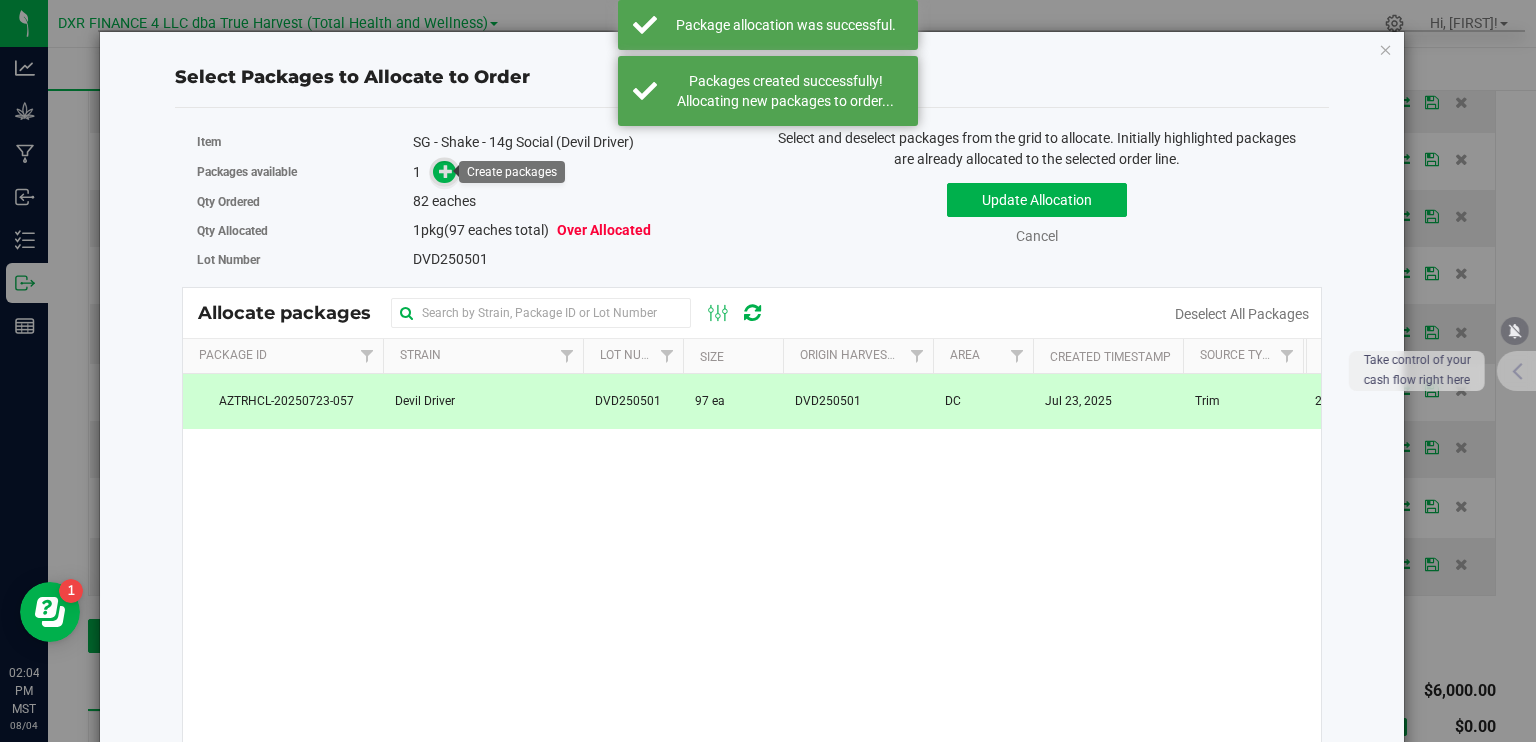 click at bounding box center (446, 171) 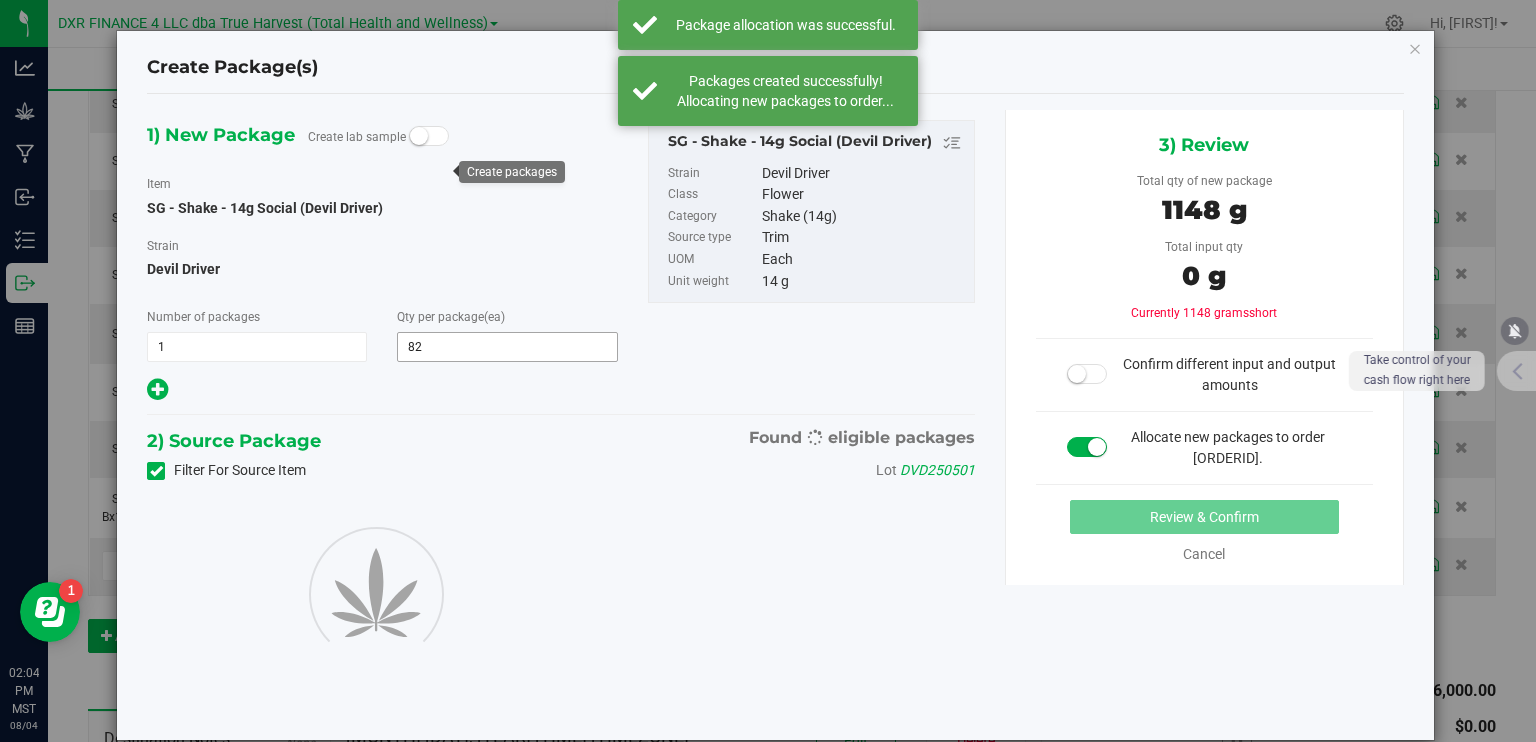 type on "82" 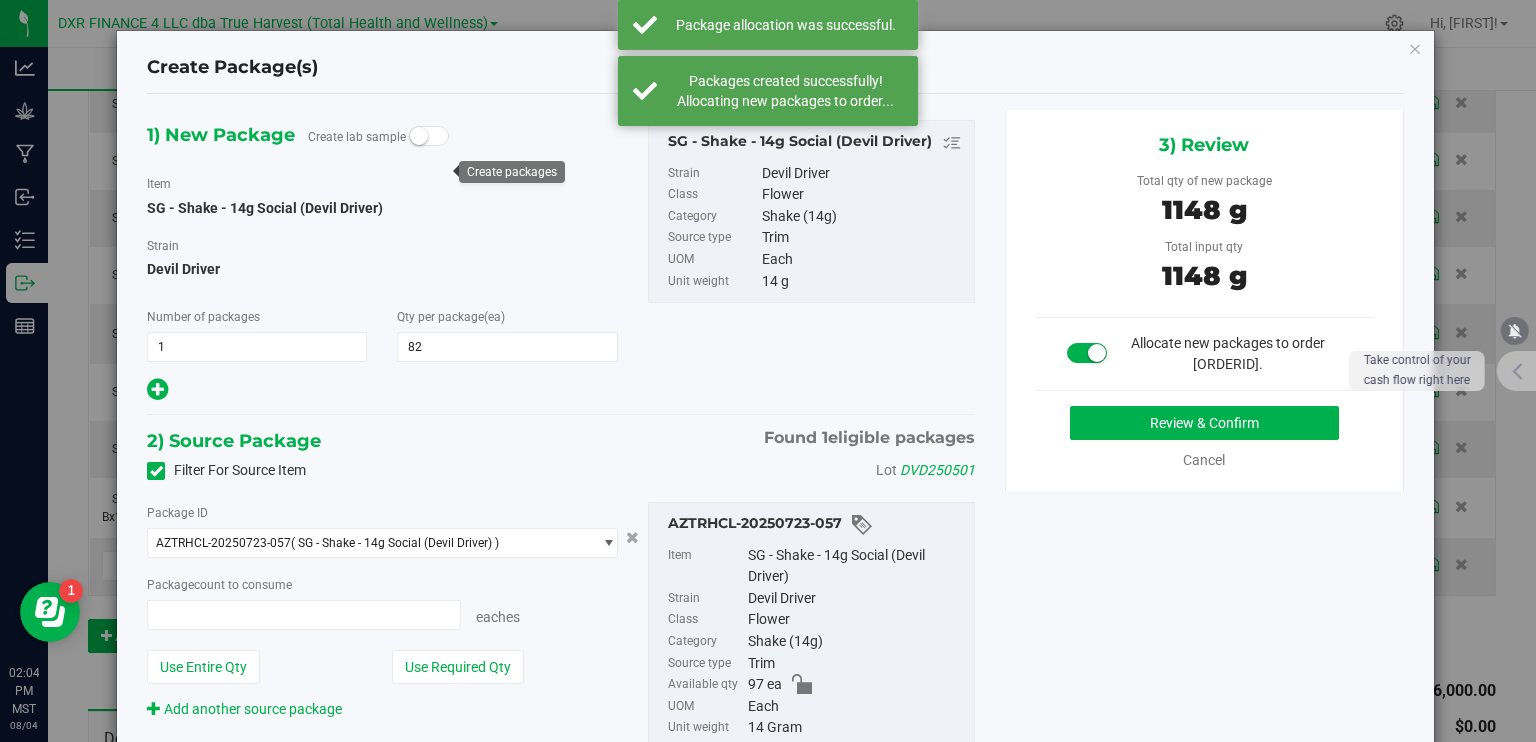 type on "82 ea" 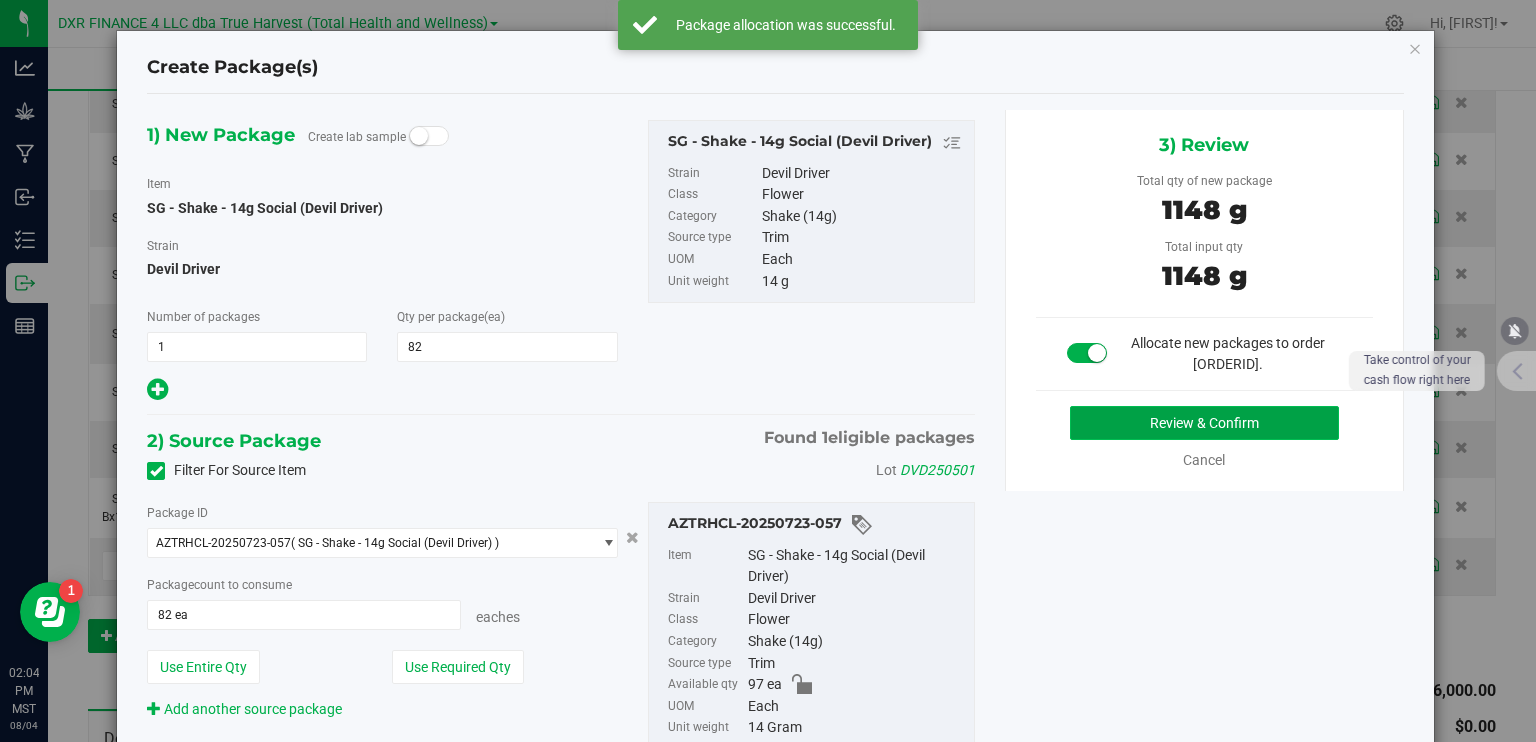 click on "Review & Confirm" at bounding box center [1204, 423] 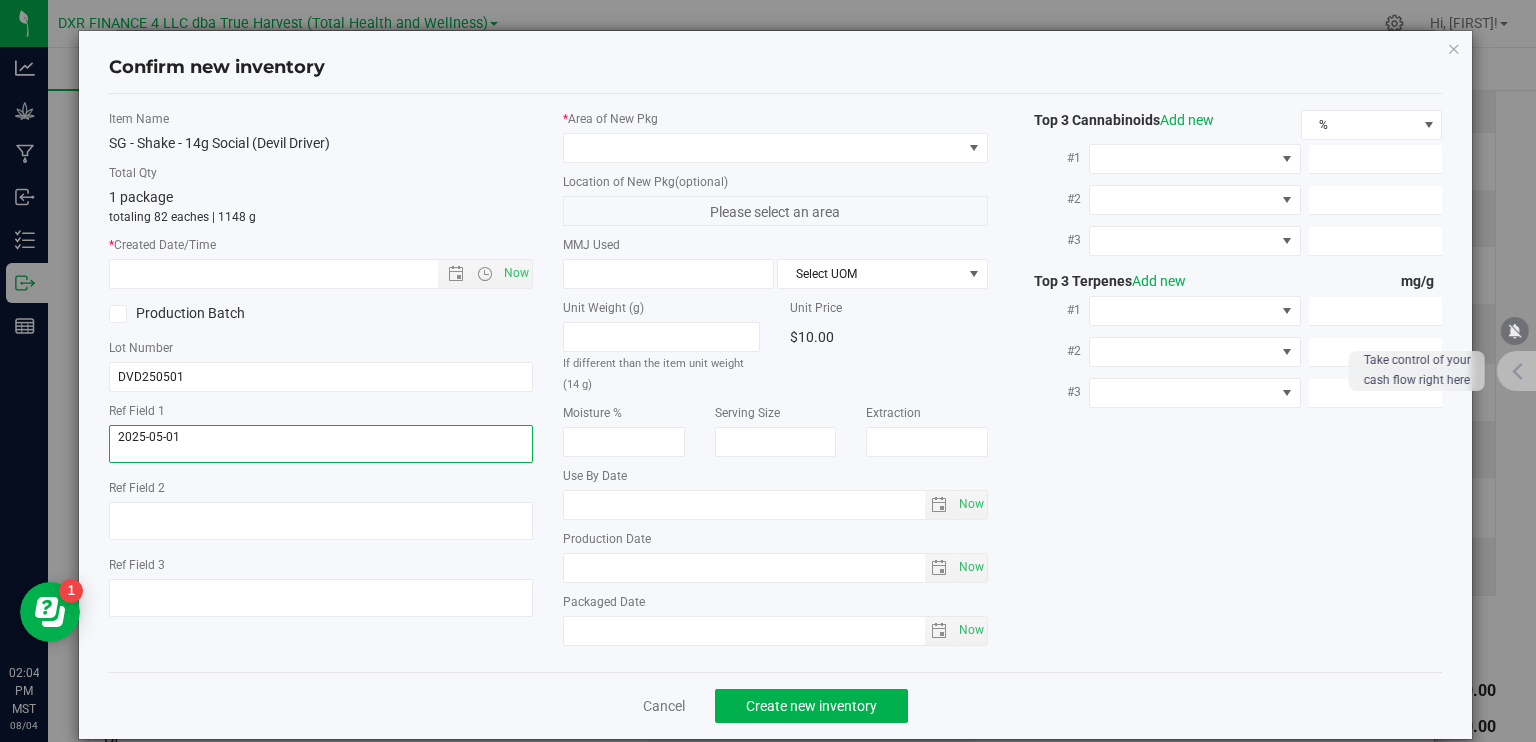 click at bounding box center [321, 444] 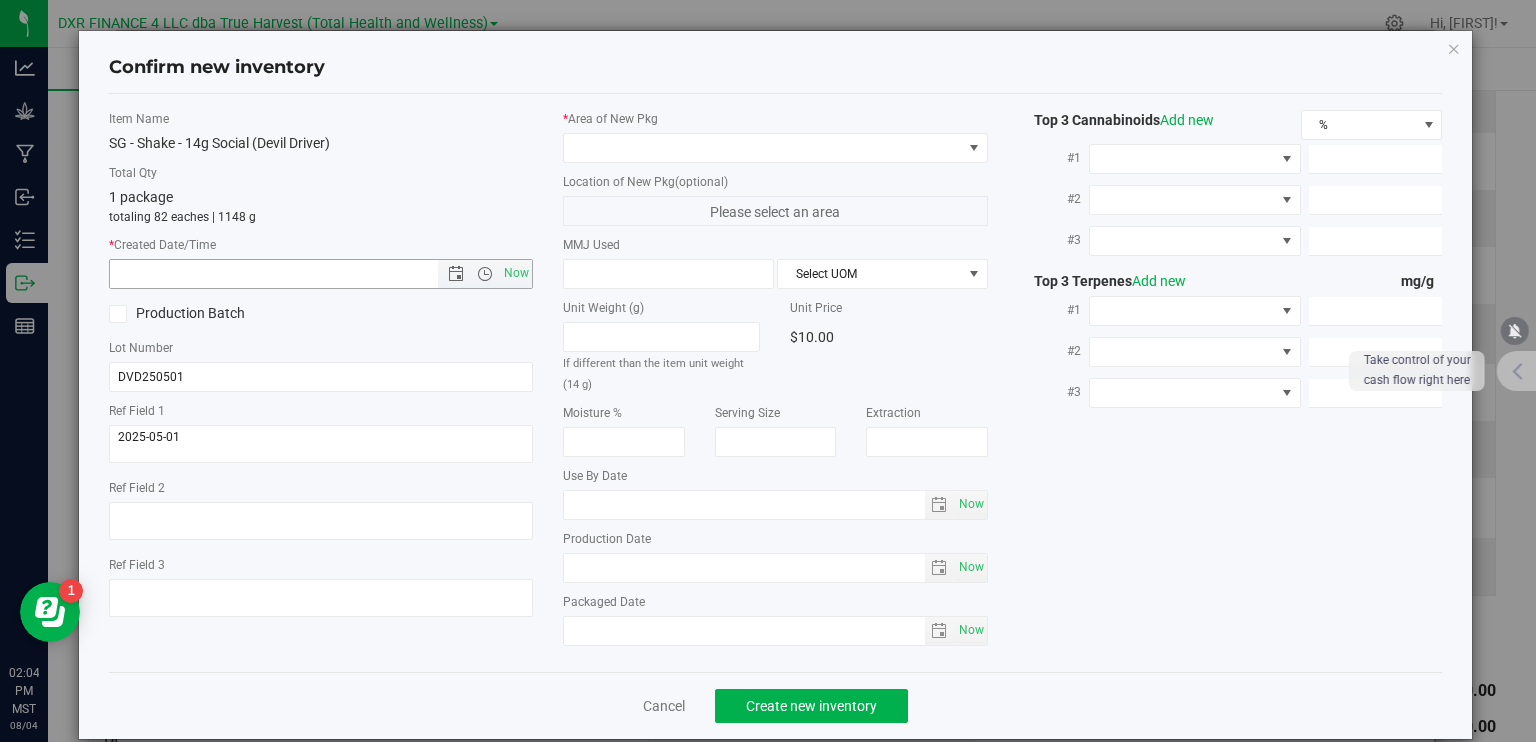 click at bounding box center [291, 274] 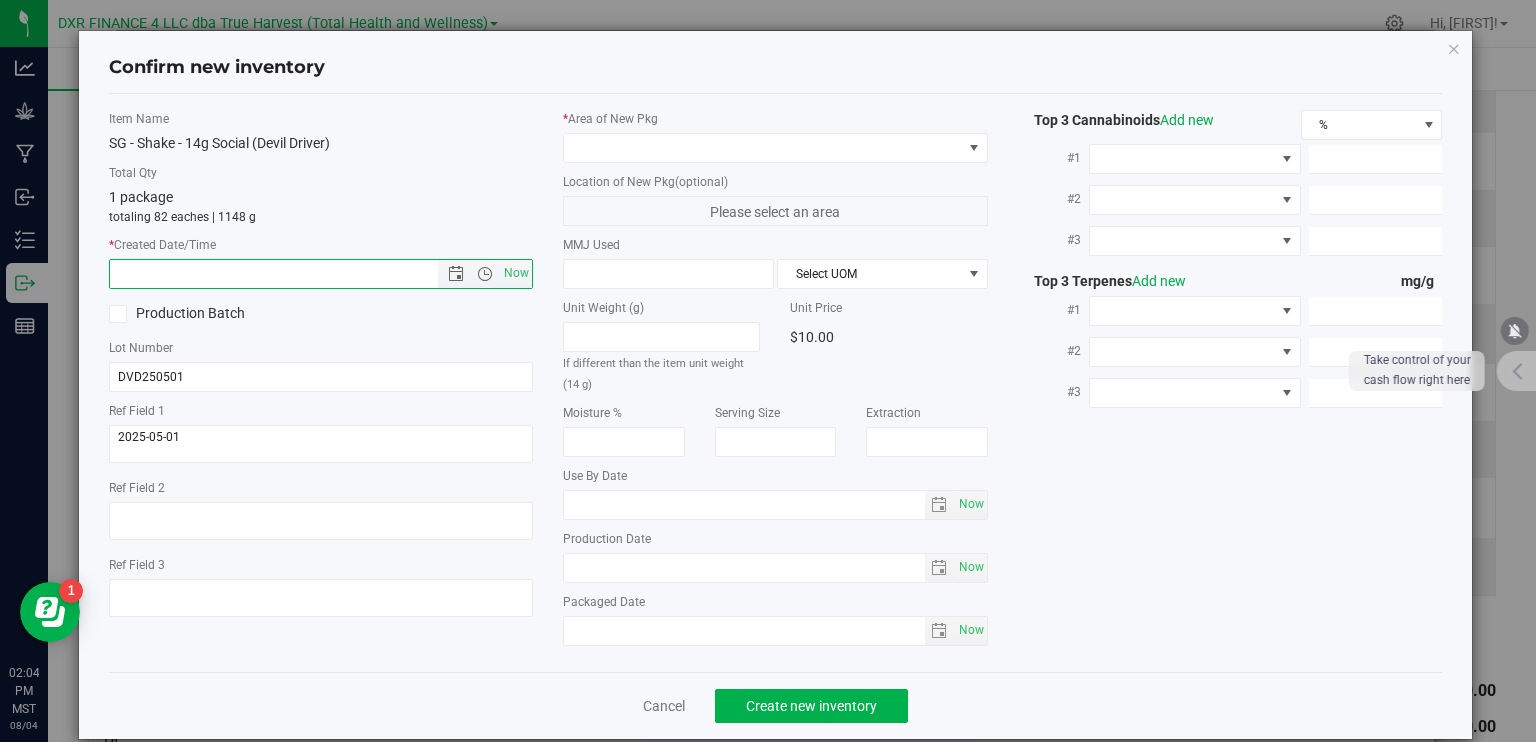 paste on "2025-05-01" 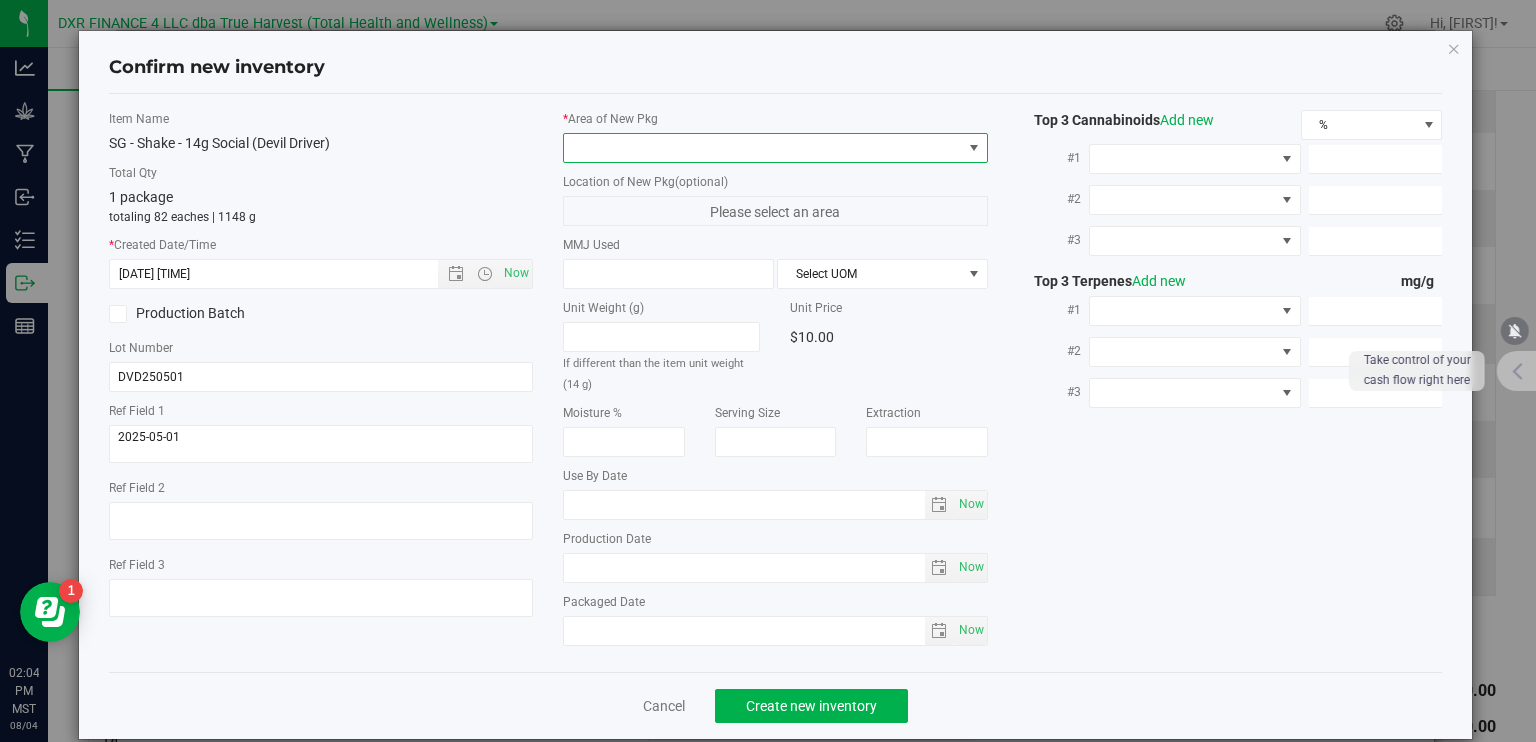 type on "[DATE] [TIME]" 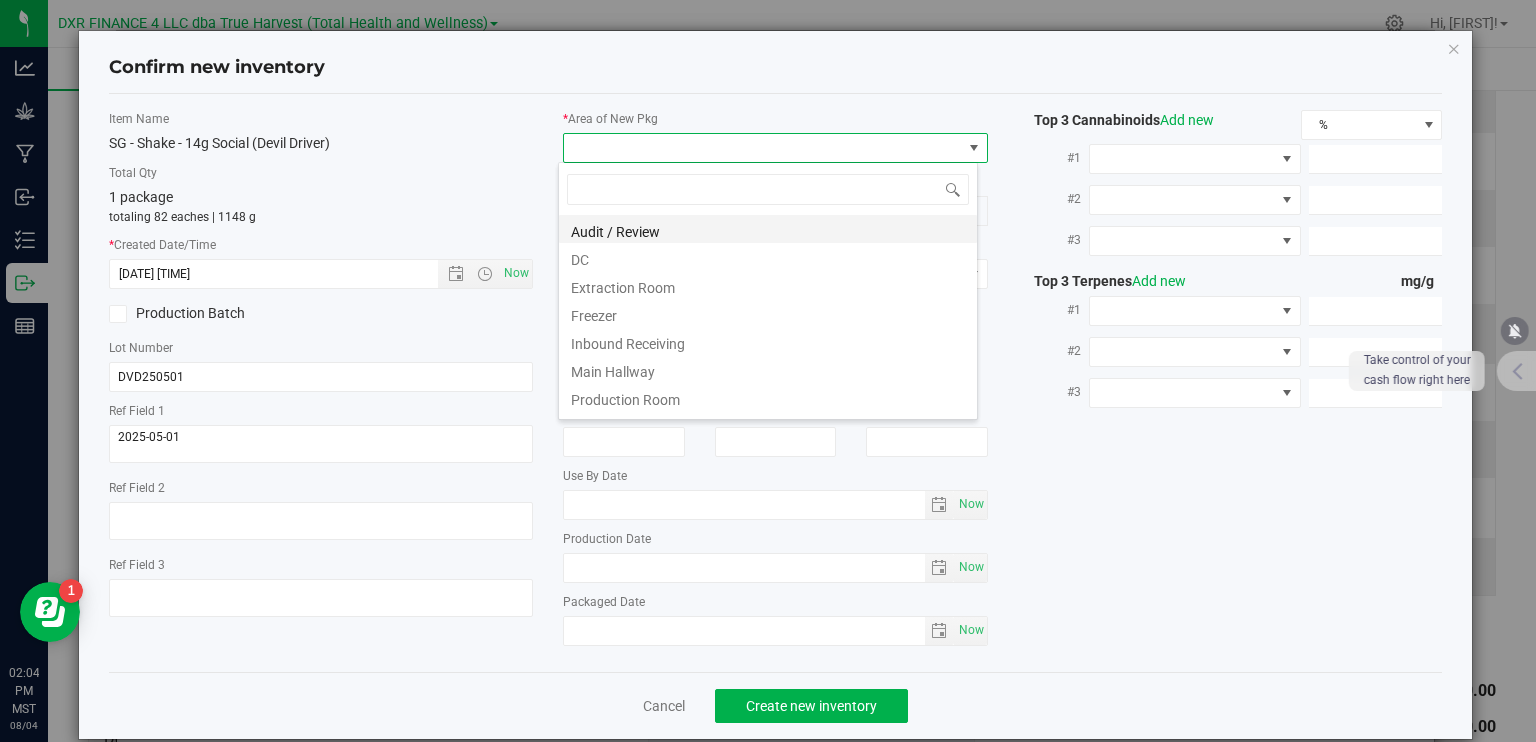 scroll, scrollTop: 99970, scrollLeft: 99580, axis: both 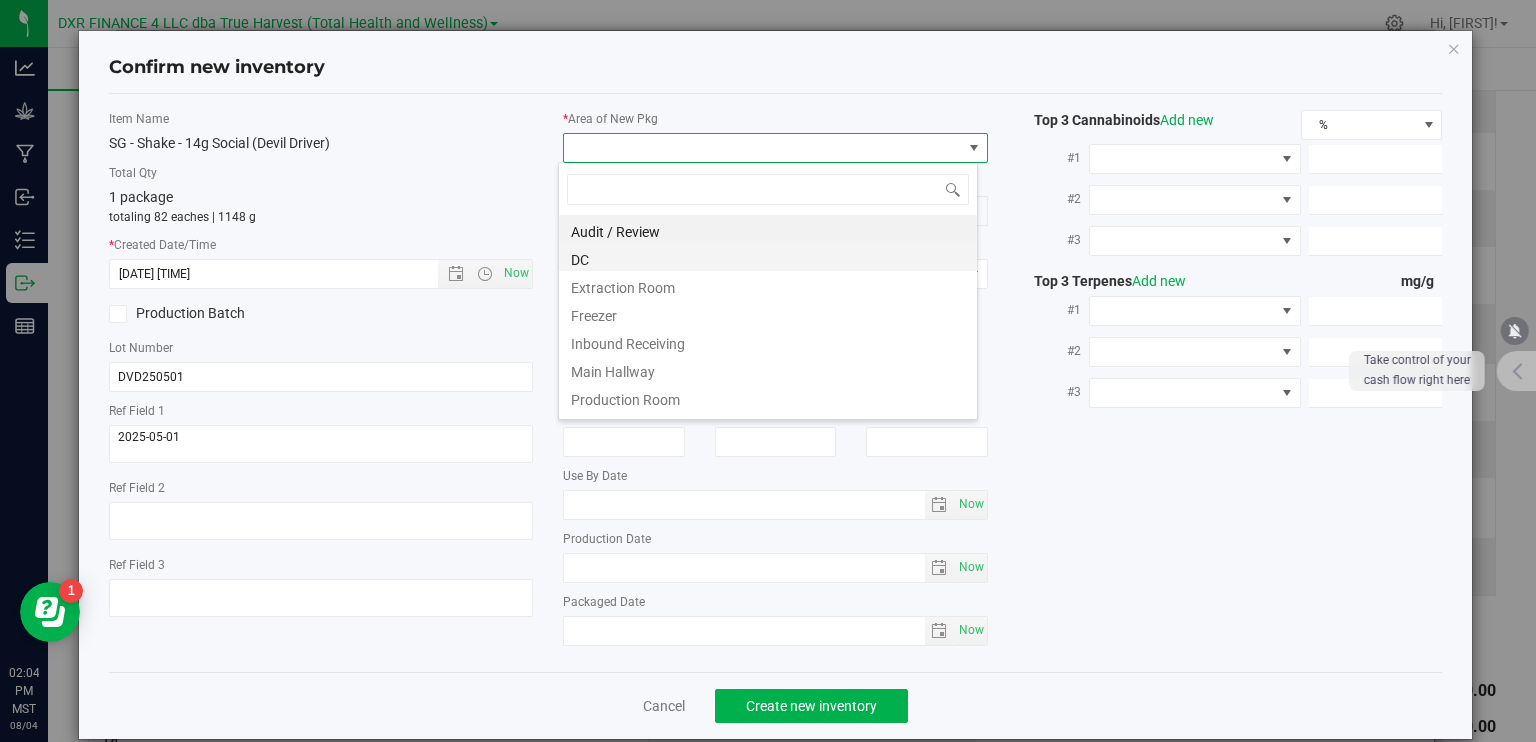 click on "DC" at bounding box center (768, 257) 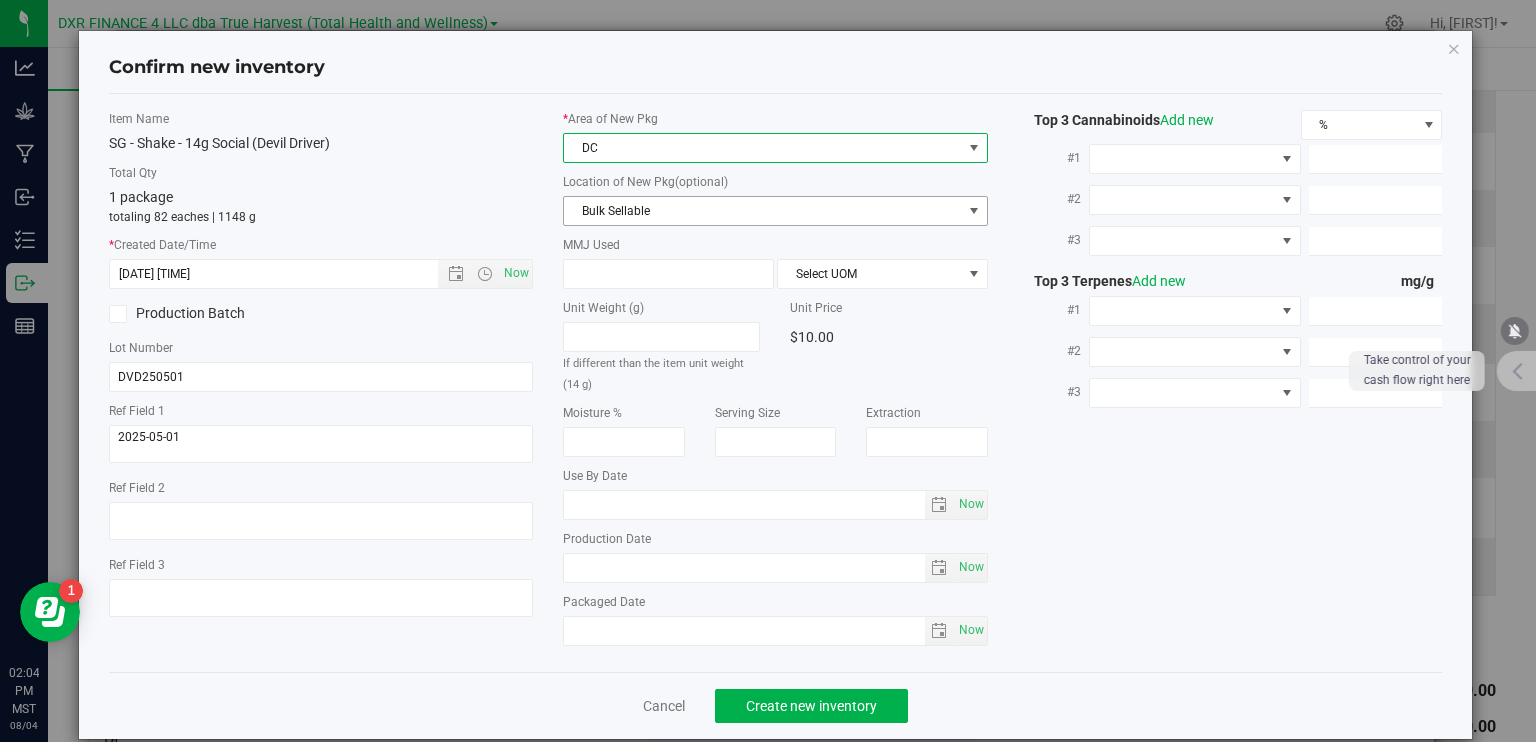 click on "Bulk Sellable" at bounding box center (763, 211) 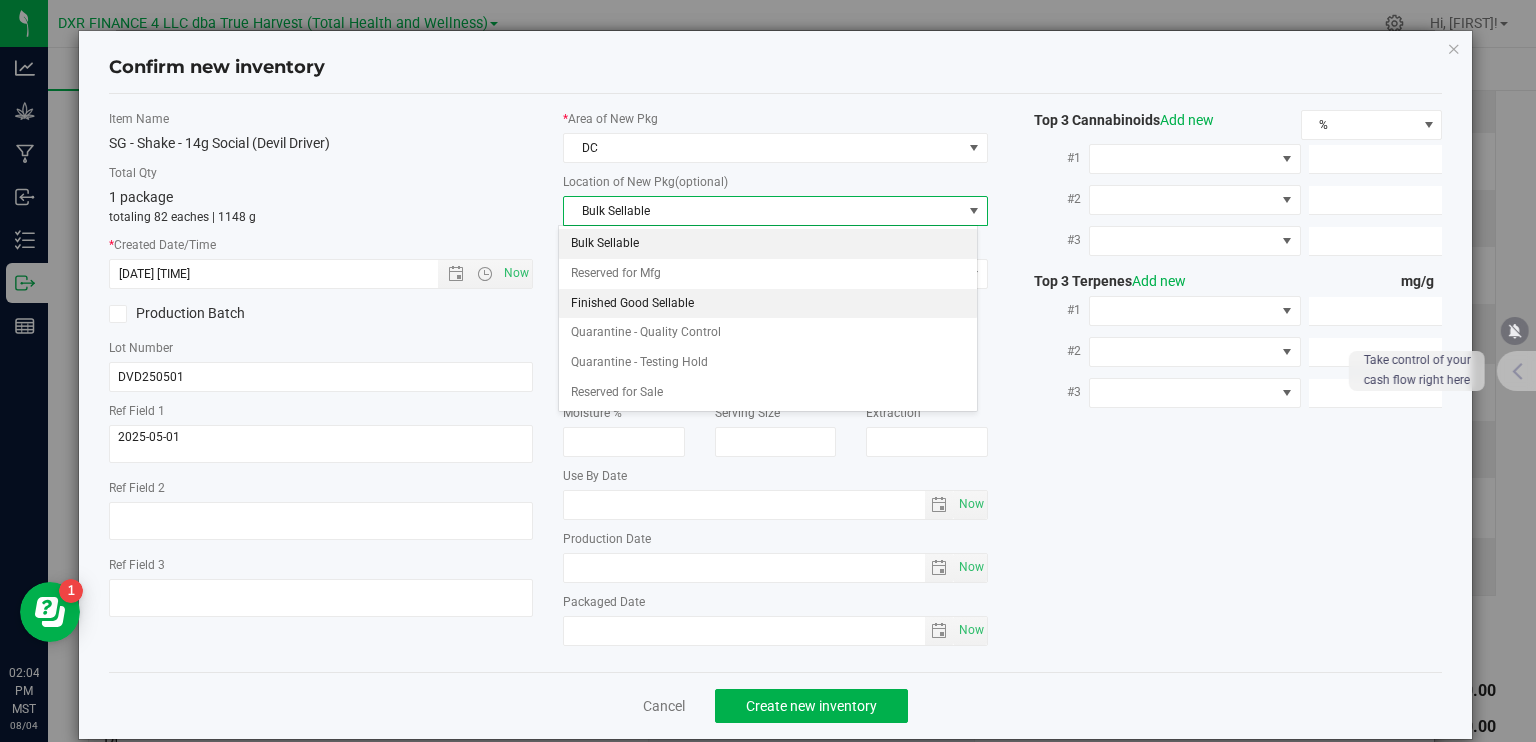 drag, startPoint x: 606, startPoint y: 300, endPoint x: 612, endPoint y: 283, distance: 18.027756 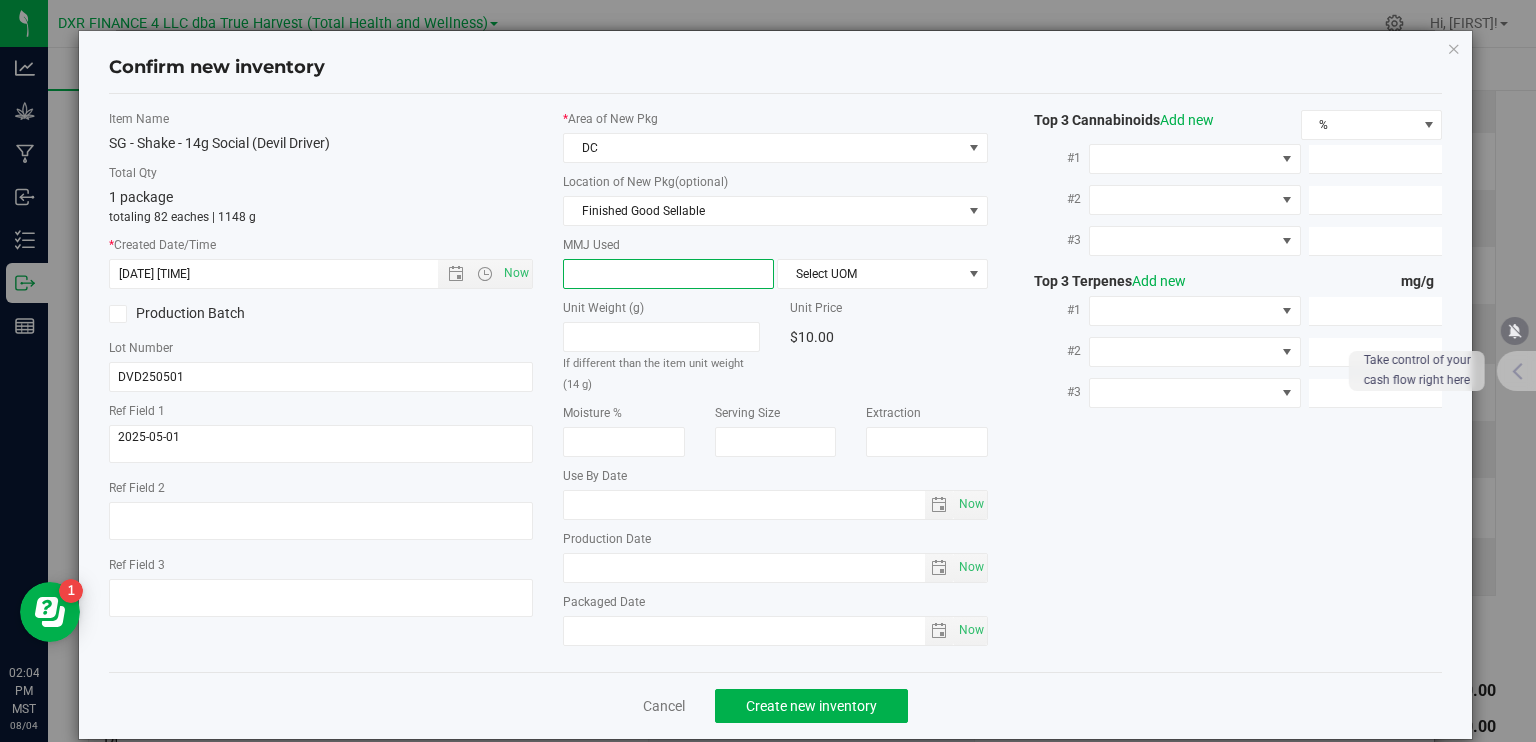 click at bounding box center [668, 274] 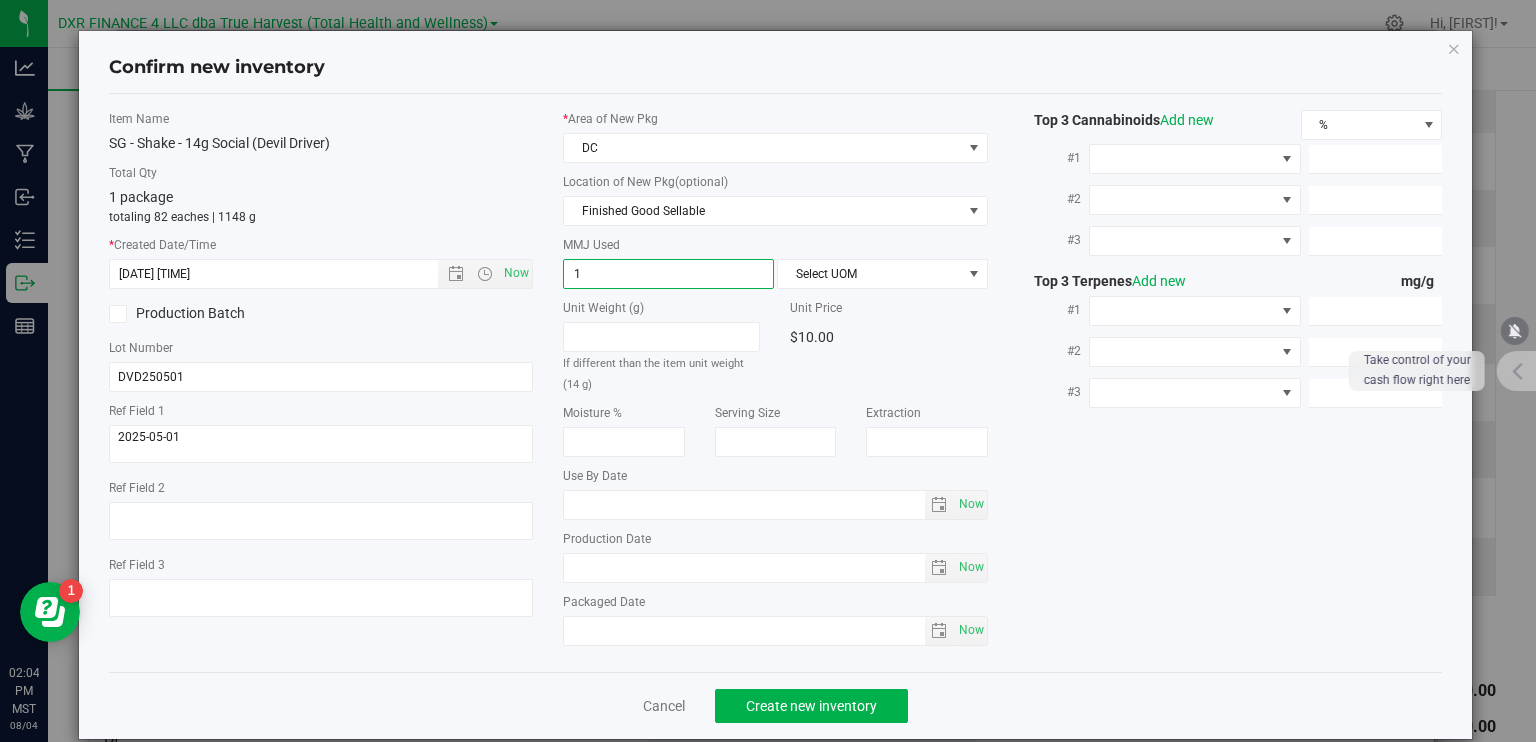 type on "14" 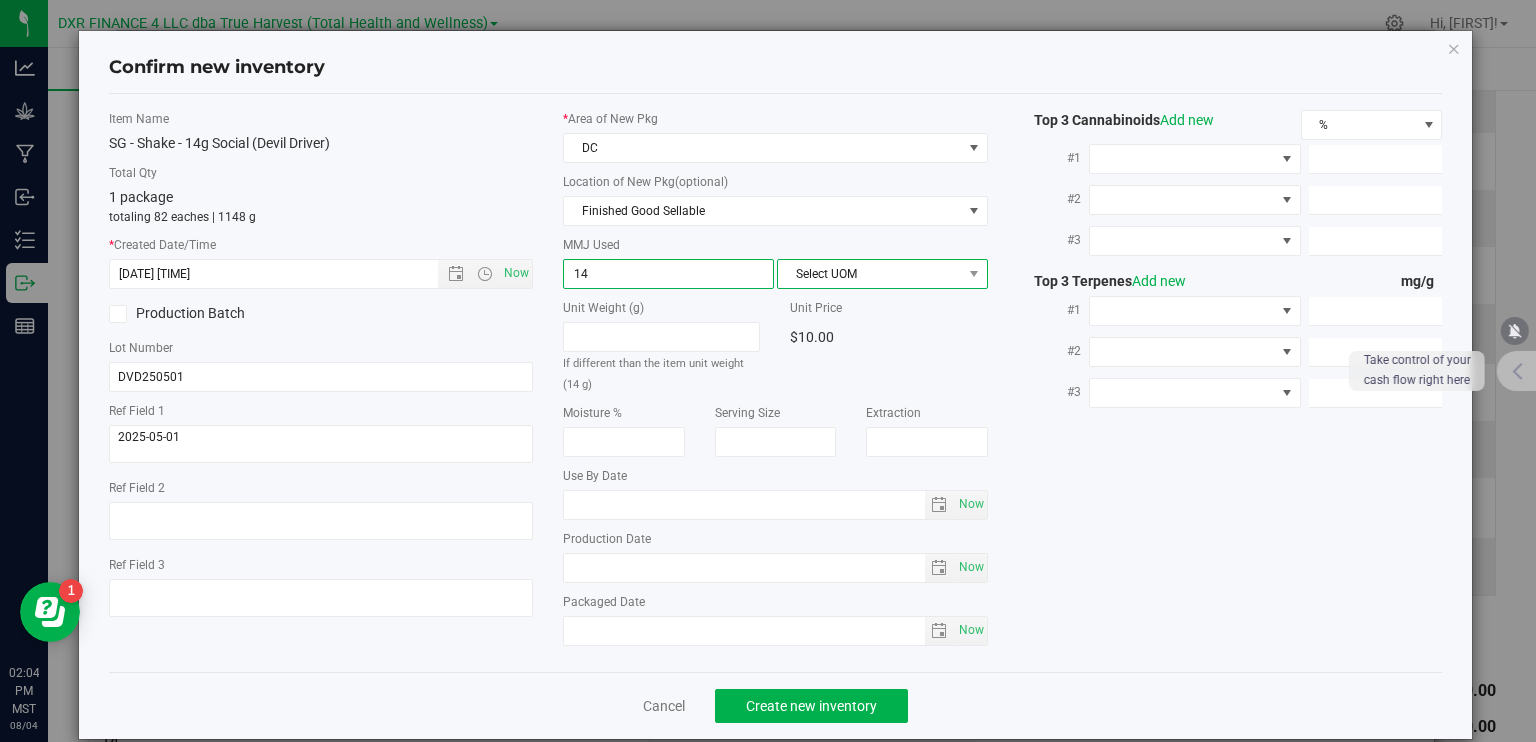 type on "14.0000" 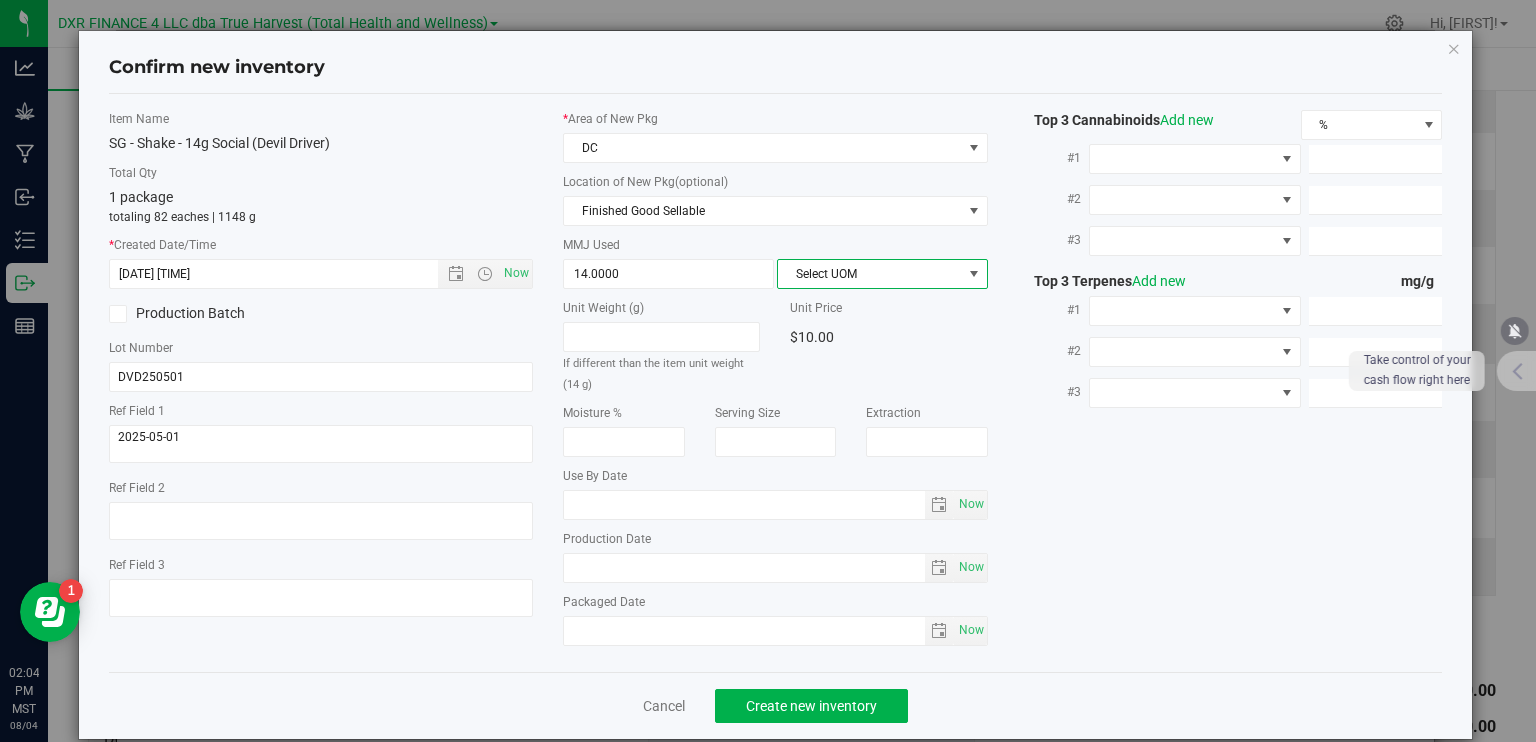 click on "Select UOM" at bounding box center [870, 274] 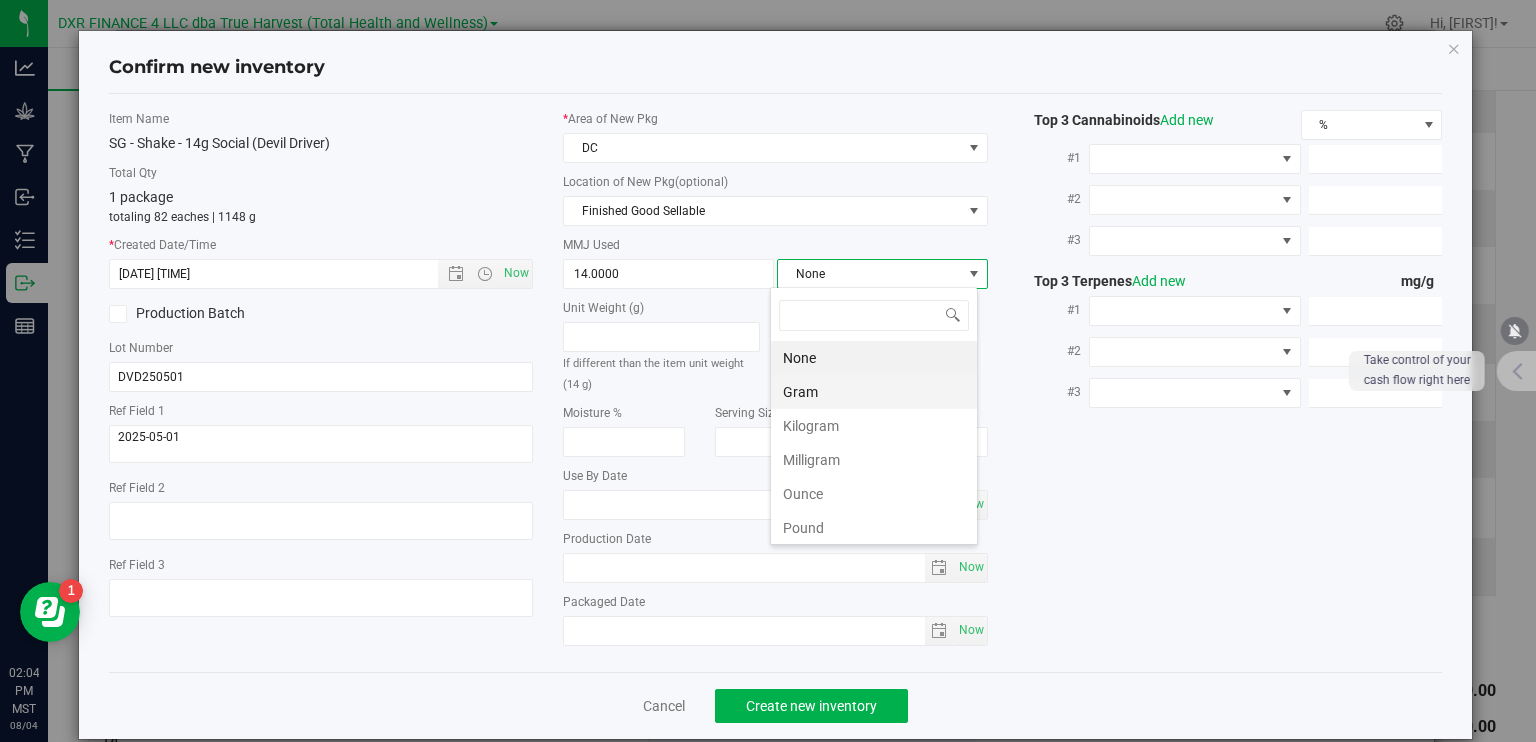 scroll, scrollTop: 99970, scrollLeft: 99792, axis: both 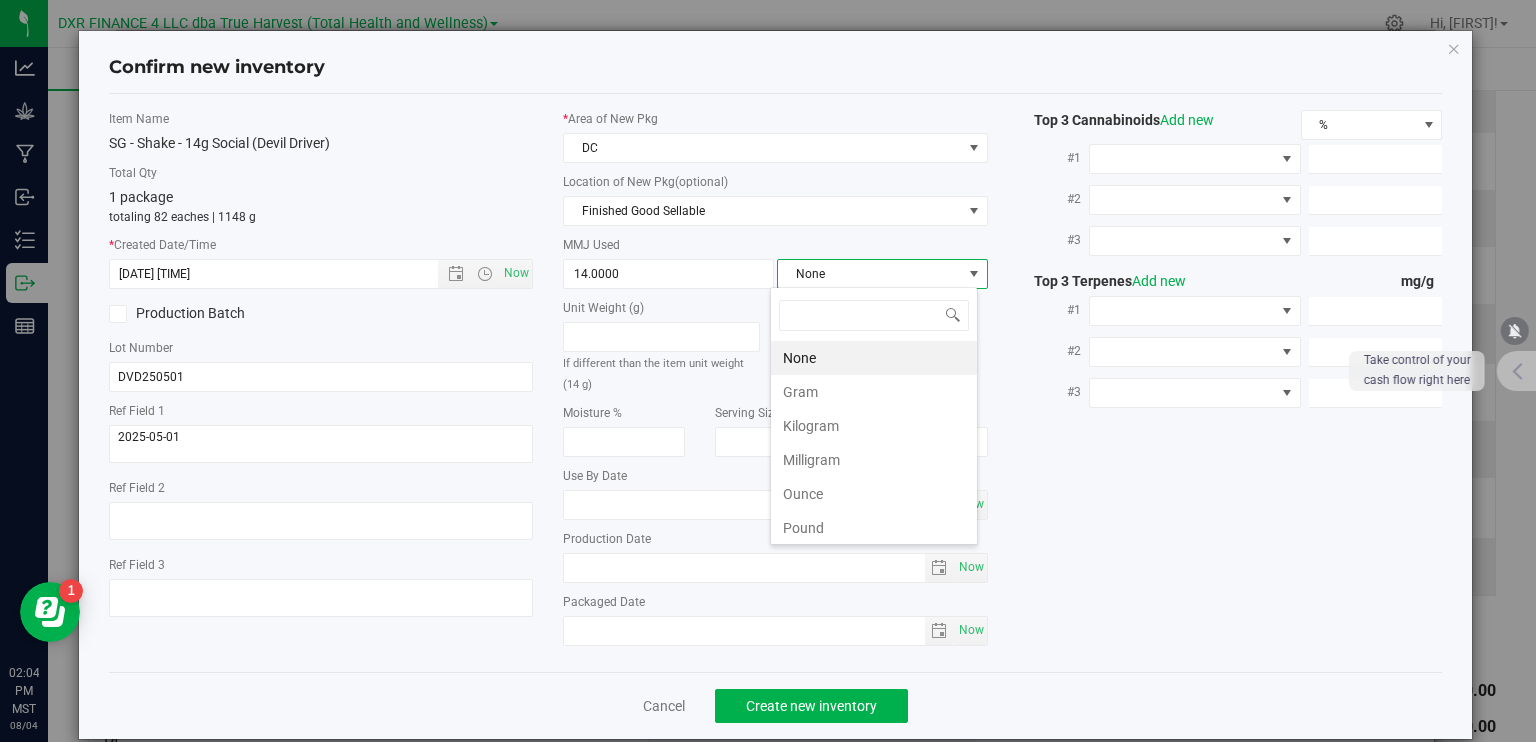 drag, startPoint x: 820, startPoint y: 394, endPoint x: 837, endPoint y: 437, distance: 46.238514 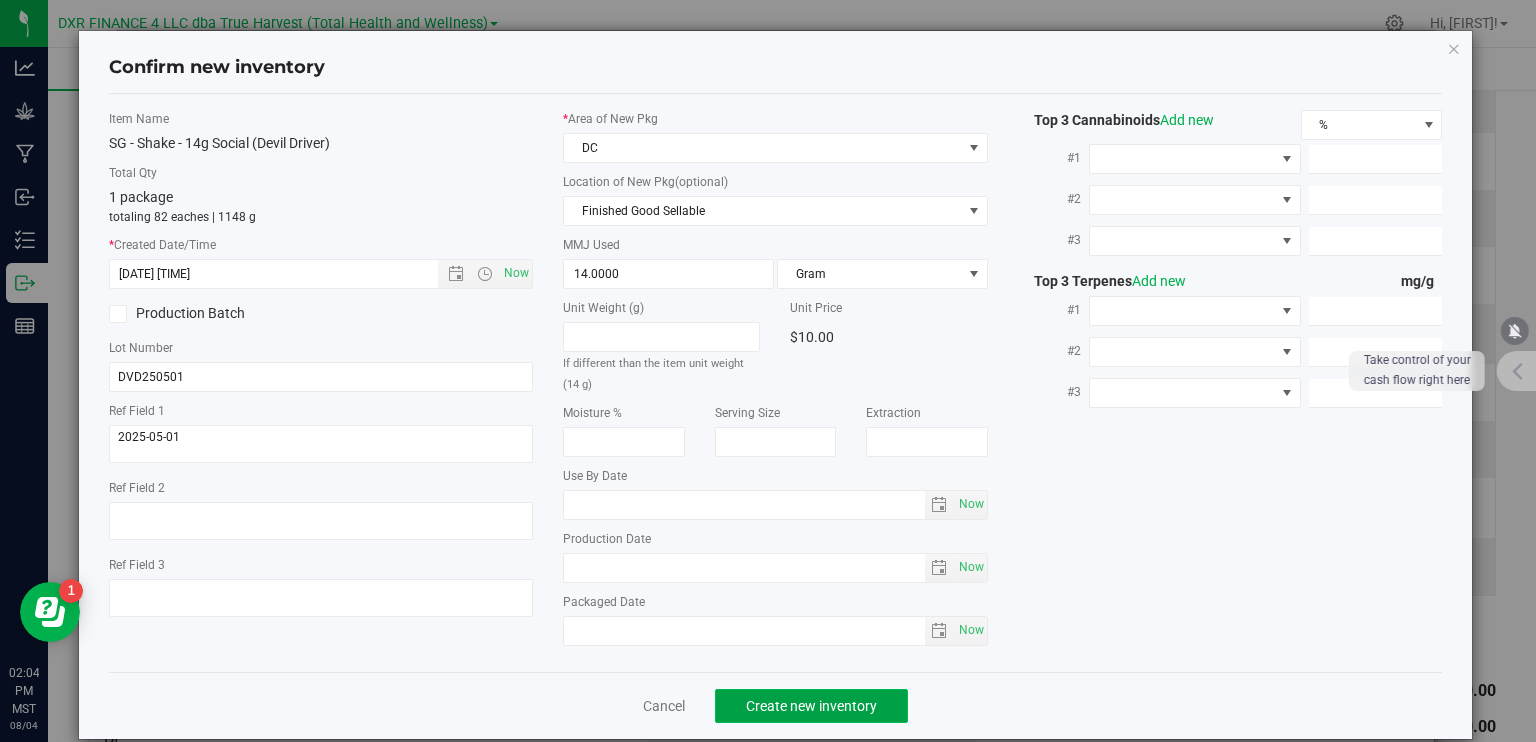click on "Create new inventory" 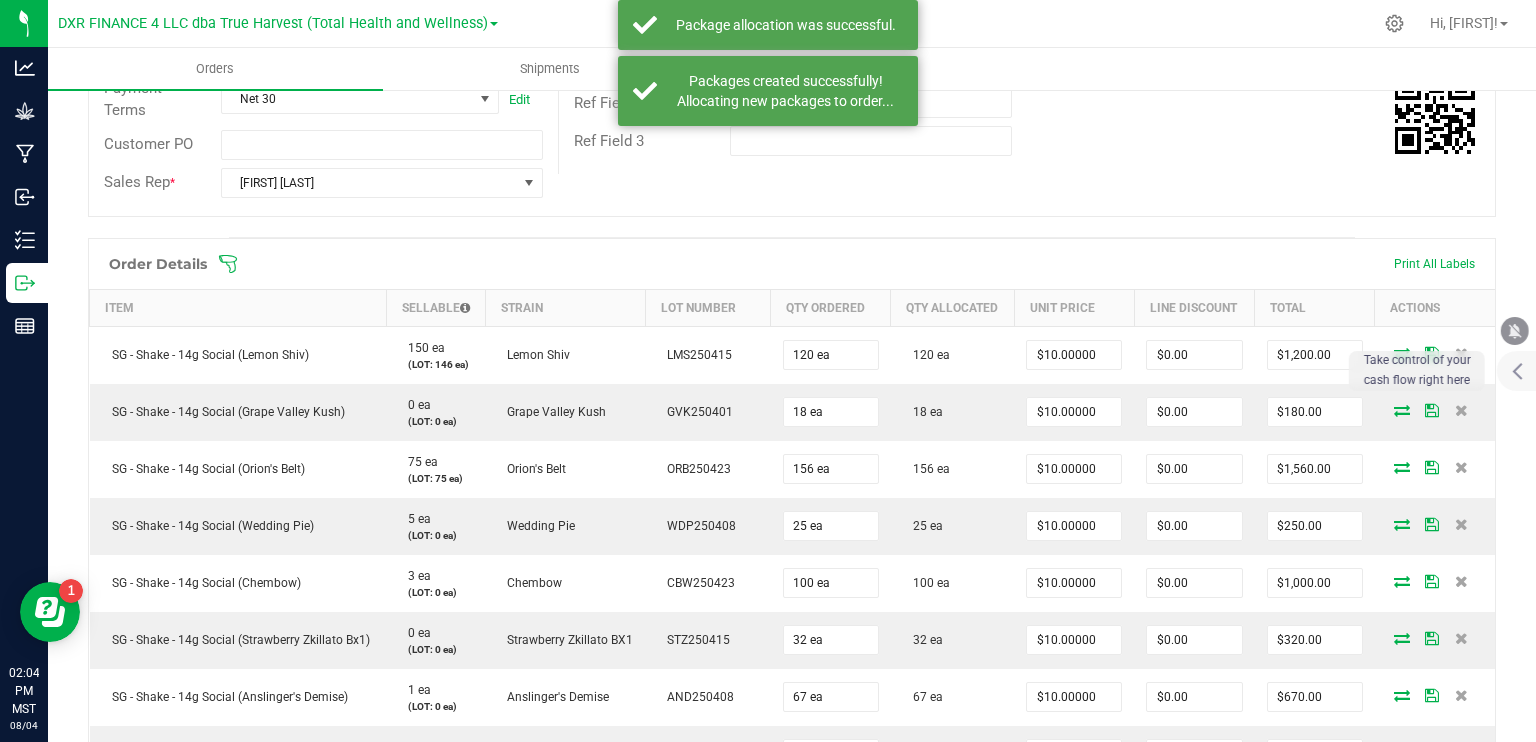 scroll, scrollTop: 0, scrollLeft: 0, axis: both 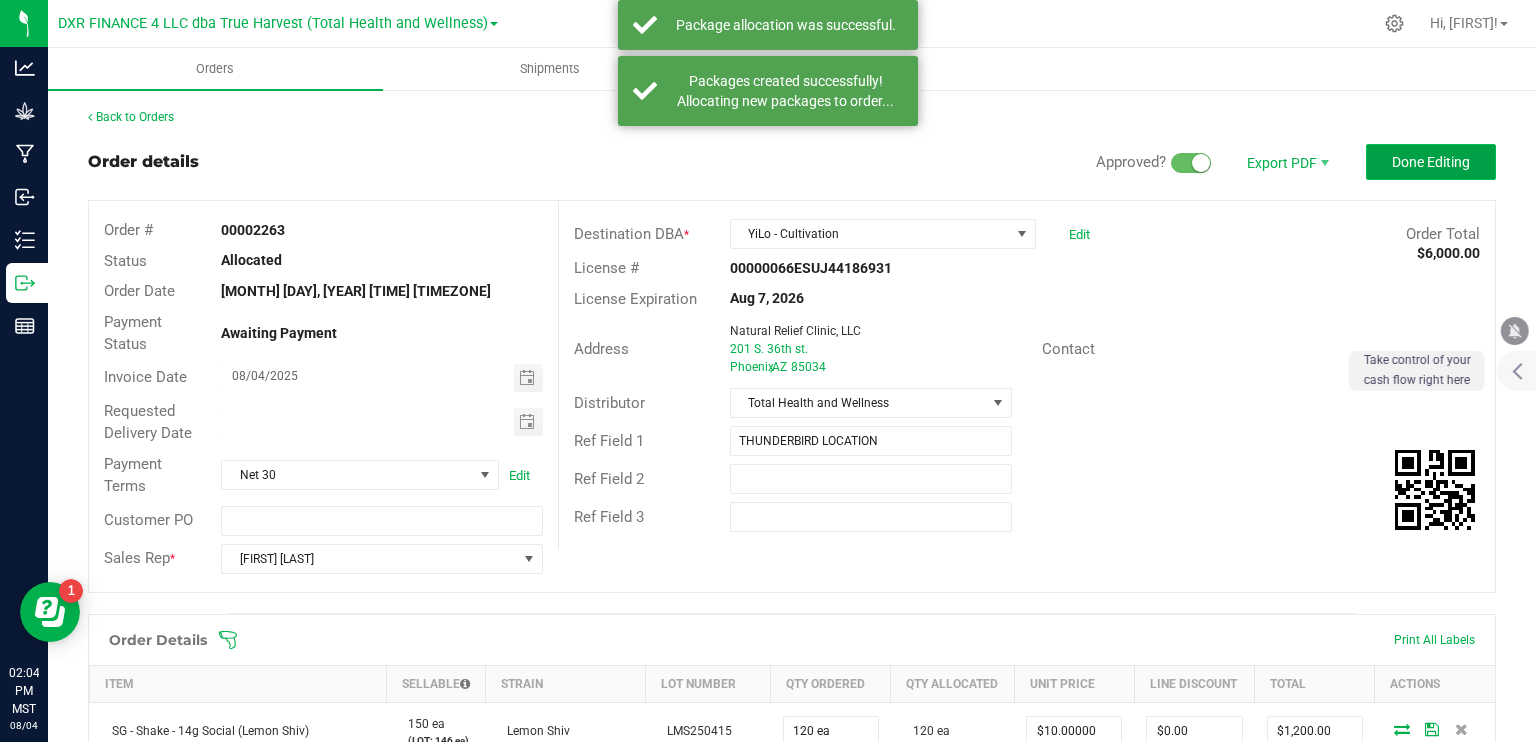 click on "Done Editing" at bounding box center [1431, 162] 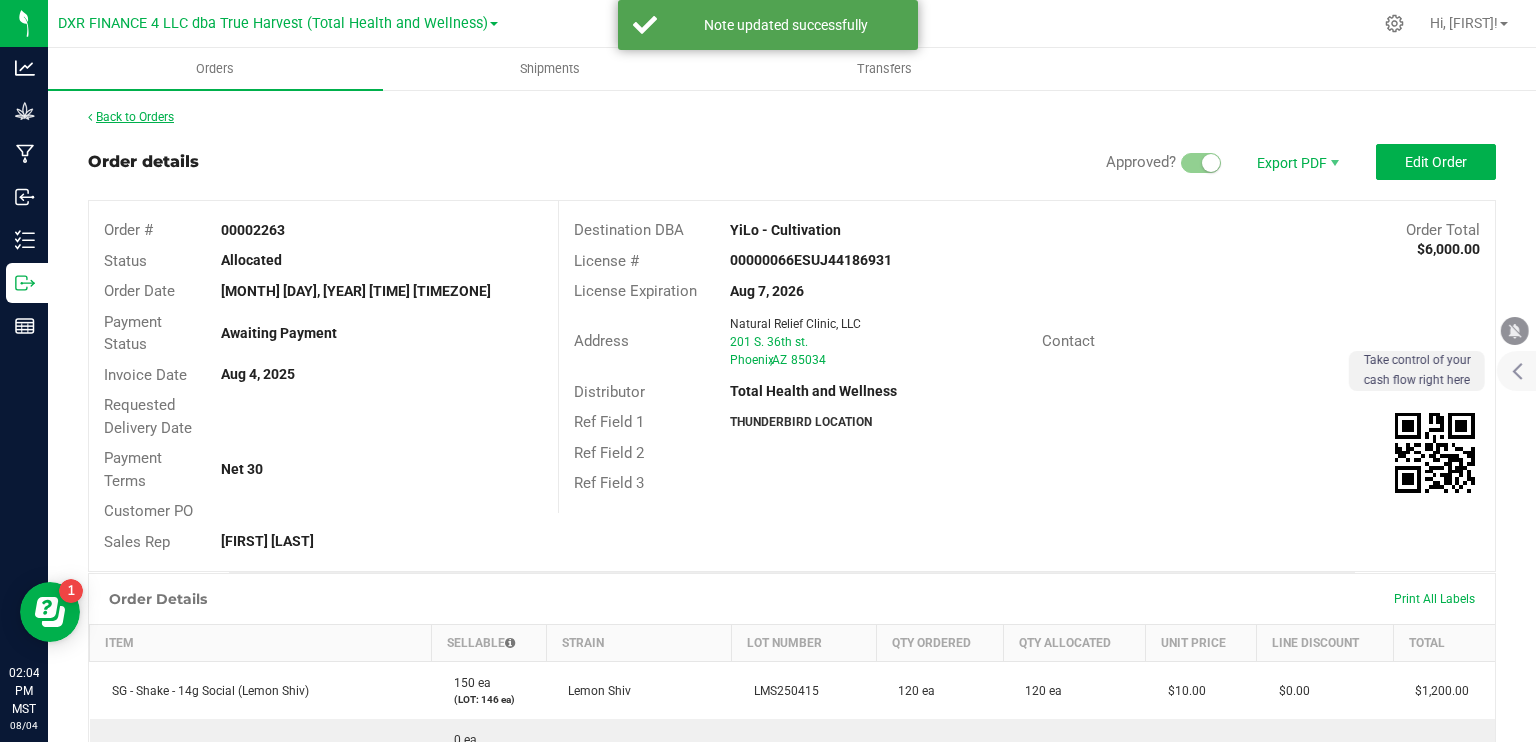 click on "Back to Orders" at bounding box center (131, 117) 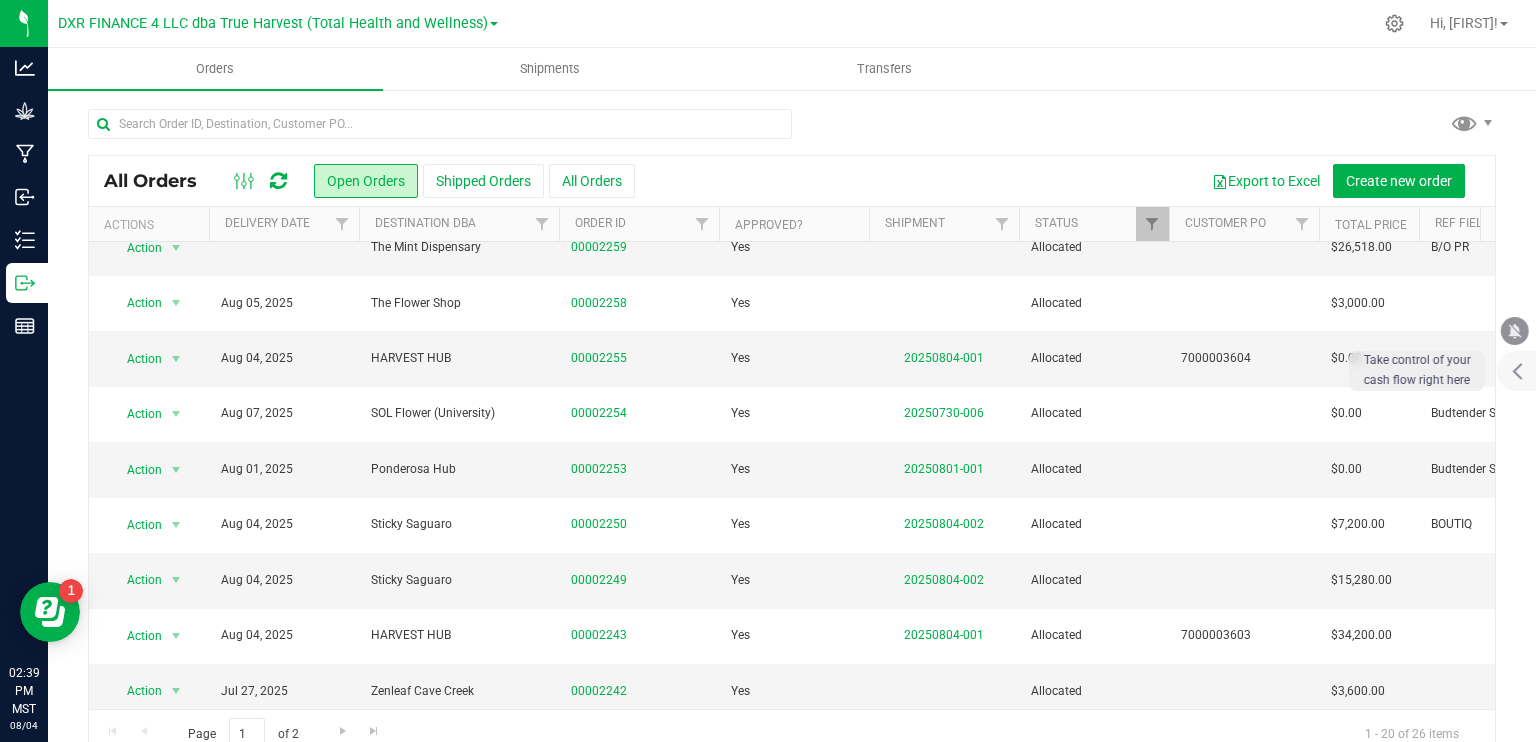scroll, scrollTop: 0, scrollLeft: 0, axis: both 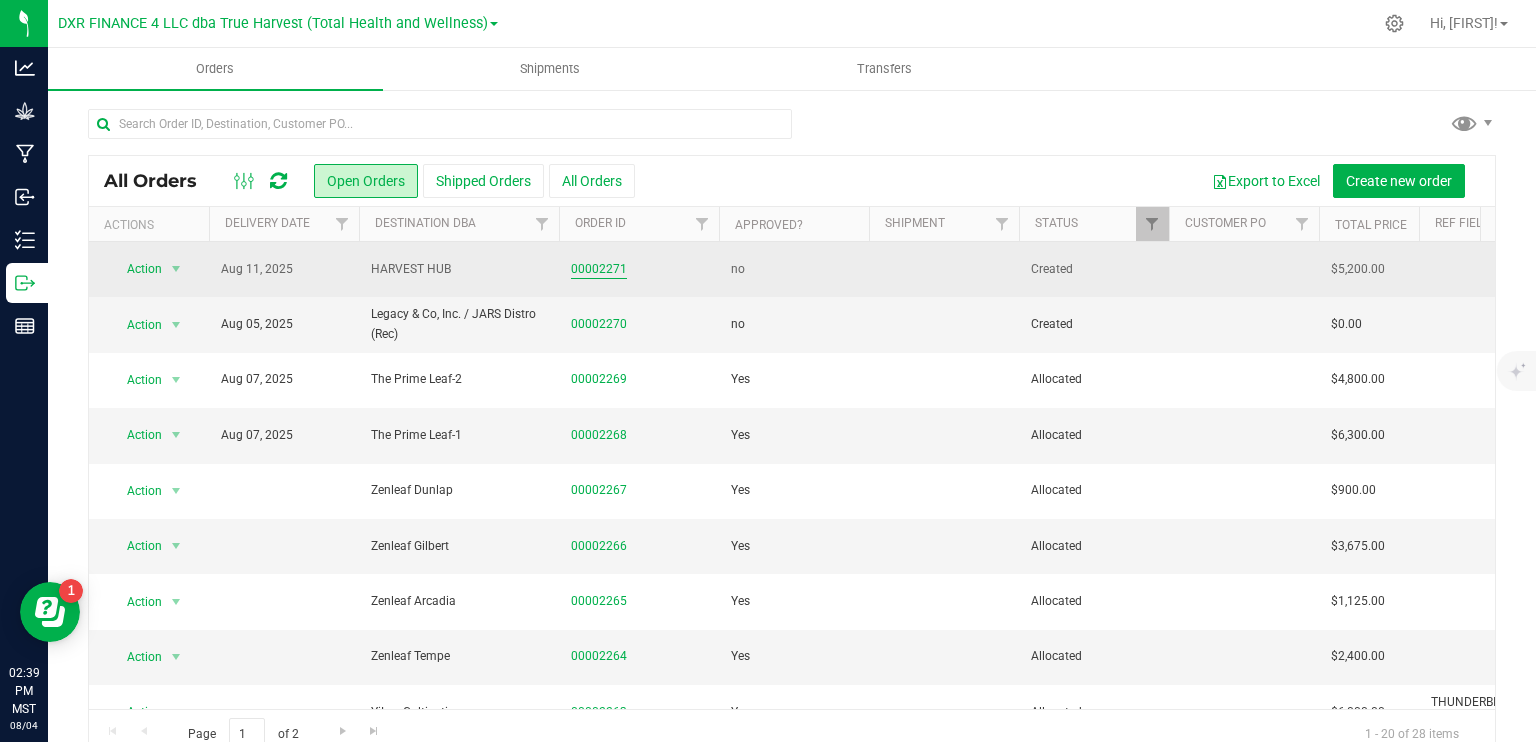 click on "00002271" at bounding box center [599, 269] 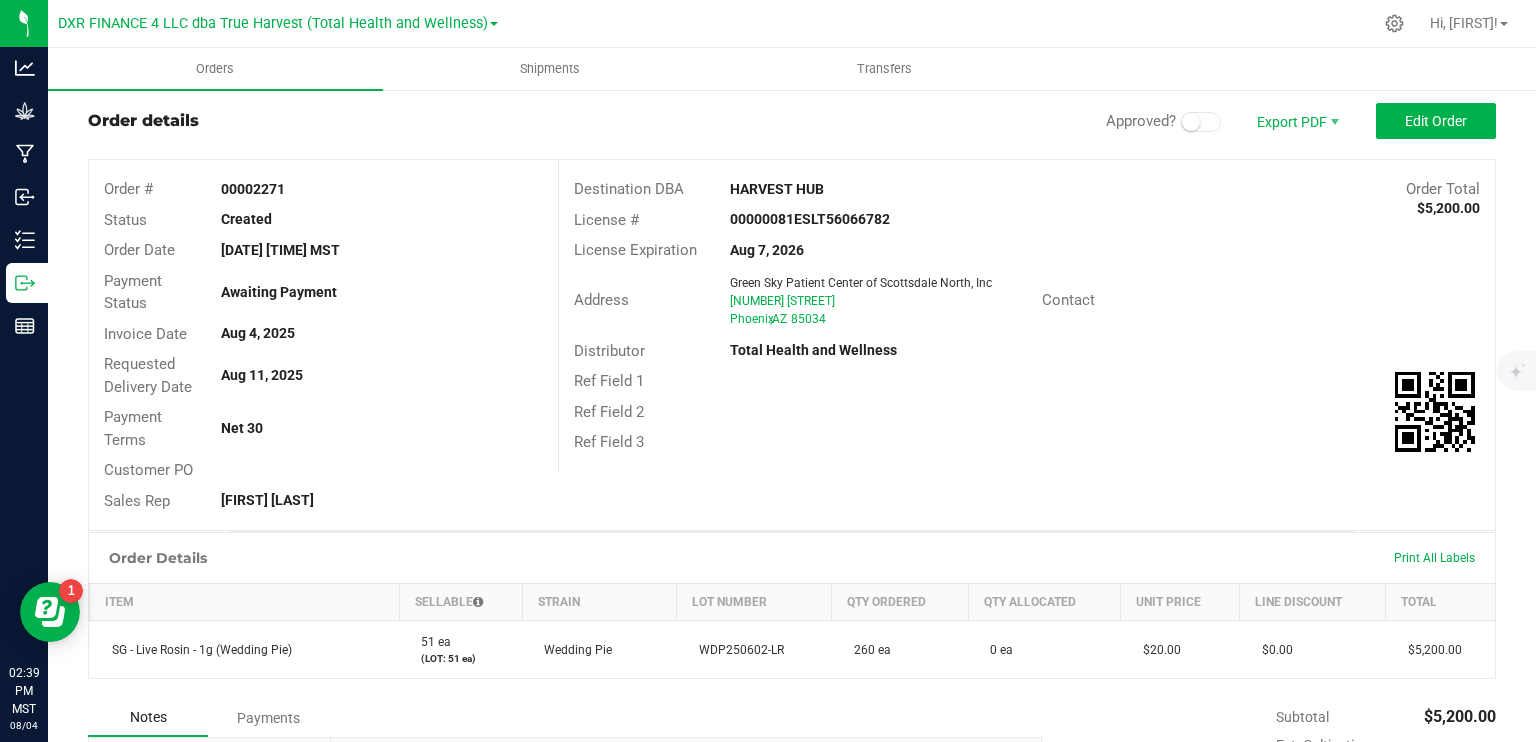 scroll, scrollTop: 0, scrollLeft: 0, axis: both 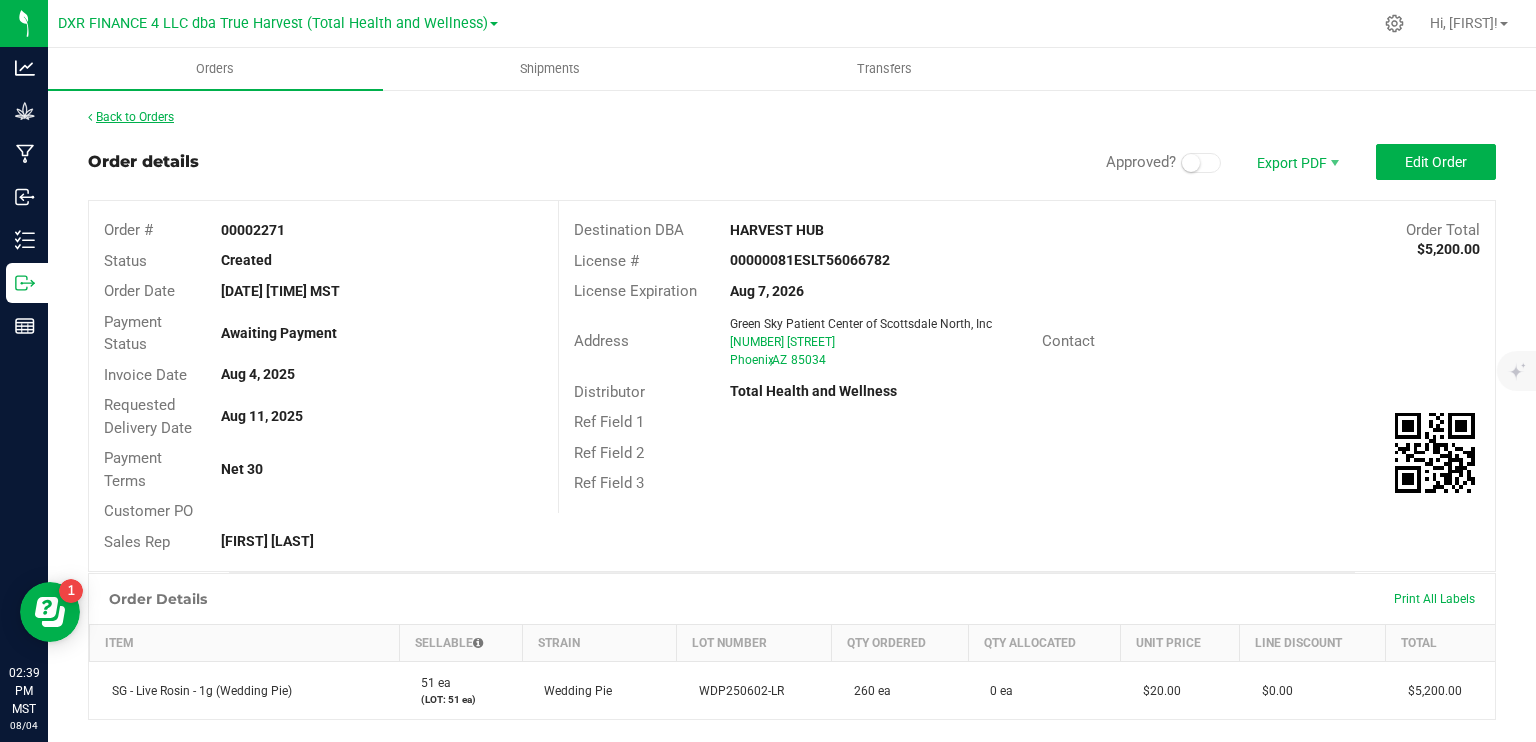 click on "Back to Orders" at bounding box center (131, 117) 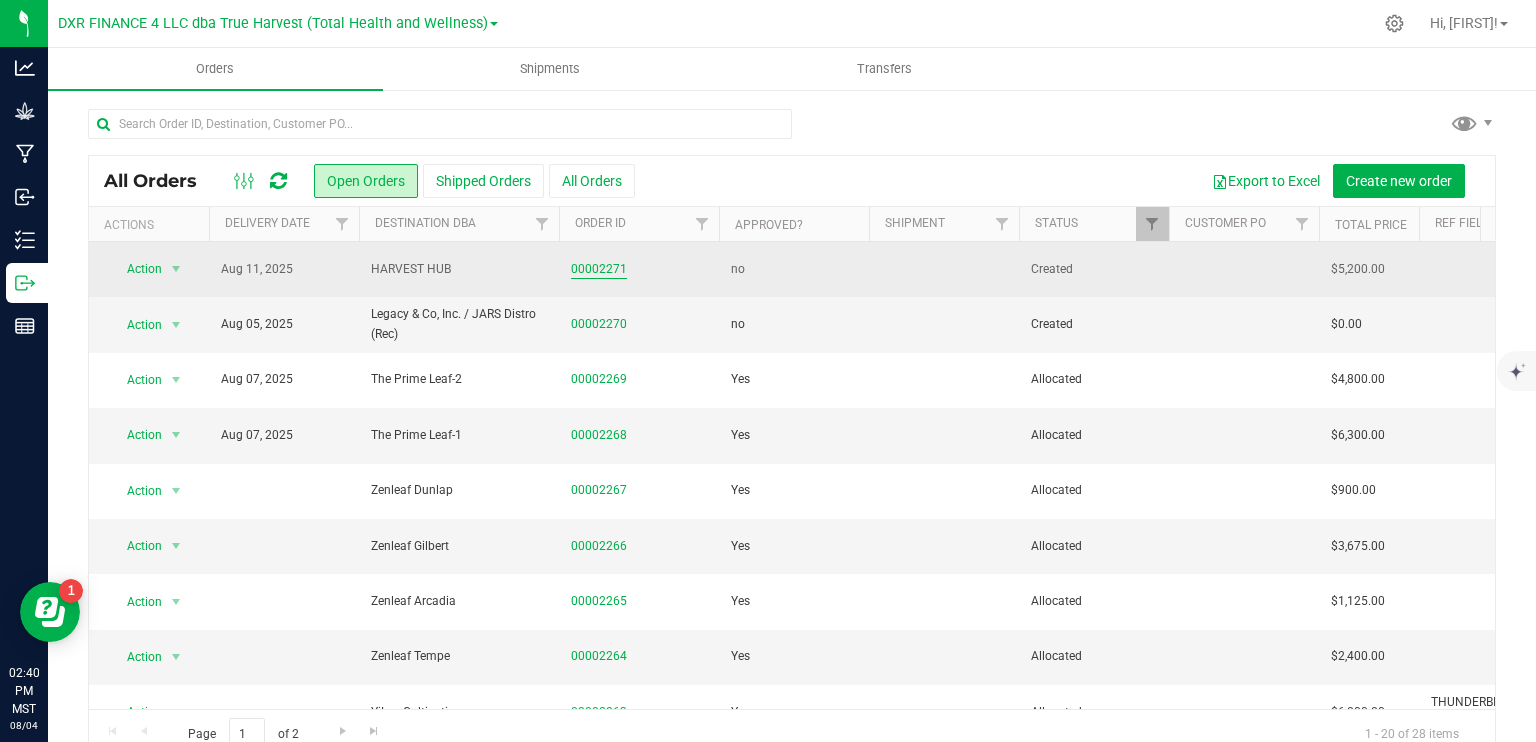 click on "00002271" at bounding box center (599, 269) 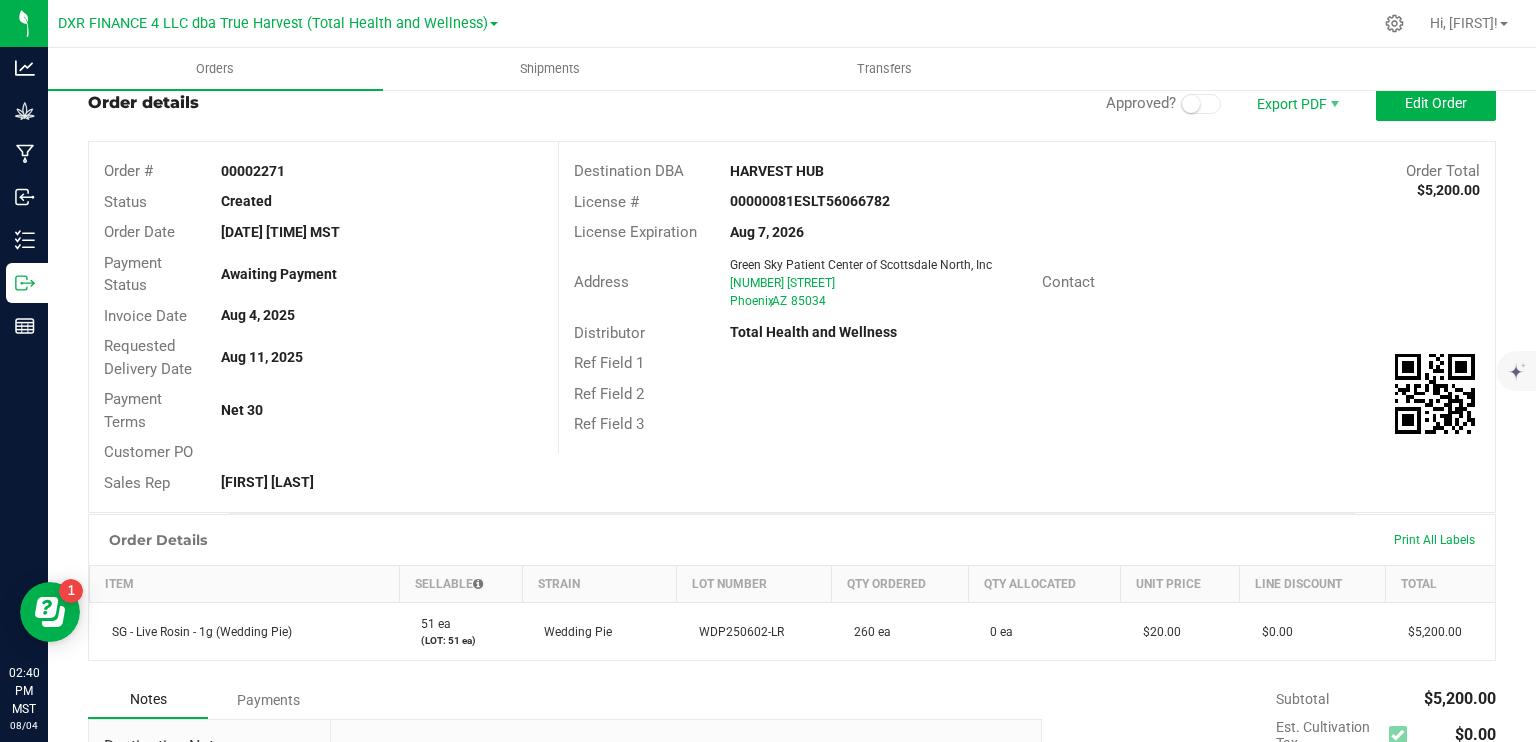 scroll, scrollTop: 0, scrollLeft: 0, axis: both 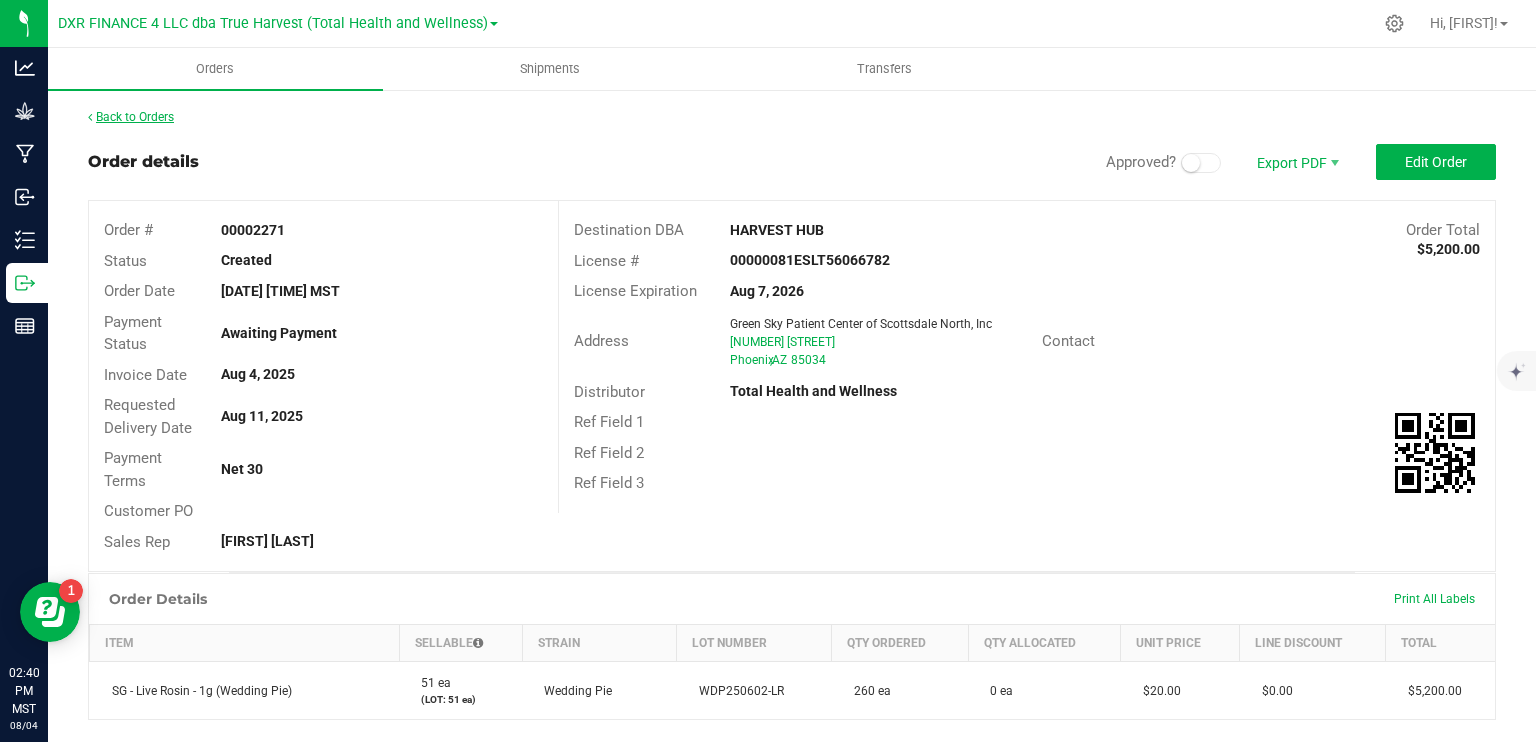 click on "Back to Orders" at bounding box center (131, 117) 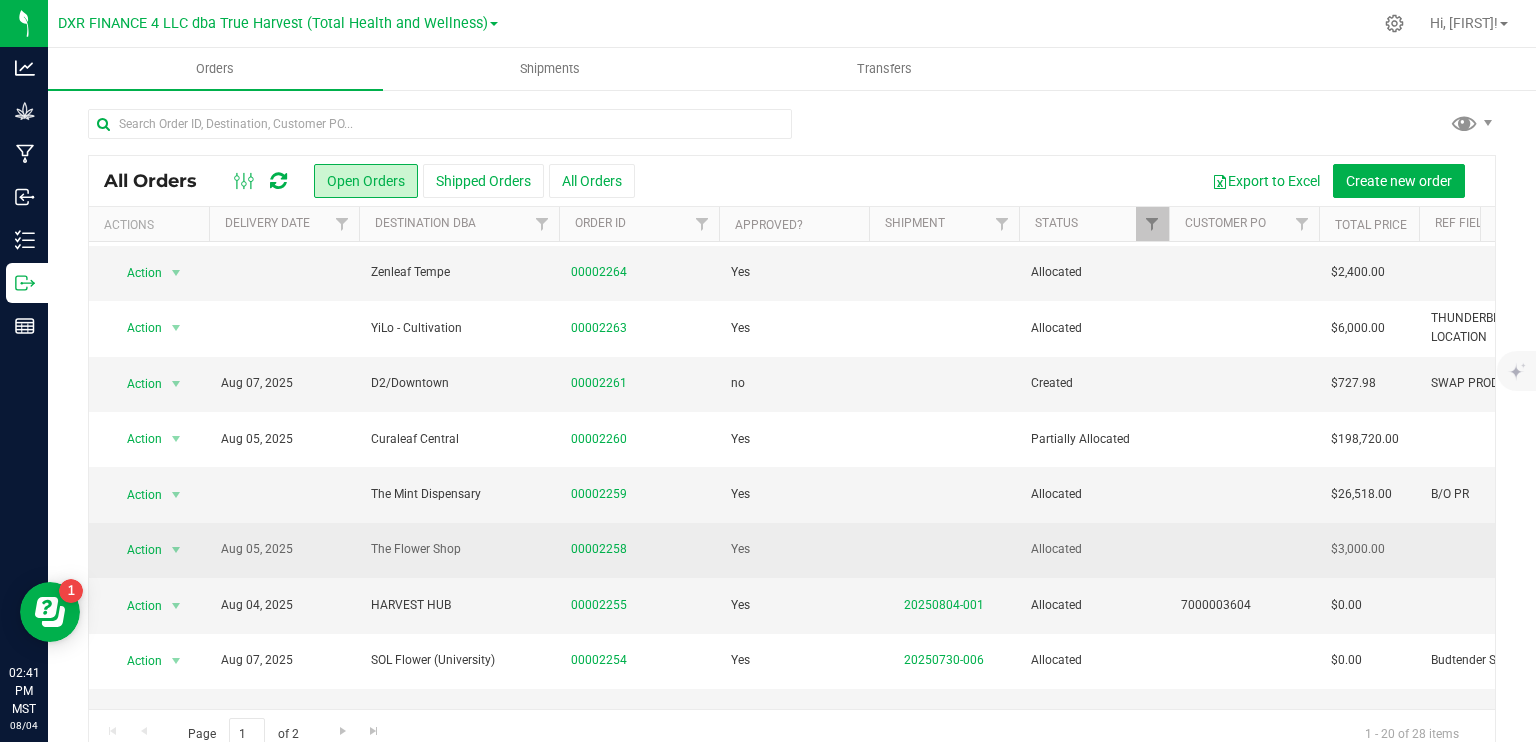 scroll, scrollTop: 350, scrollLeft: 0, axis: vertical 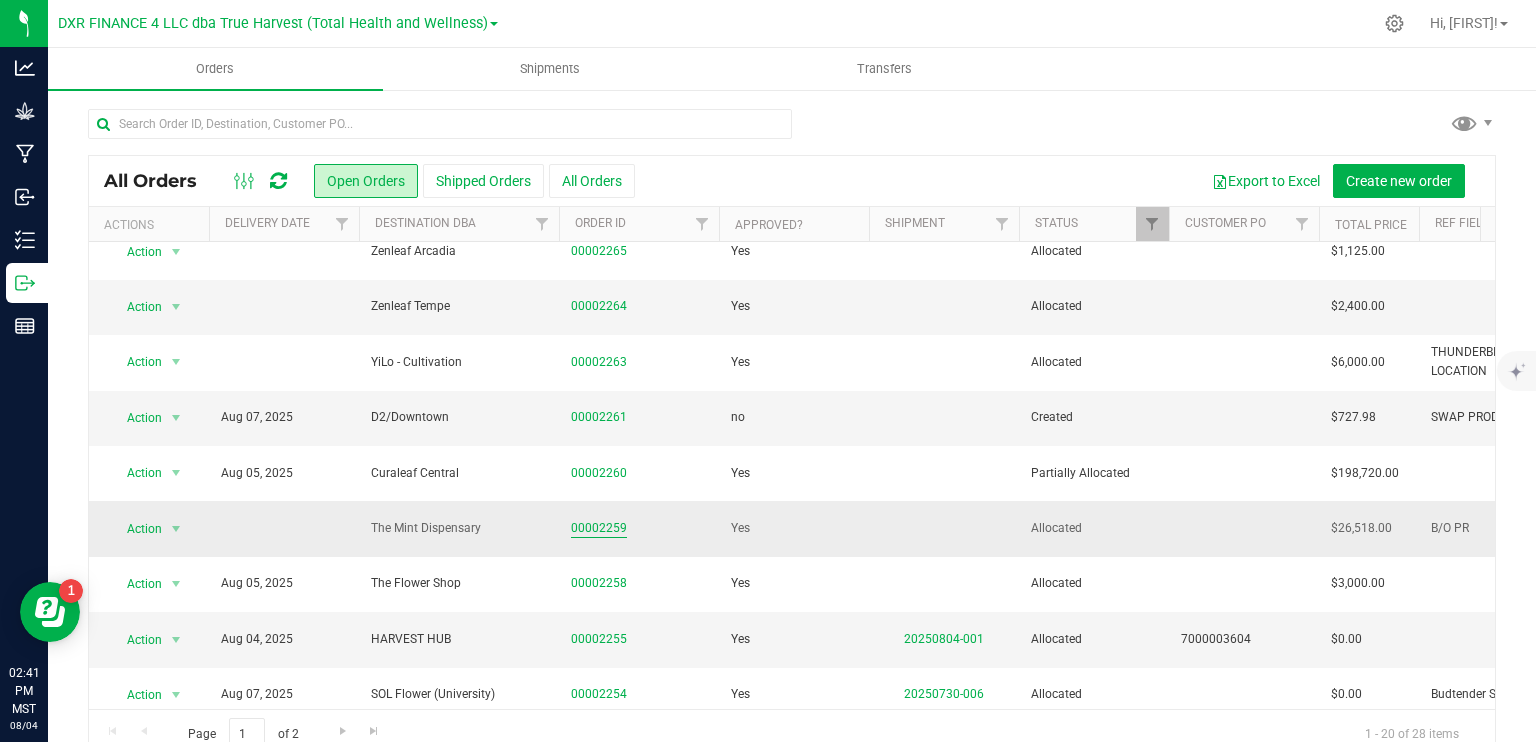 click on "00002259" at bounding box center (599, 528) 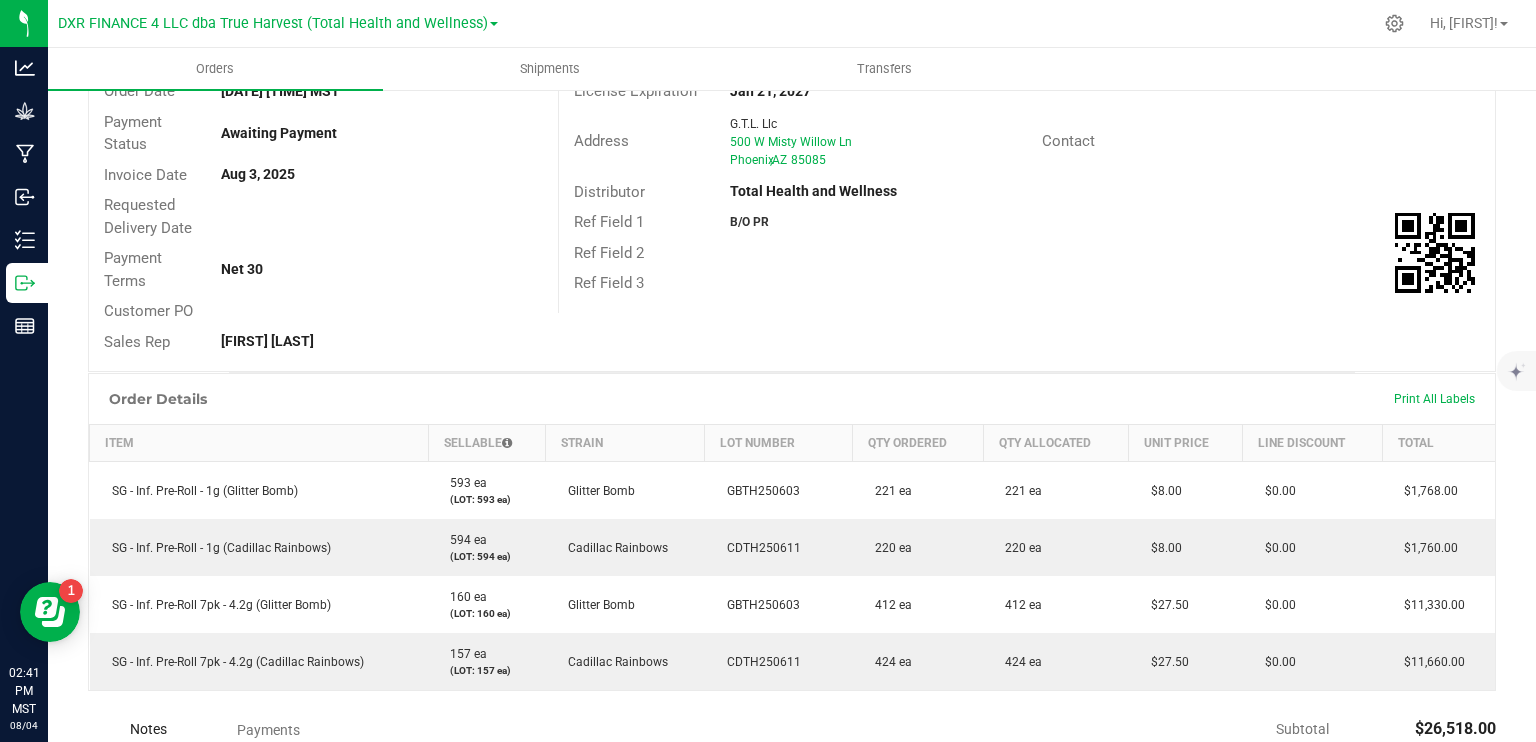 scroll, scrollTop: 0, scrollLeft: 0, axis: both 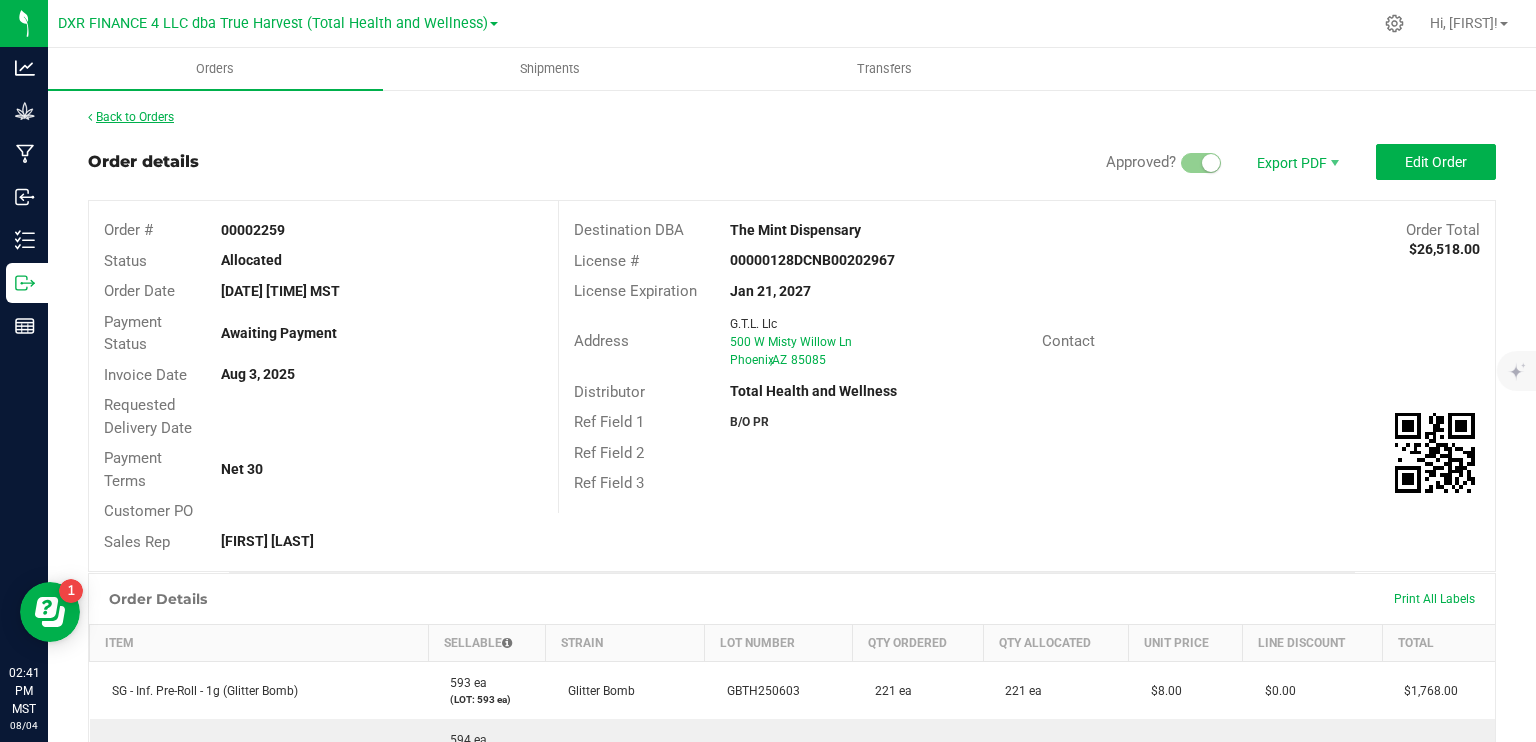 click on "Back to Orders" at bounding box center (131, 117) 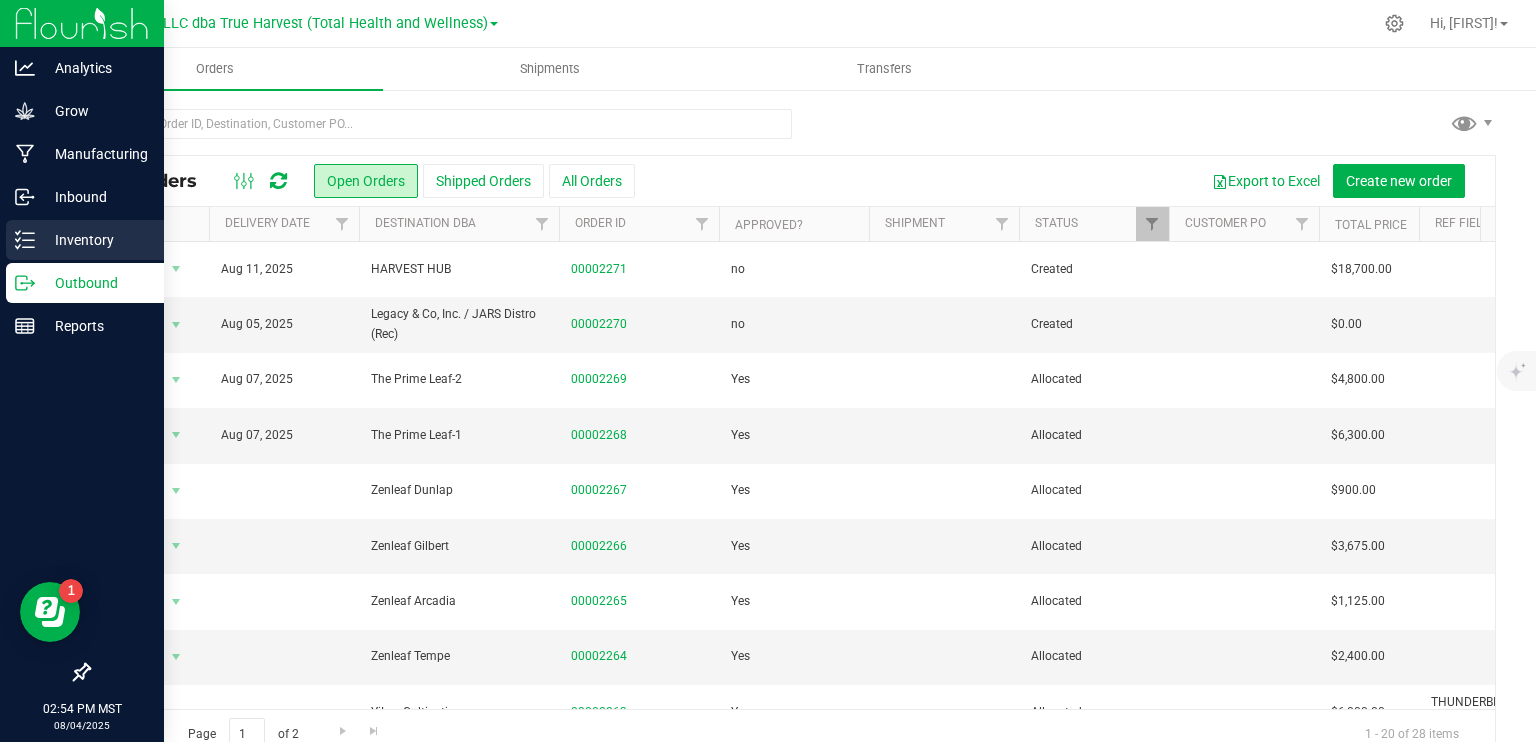 click on "Inventory" at bounding box center (95, 240) 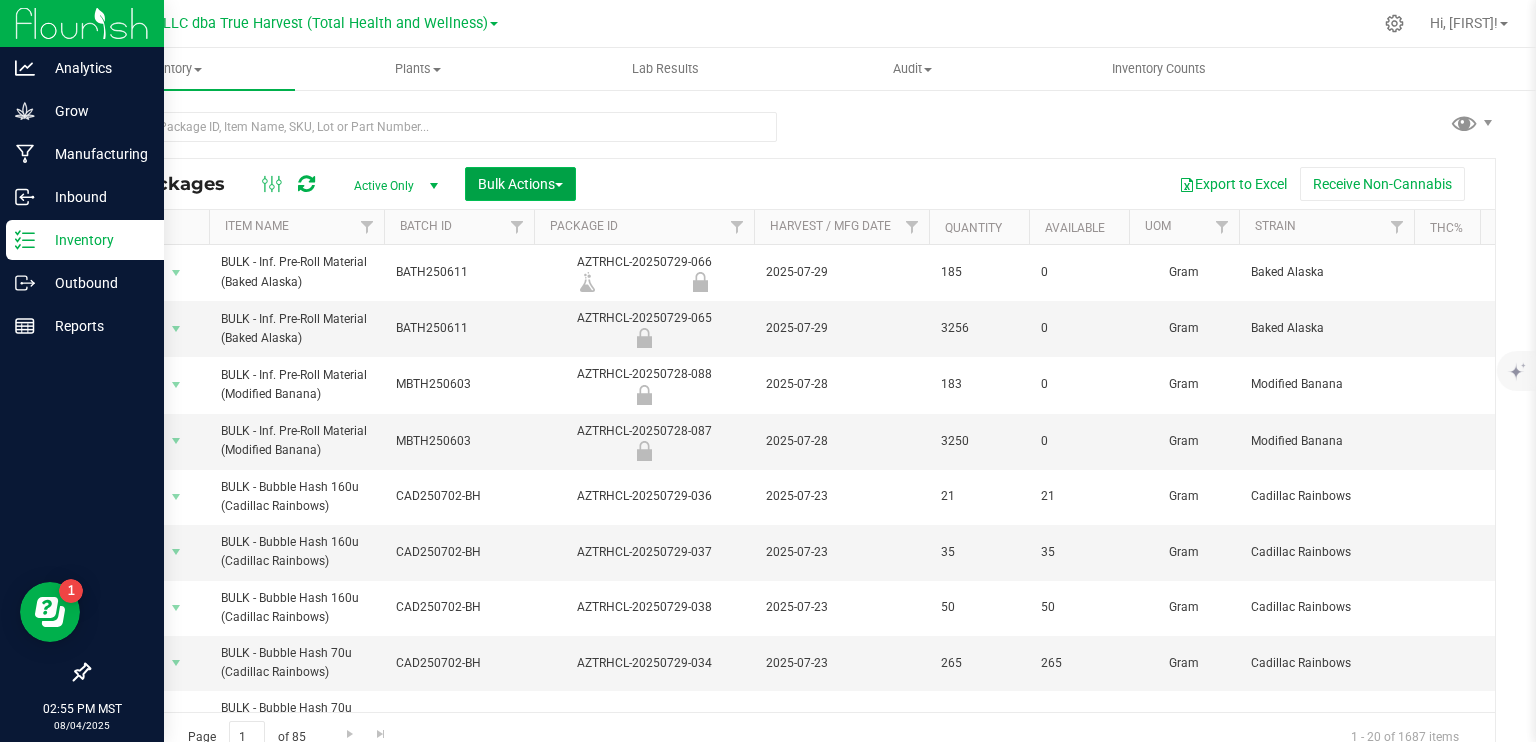 click on "Bulk Actions" at bounding box center (520, 184) 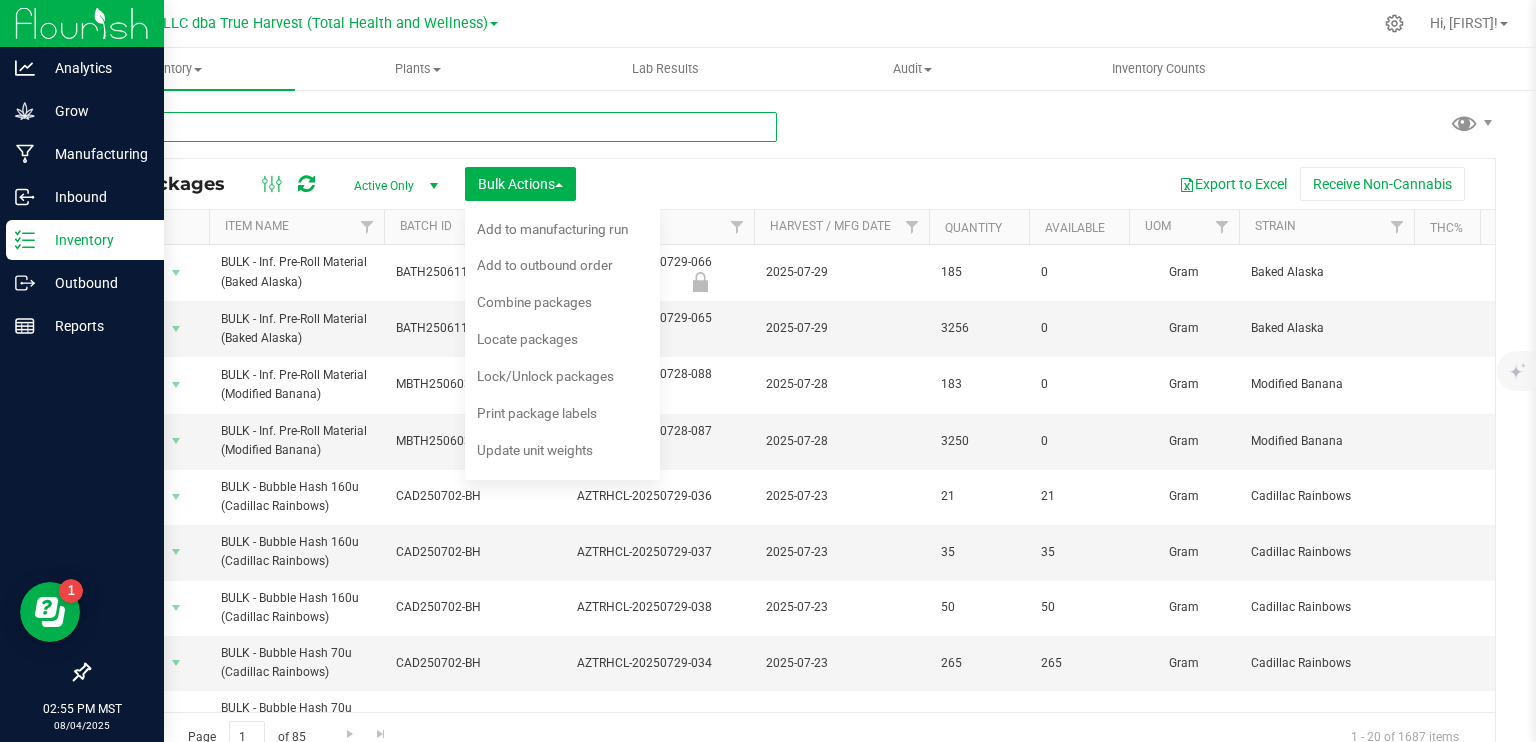 click at bounding box center [432, 127] 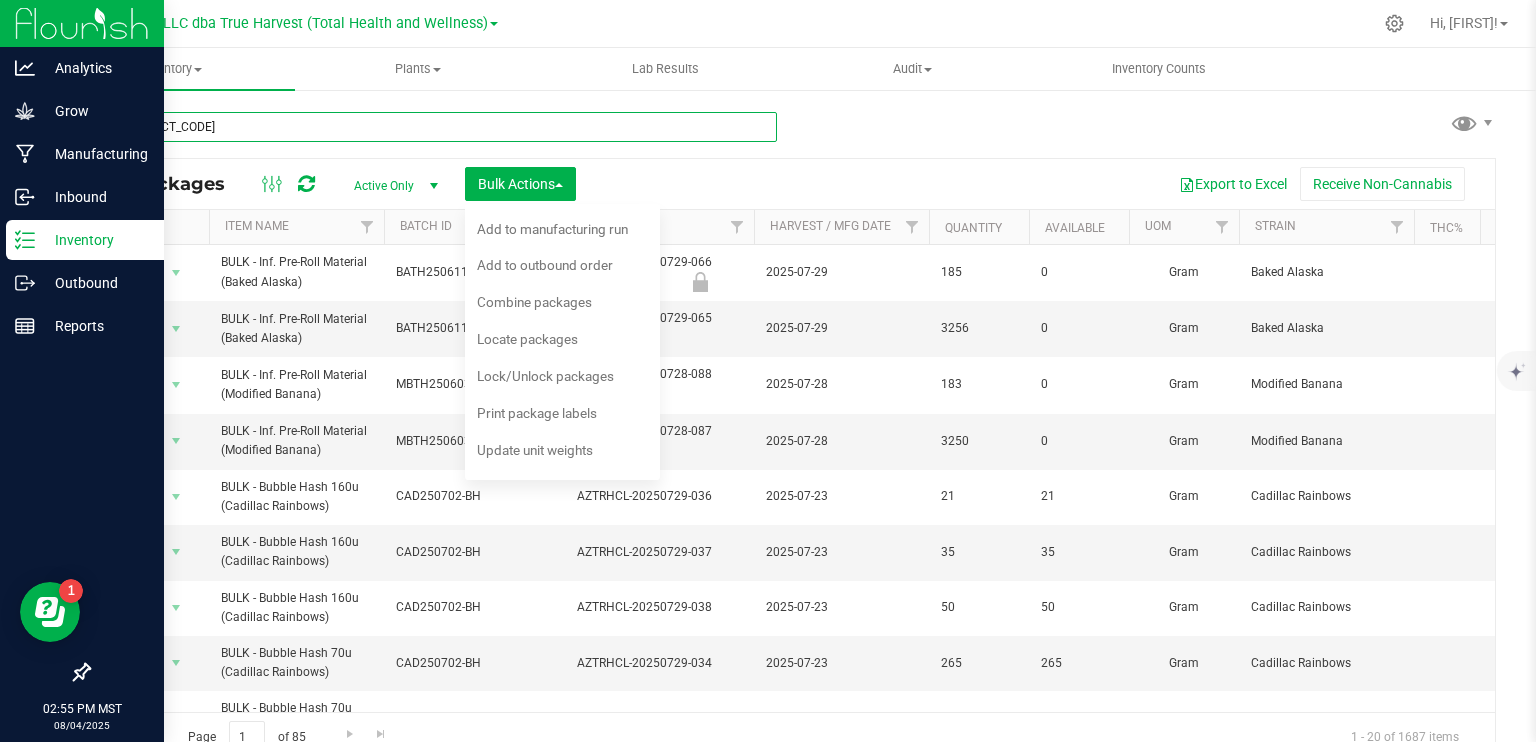 type on "AZTRHCL-20250804-009" 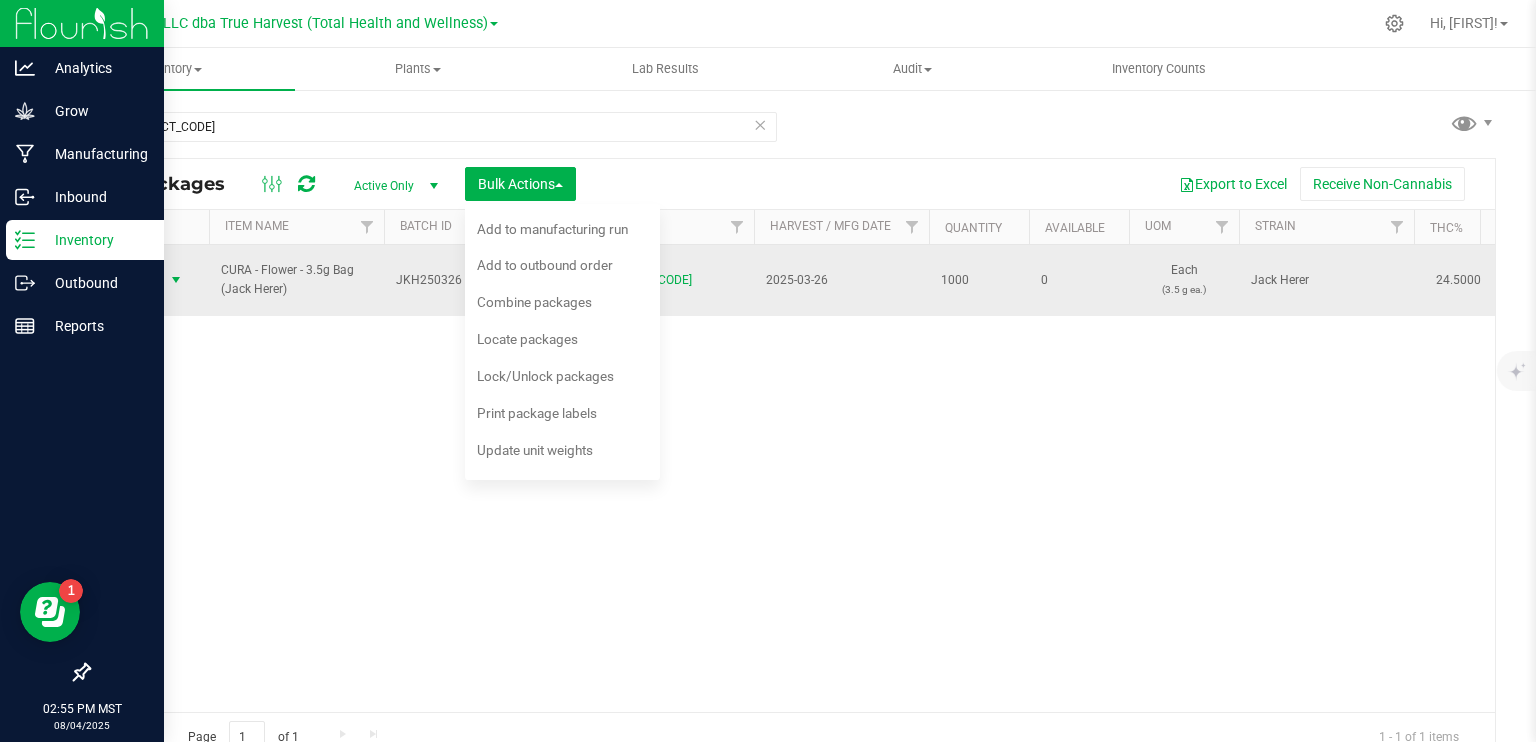 click at bounding box center (176, 280) 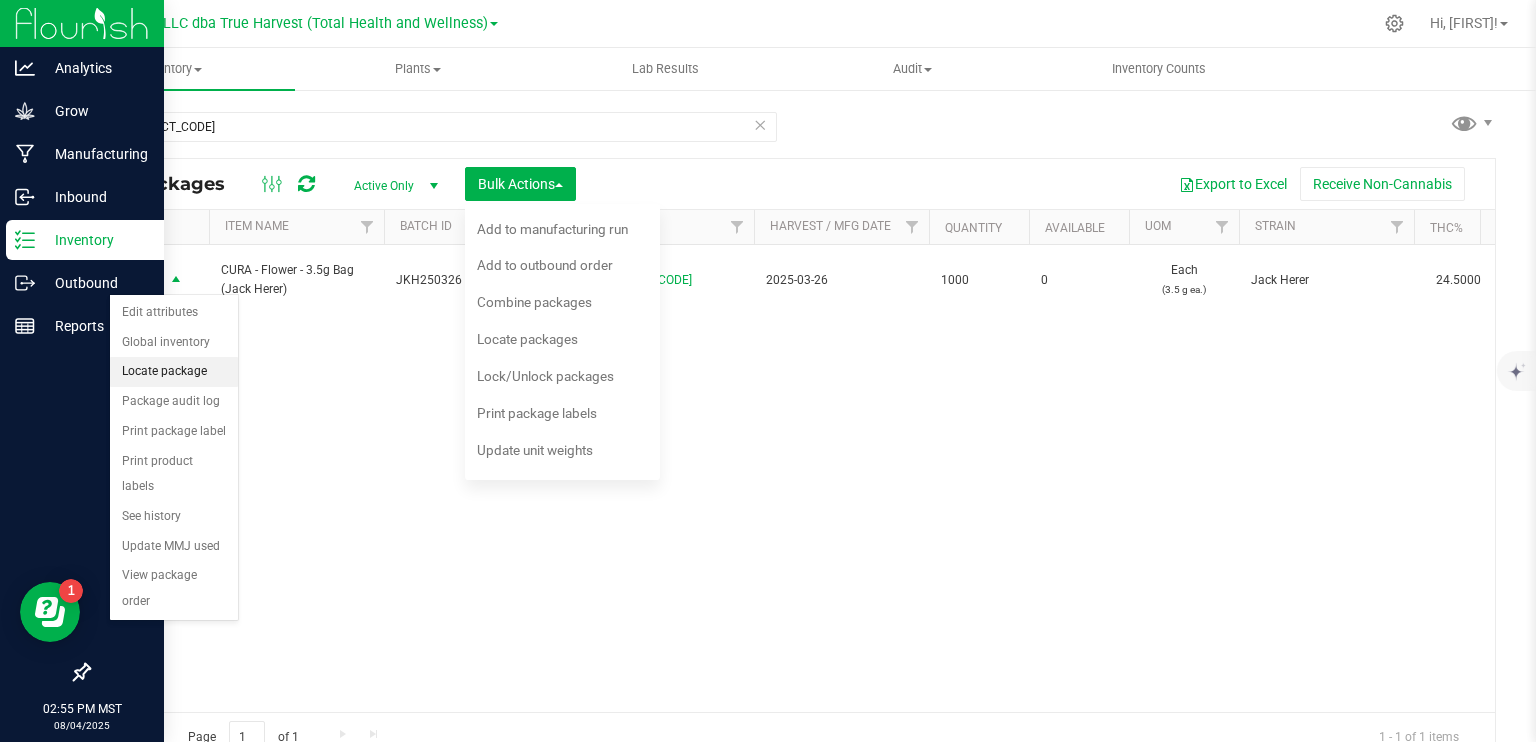 click on "Locate package" at bounding box center (174, 372) 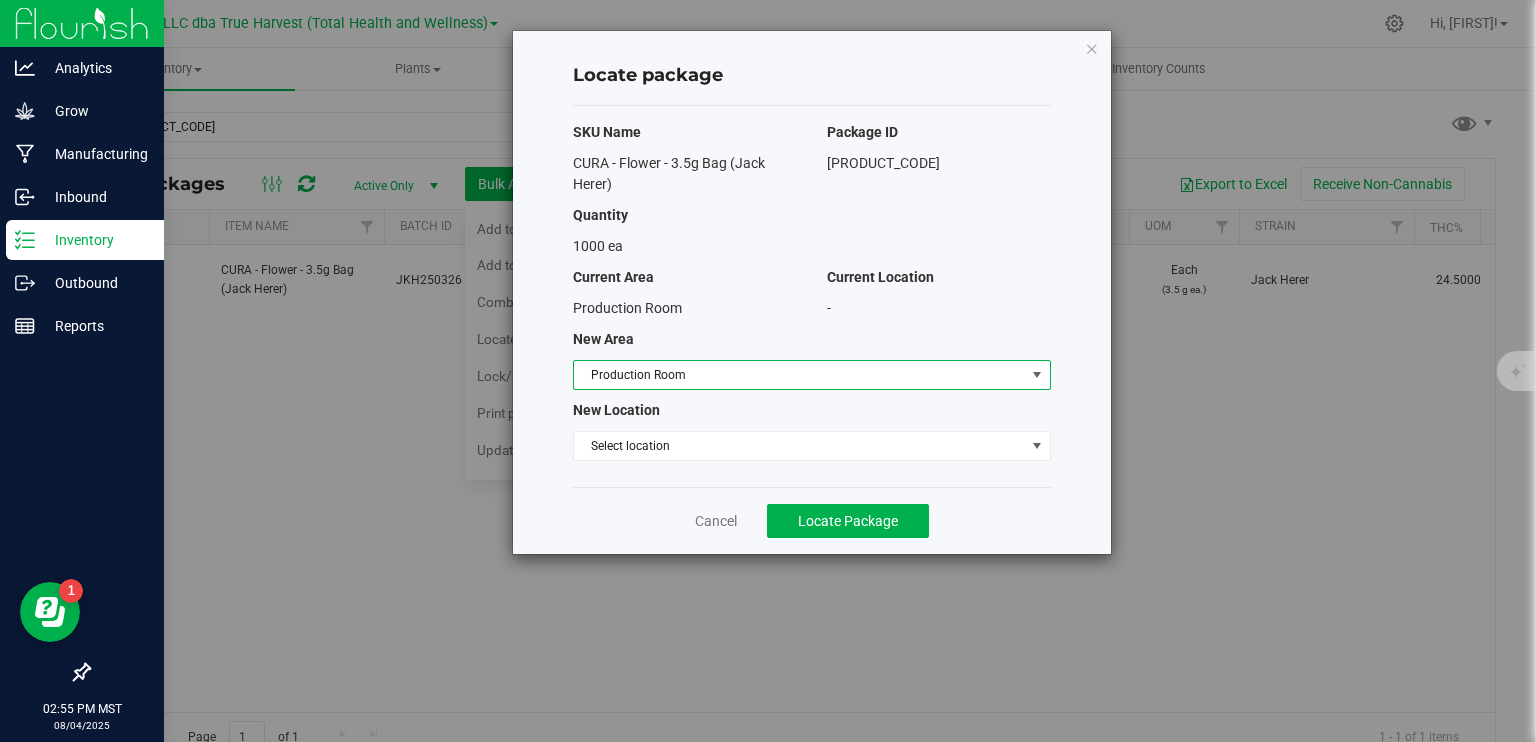 click on "Production Room" at bounding box center [799, 375] 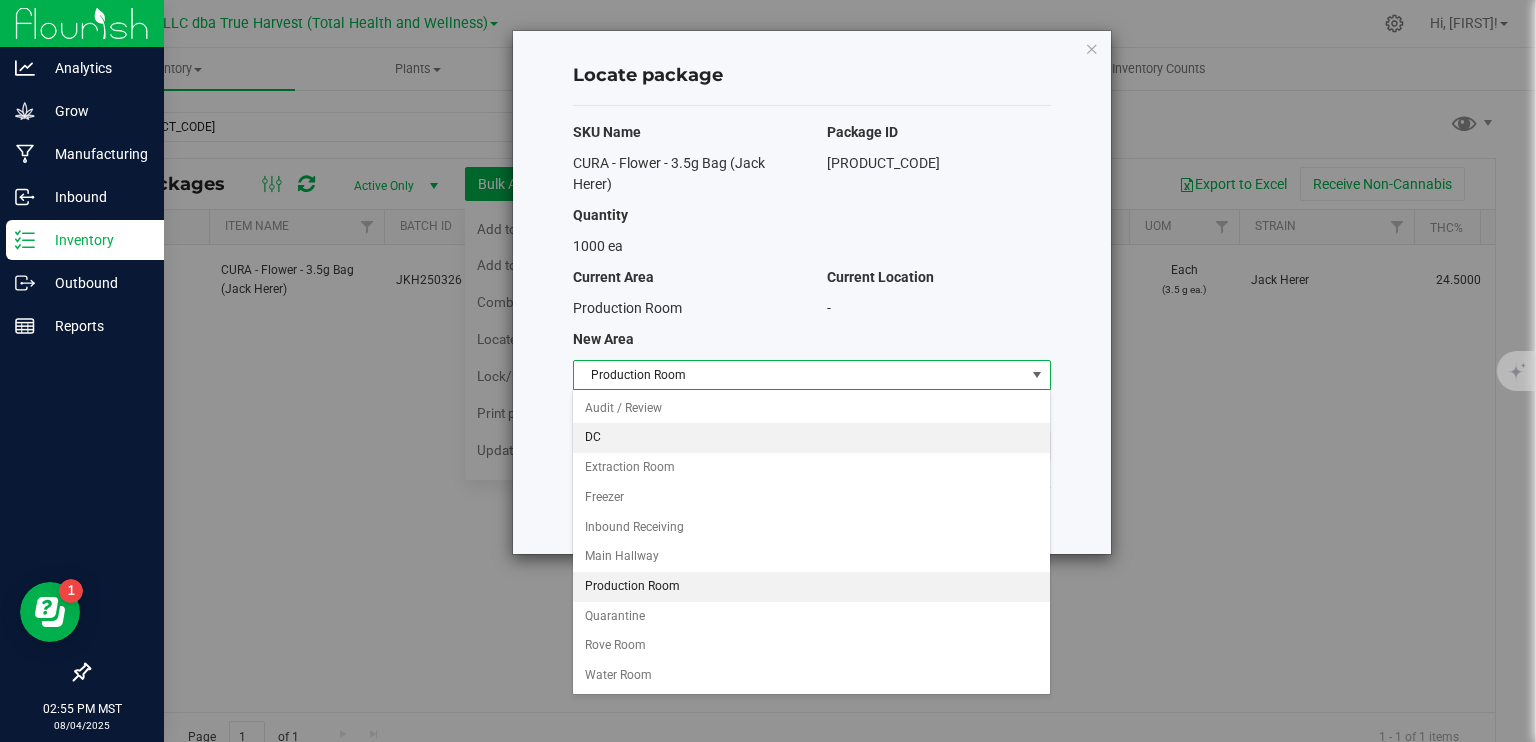 click on "DC" at bounding box center (811, 438) 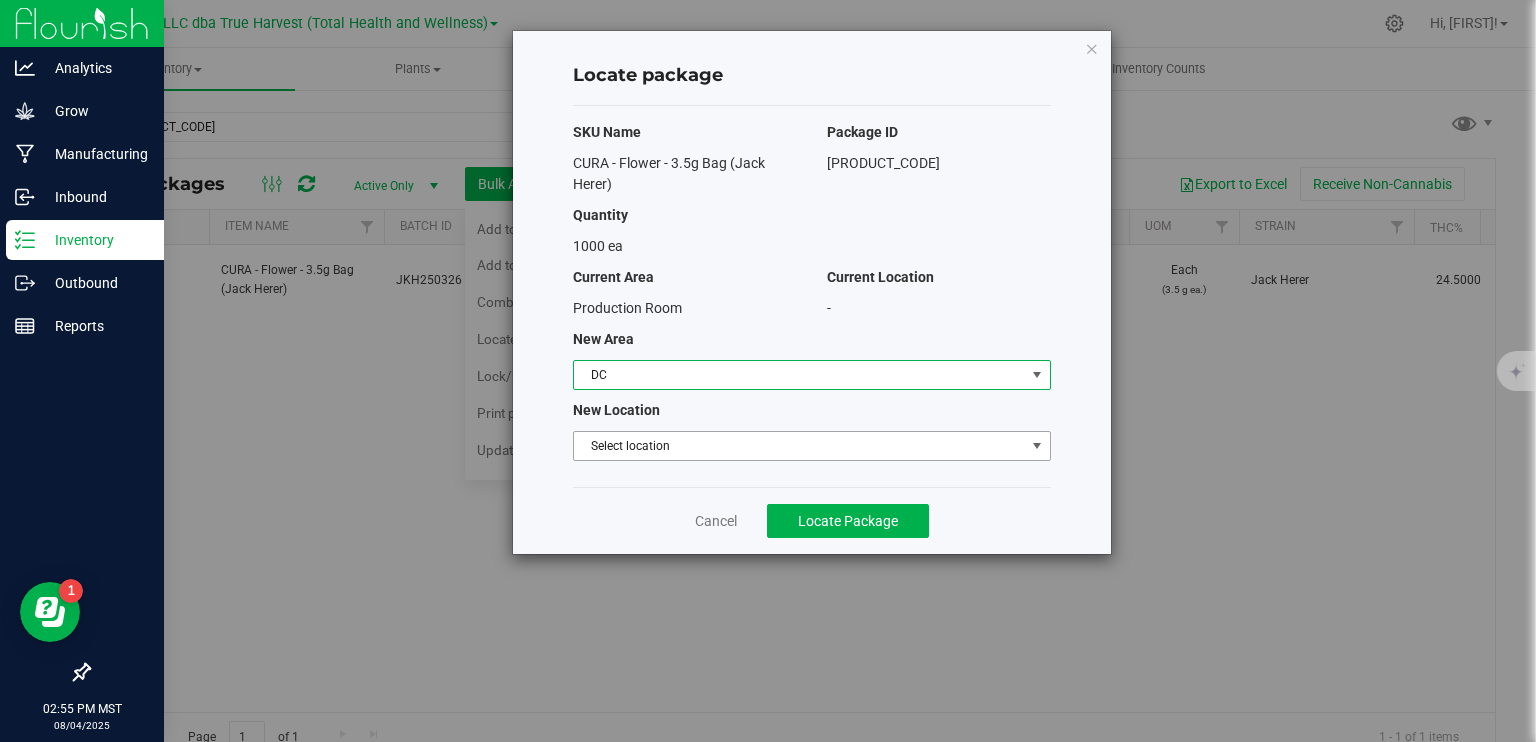 click on "Select location" at bounding box center [799, 446] 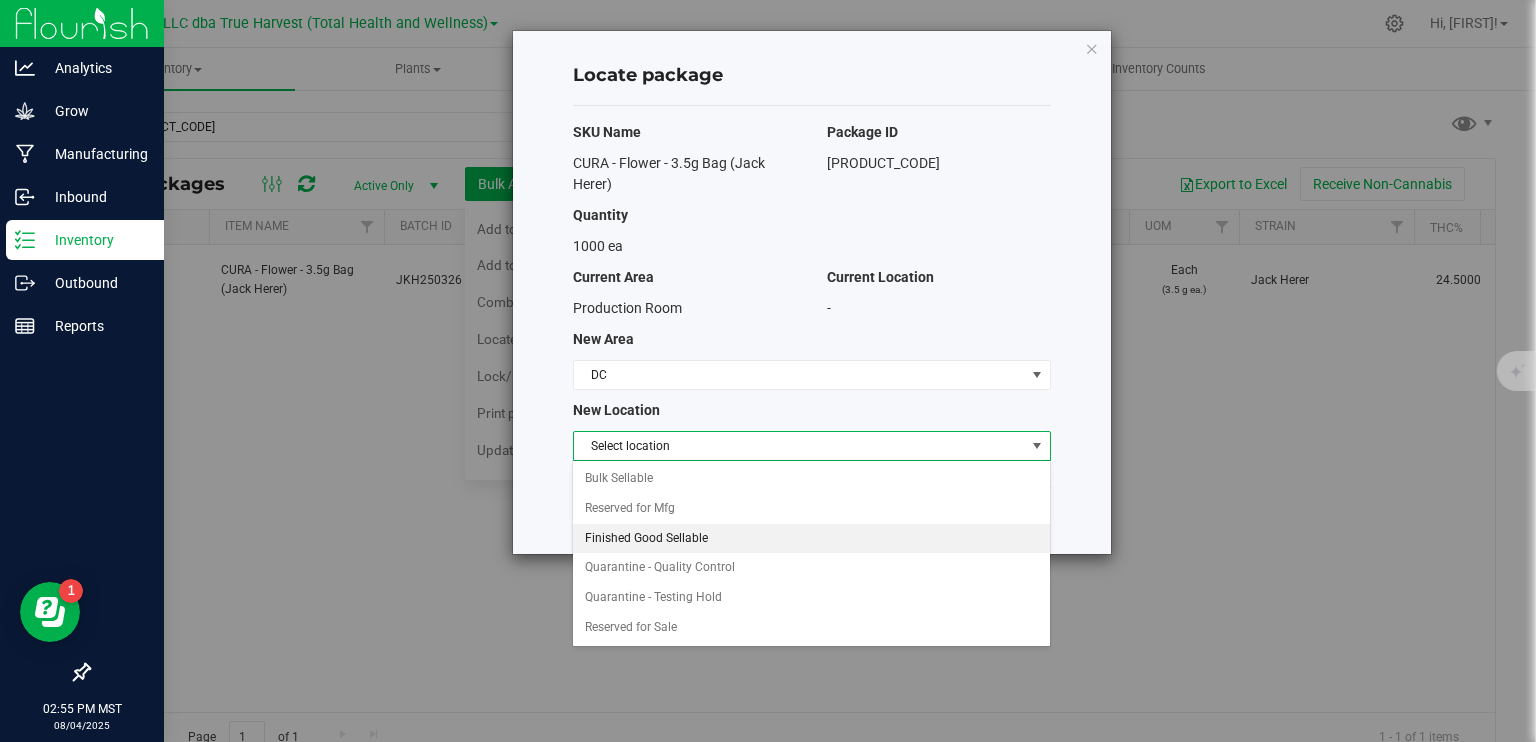 click on "Finished Good Sellable" at bounding box center (811, 539) 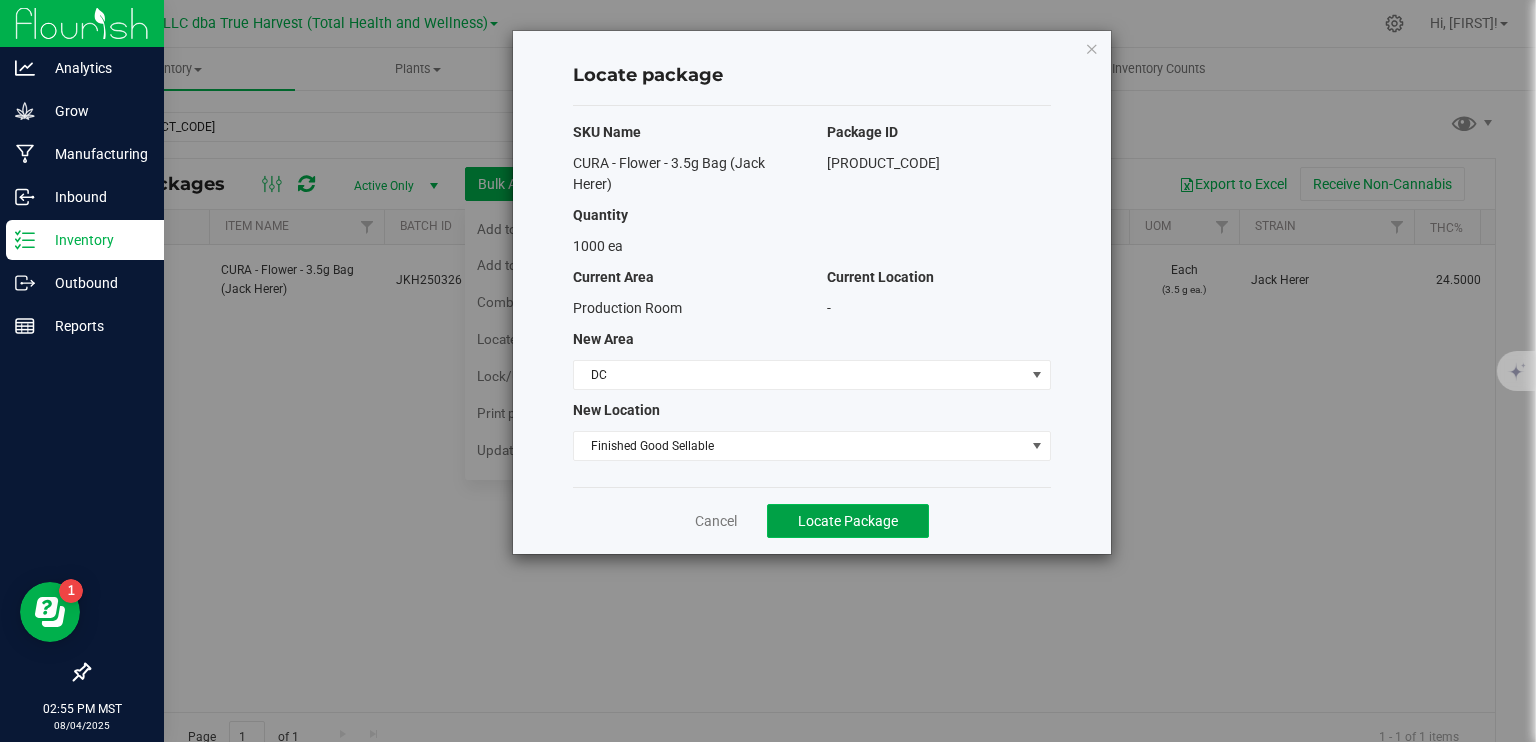 click on "Locate Package" 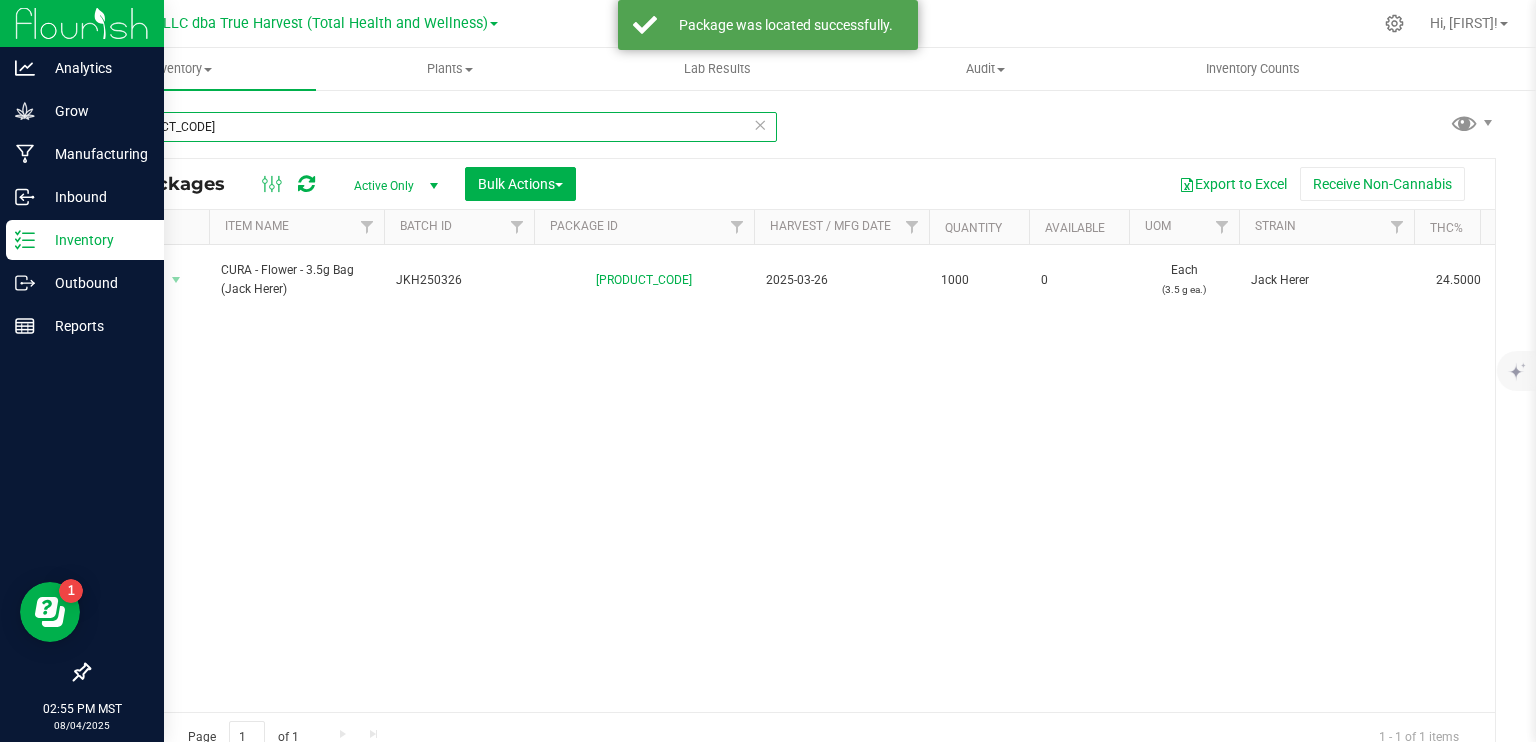 click on "AZTRHCL-20250804-009" at bounding box center [432, 127] 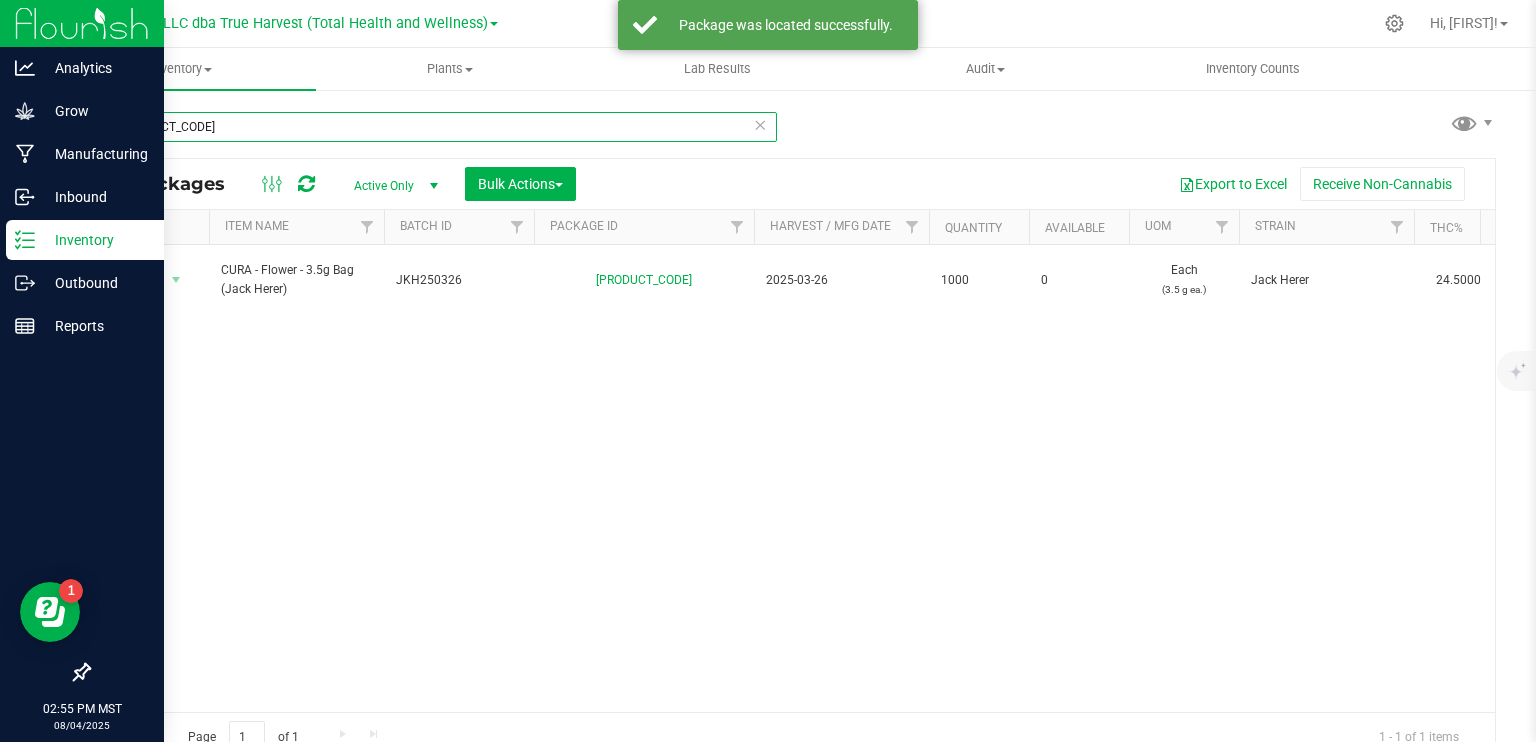 click on "AZTRHCL-20250804-009" at bounding box center [432, 127] 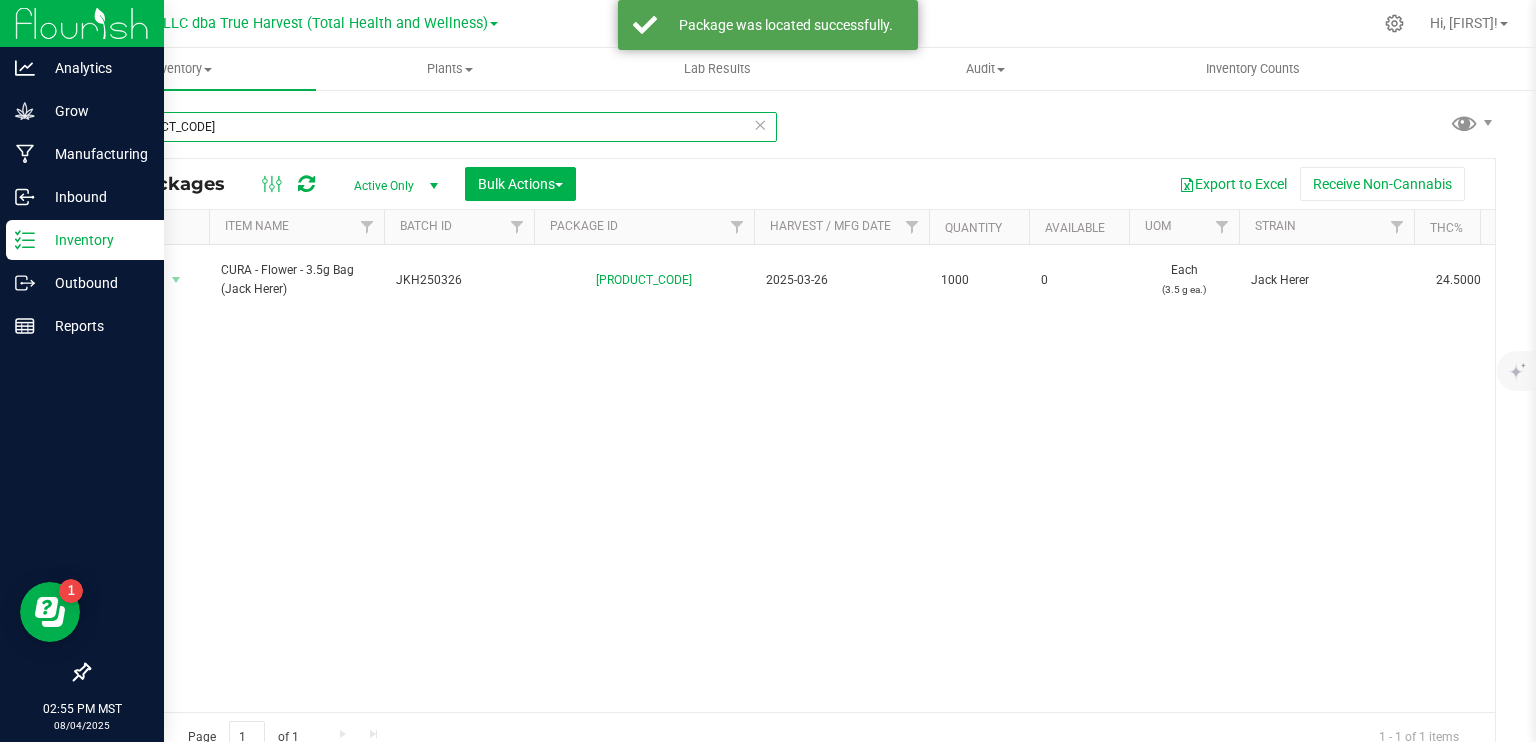 click on "AZTRHCL-20250804-009" at bounding box center (432, 127) 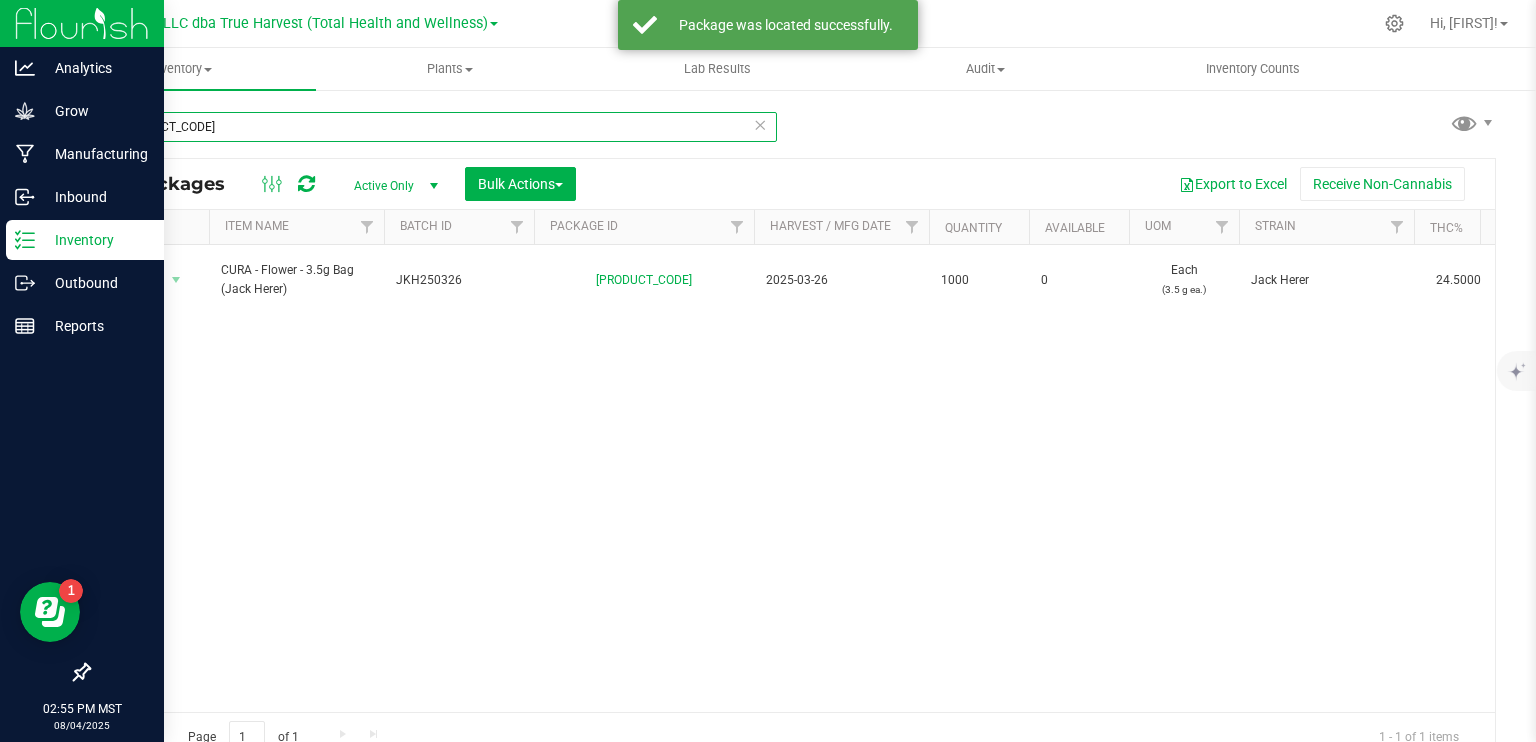 click on "AZTRHCL-20250804-009" at bounding box center [432, 127] 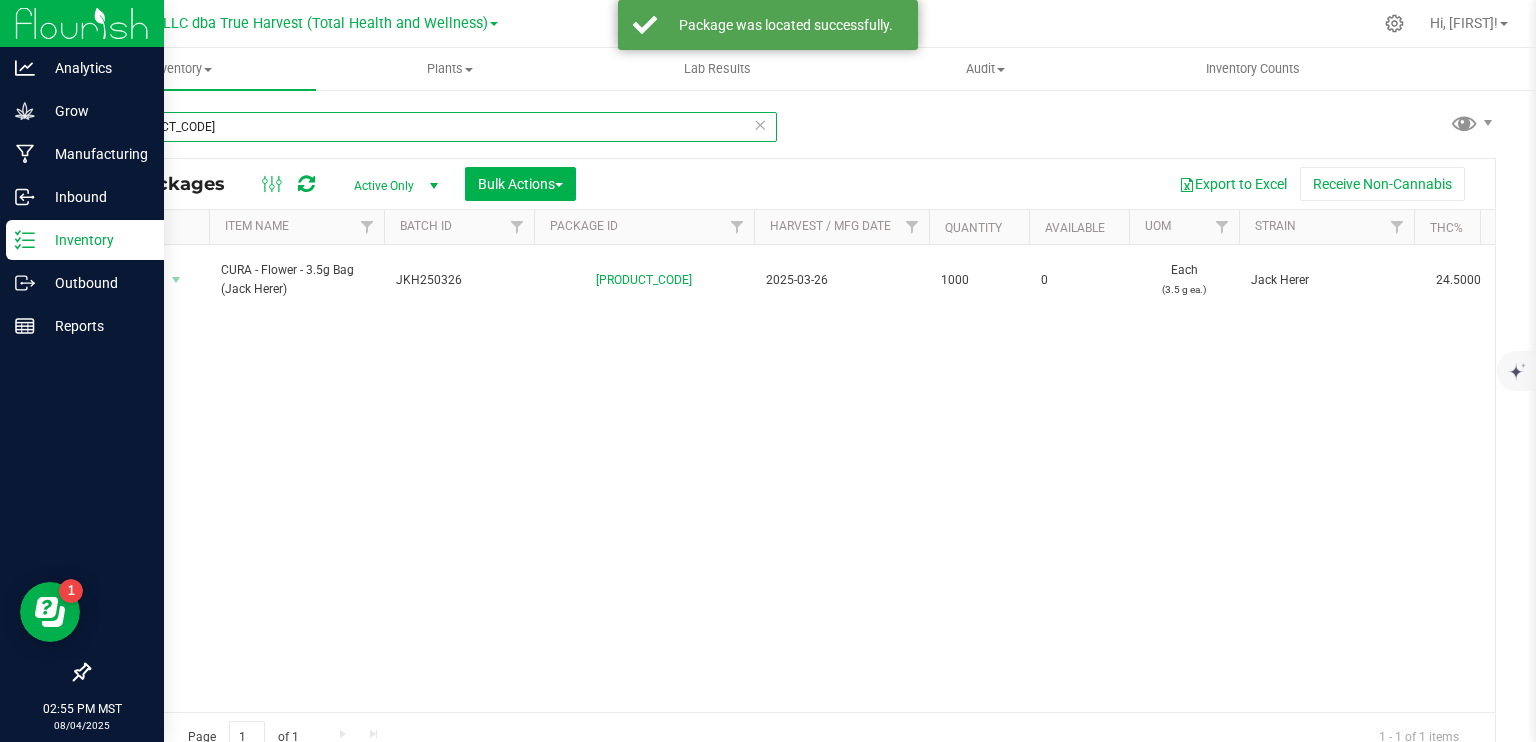 click on "AZTRHCL-20250804-009" at bounding box center [432, 127] 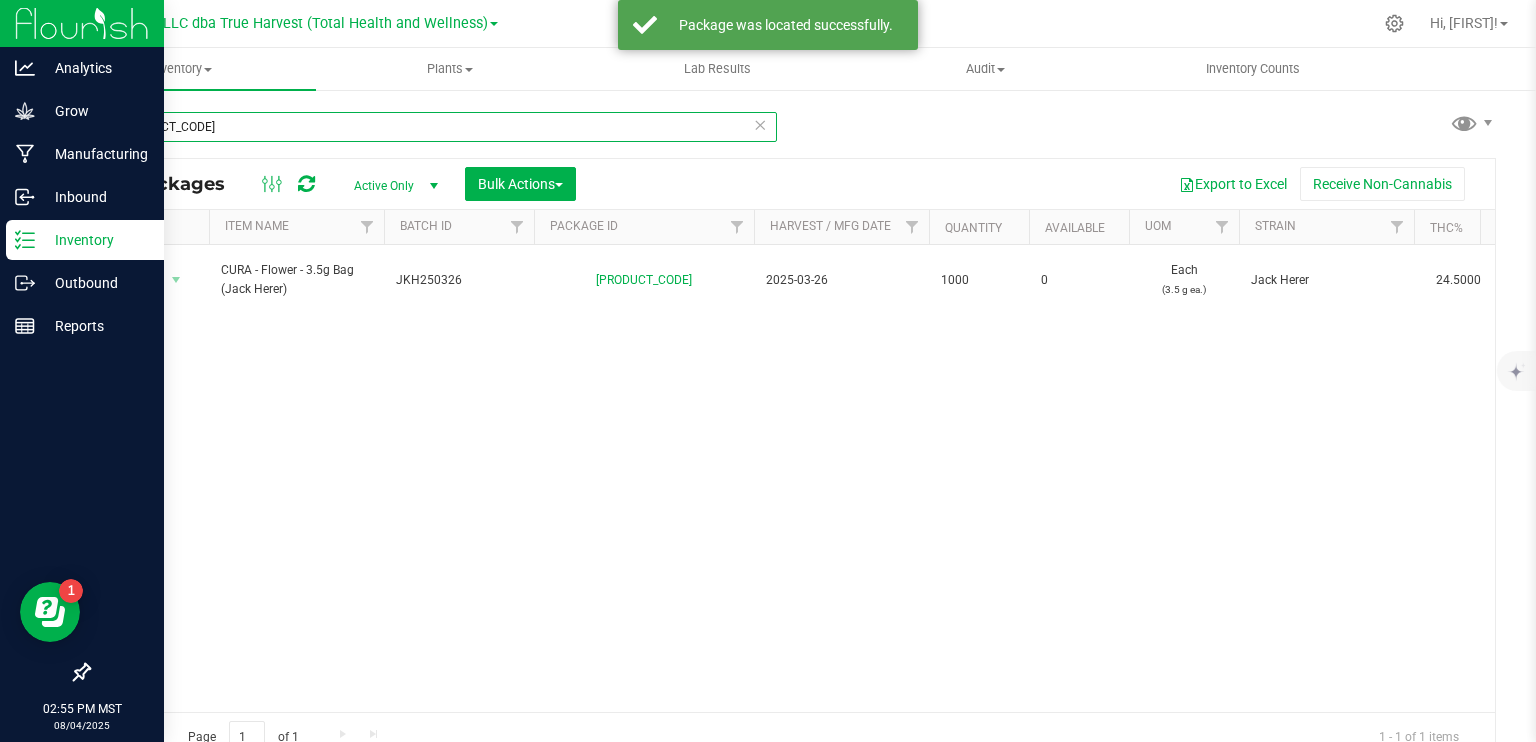 click on "AZTRHCL-20250804-009" at bounding box center (432, 127) 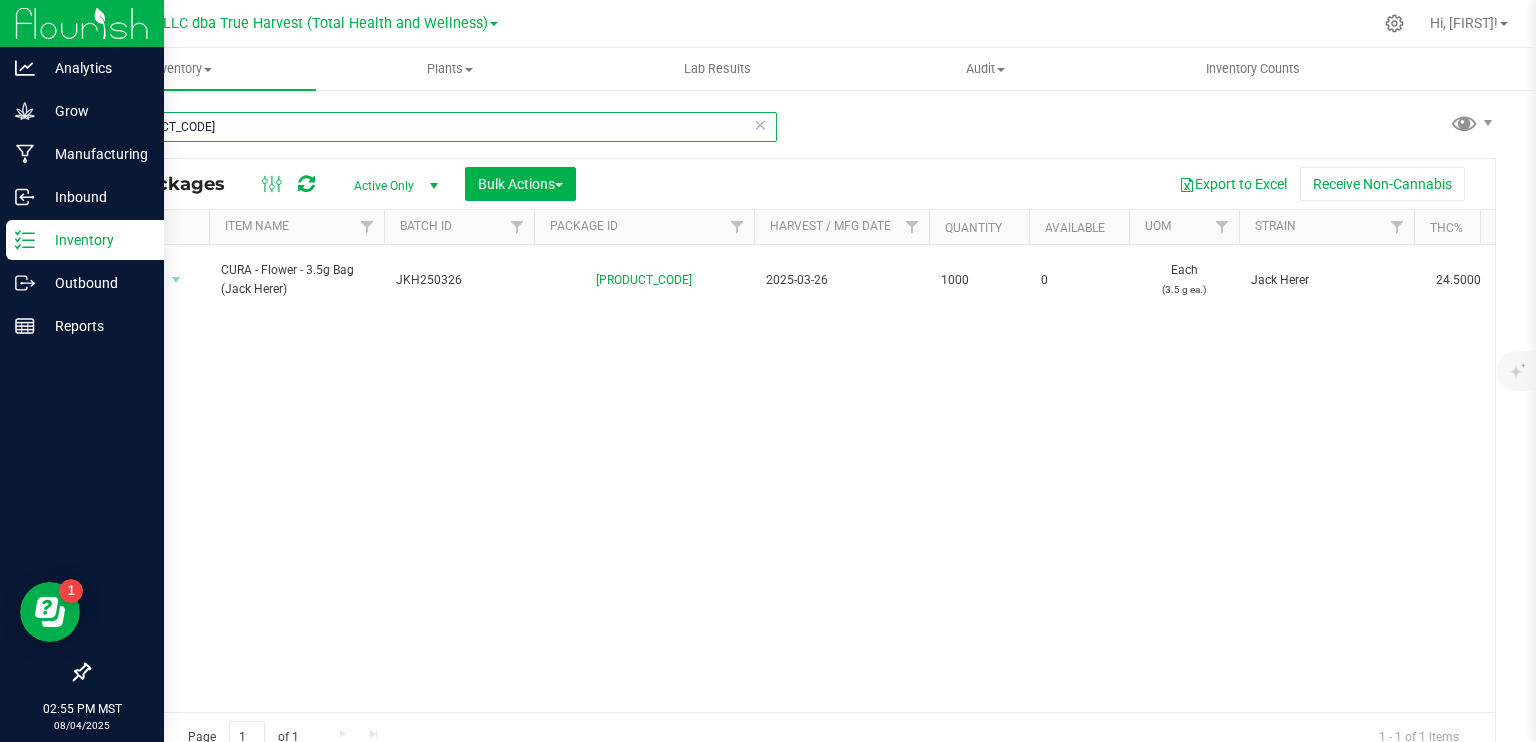 click on "AZTRHCL-20250804-009" at bounding box center [432, 127] 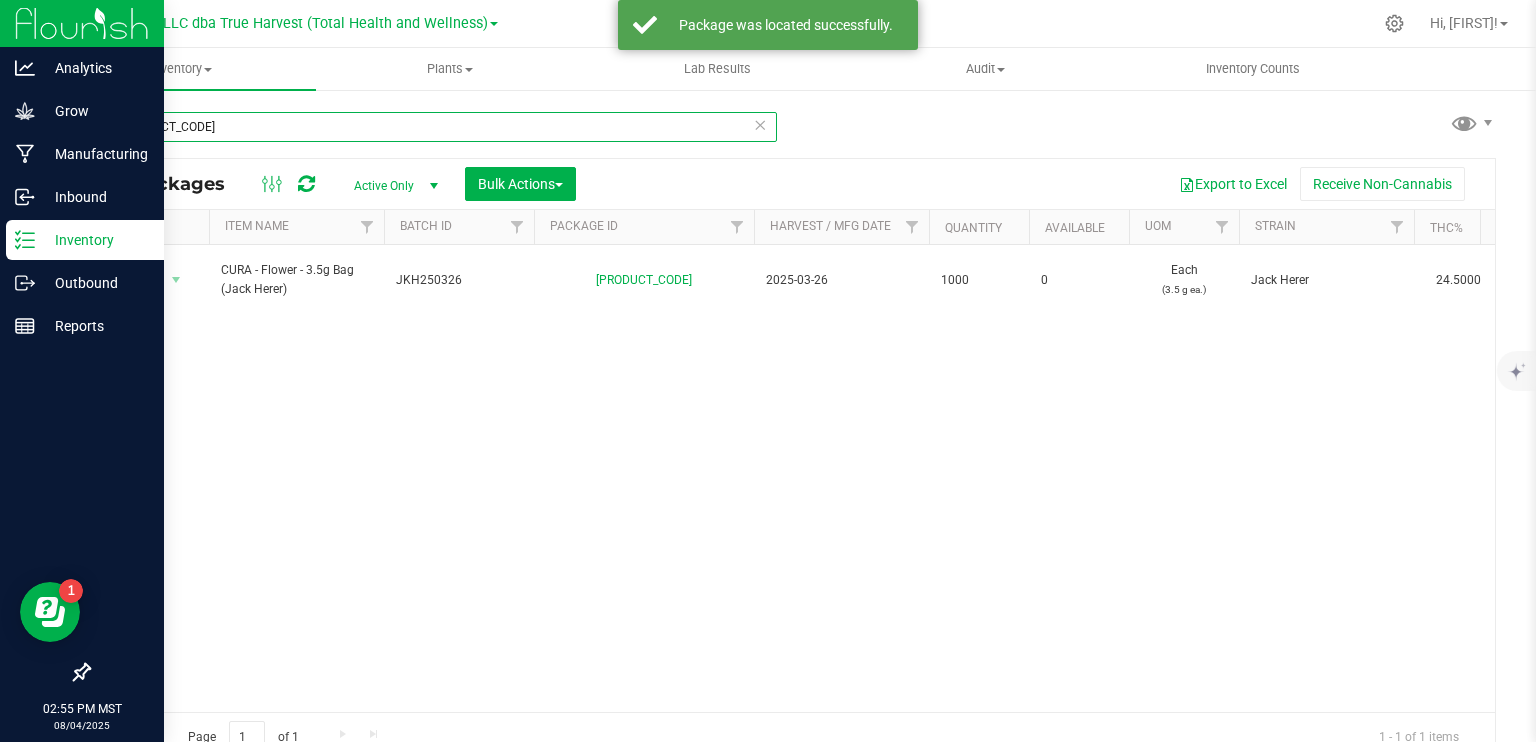 click on "AZTRHCL-20250804-009" at bounding box center (432, 127) 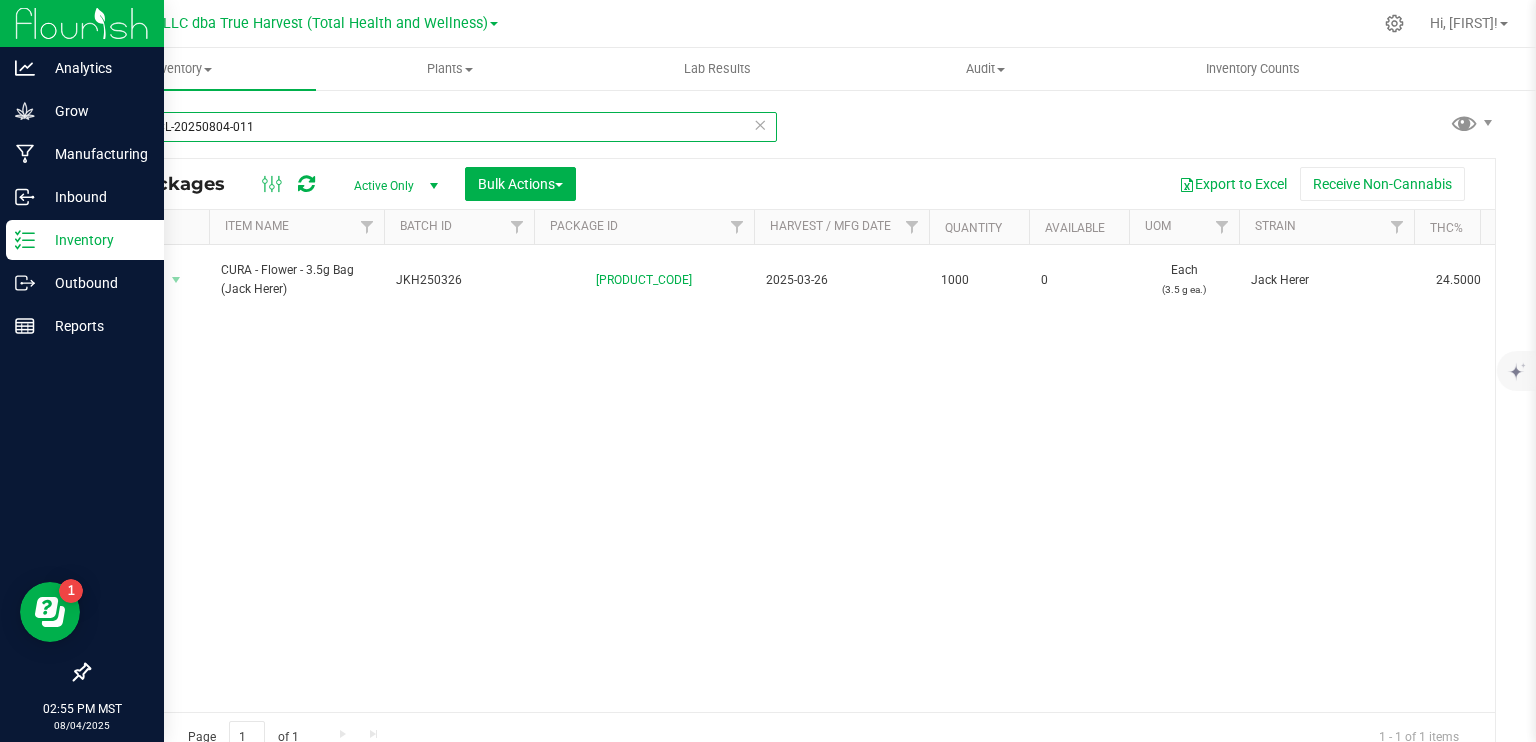 type on "AZTRHCL-20250804-011" 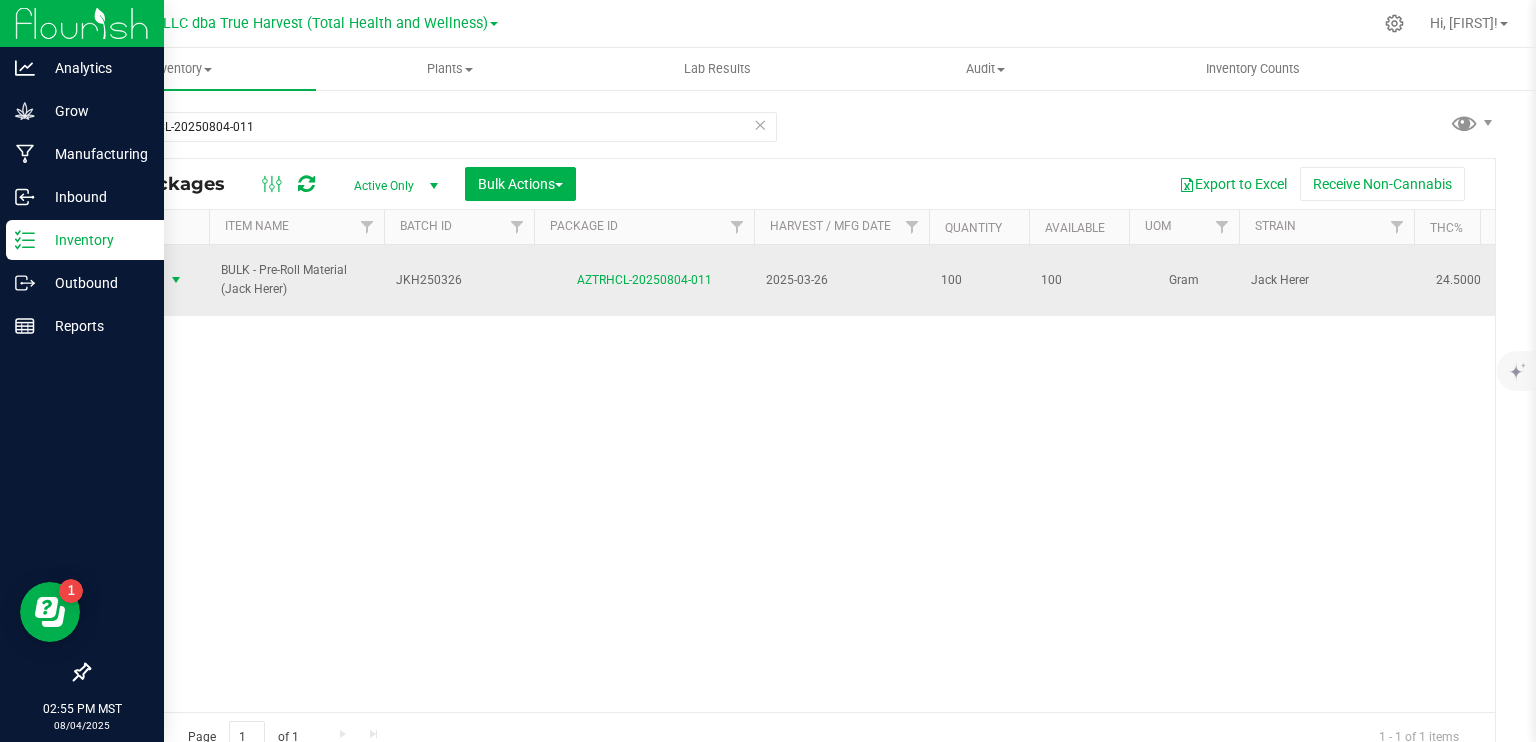 click at bounding box center [176, 280] 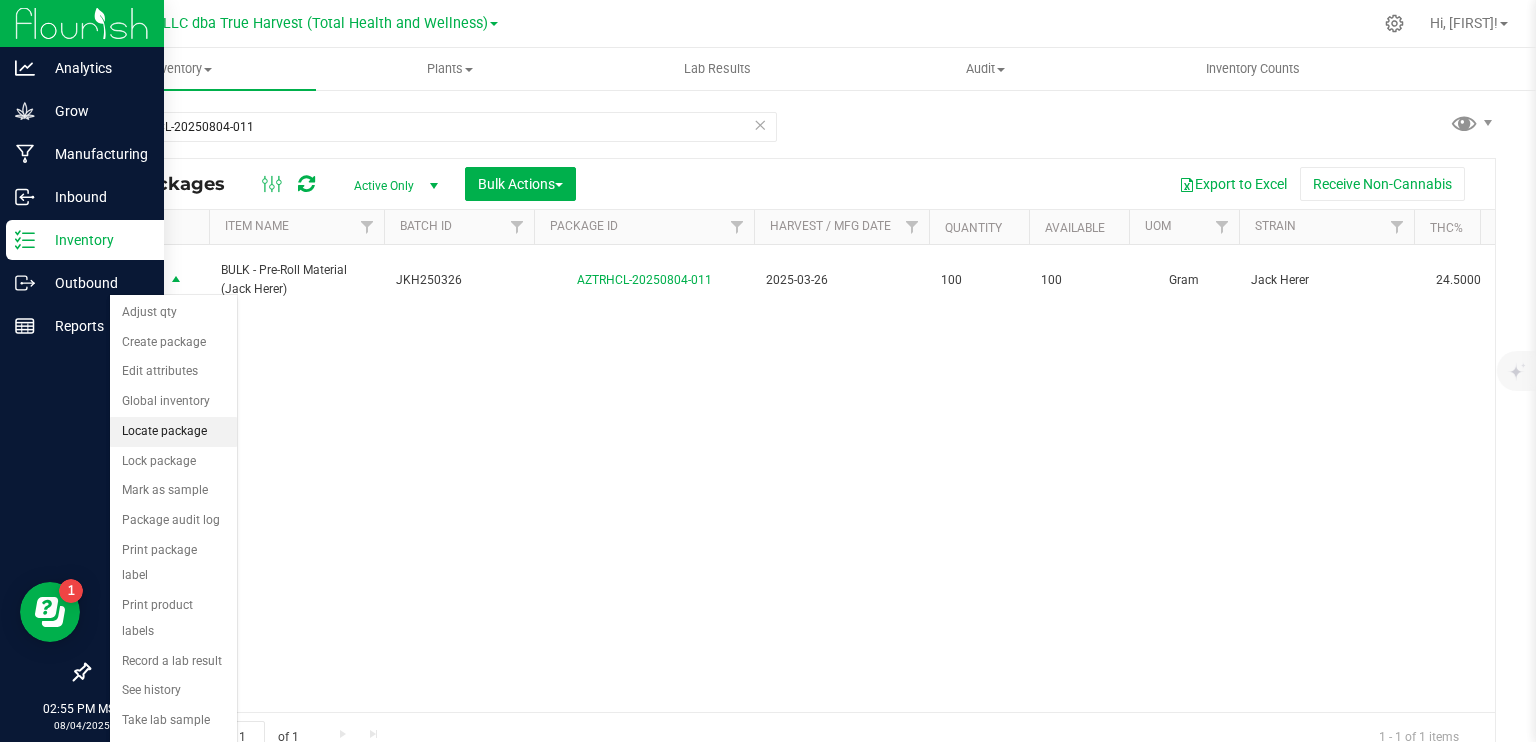 click on "Locate package" at bounding box center (173, 432) 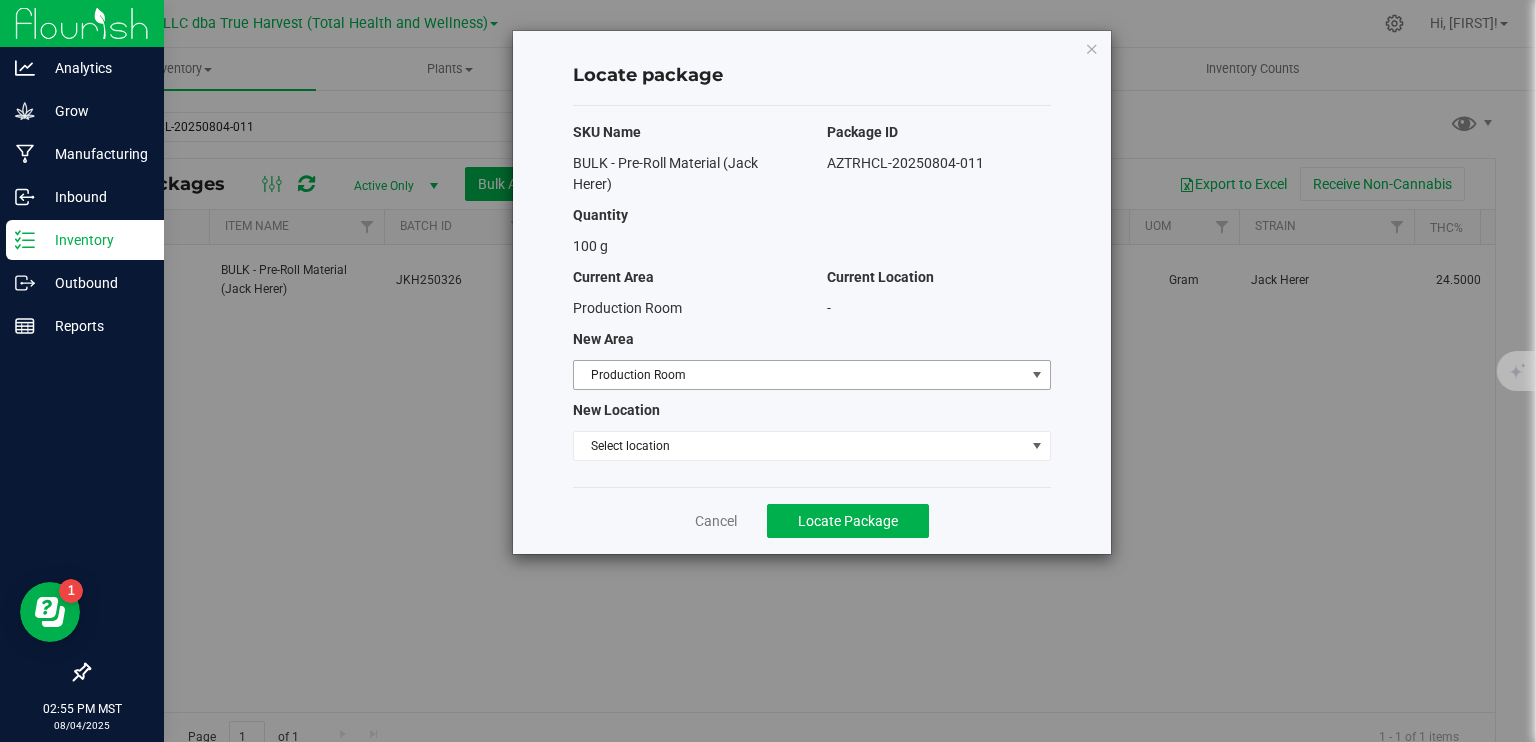 click on "Production Room" at bounding box center [799, 375] 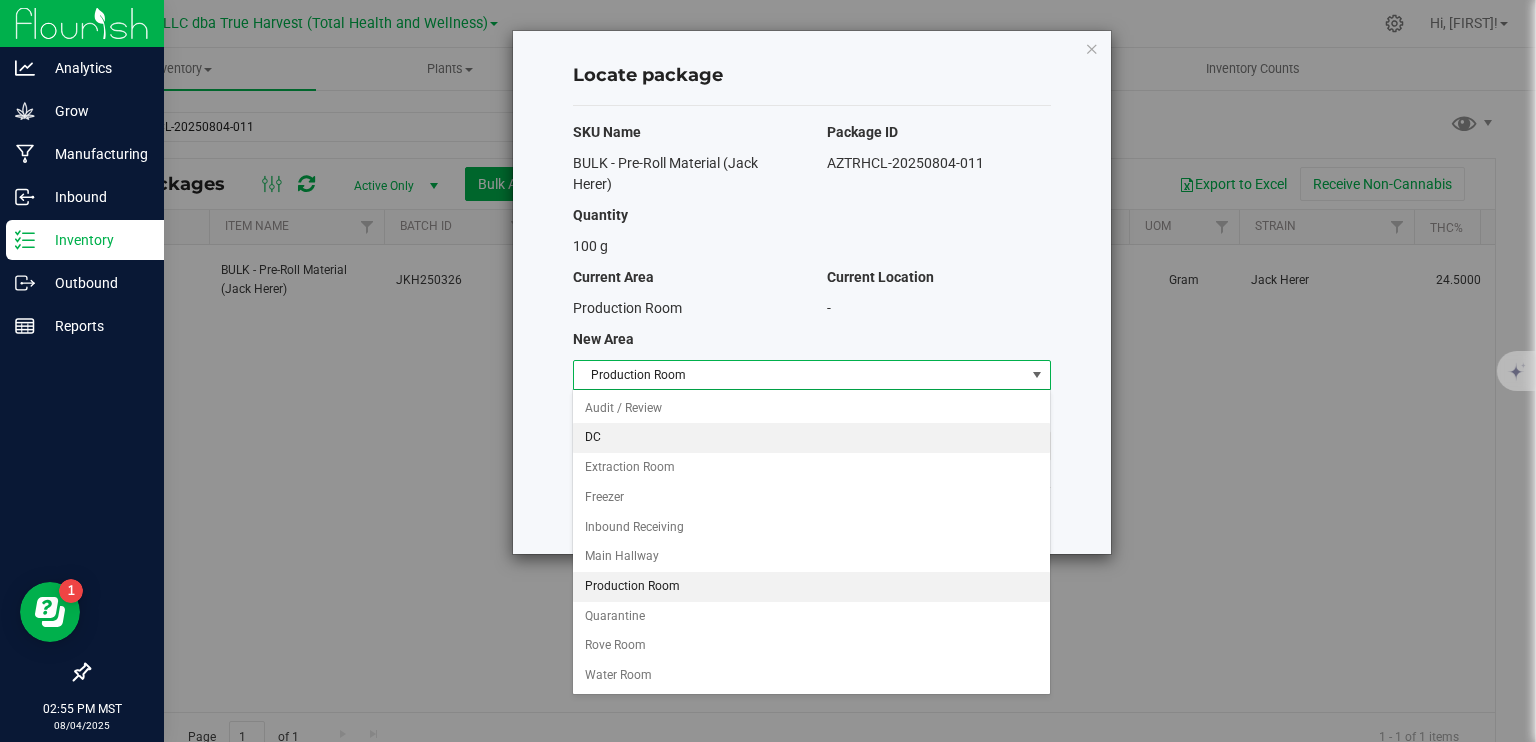 click on "DC" at bounding box center (811, 438) 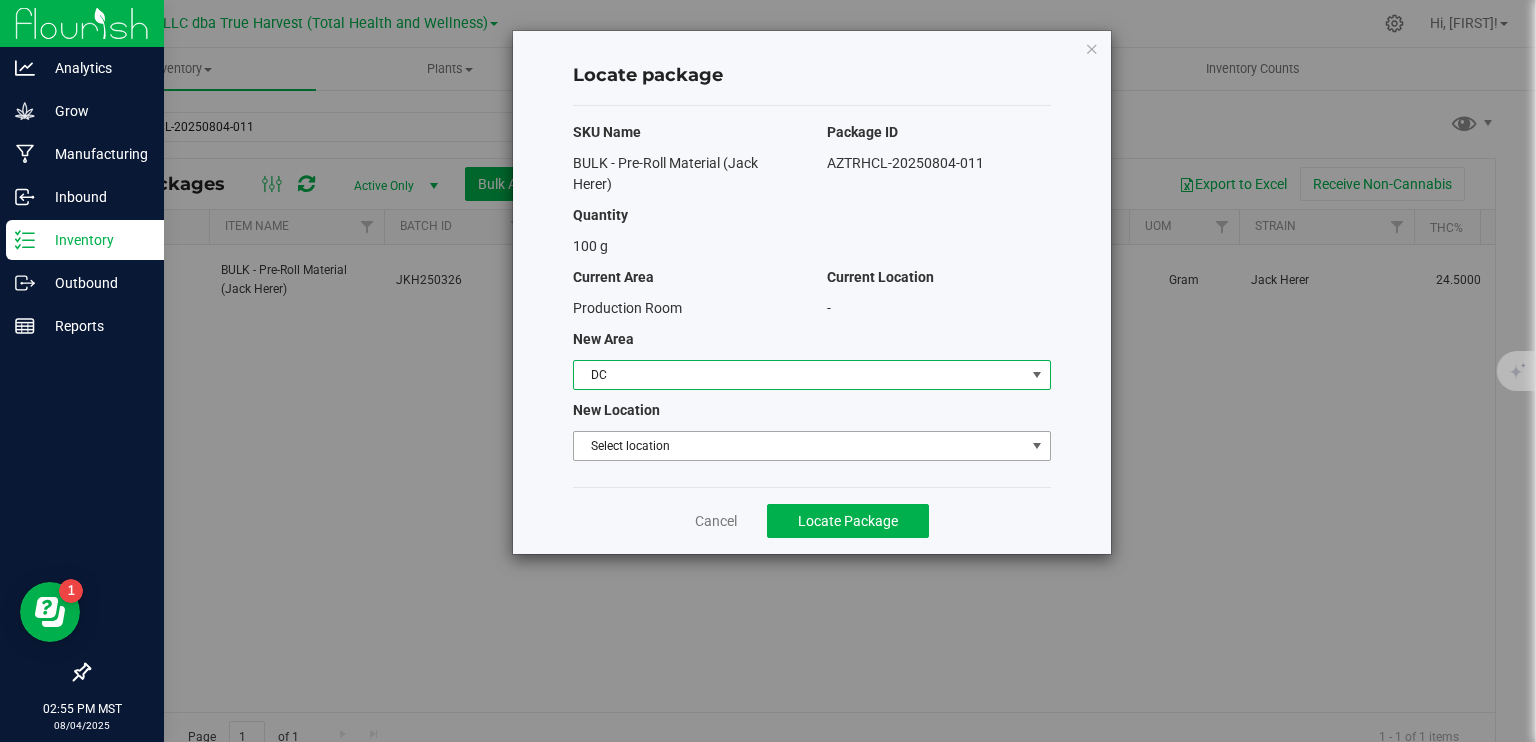 click on "Select location" at bounding box center (799, 446) 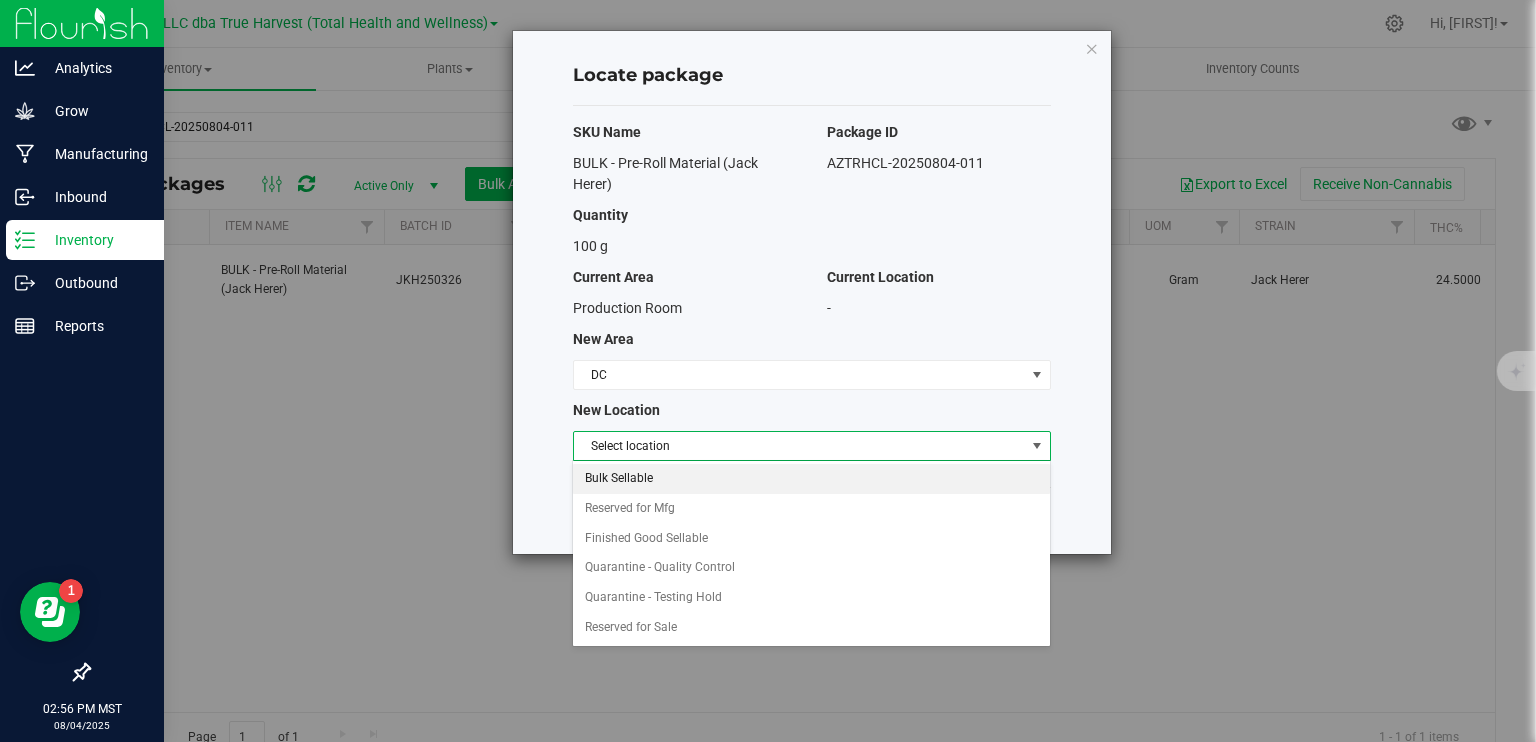 click on "Bulk Sellable" at bounding box center [811, 479] 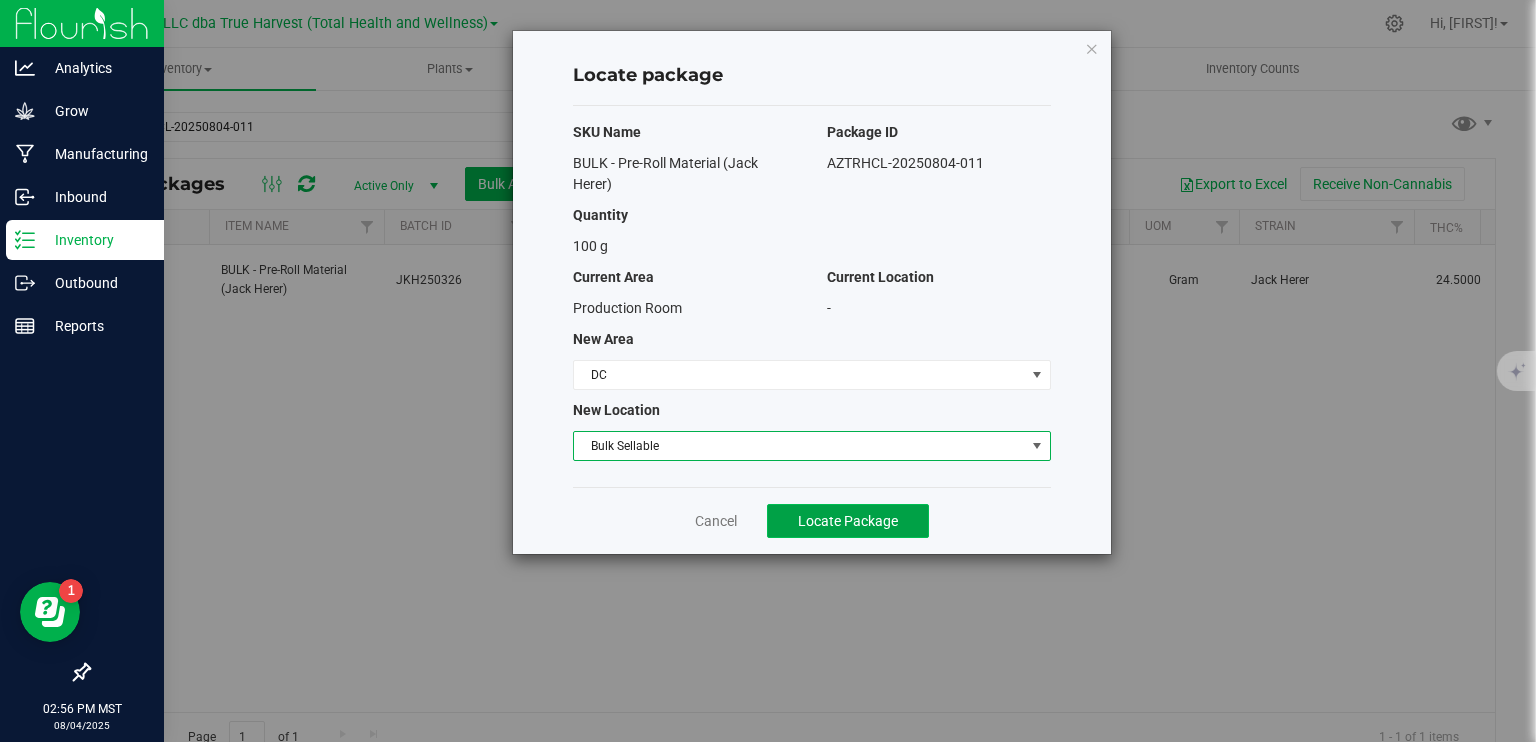 click on "Locate Package" 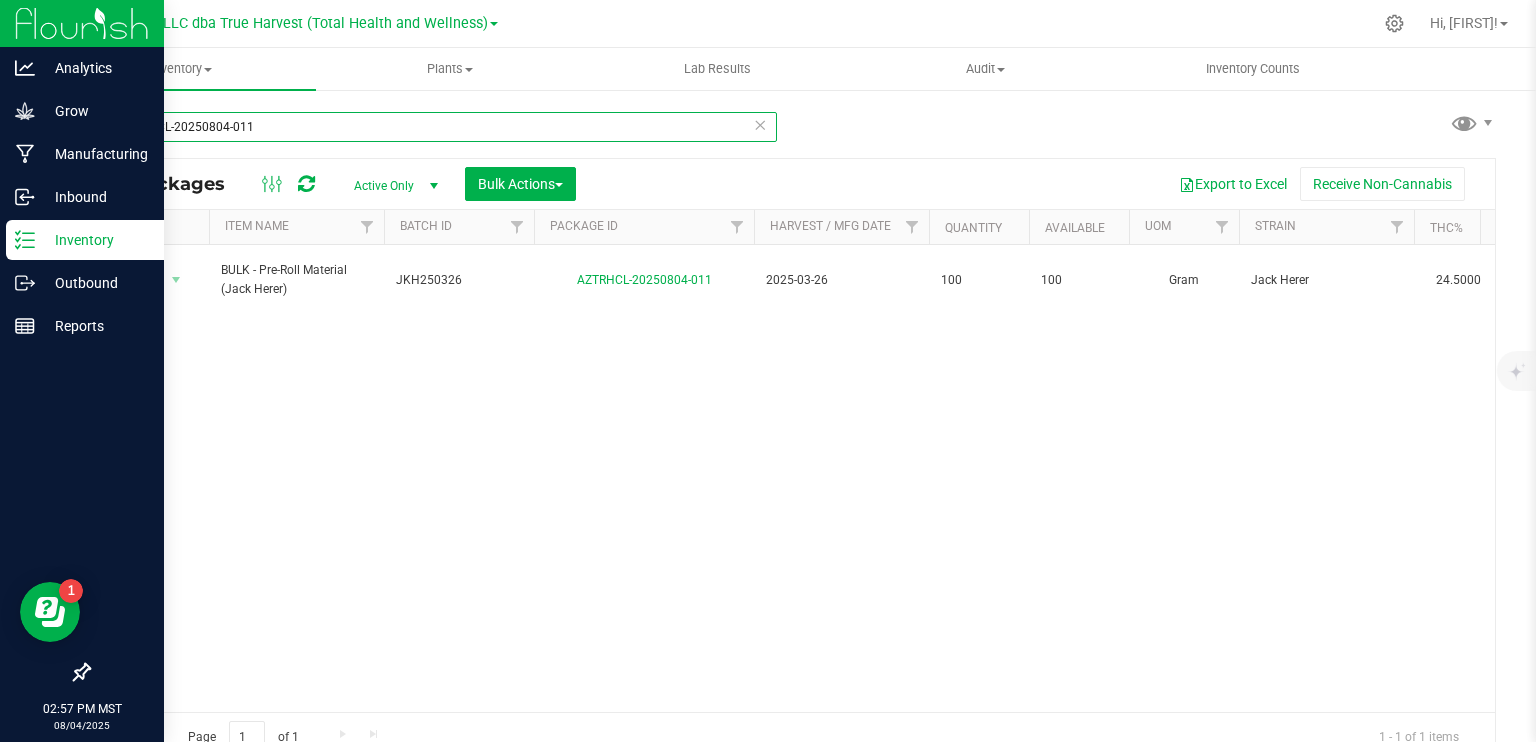 click on "AZTRHCL-20250804-011" at bounding box center (432, 127) 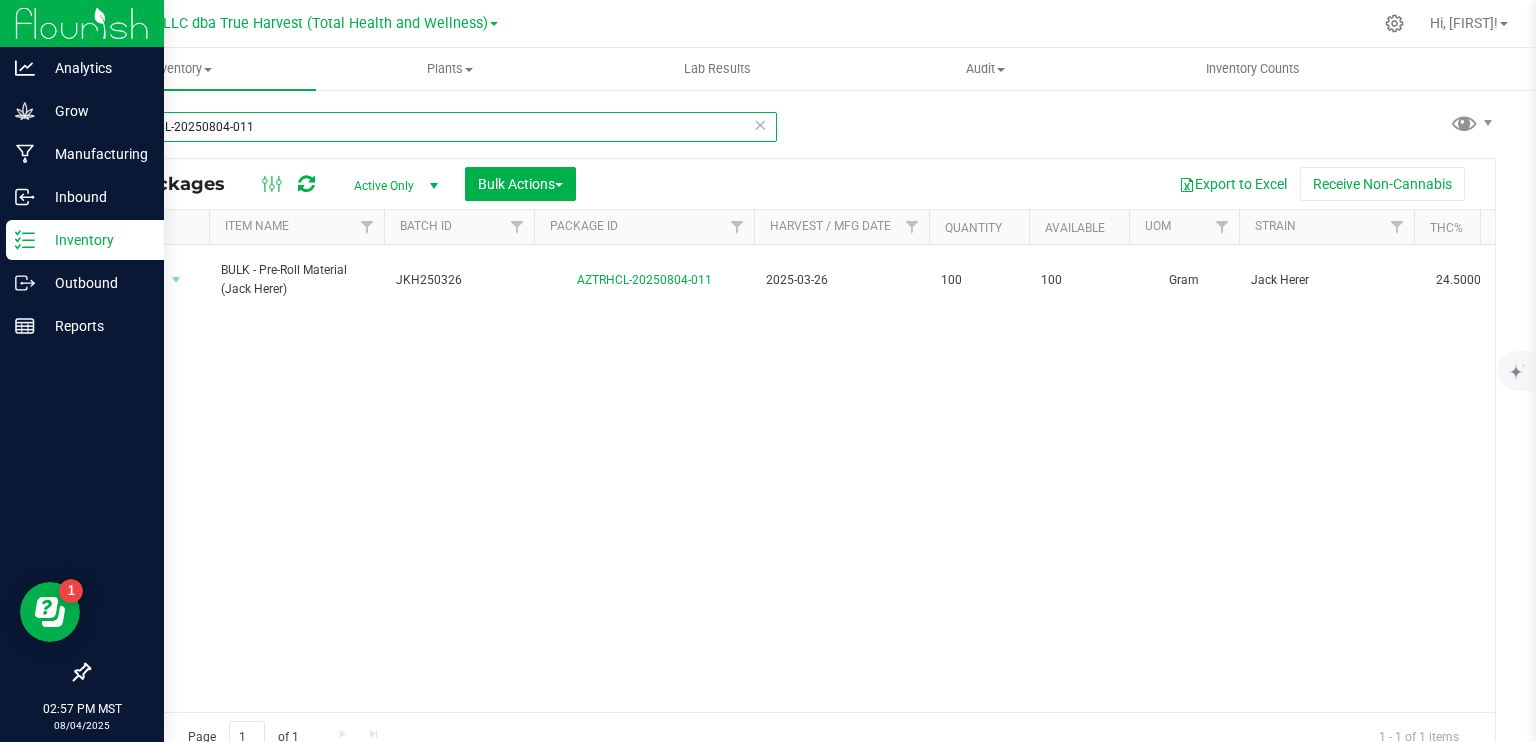 click on "AZTRHCL-20250804-011" at bounding box center [432, 127] 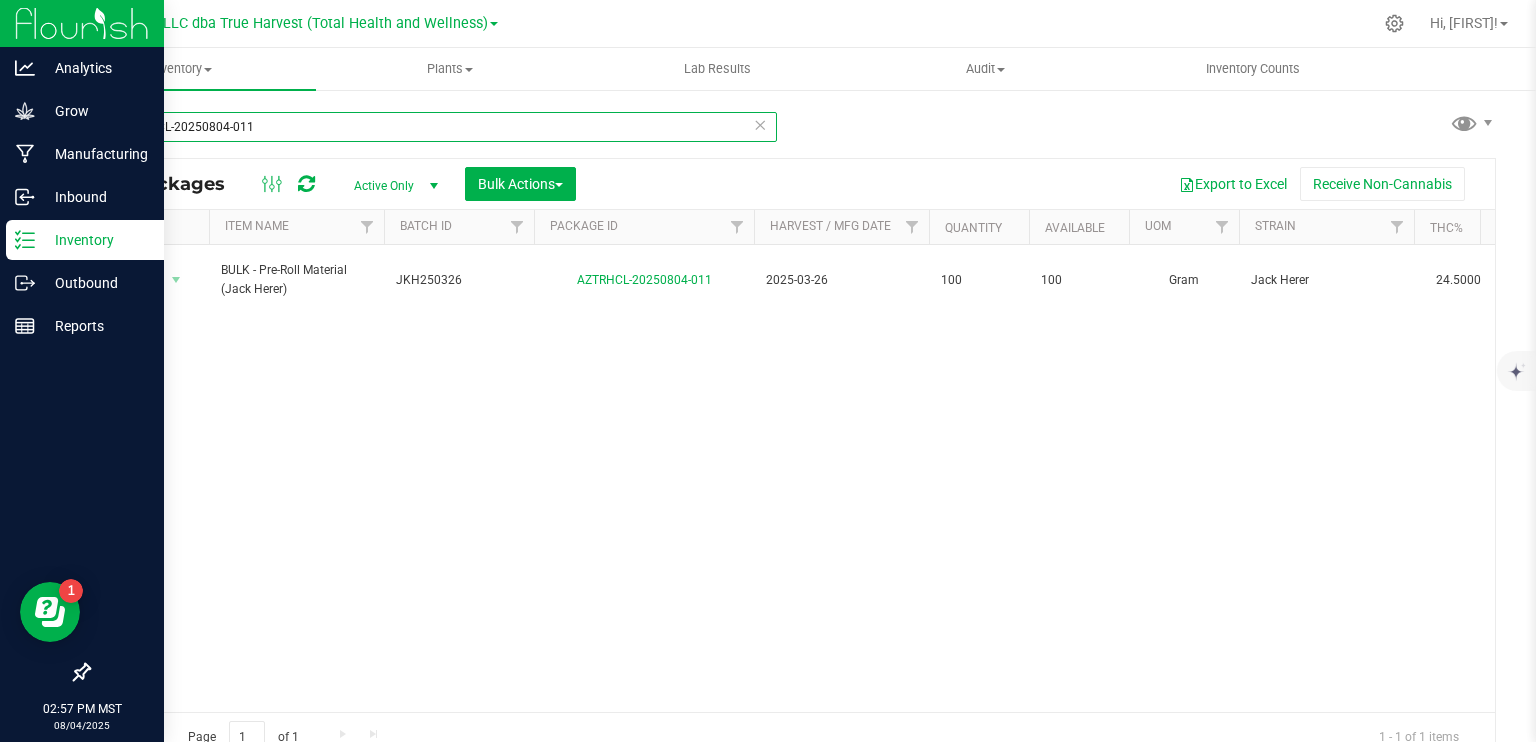 click on "AZTRHCL-20250804-011" at bounding box center (432, 127) 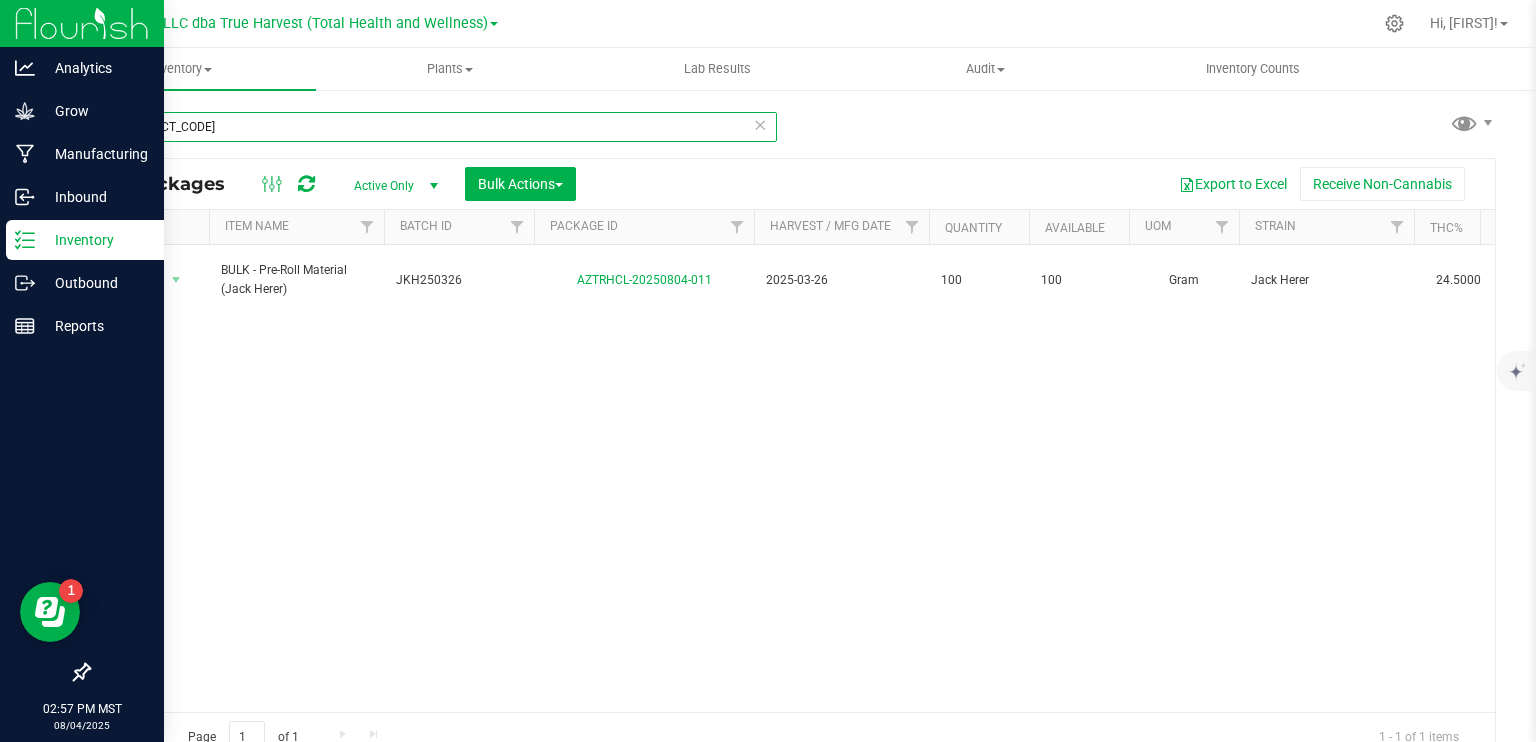 type on "AZTRHCL-20250804-010" 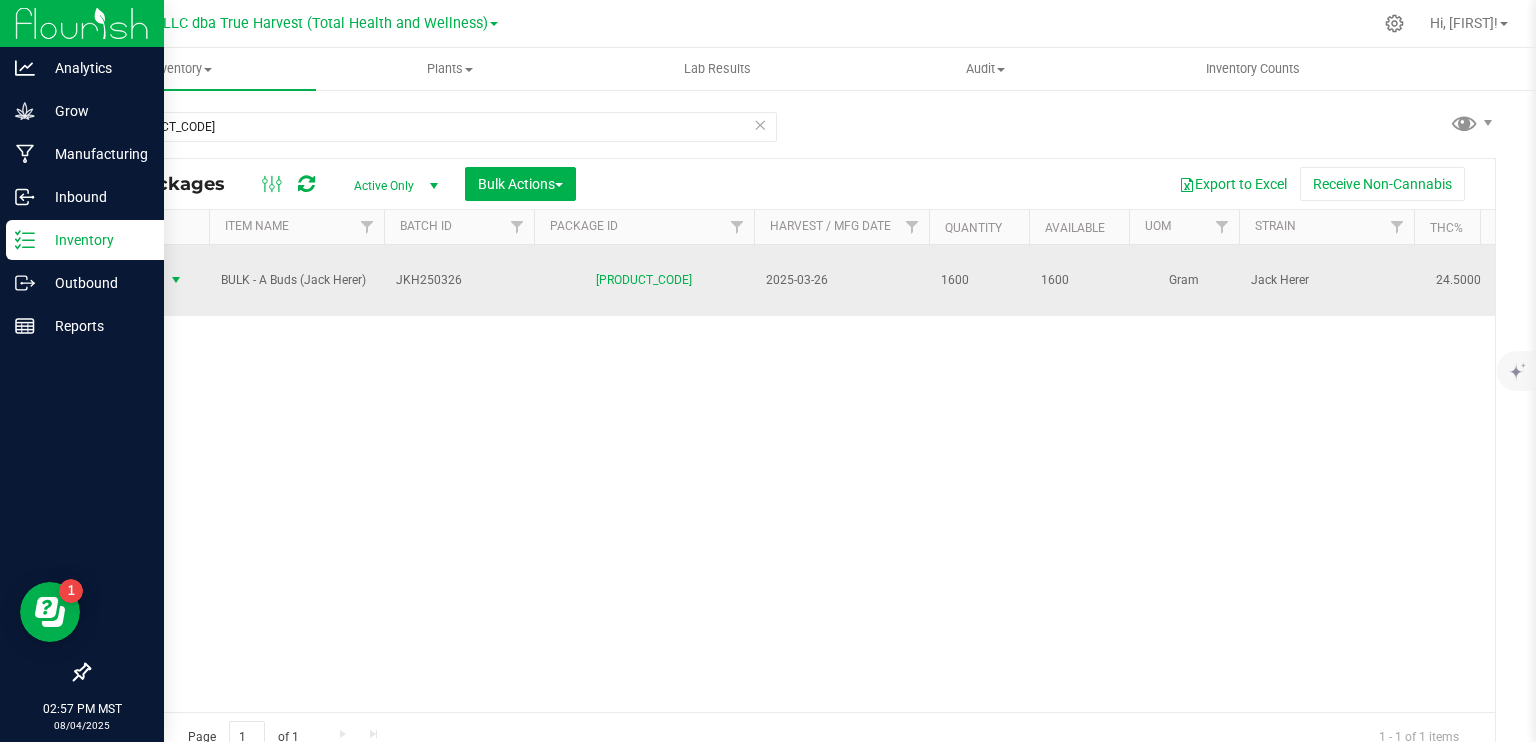 click at bounding box center [176, 280] 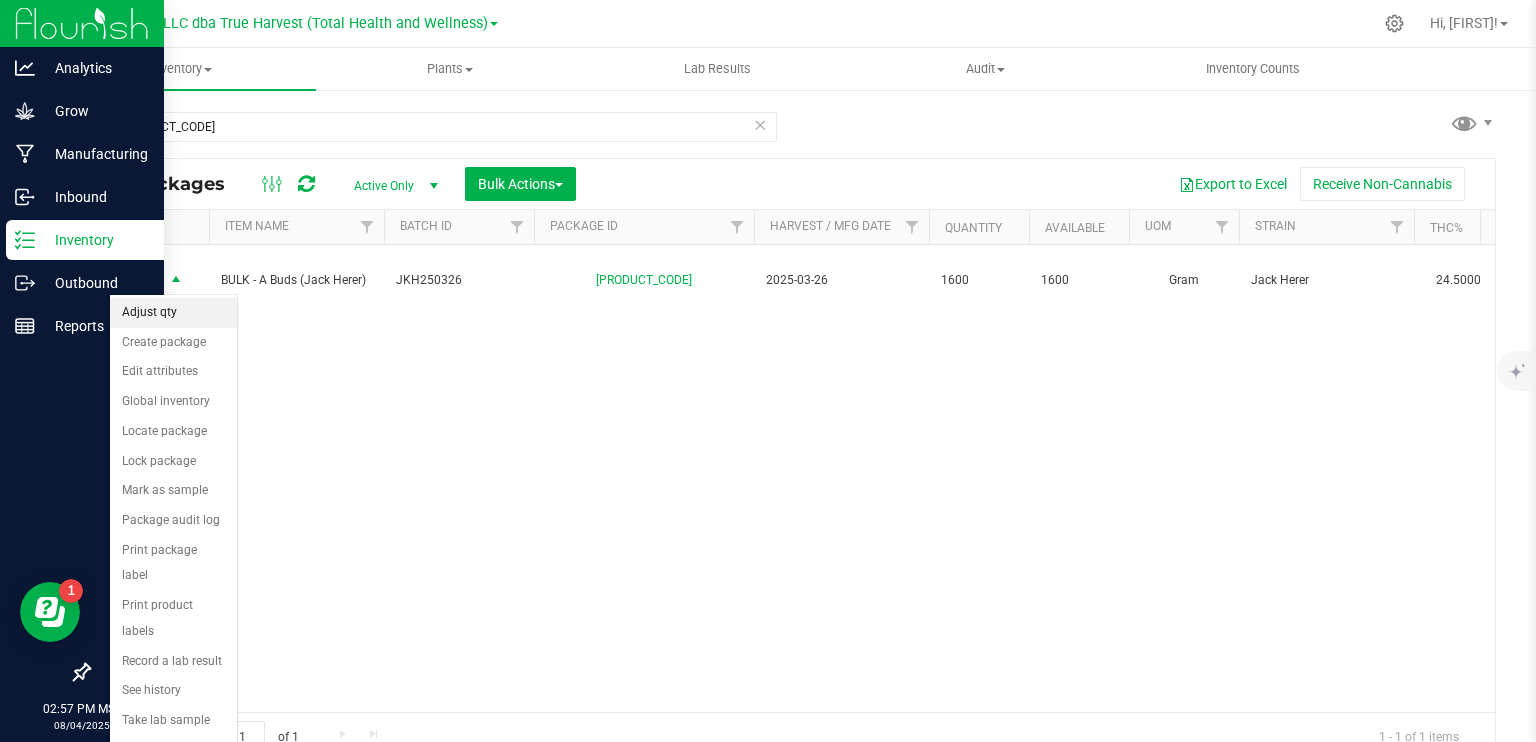 click on "Adjust qty" at bounding box center (173, 313) 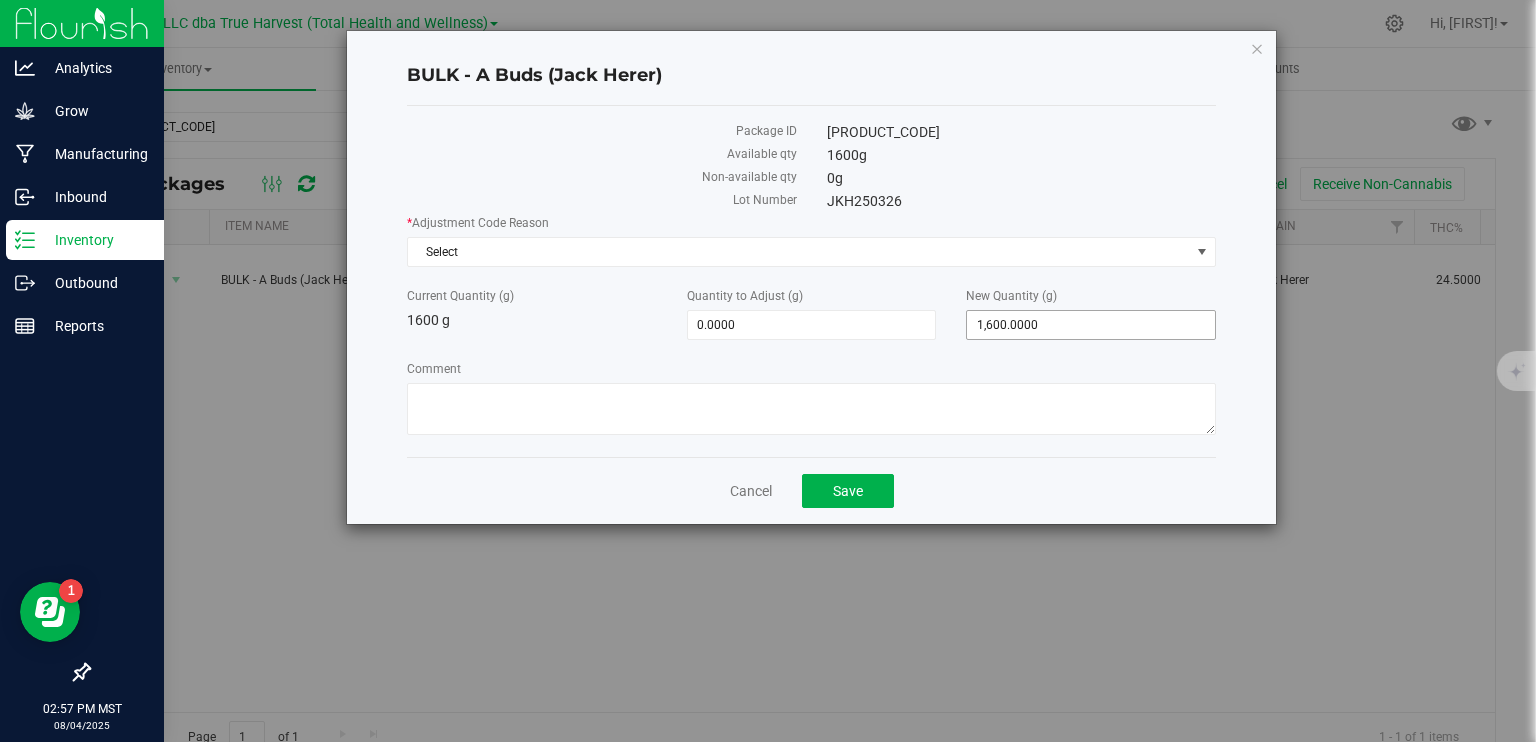 click on "1,600.0000 1600" at bounding box center [1091, 325] 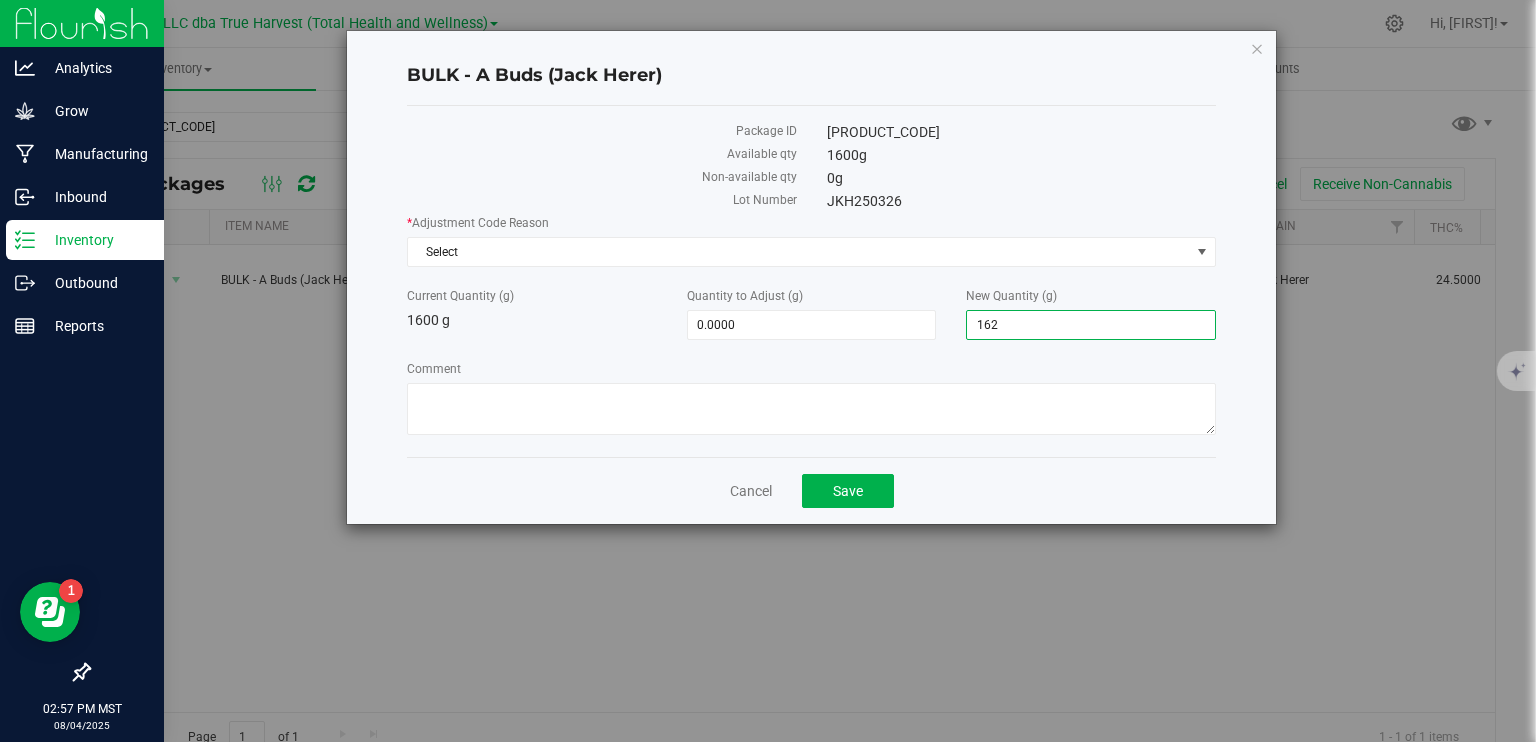 type on "1620" 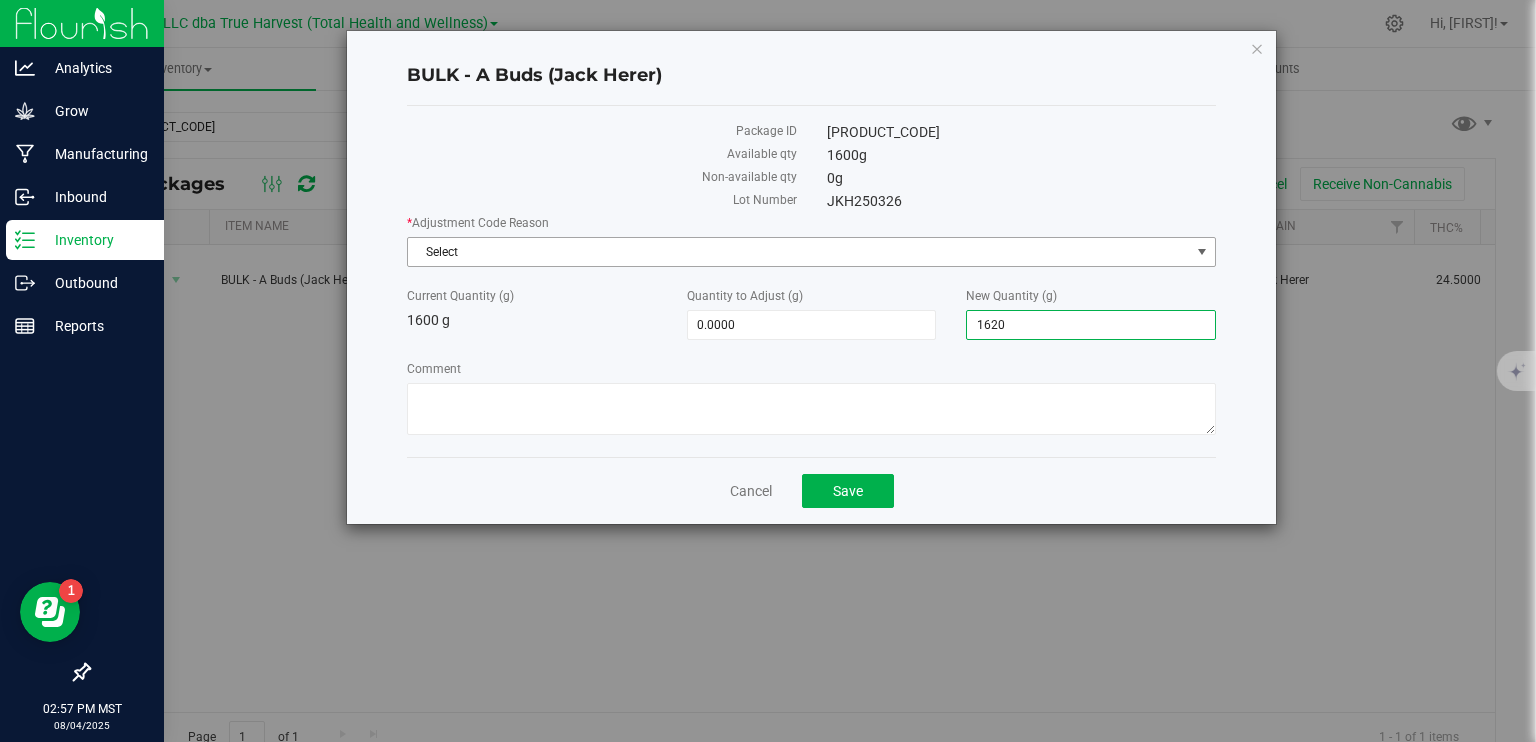 type on "20.0000" 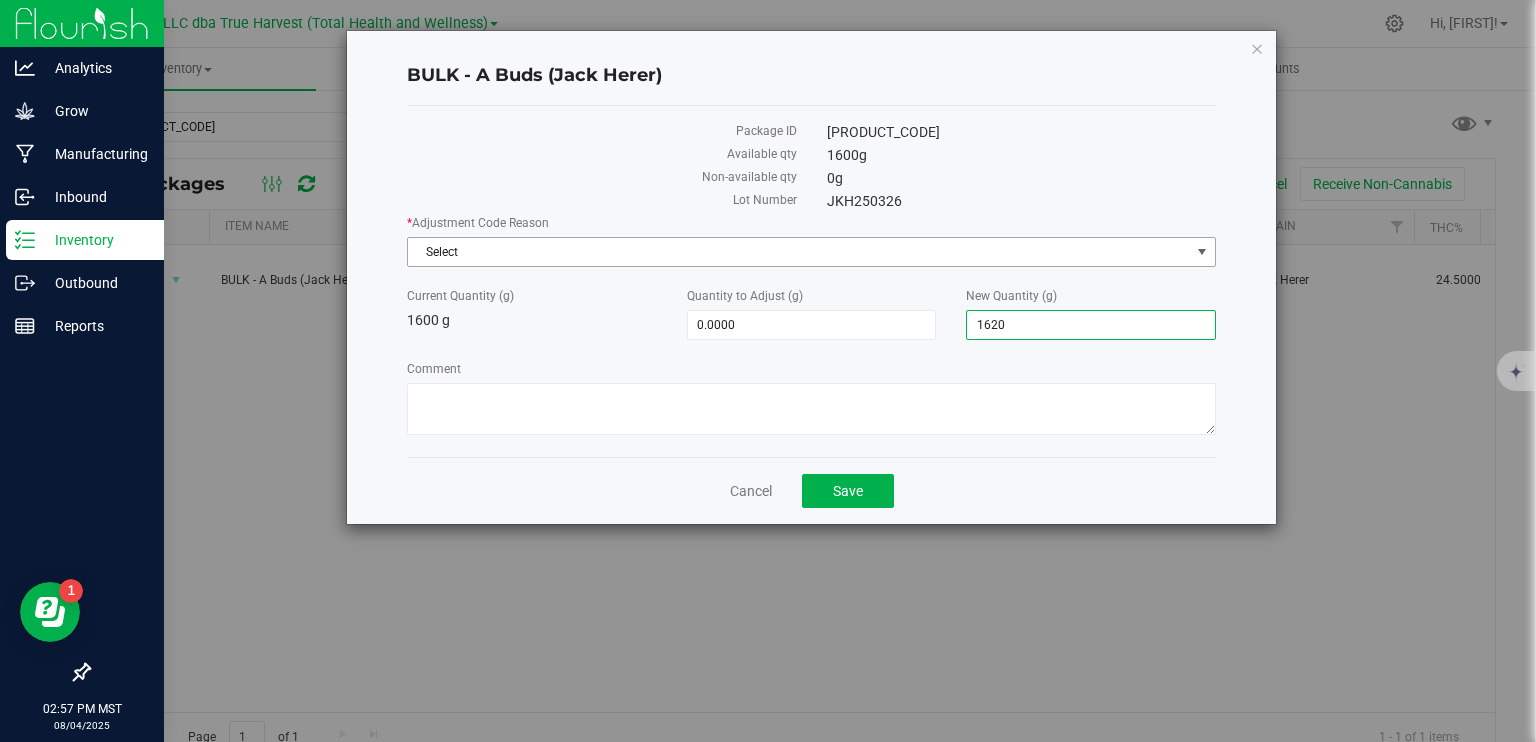 type on "1,620.0000" 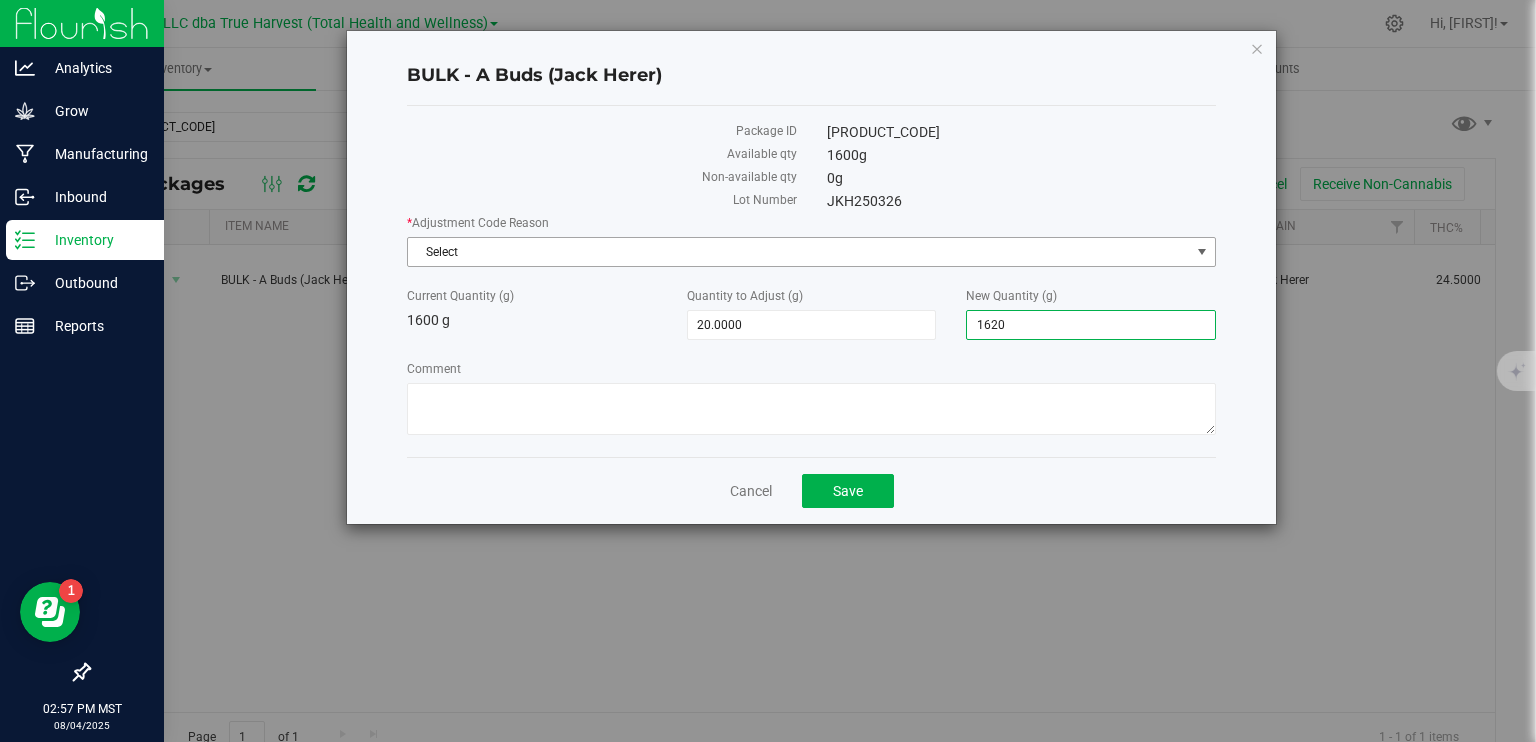 click on "Select" at bounding box center (799, 252) 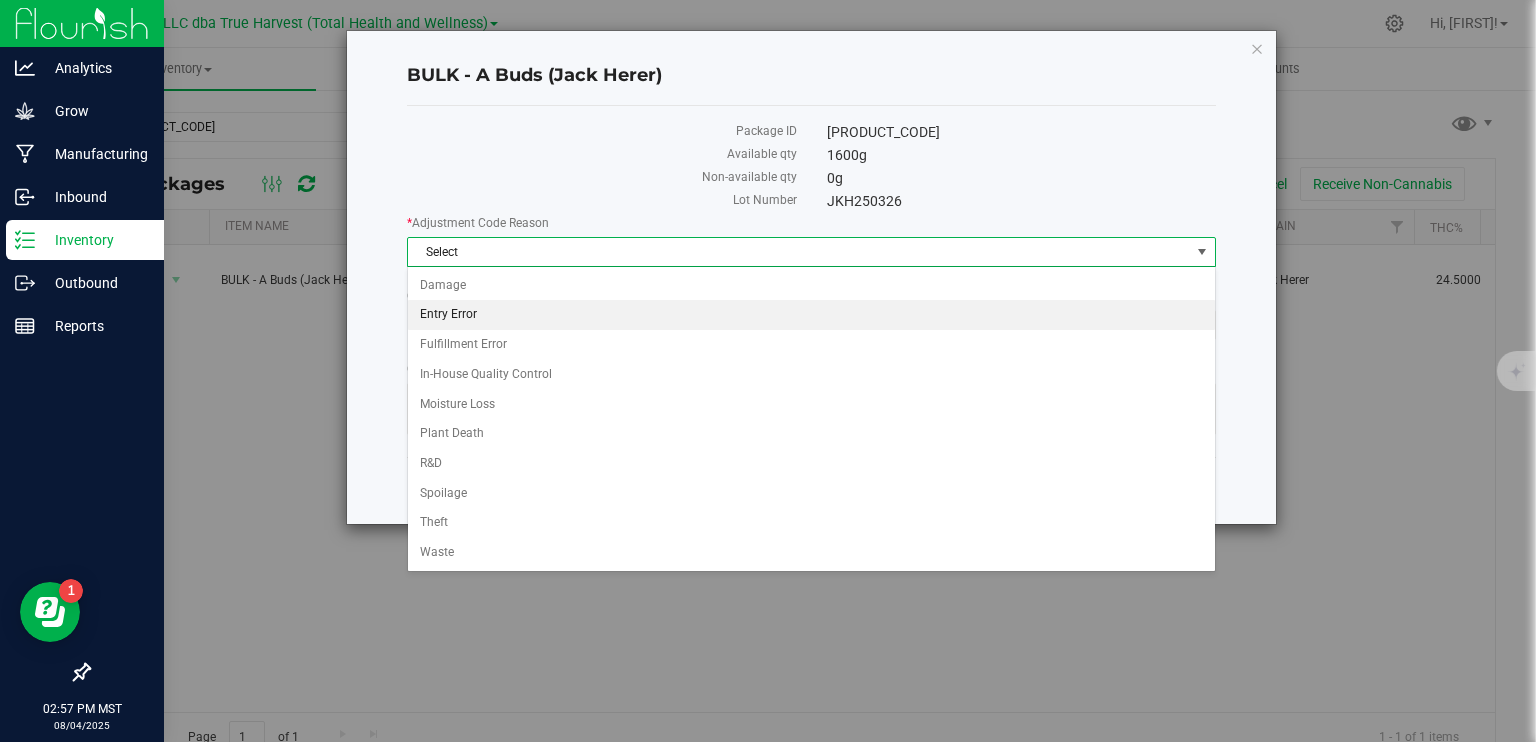 click on "Entry Error" at bounding box center [811, 315] 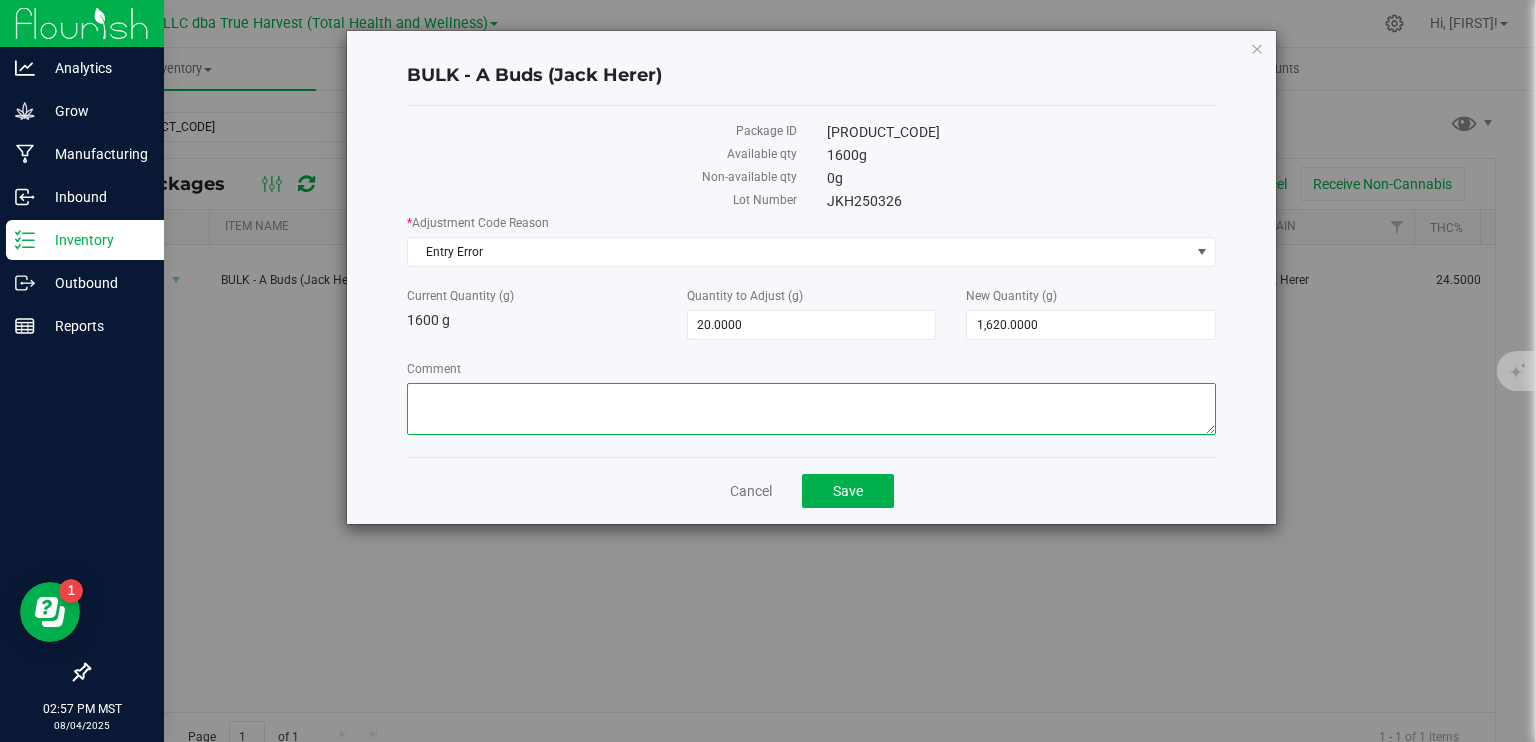 click on "Comment" at bounding box center (811, 409) 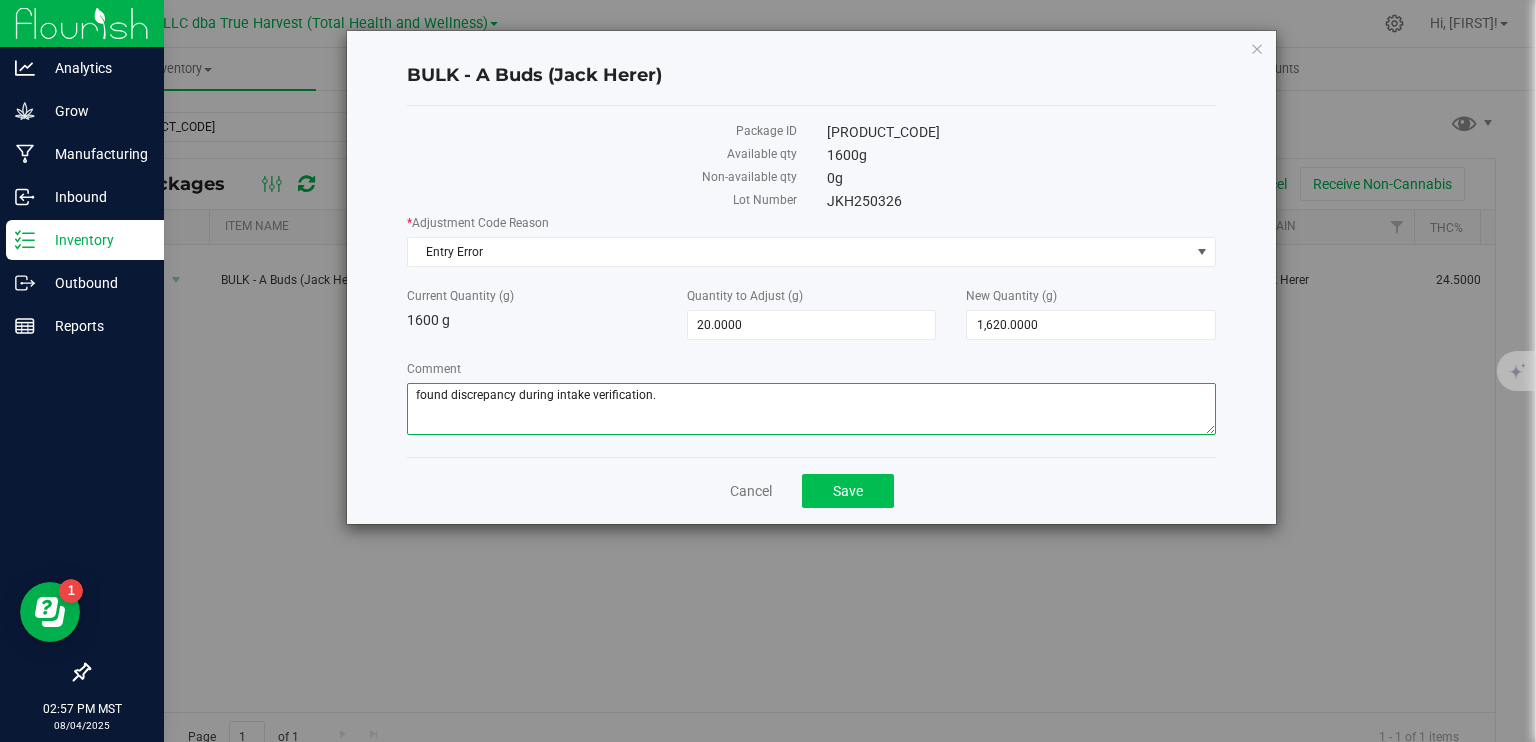 type on "found discrepancy during intake verification." 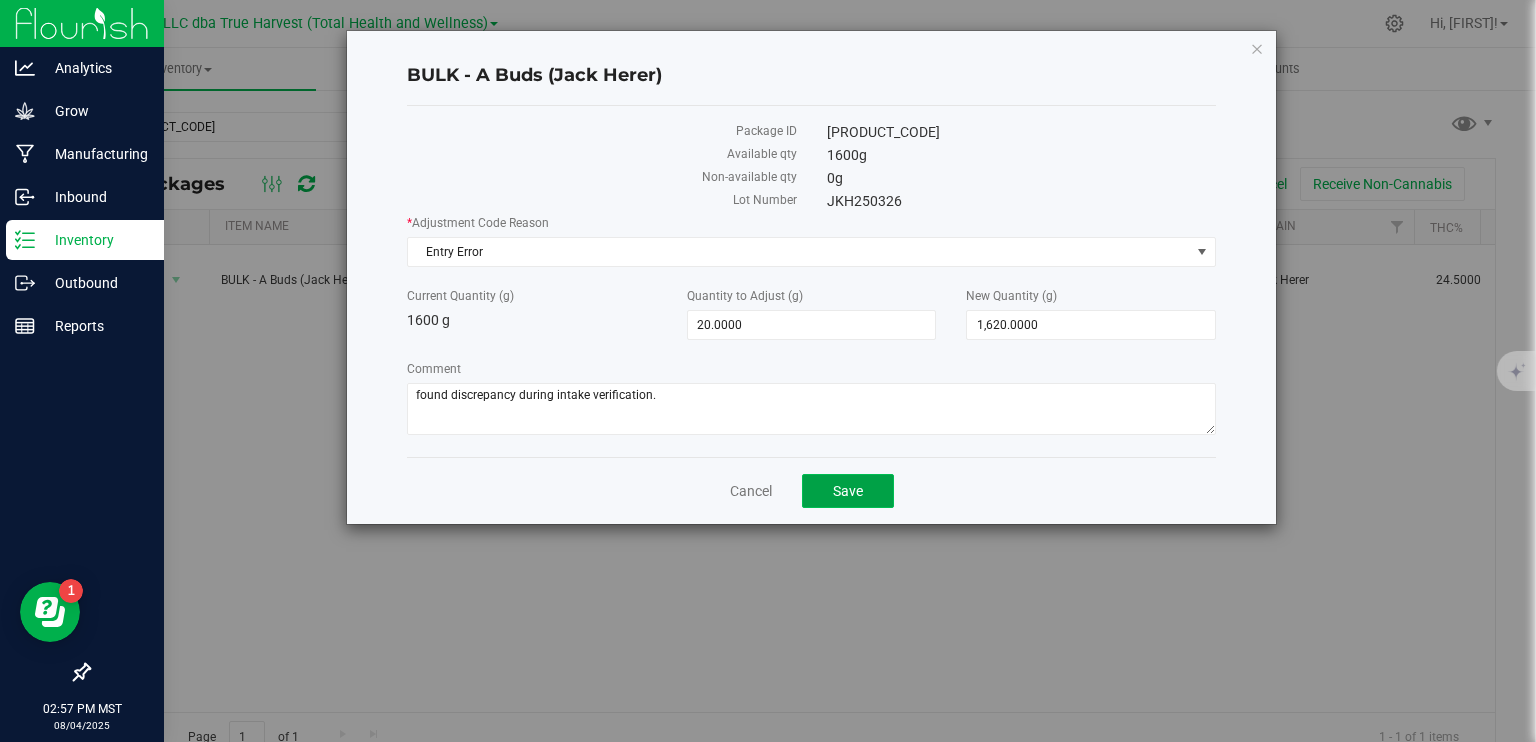 click on "Save" 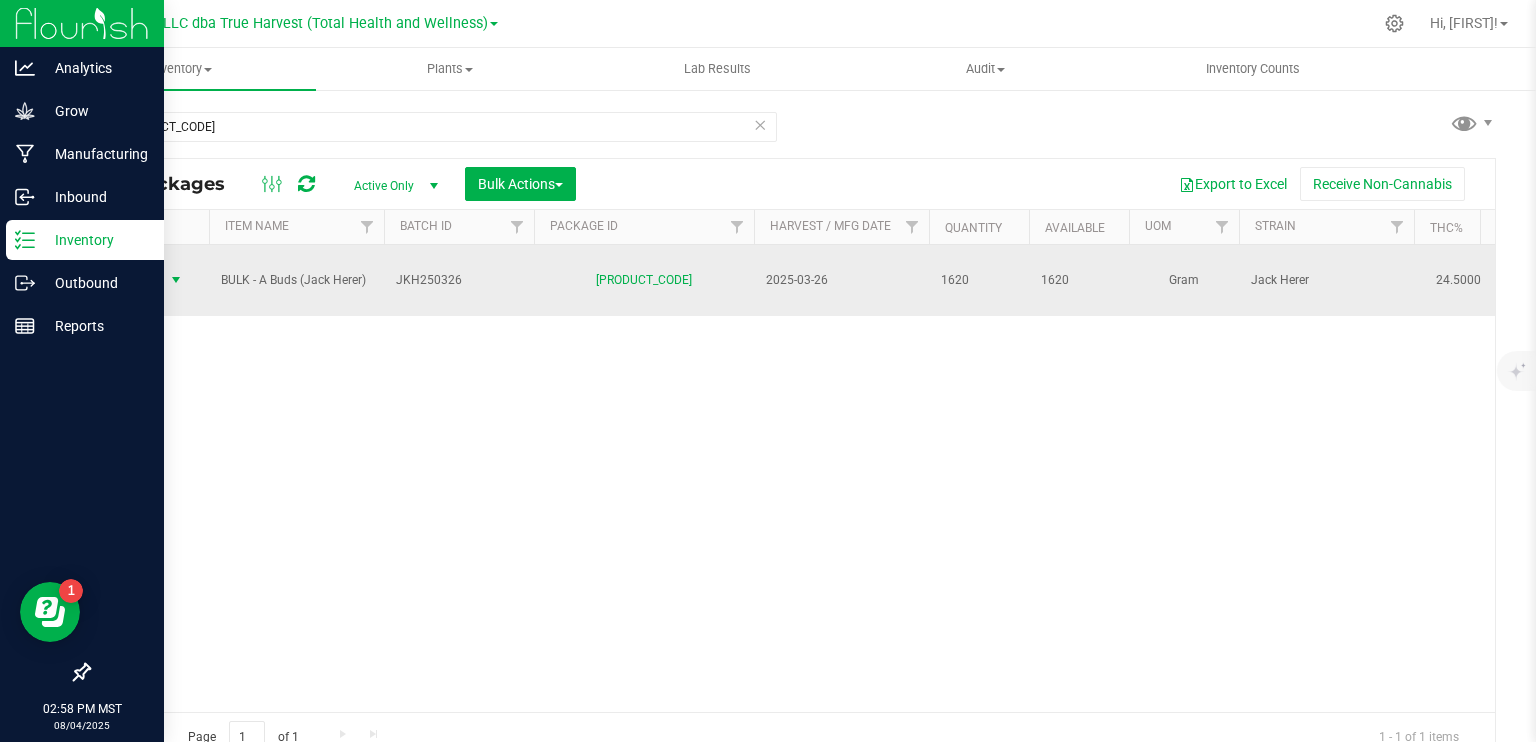 click at bounding box center [176, 280] 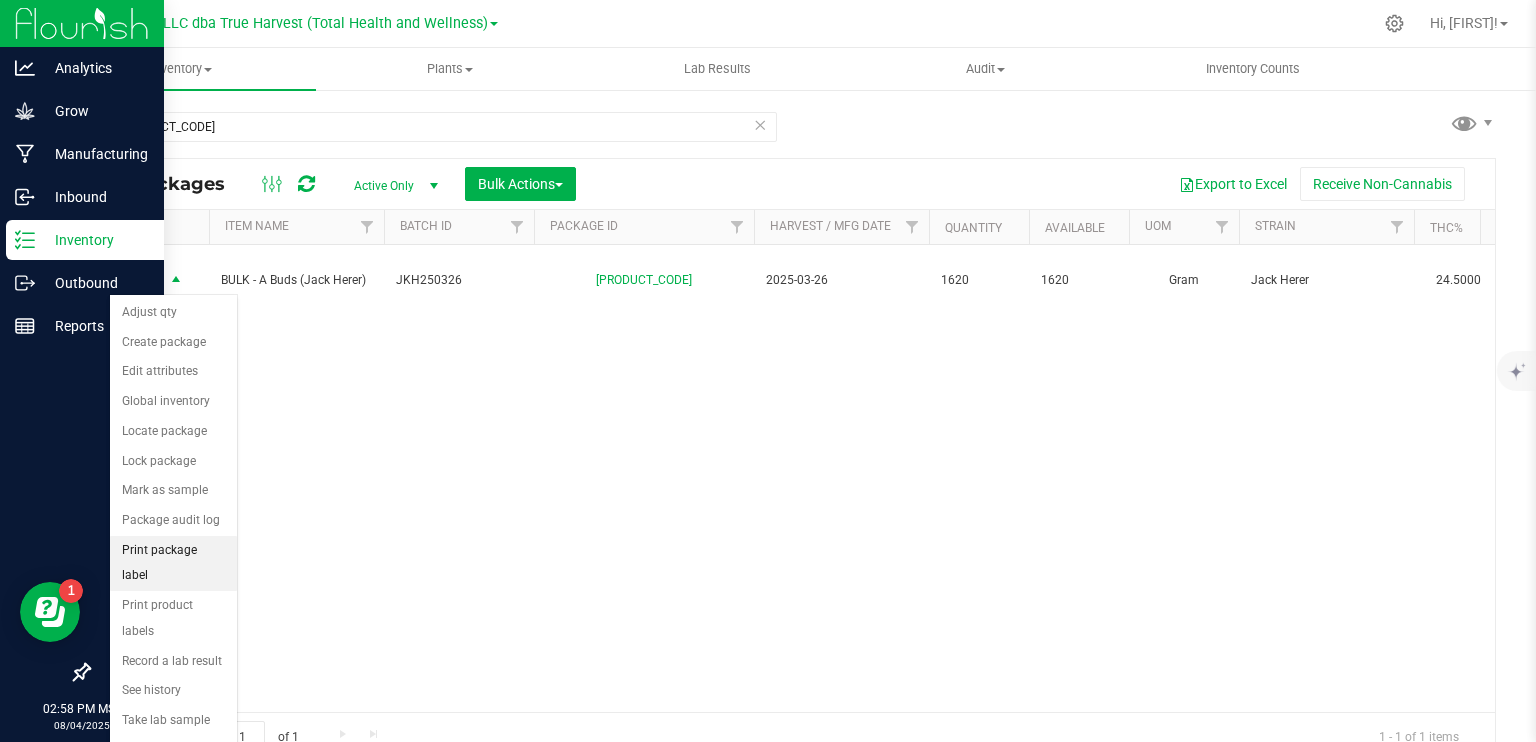 click on "Print package label" at bounding box center (173, 563) 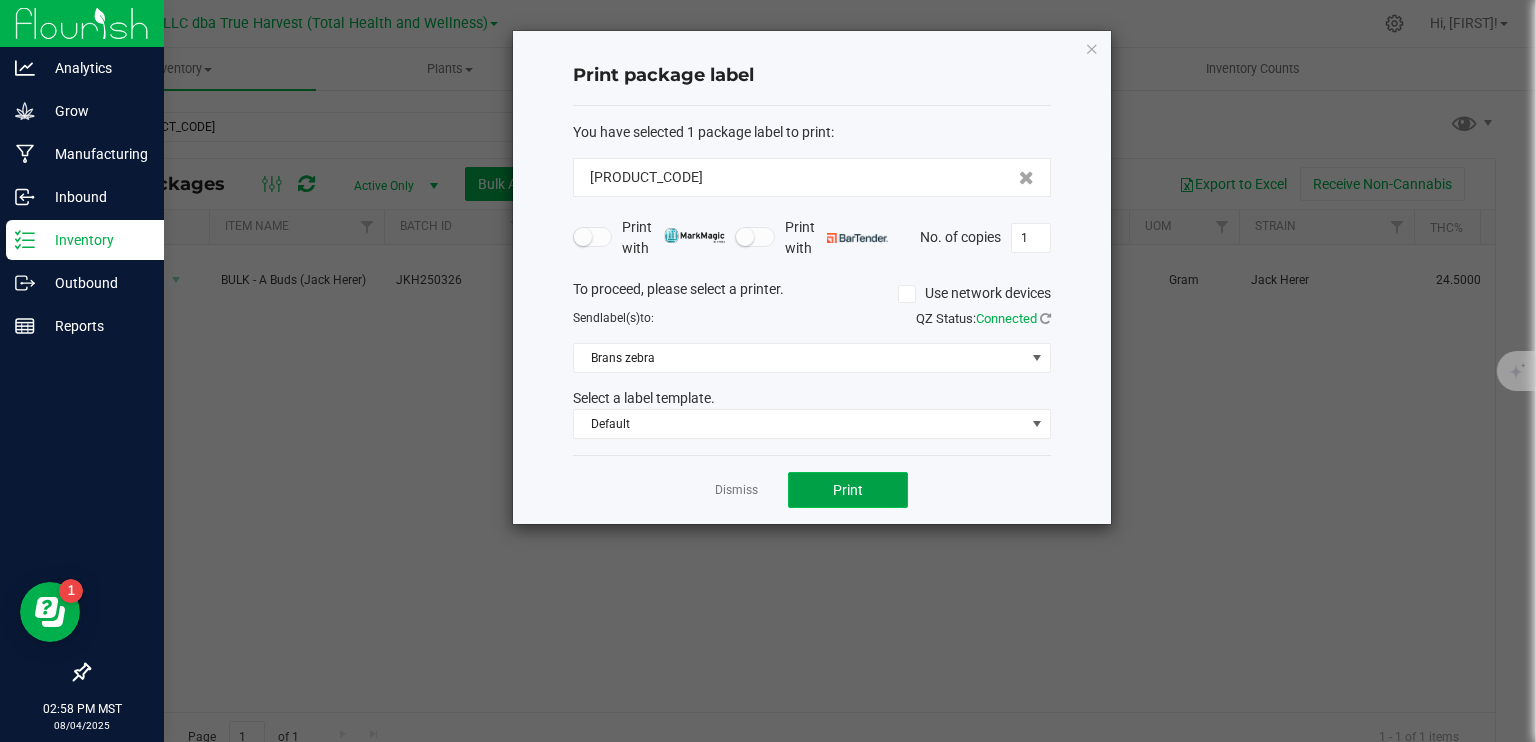 click on "Print" 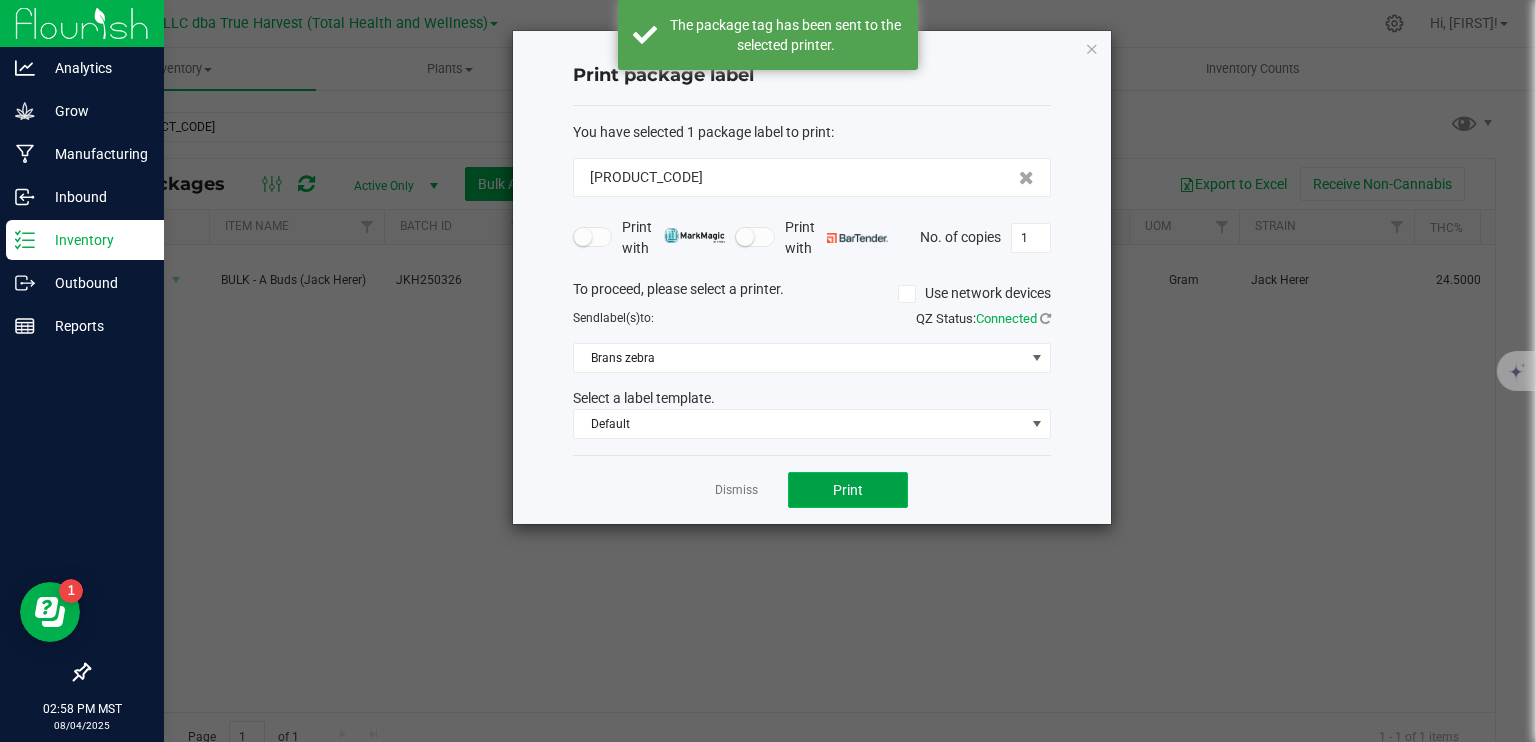 click on "Print" 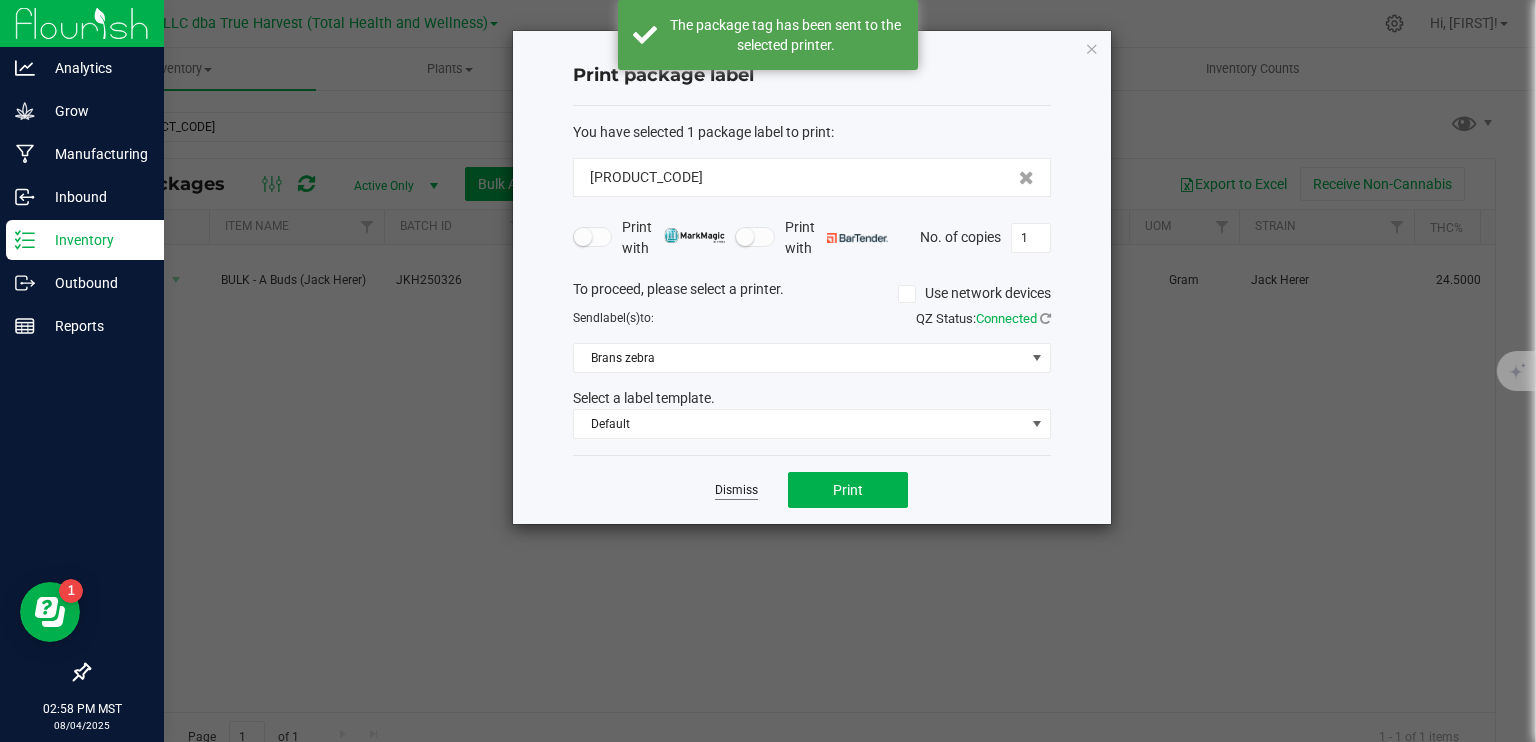 click on "Dismiss" 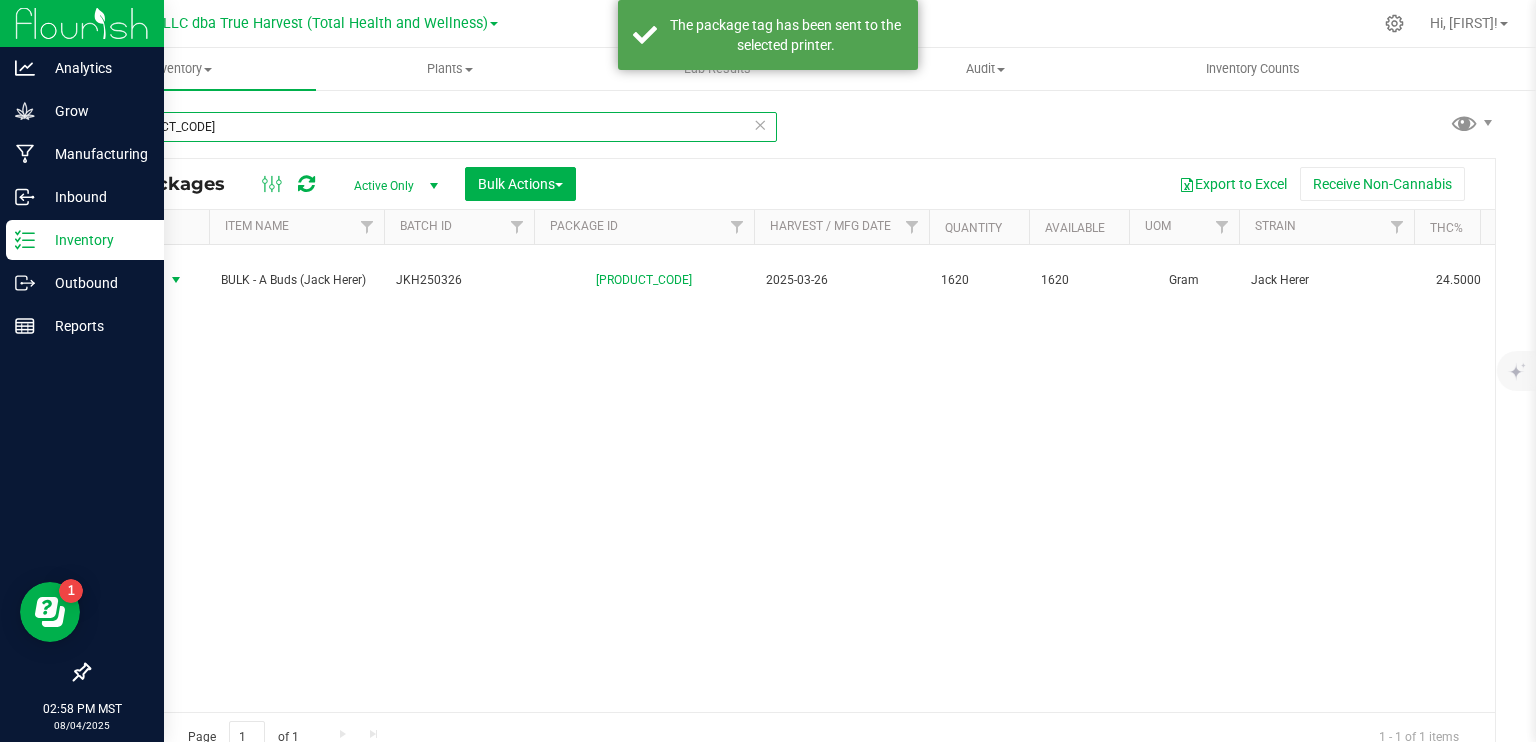 click on "AZTRHCL-20250804-010" at bounding box center [432, 127] 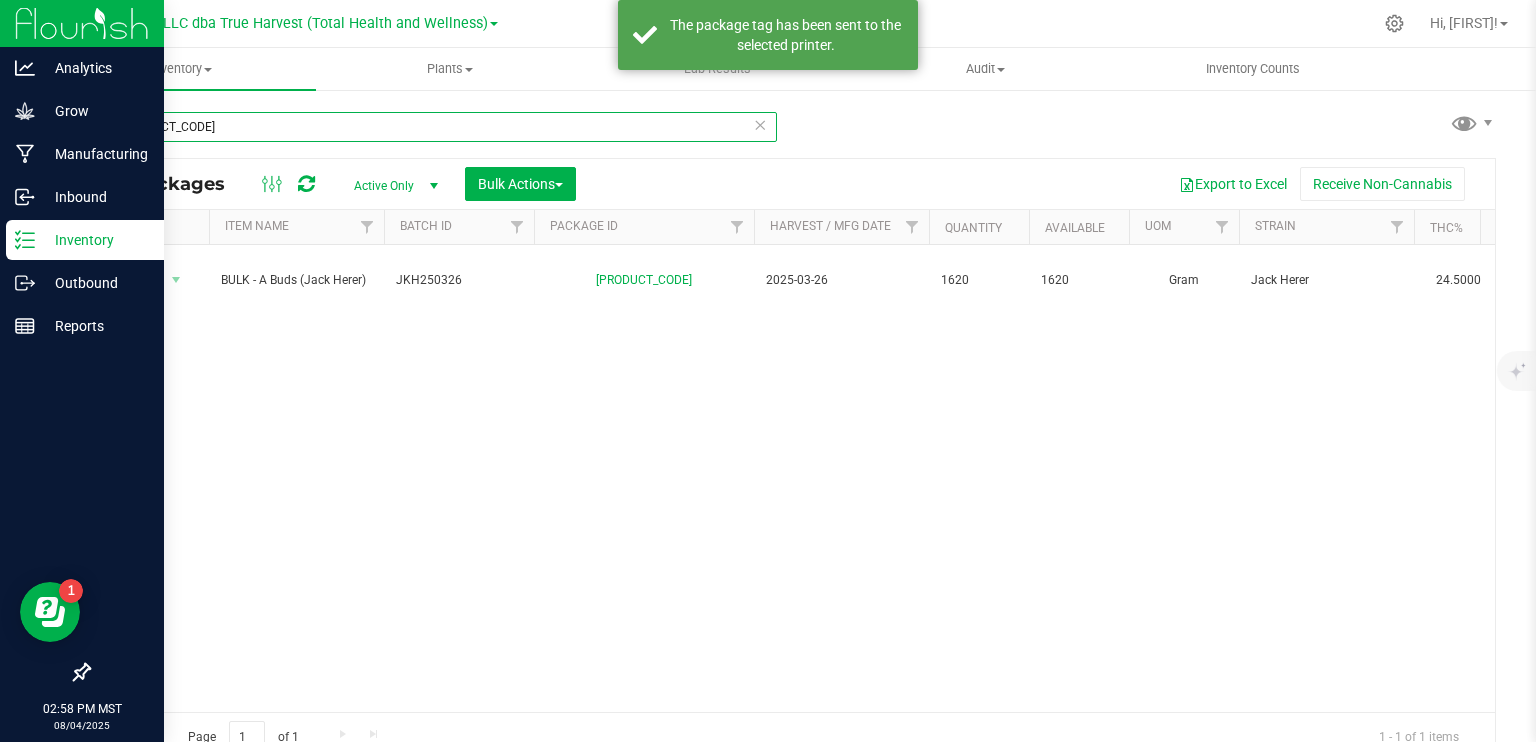 click on "AZTRHCL-20250804-010" at bounding box center (432, 127) 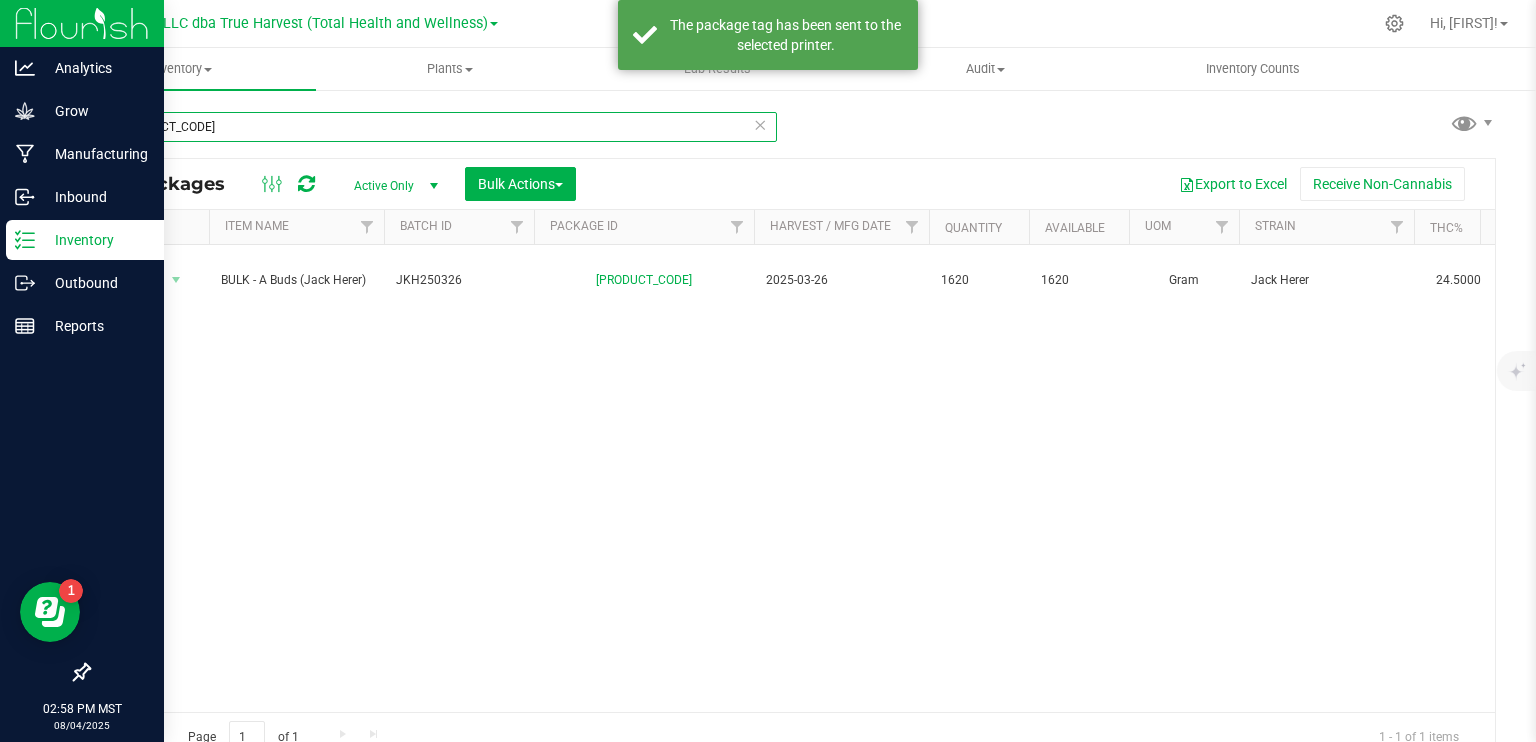click on "AZTRHCL-20250804-010" at bounding box center (432, 127) 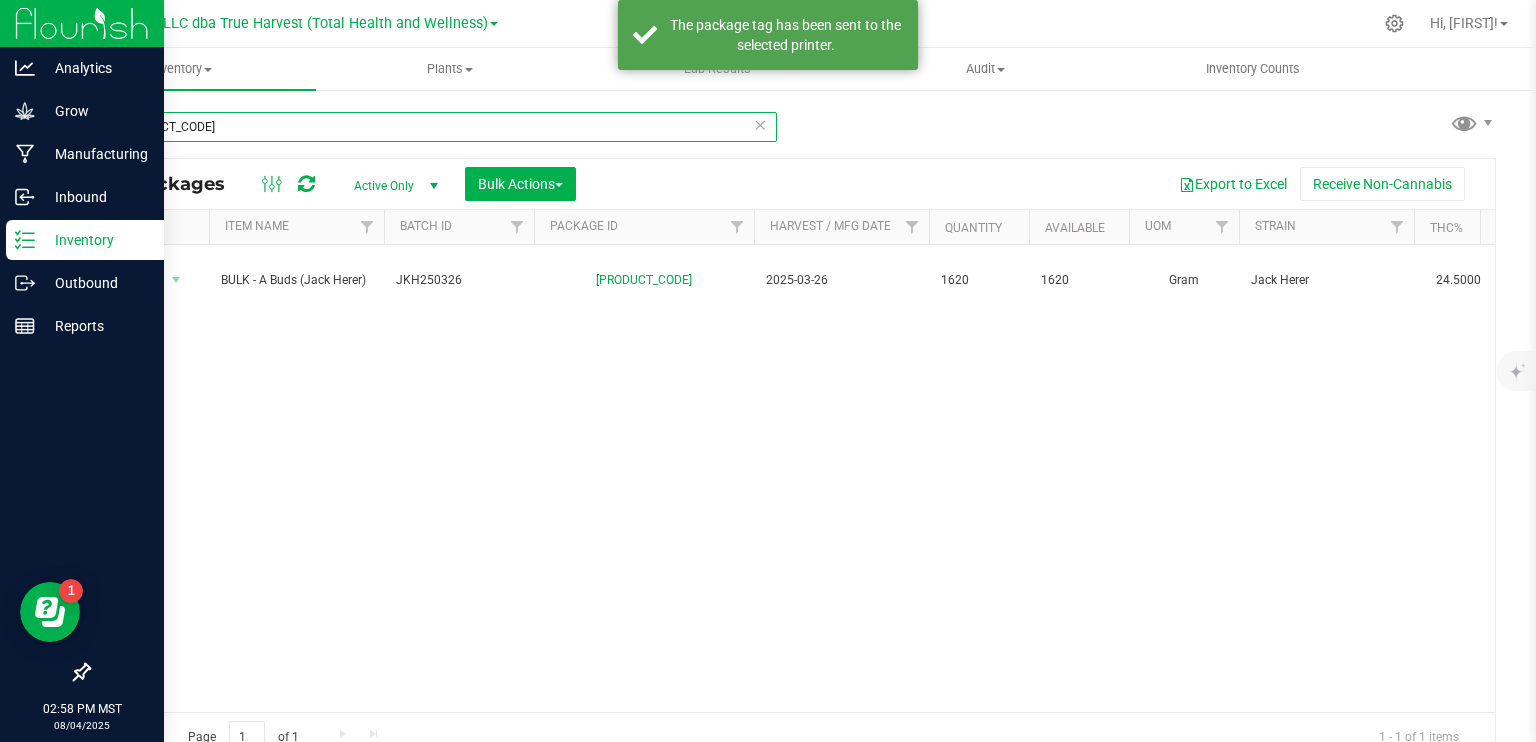 click on "AZTRHCL-20250804-010" at bounding box center (432, 127) 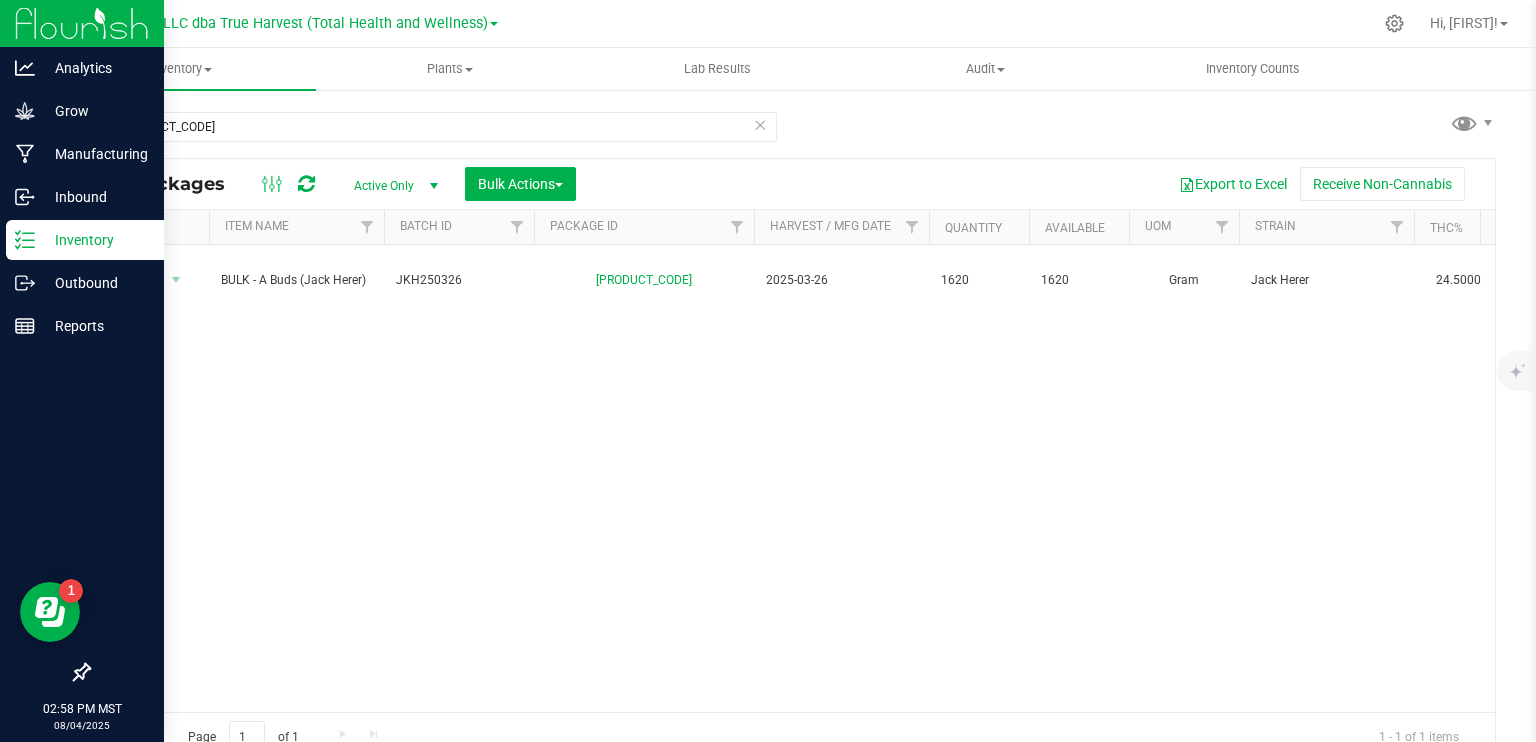 drag, startPoint x: 218, startPoint y: 476, endPoint x: 218, endPoint y: 386, distance: 90 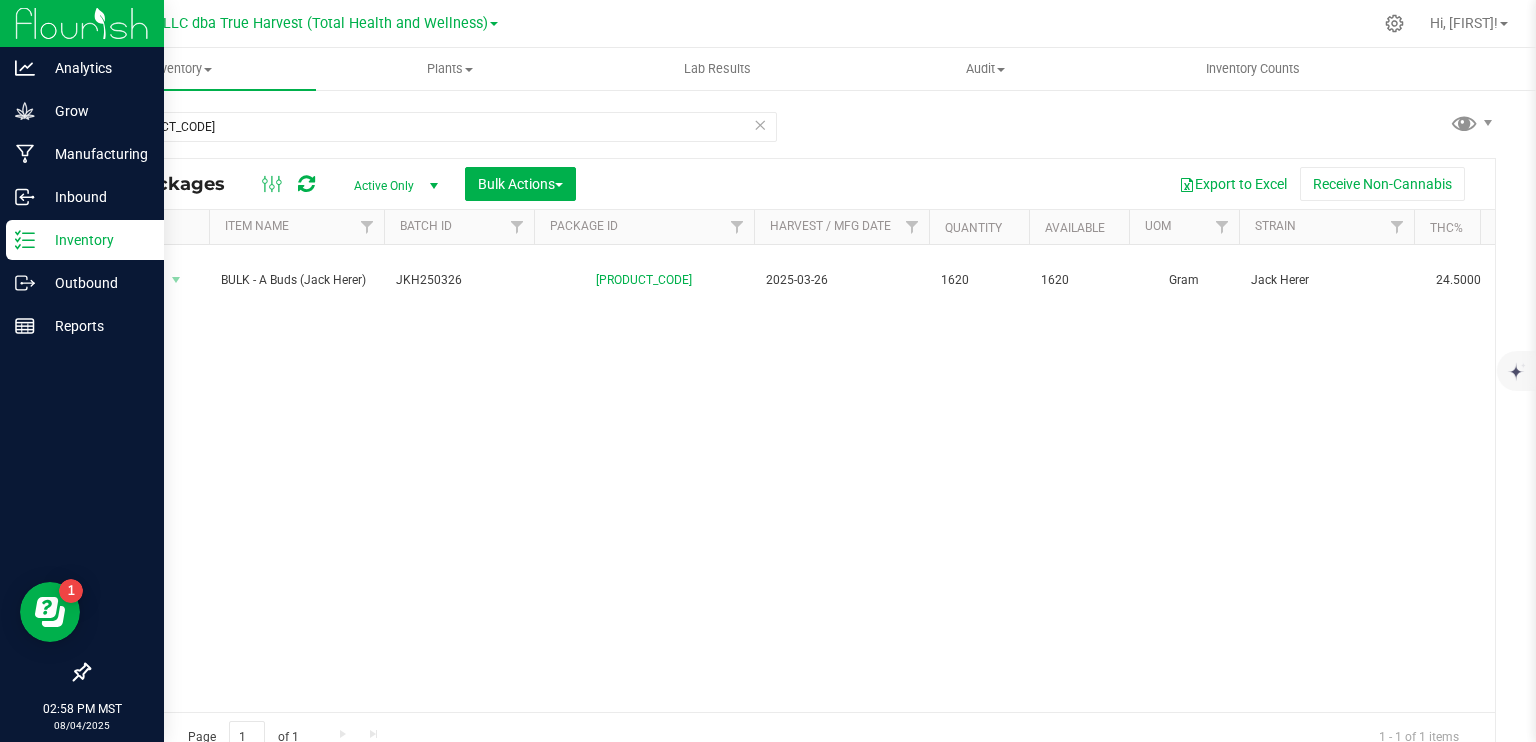 click on "Action Action Adjust qty Create package Edit attributes Global inventory Locate package Lock package Mark as sample Package audit log Print package label Print product labels Record a lab result See history Take lab sample Update MMJ used
BULK - A Buds (Jack Herer)
JKH250326
AZTRHCL-20250804-010
2025-03-26
1620
1620
Gram
Jack Herer
24.5000 S
Production Room
Bulk
A Buds
True Harvest
0
bshipley@trueharvestco.com" at bounding box center [792, 478] 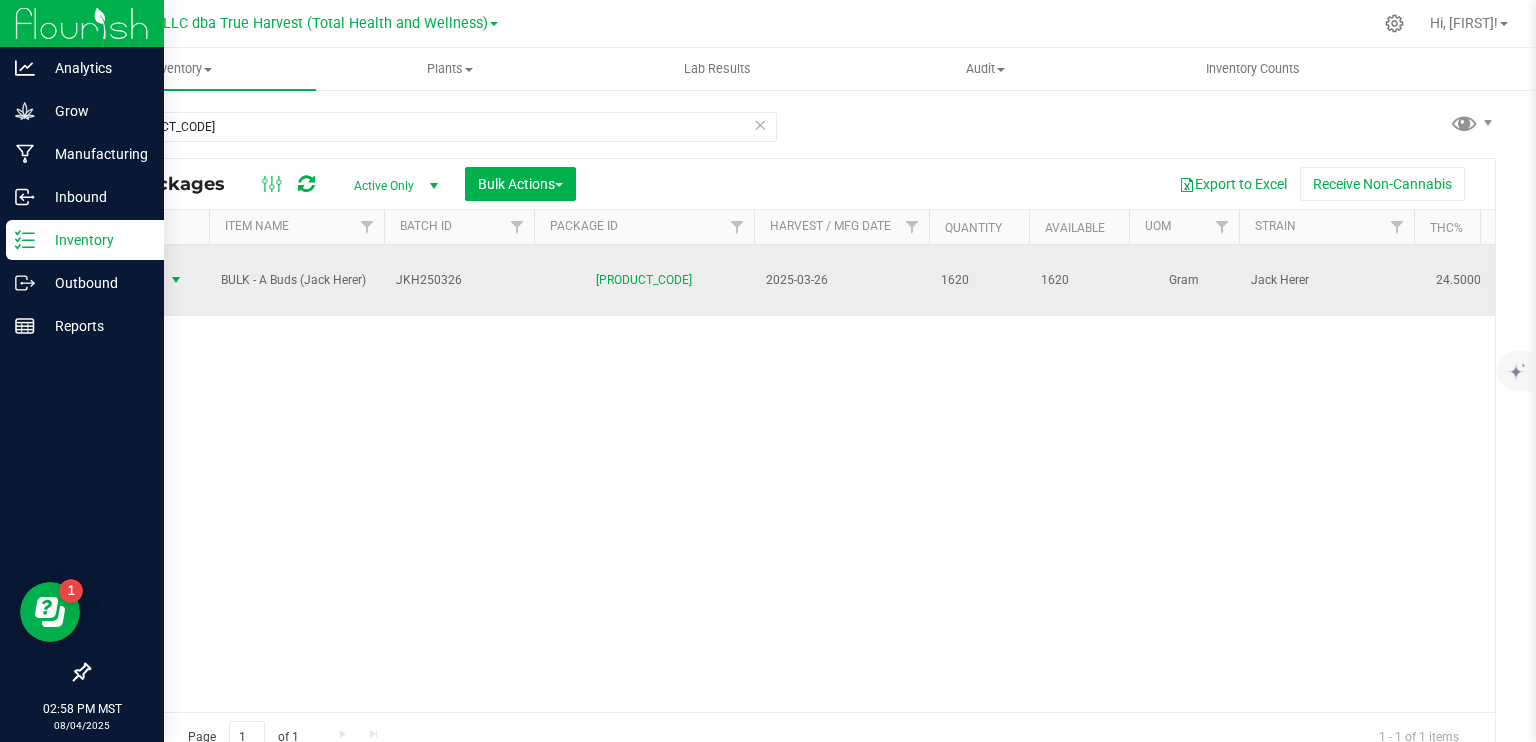 click at bounding box center (176, 280) 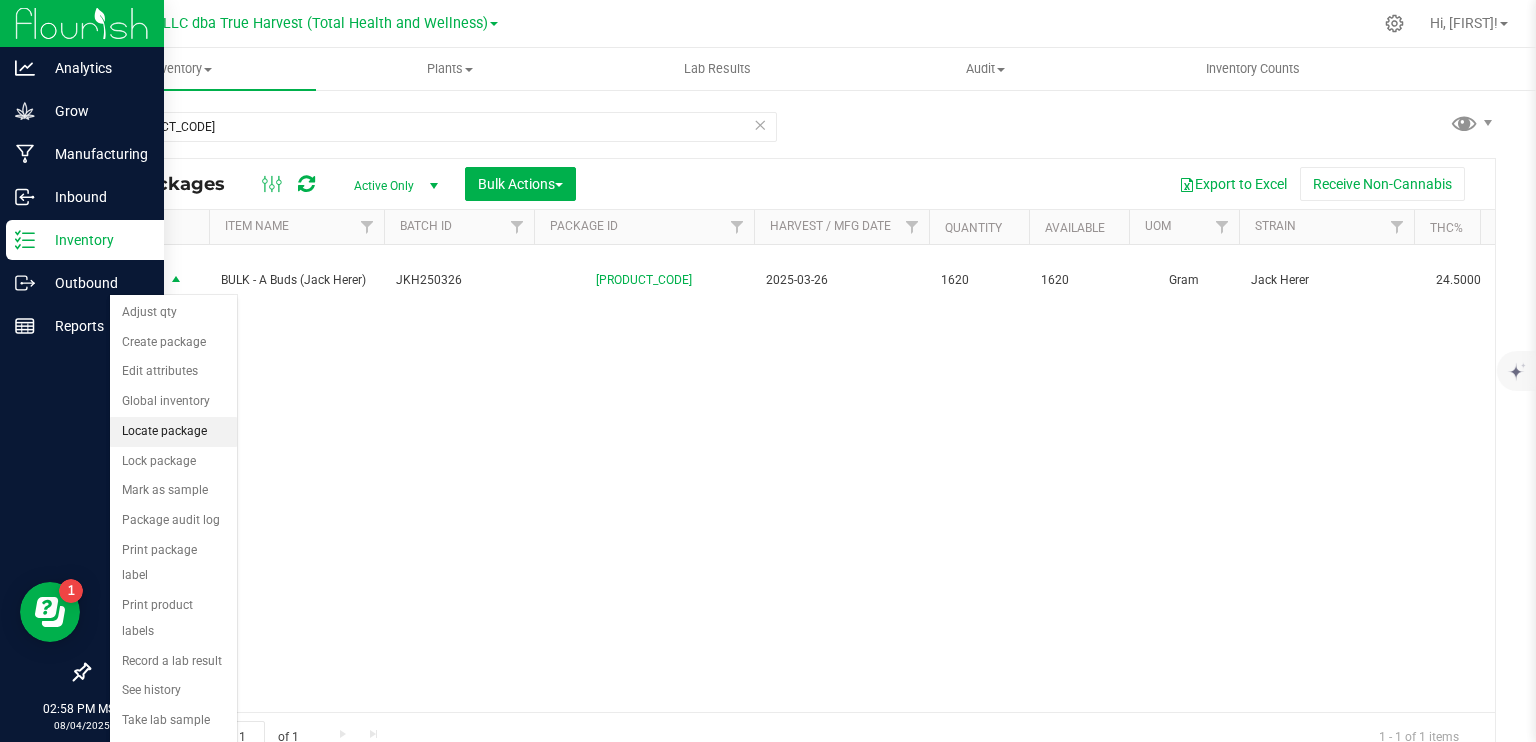 click on "Locate package" at bounding box center [173, 432] 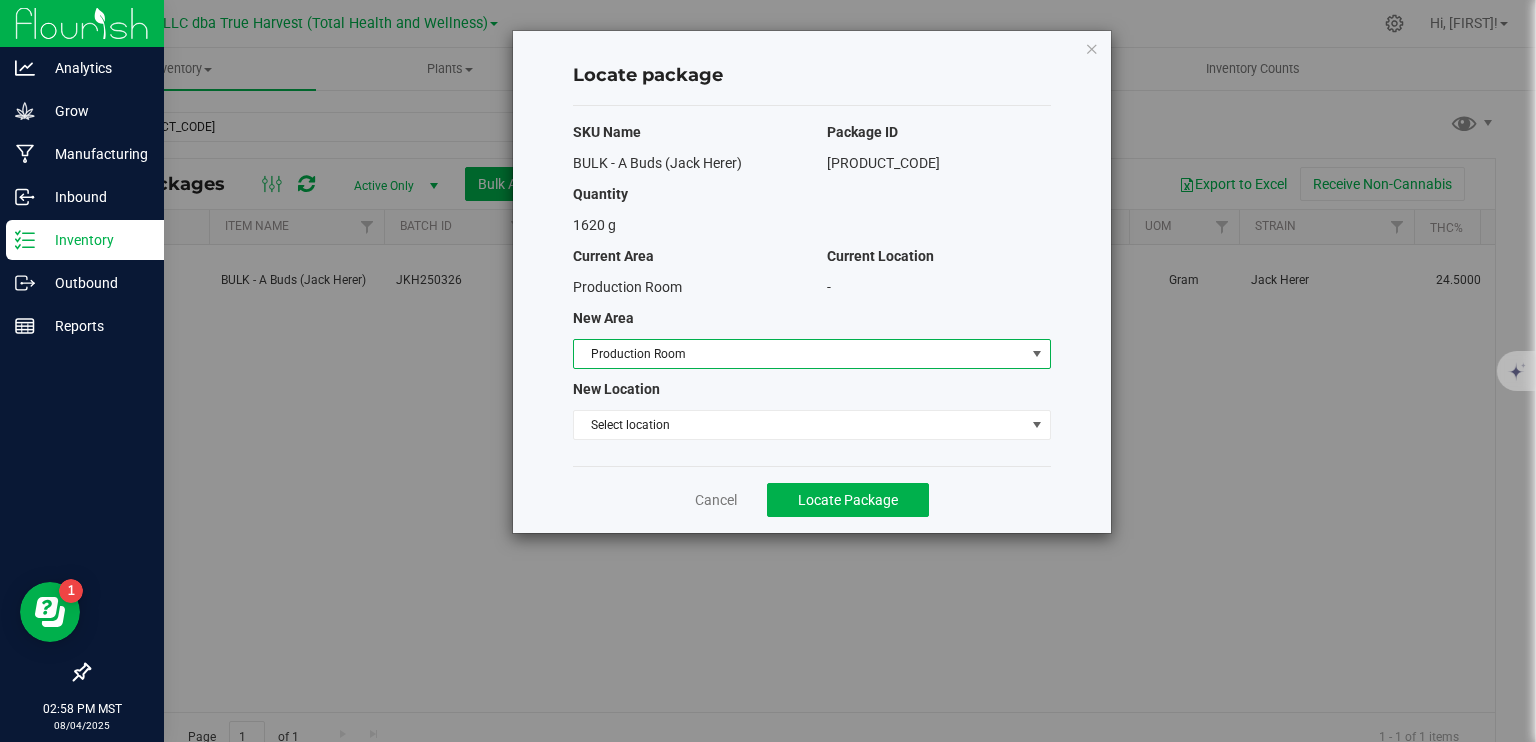 click on "Production Room" at bounding box center [799, 354] 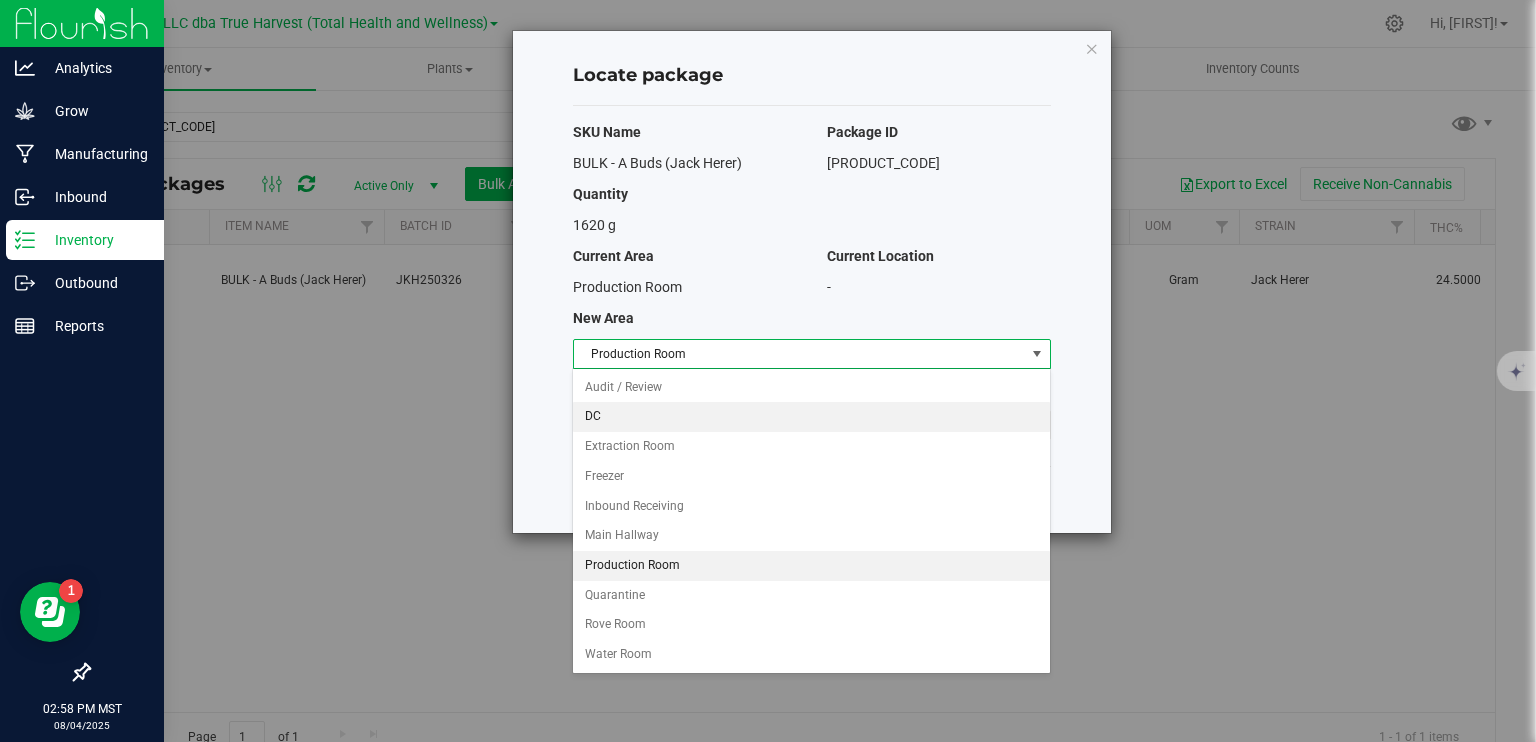 click on "DC" at bounding box center [811, 417] 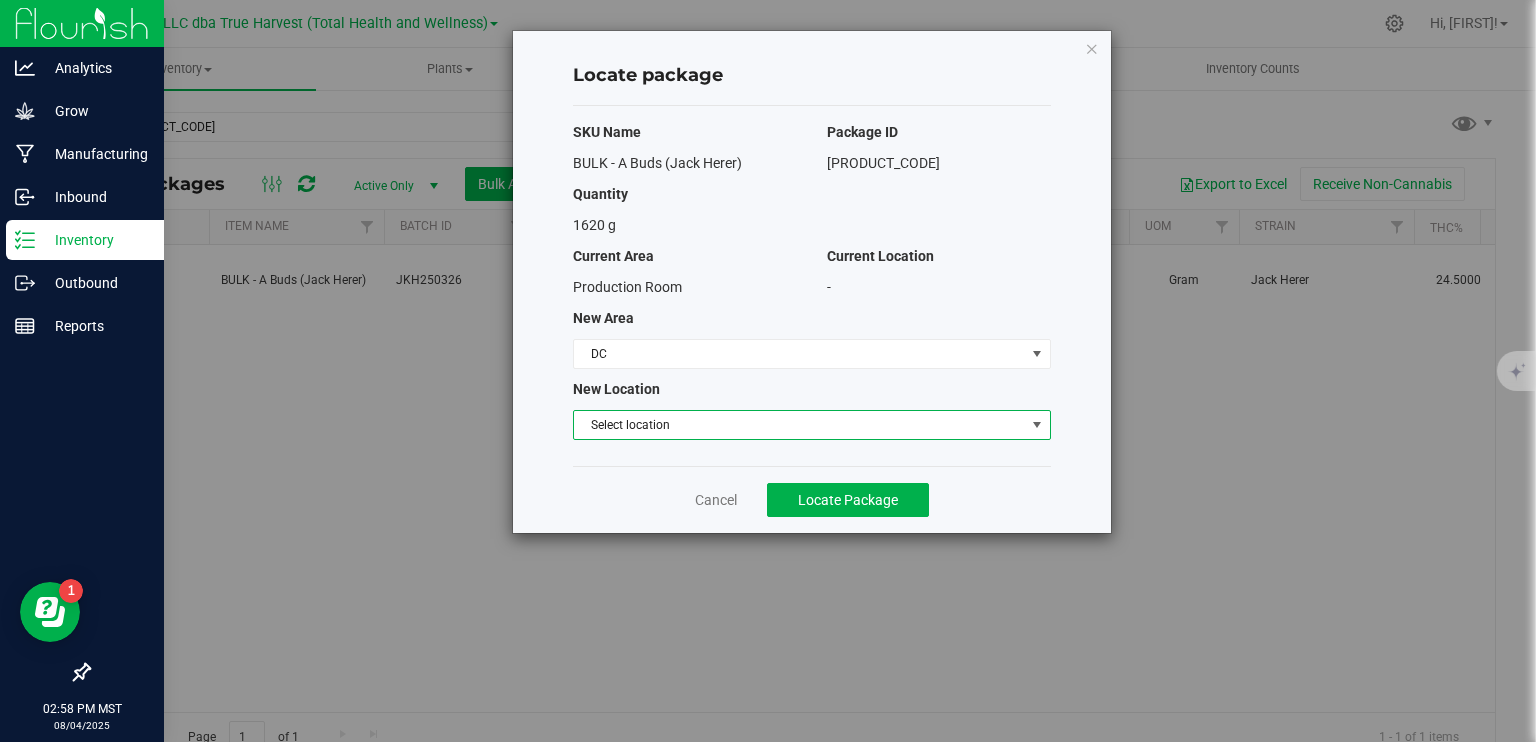 click on "Select location" at bounding box center (799, 425) 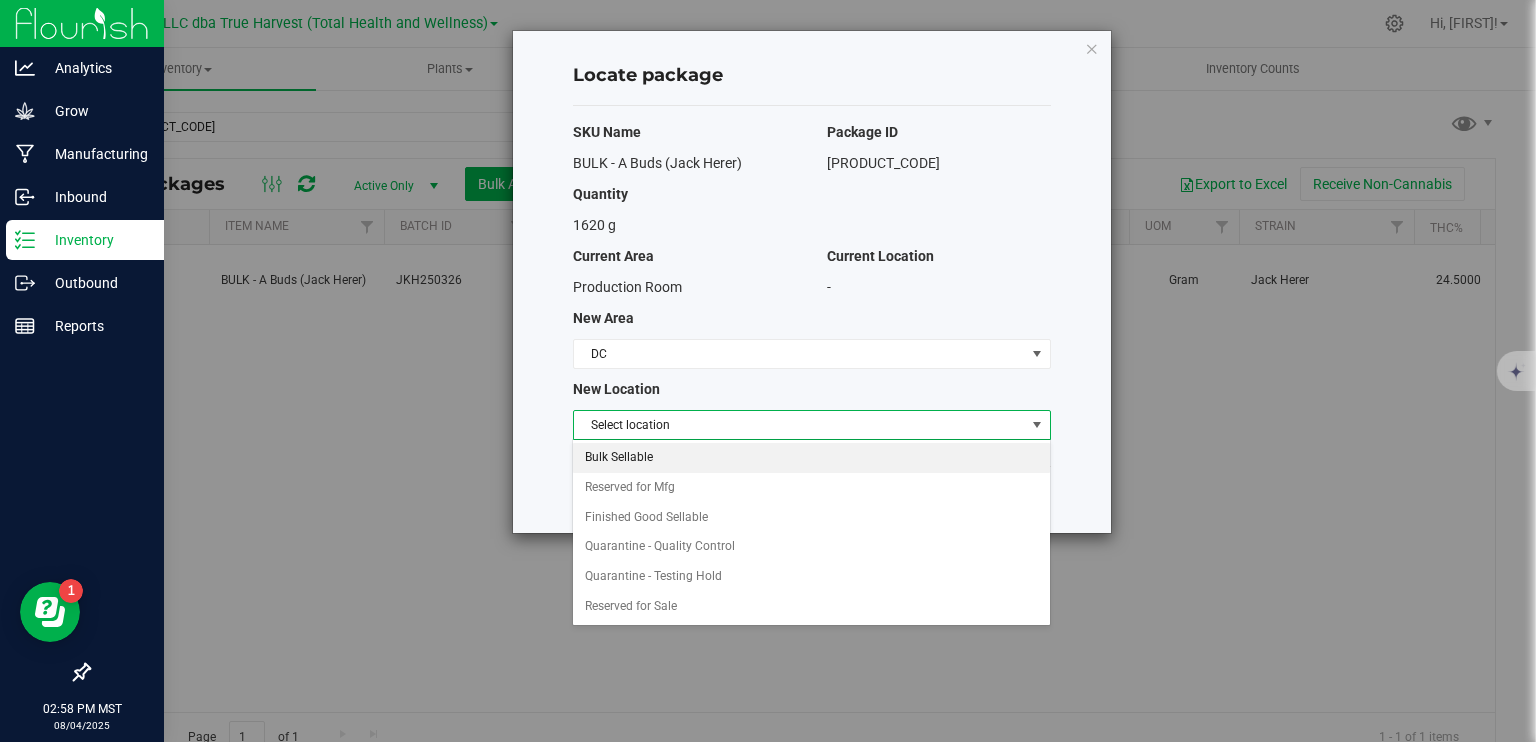 click on "Bulk Sellable" at bounding box center (811, 458) 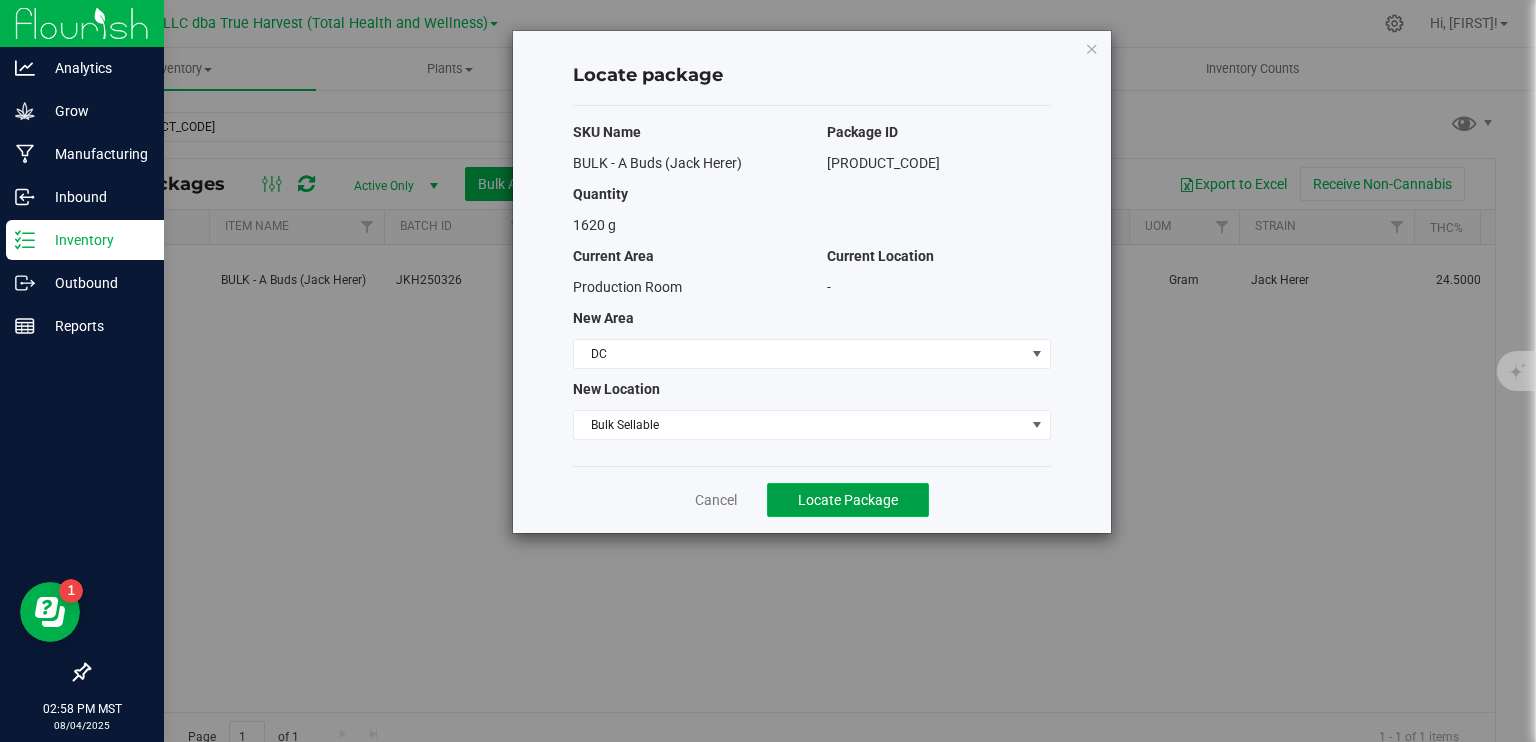 click on "Locate Package" 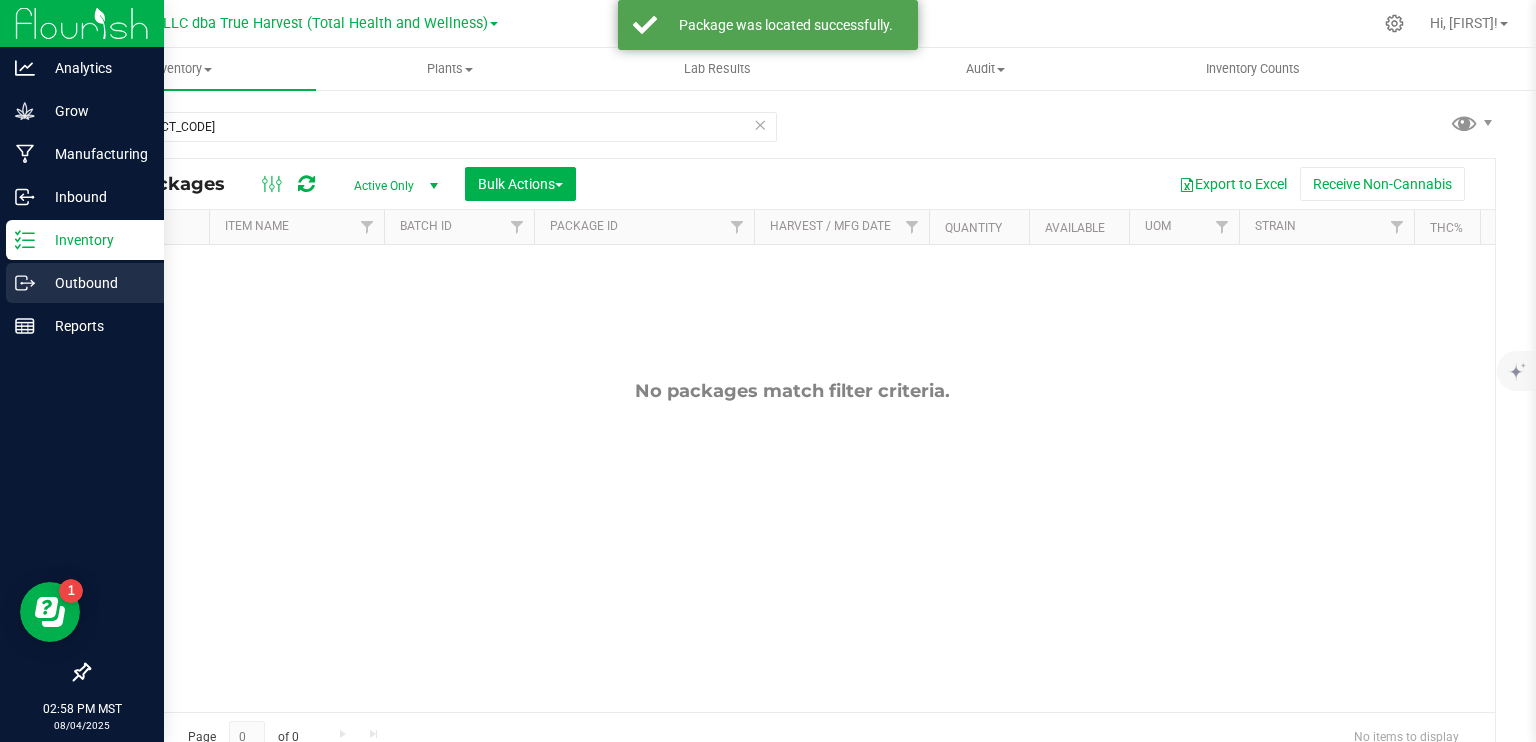click 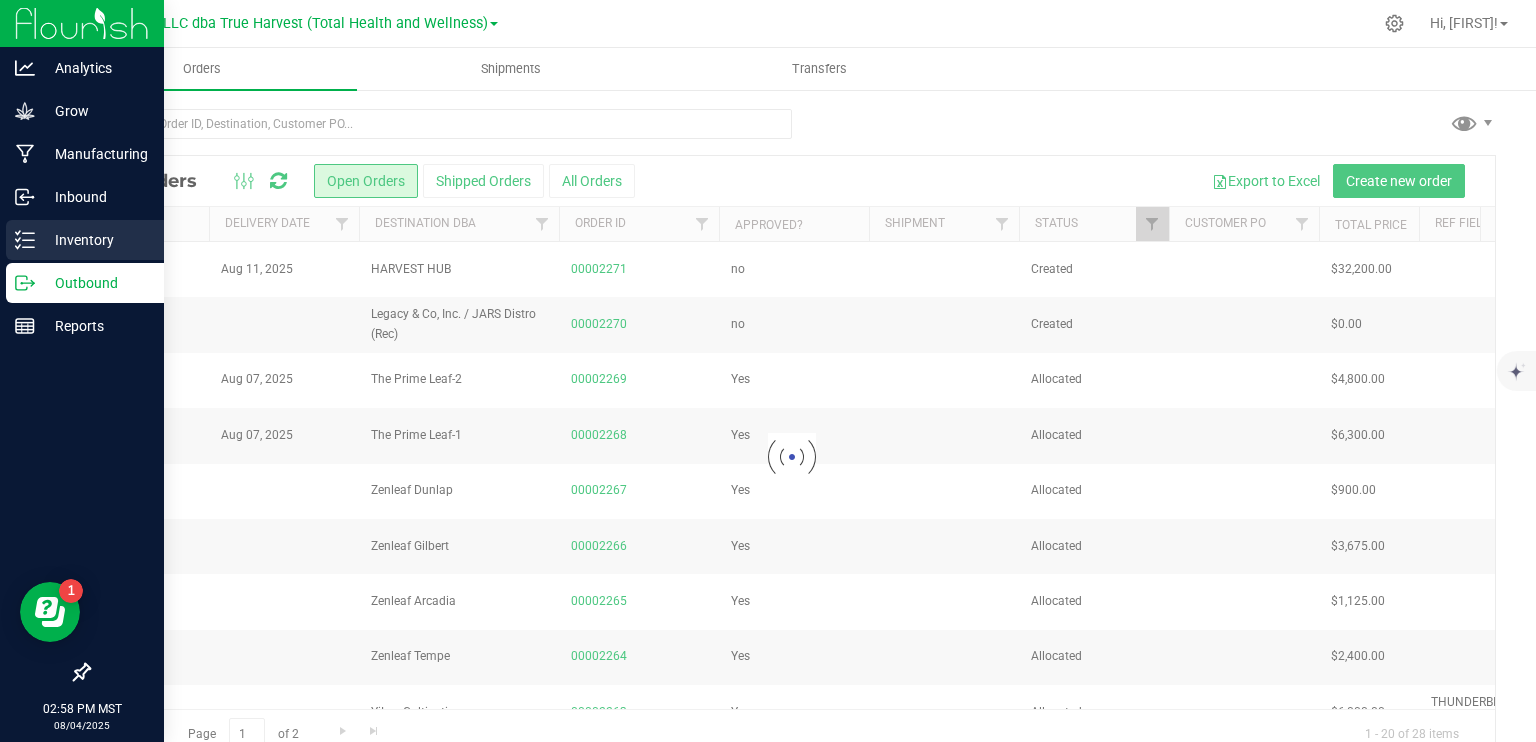 click on "Inventory" at bounding box center (95, 240) 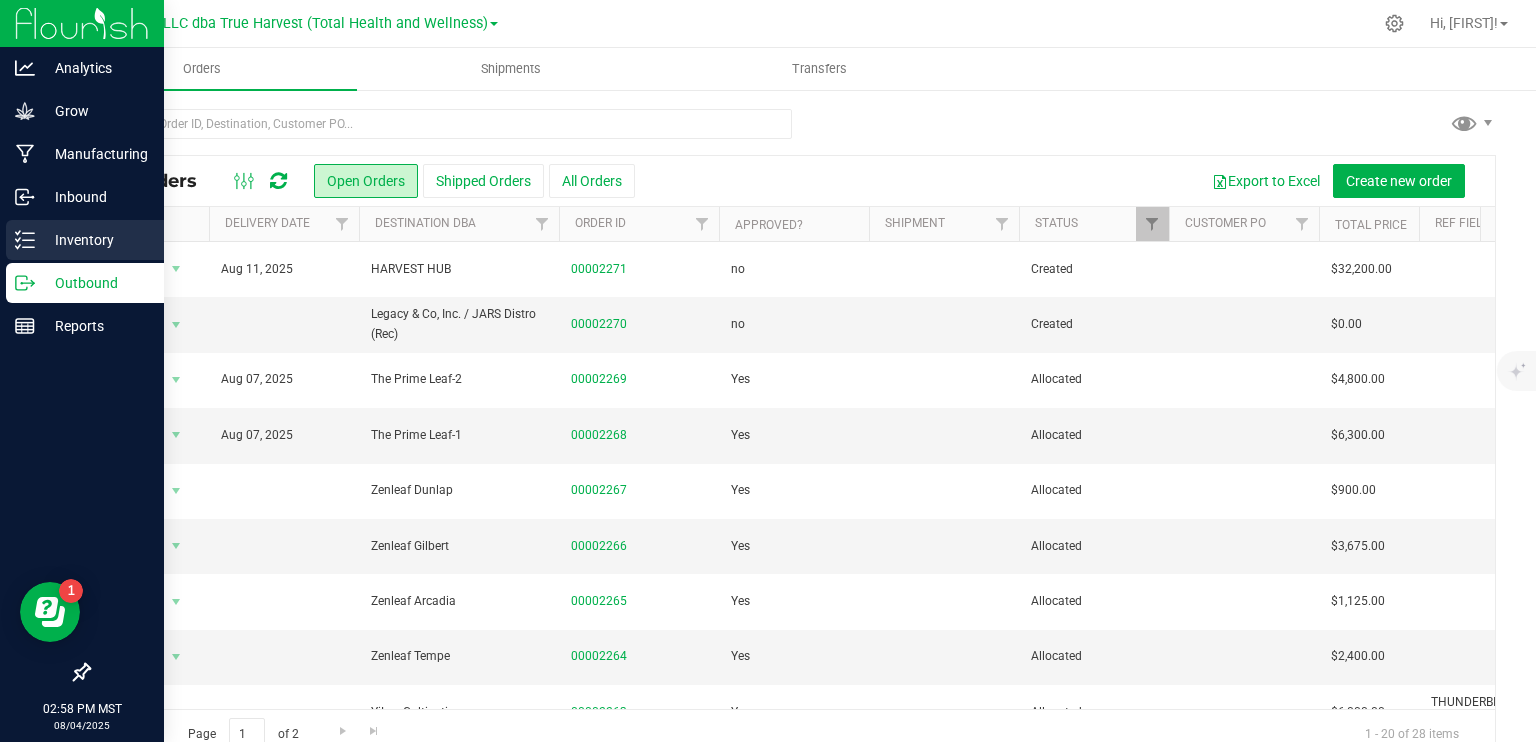click on "Inventory" at bounding box center [95, 240] 